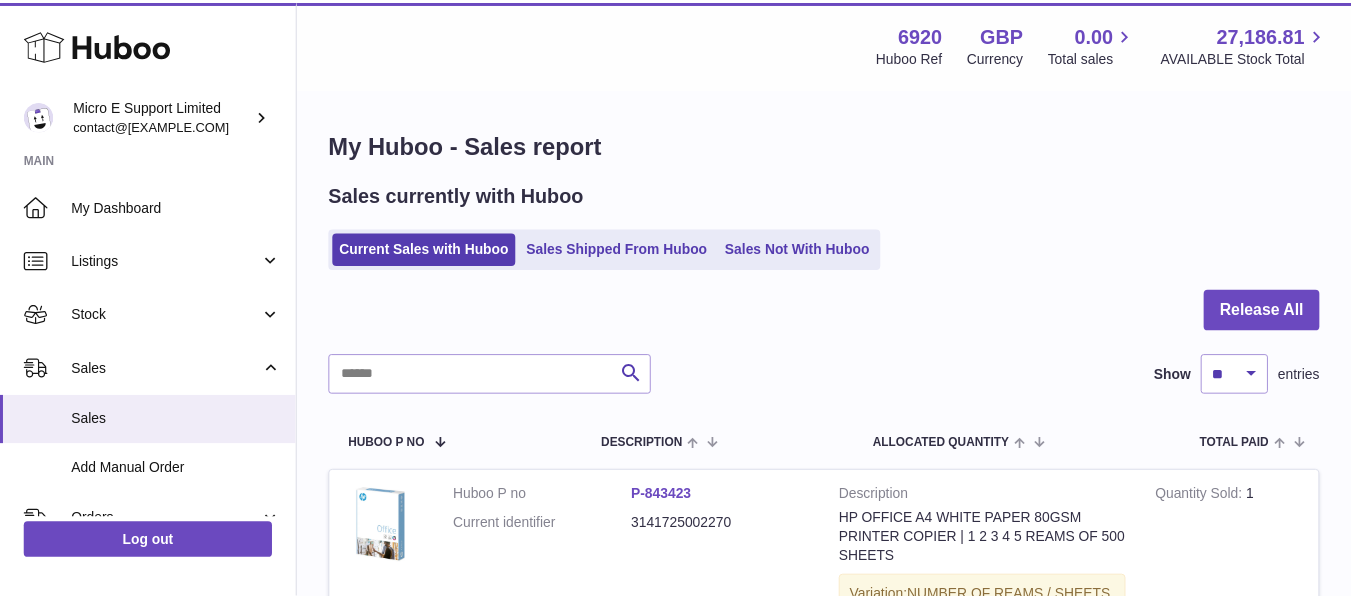 scroll, scrollTop: 0, scrollLeft: 0, axis: both 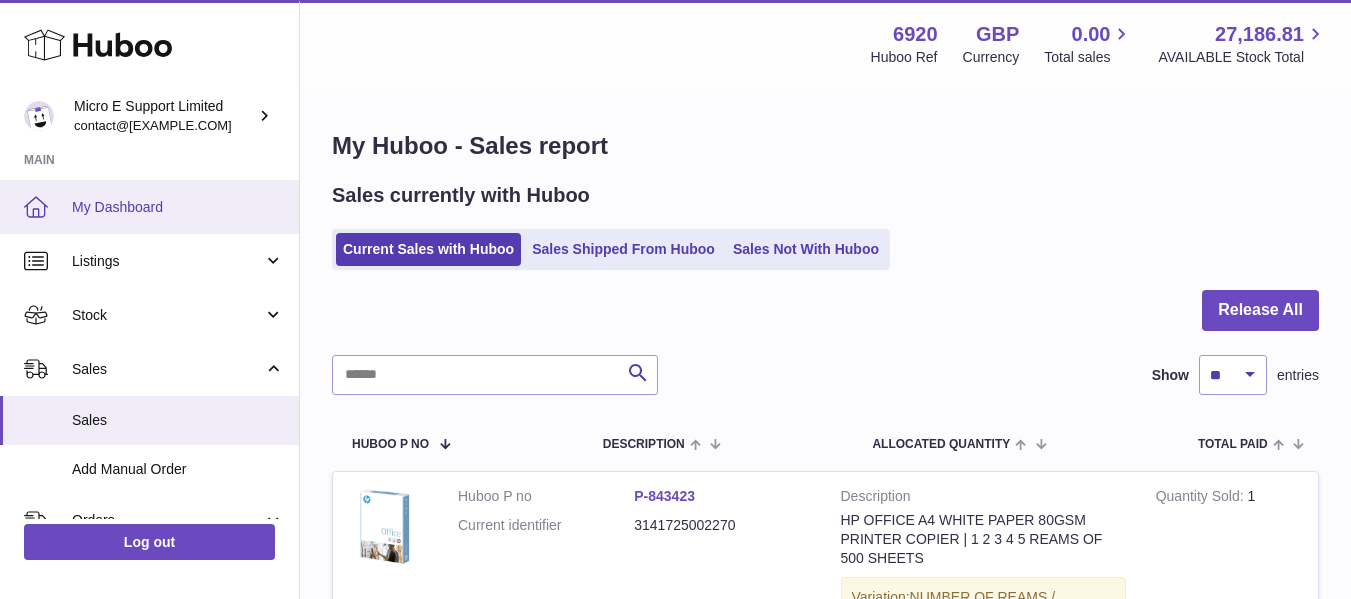 click on "My Dashboard" at bounding box center (178, 207) 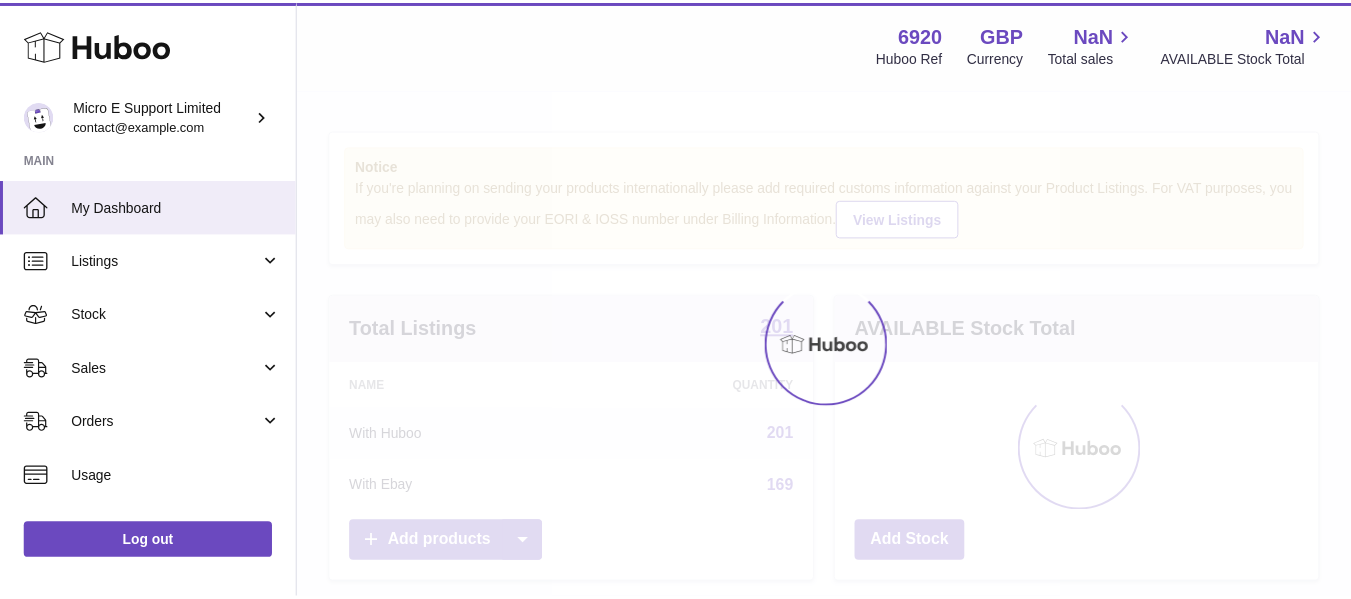 scroll, scrollTop: 0, scrollLeft: 0, axis: both 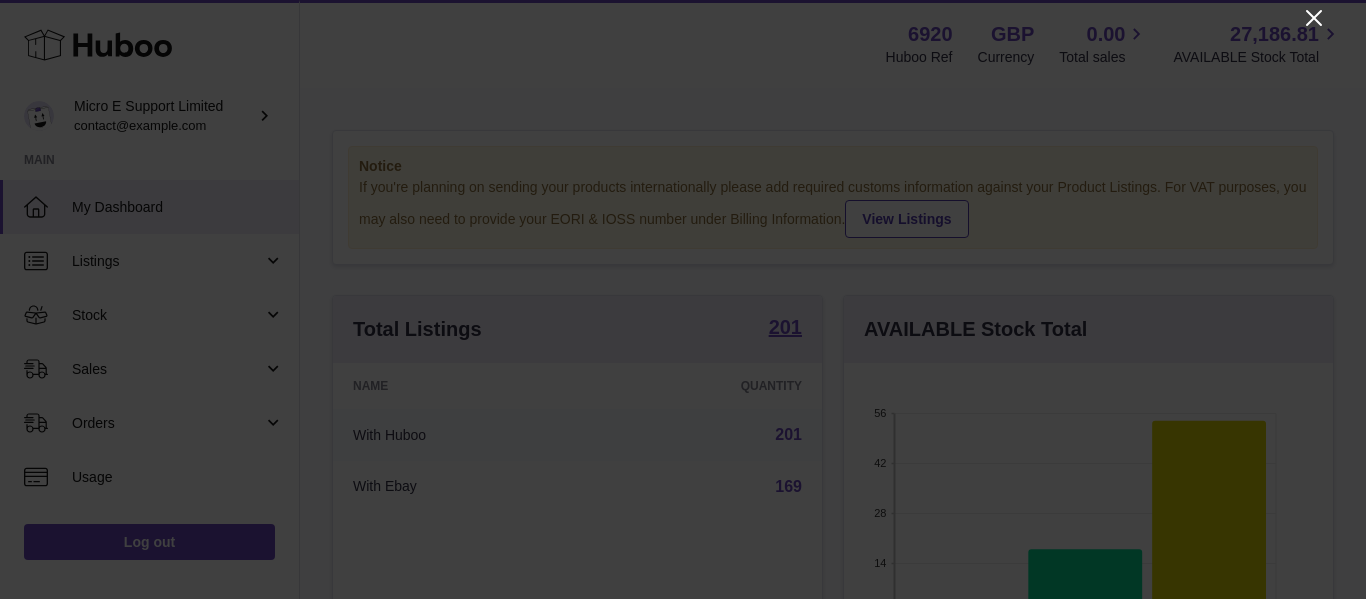 click 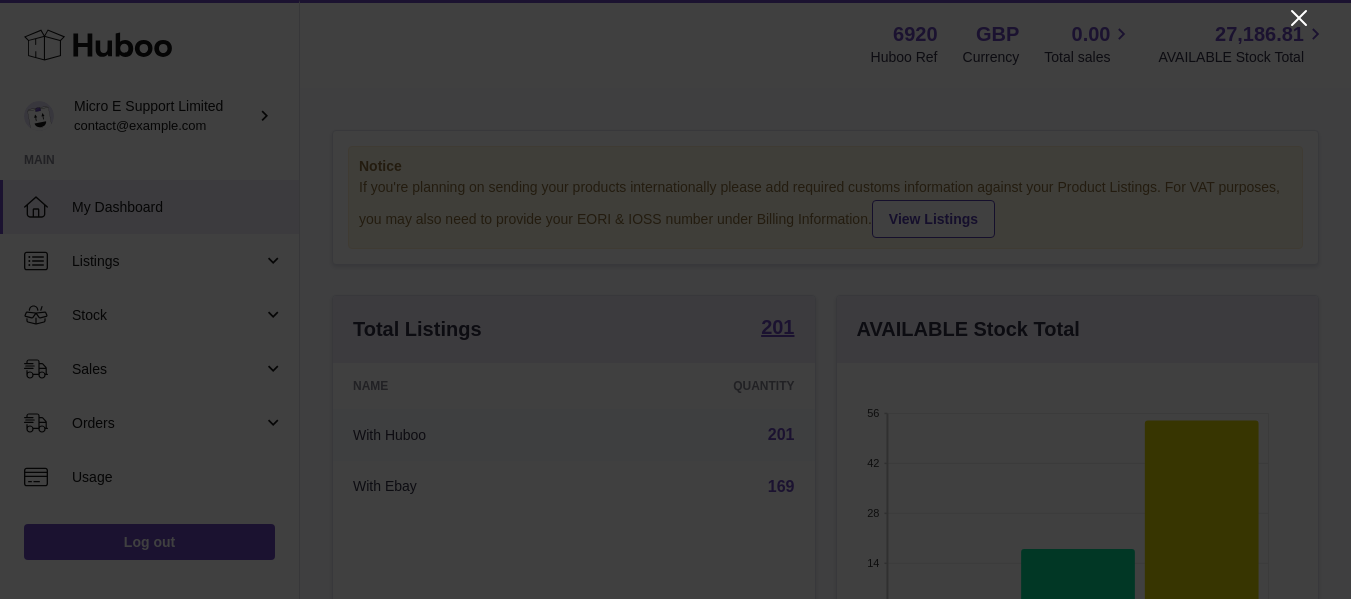 scroll, scrollTop: 312, scrollLeft: 481, axis: both 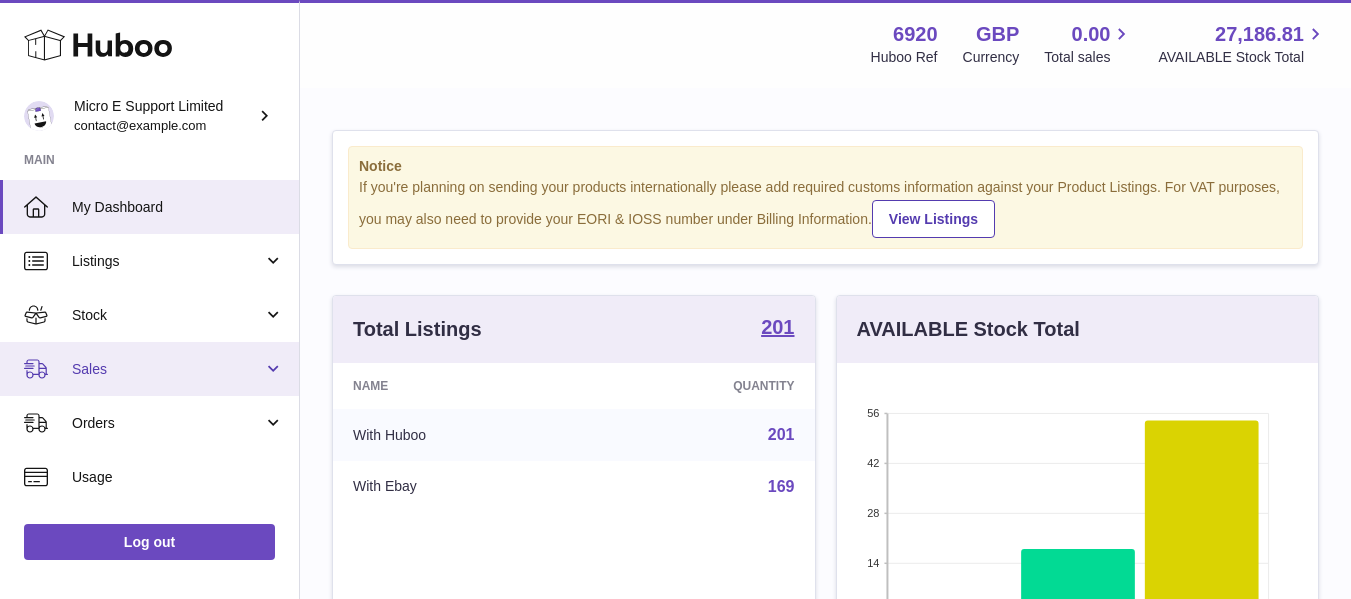 click on "Sales" at bounding box center [167, 369] 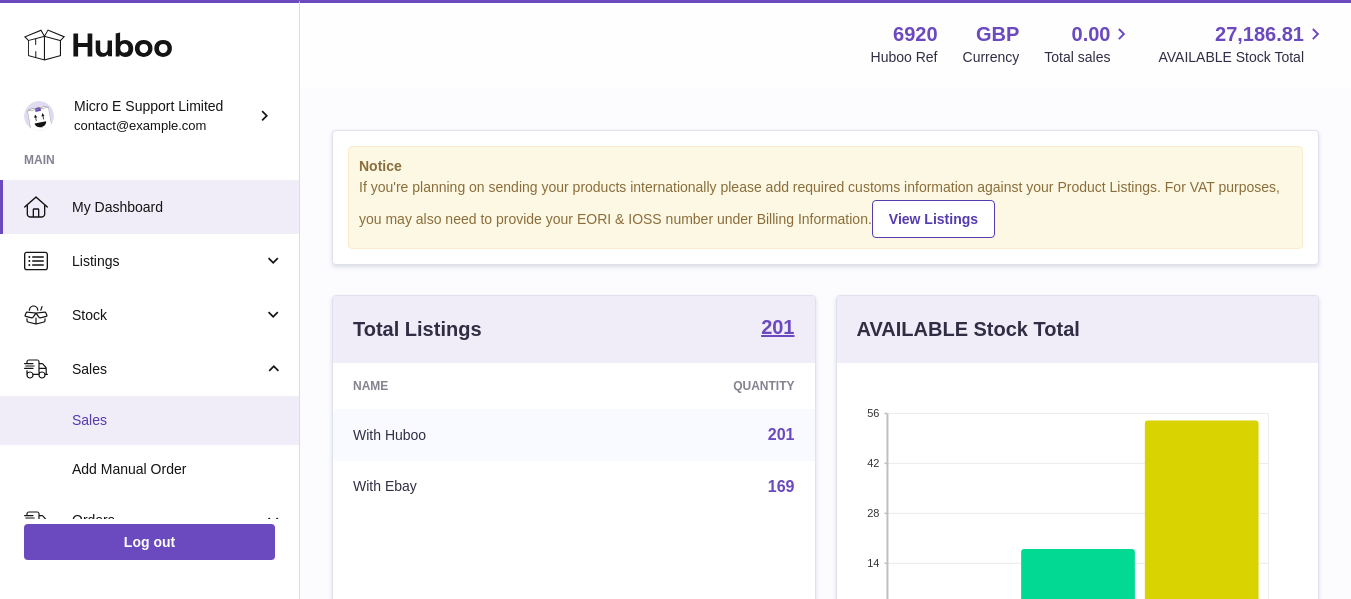 click on "Sales" at bounding box center [178, 420] 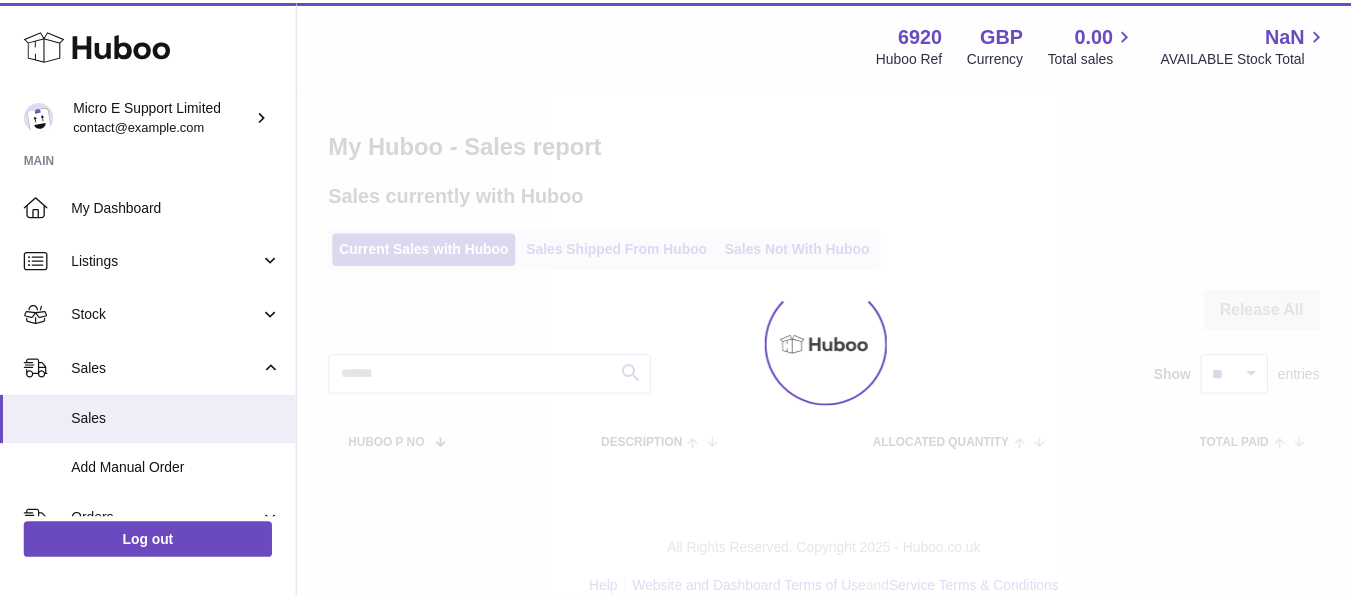 scroll, scrollTop: 0, scrollLeft: 0, axis: both 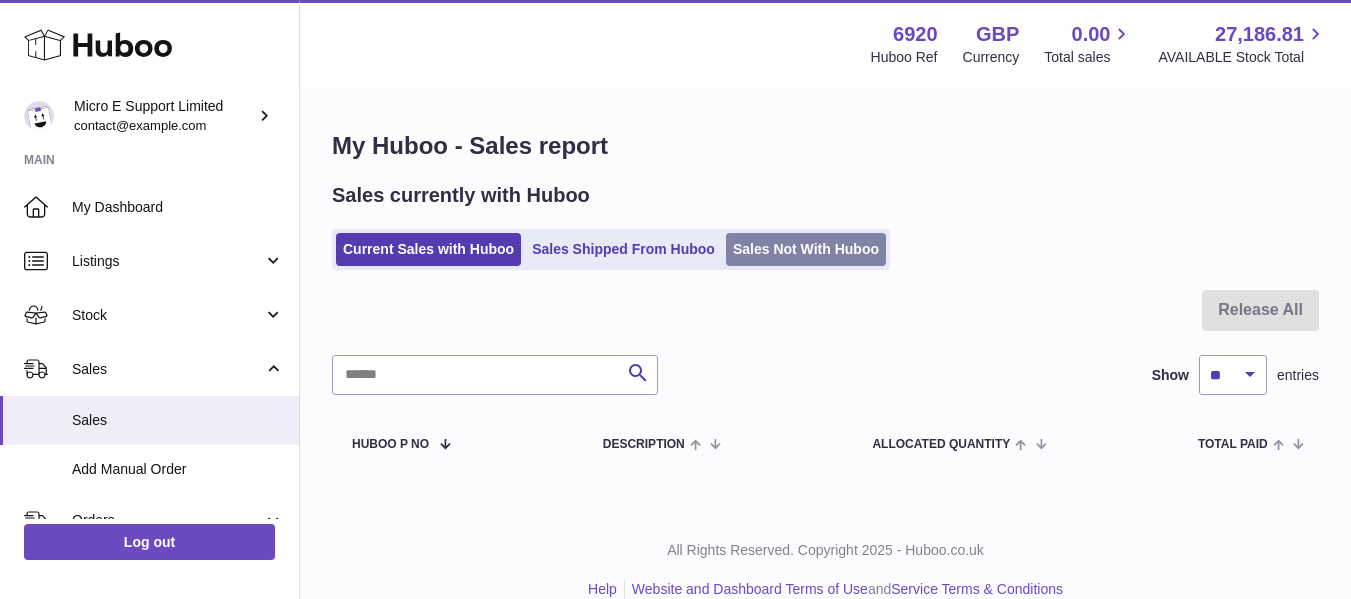 drag, startPoint x: 632, startPoint y: 247, endPoint x: 815, endPoint y: 241, distance: 183.09833 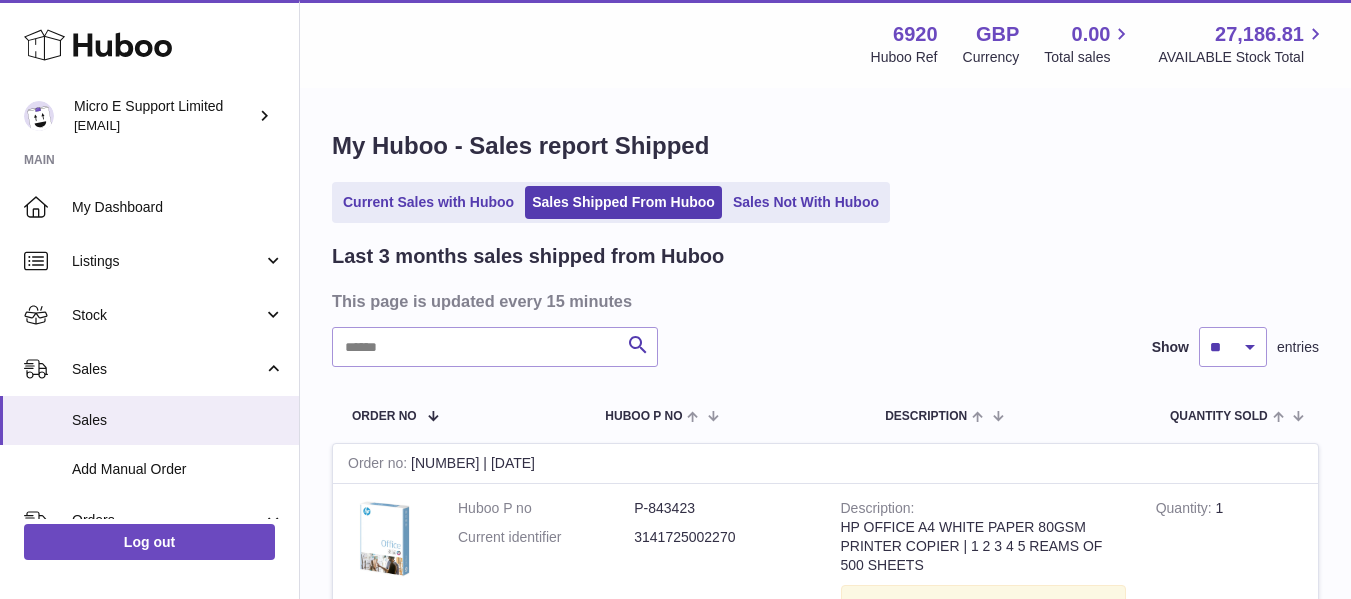 scroll, scrollTop: 0, scrollLeft: 0, axis: both 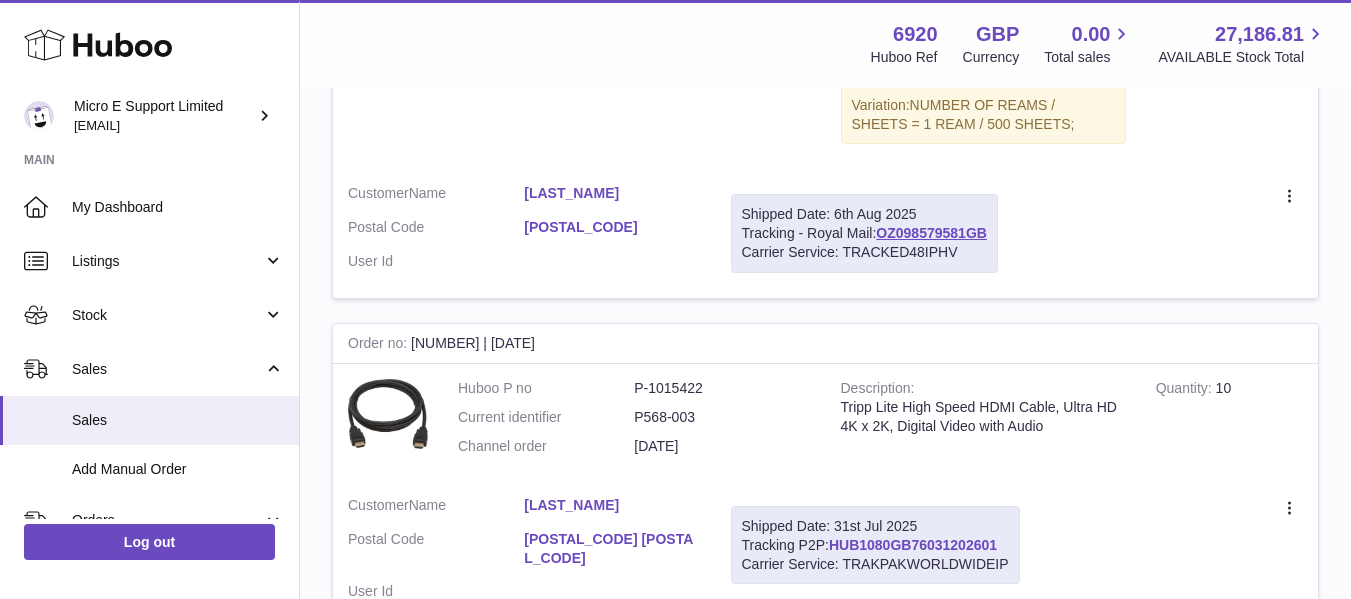click on "HUB1080GB76031202601" at bounding box center [913, 545] 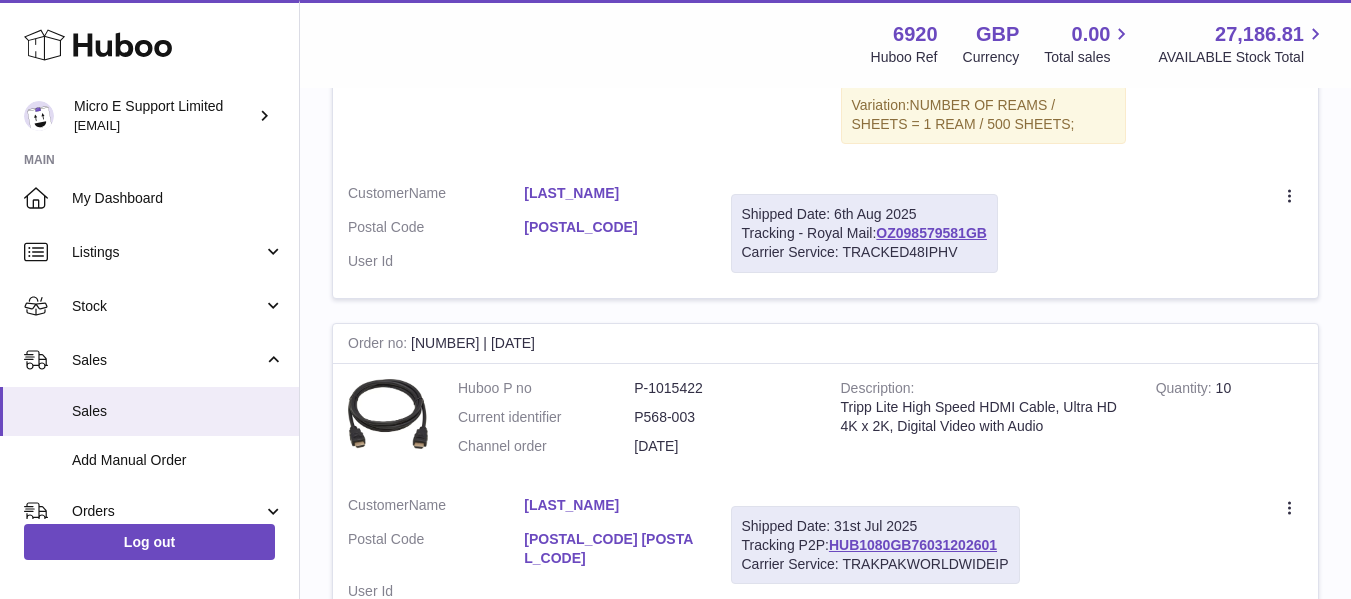scroll, scrollTop: 0, scrollLeft: 0, axis: both 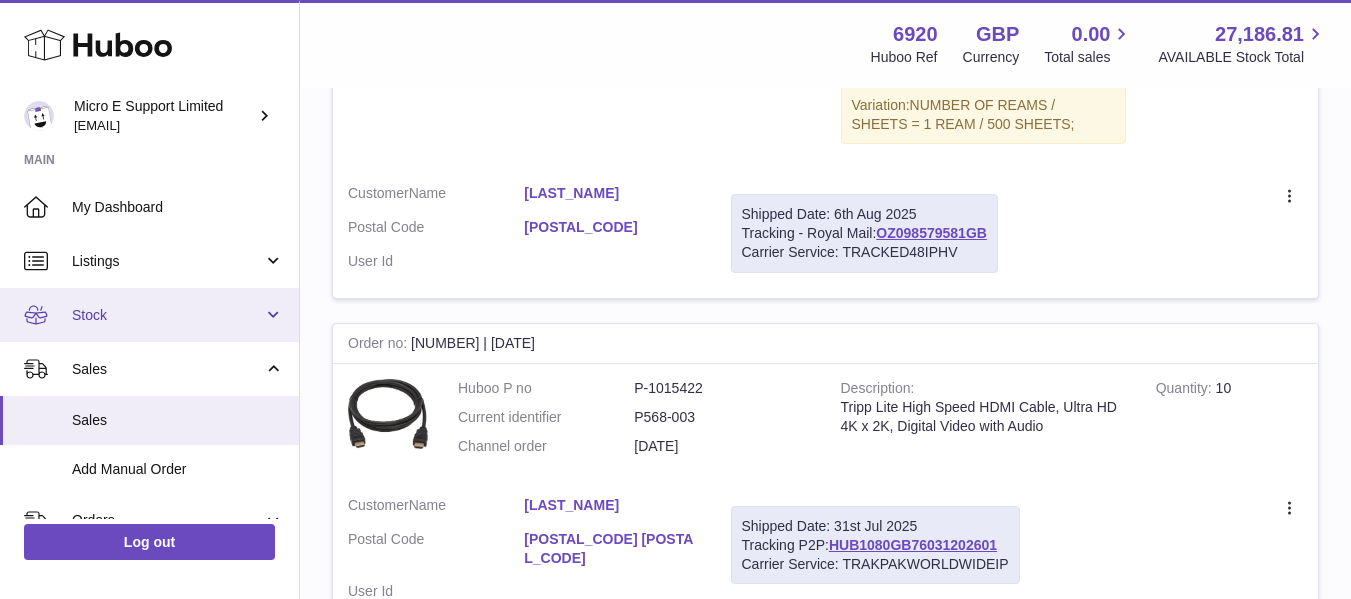 click on "Stock" at bounding box center [167, 315] 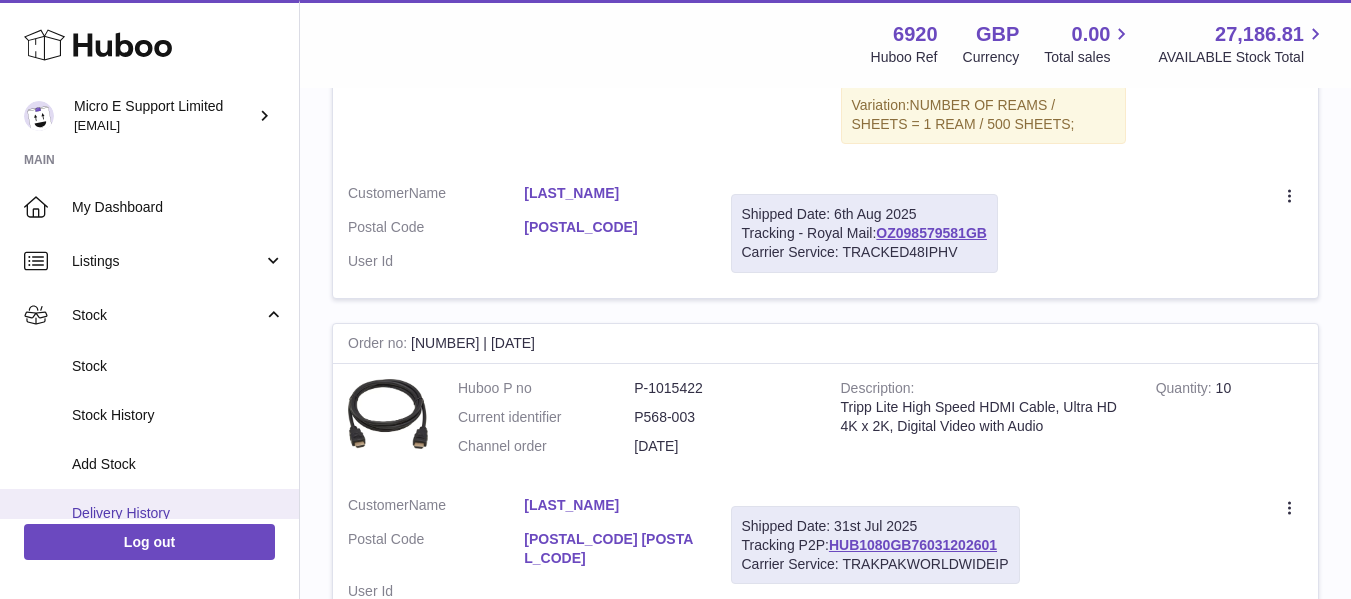 click on "Delivery History" at bounding box center (178, 513) 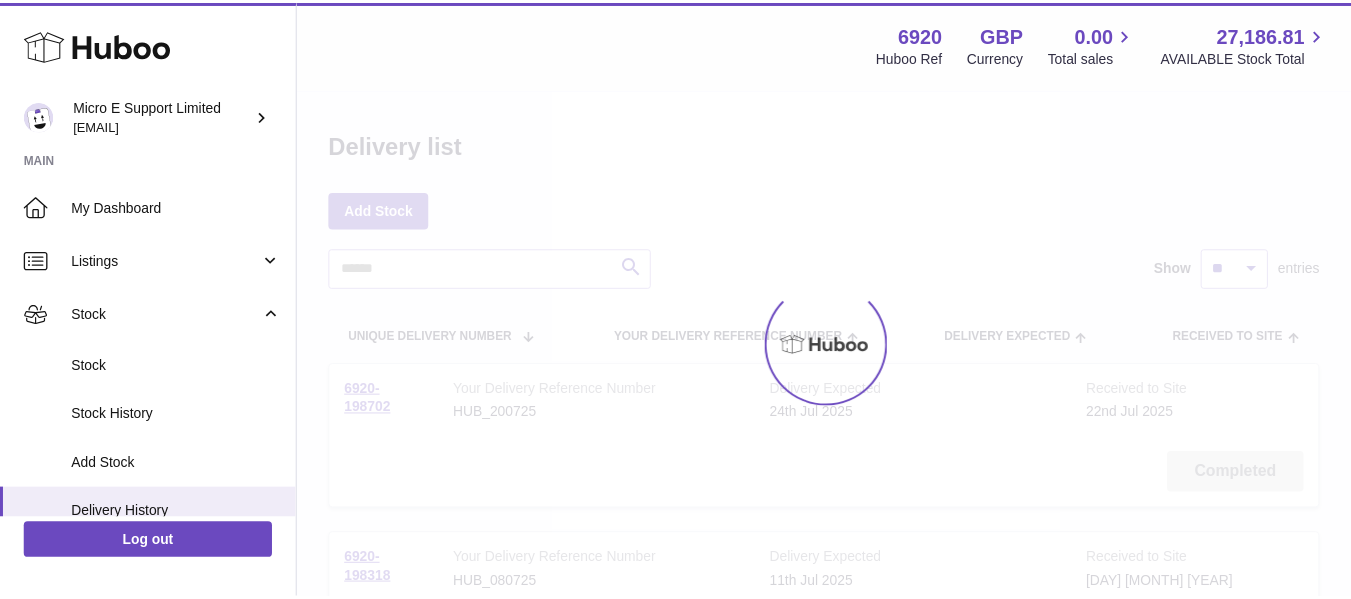 scroll, scrollTop: 0, scrollLeft: 0, axis: both 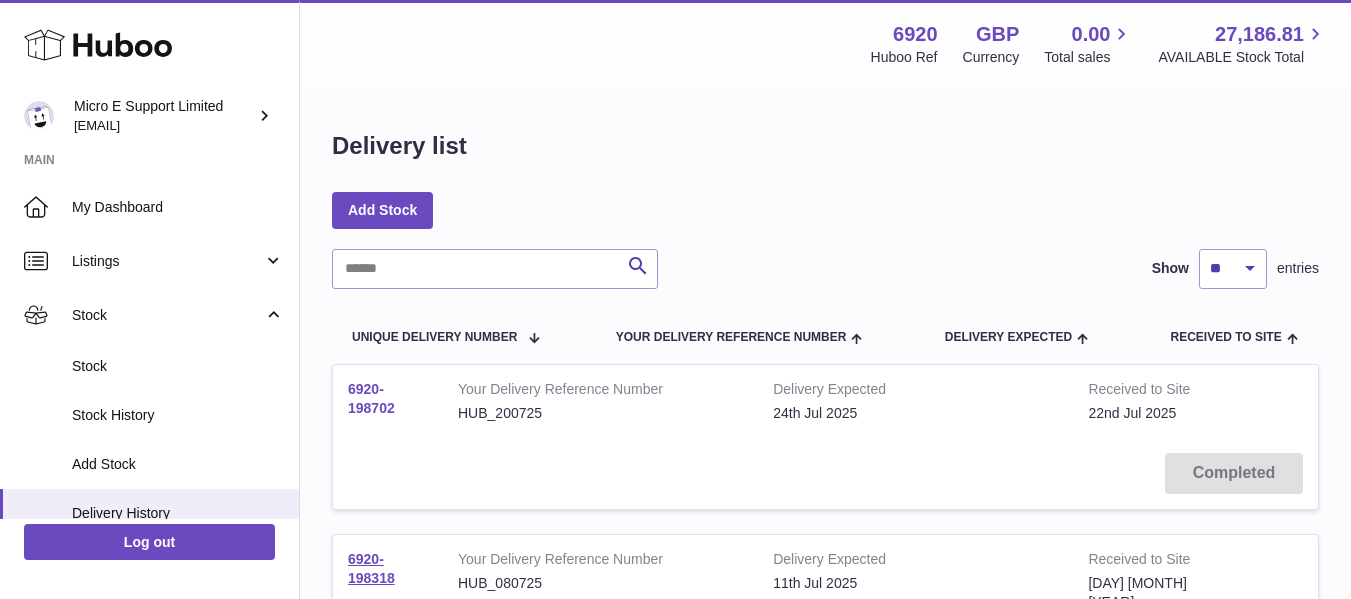 click on "6920-198702" at bounding box center (371, 398) 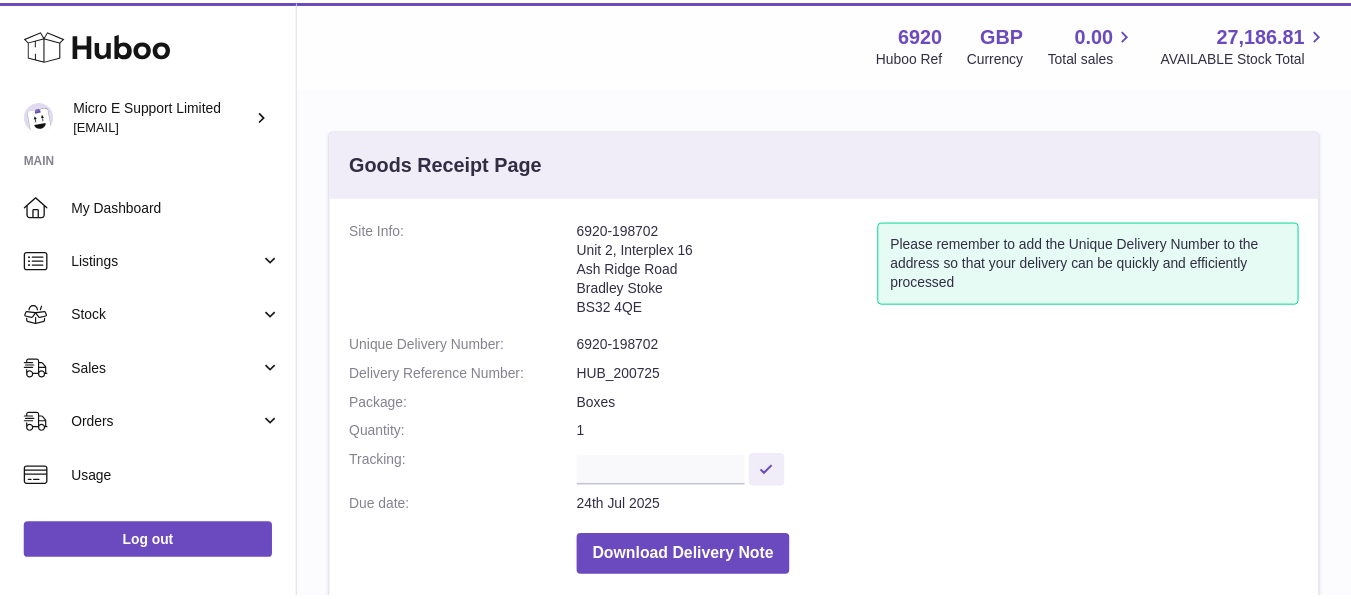 scroll, scrollTop: 0, scrollLeft: 0, axis: both 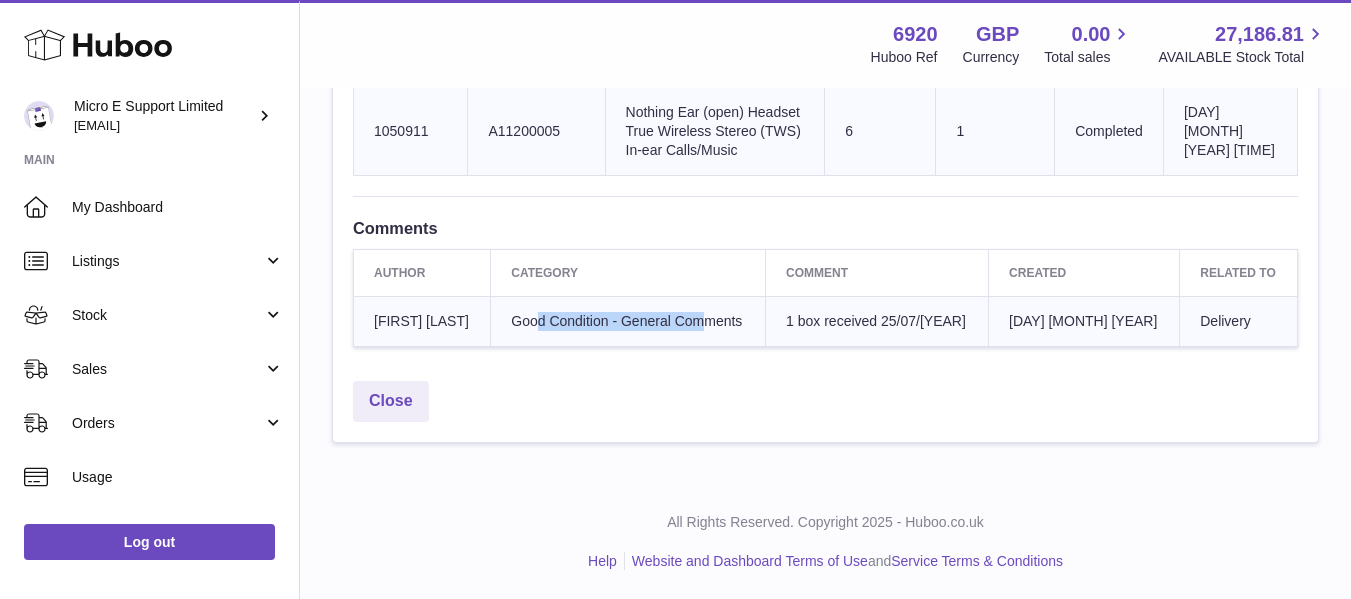 drag, startPoint x: 544, startPoint y: 323, endPoint x: 705, endPoint y: 322, distance: 161.00311 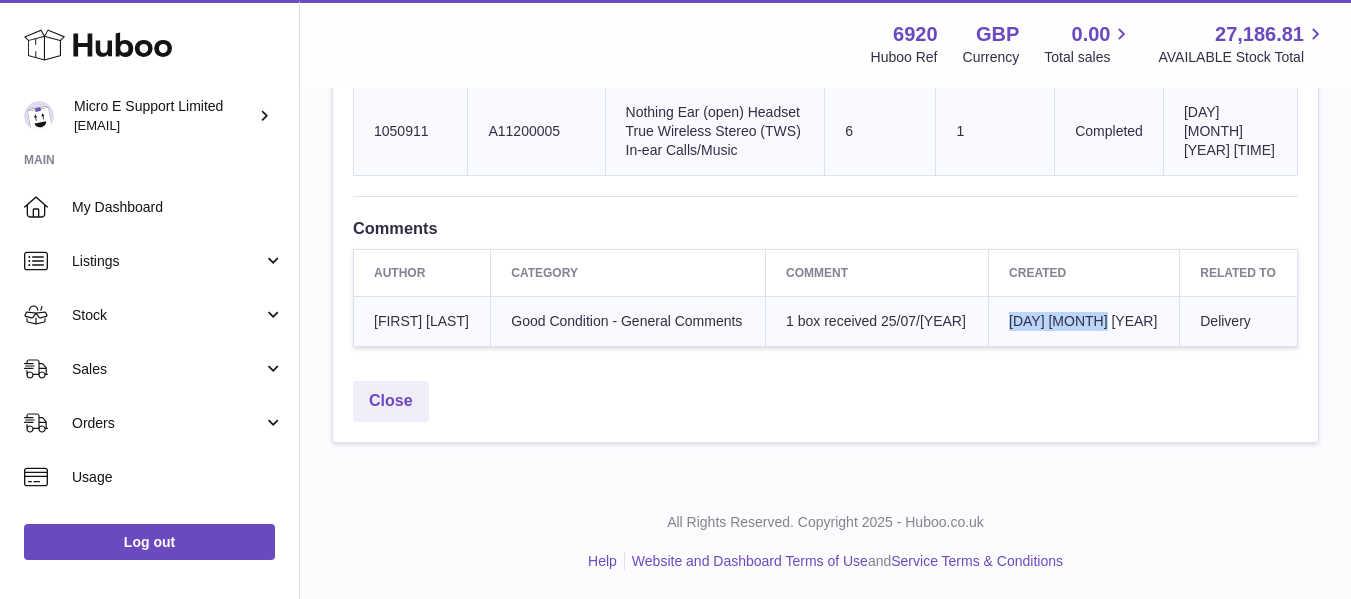 drag, startPoint x: 1122, startPoint y: 317, endPoint x: 1249, endPoint y: 312, distance: 127.09839 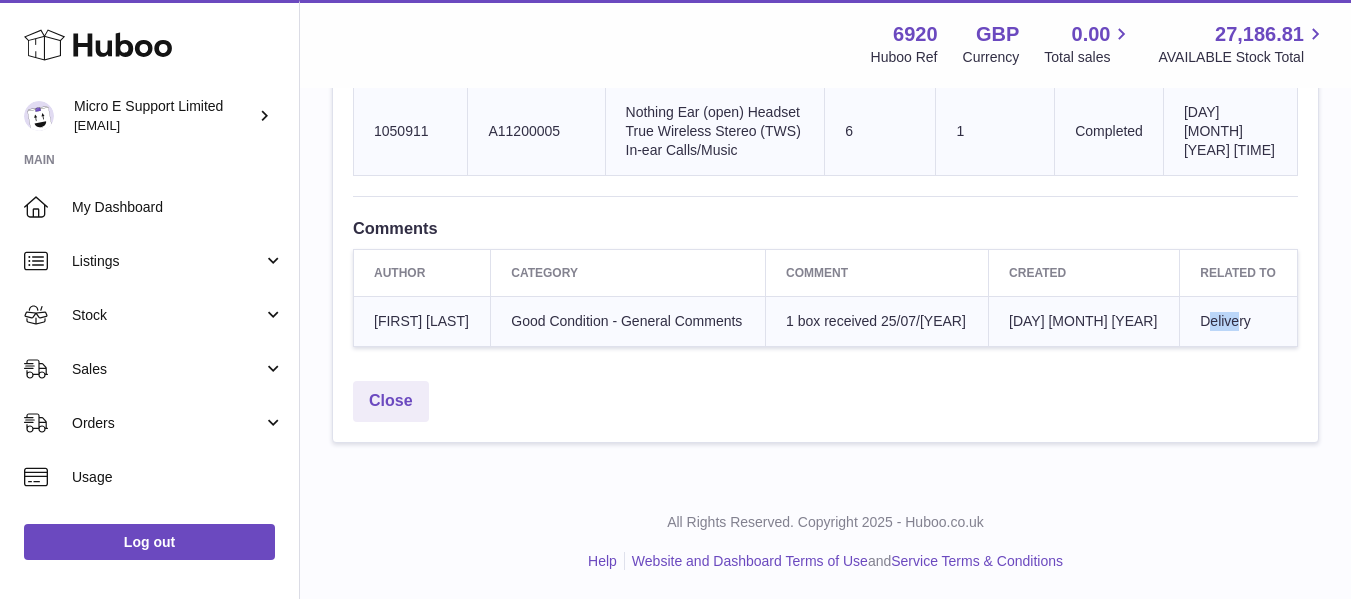 drag, startPoint x: 1195, startPoint y: 319, endPoint x: 1219, endPoint y: 319, distance: 24 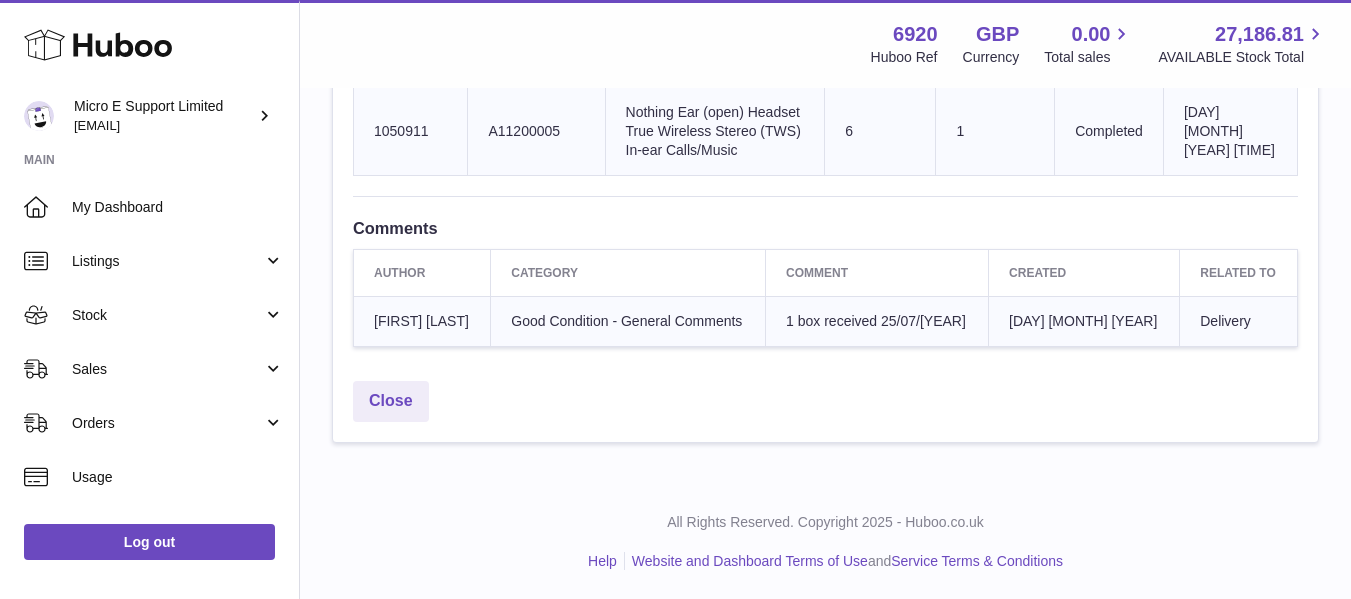 click on "Site Info:
6920-198702
Unit 2, Interplex 16
Ash Ridge Road
Bradley Stoke
BS32 4QE
Please remember to add the Unique Delivery Number to the address so that your delivery can be quickly and efficiently processed
Unique Delivery Number:   6920-198702   Delivery Reference Number:   HUB_200725   Package:   Boxes   Quantity:   1     Tracking:       Due date:   24th Jul 2025
Download Delivery Note
Pre-receipt   Site Info:   Warehouse, Huboo Technologies Ltd, Unit 2 Interplex 16 Ash Ridge Rd., Bradley Stoke, Bristol, BS32 4QE   Status:   Completed   Received to Site:   22nd Jul 2025 11:06   Last updated:   25th Jul 2025 13:48   Received Package:   Boxes         Receipt
Huboo SKU Number
Completed" at bounding box center (825, -230) 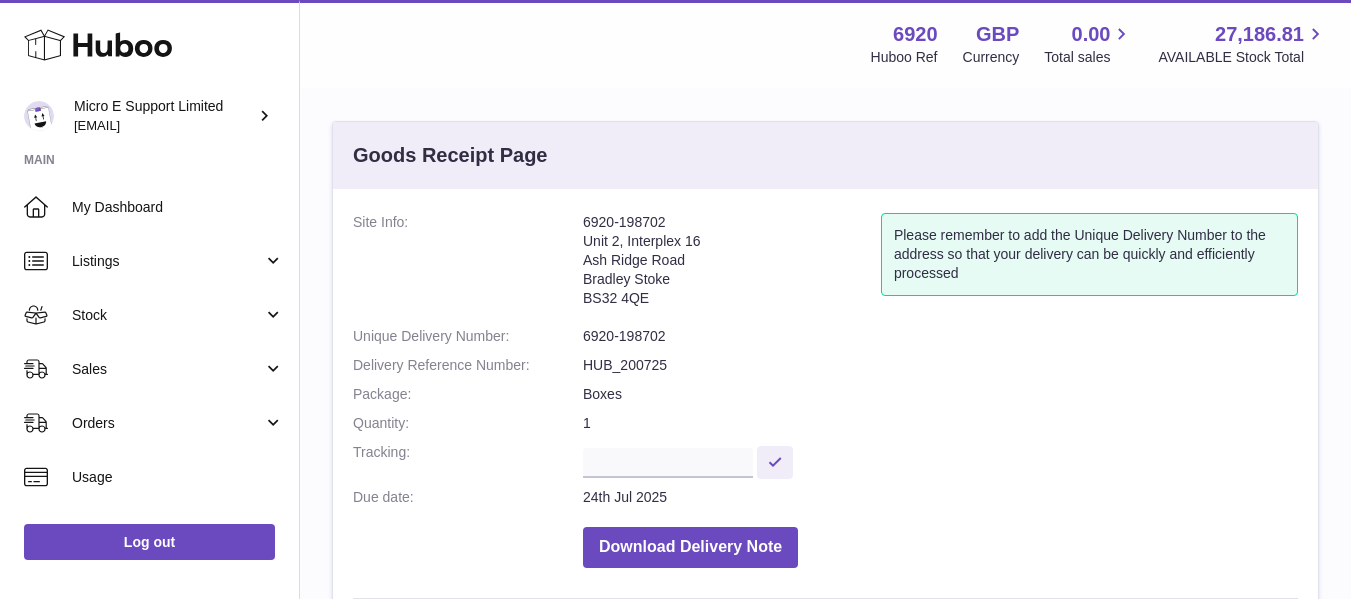 scroll, scrollTop: 0, scrollLeft: 0, axis: both 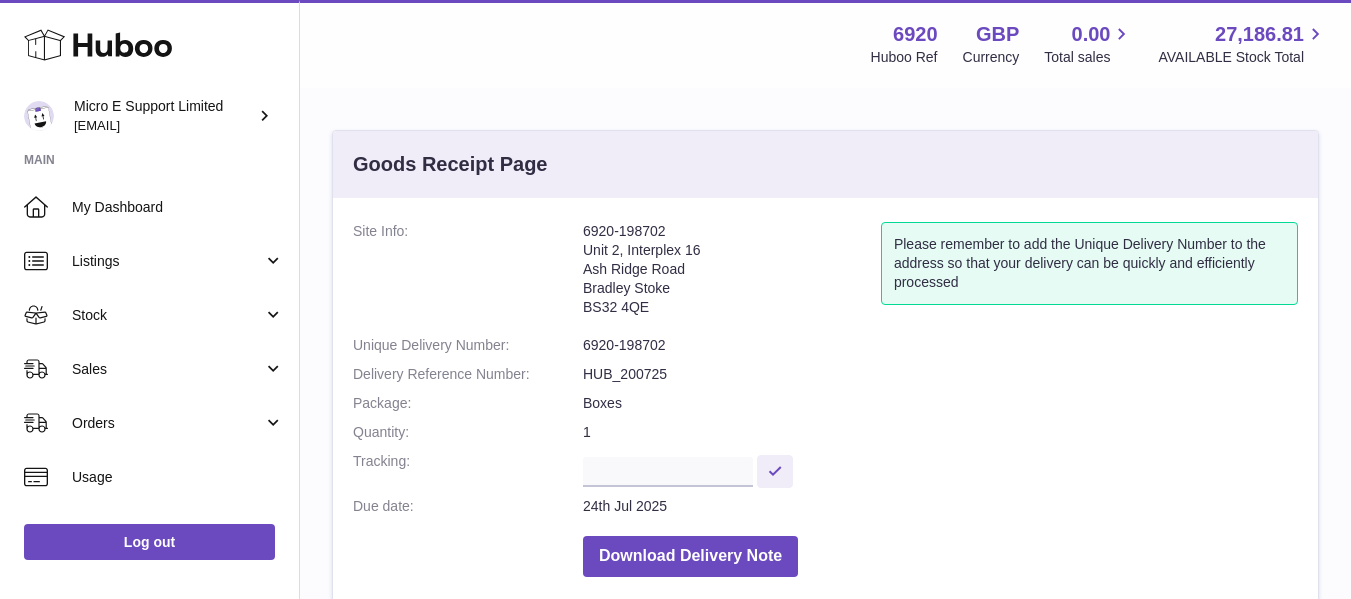 drag, startPoint x: 585, startPoint y: 253, endPoint x: 654, endPoint y: 308, distance: 88.23831 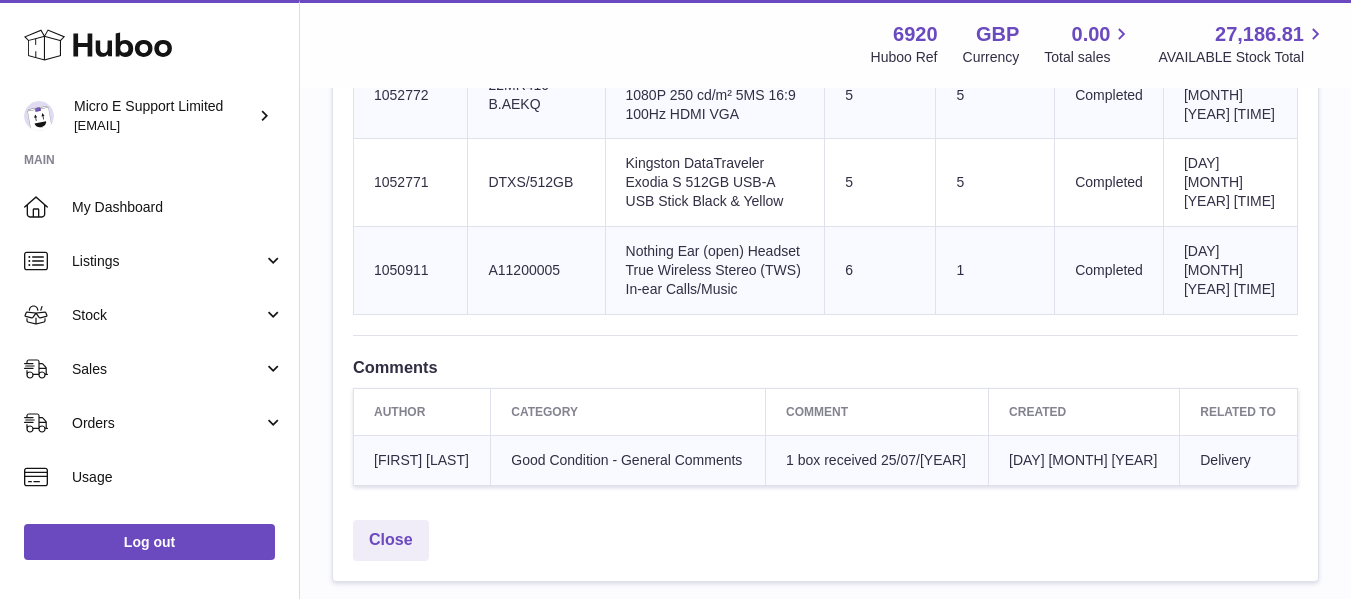 scroll, scrollTop: 880, scrollLeft: 0, axis: vertical 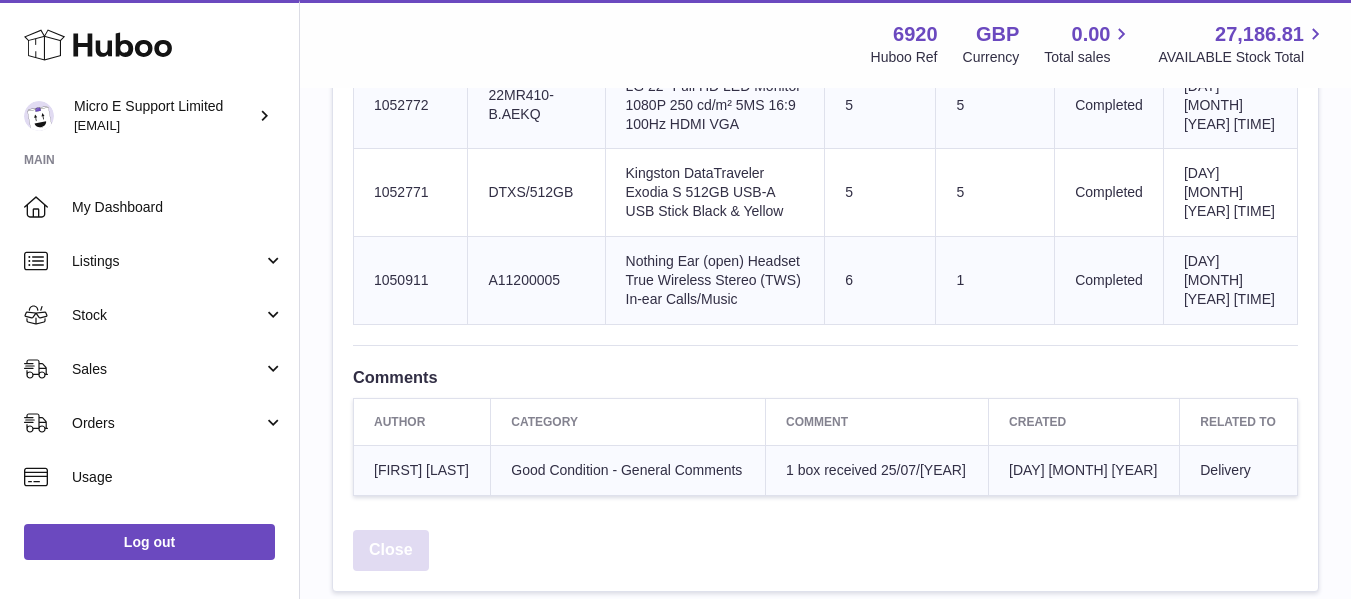 click on "Close" at bounding box center (391, 550) 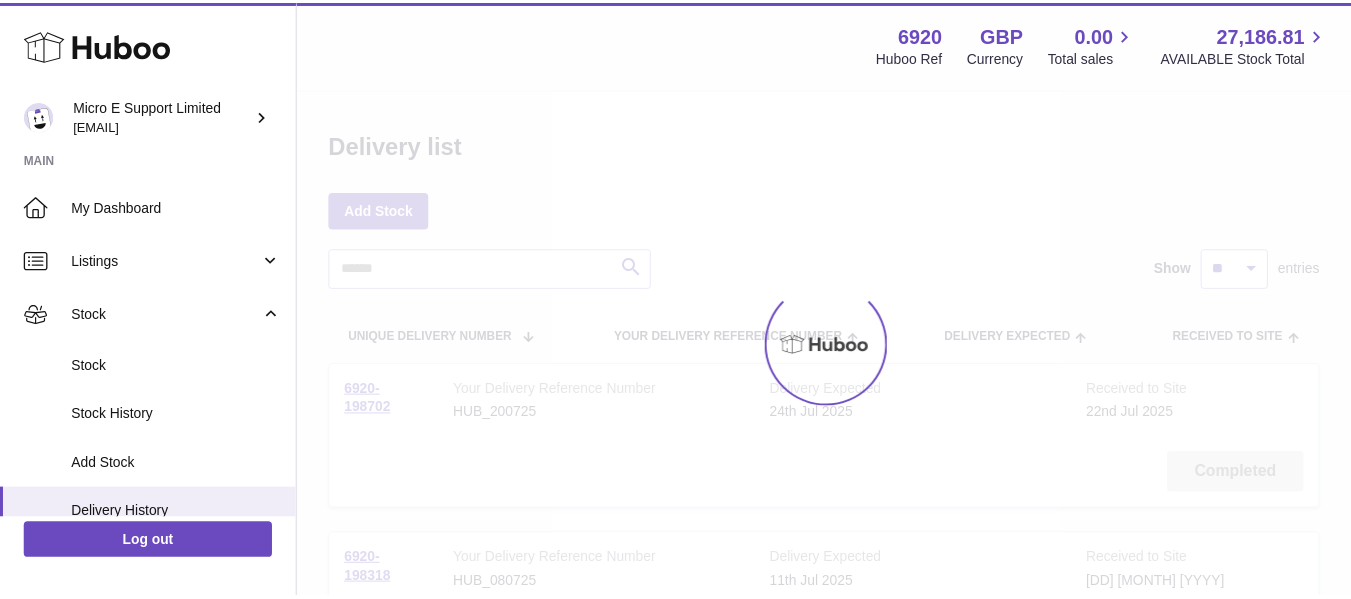 scroll, scrollTop: 0, scrollLeft: 0, axis: both 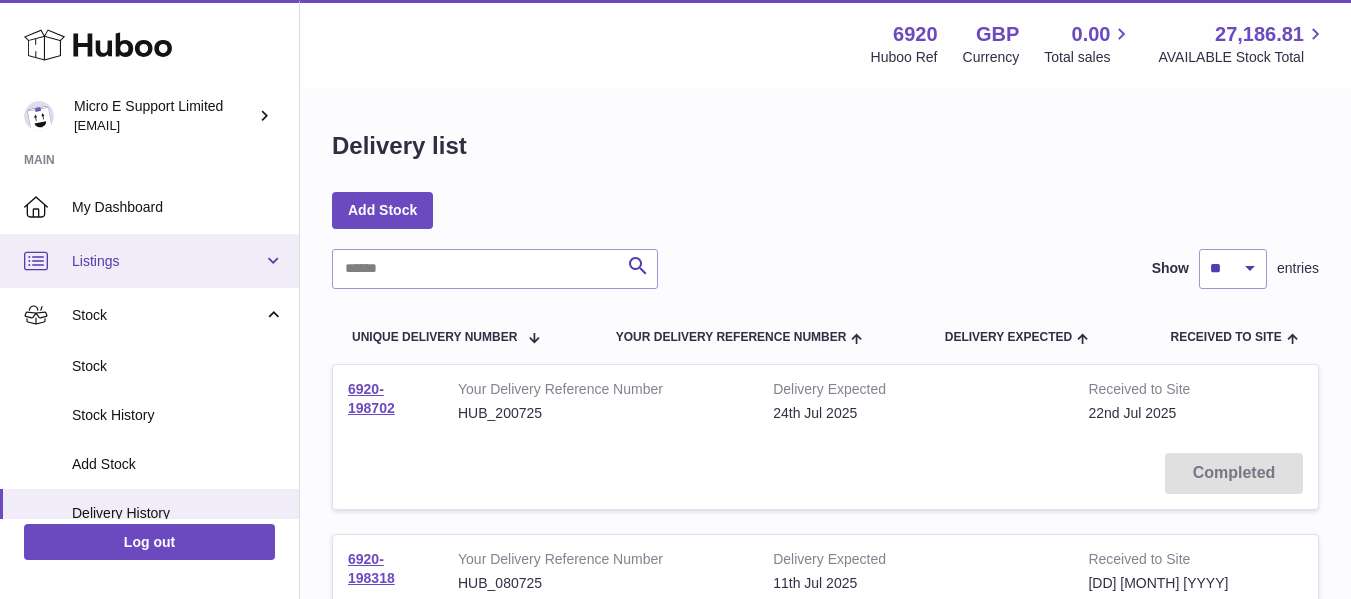 click on "Listings" at bounding box center [167, 261] 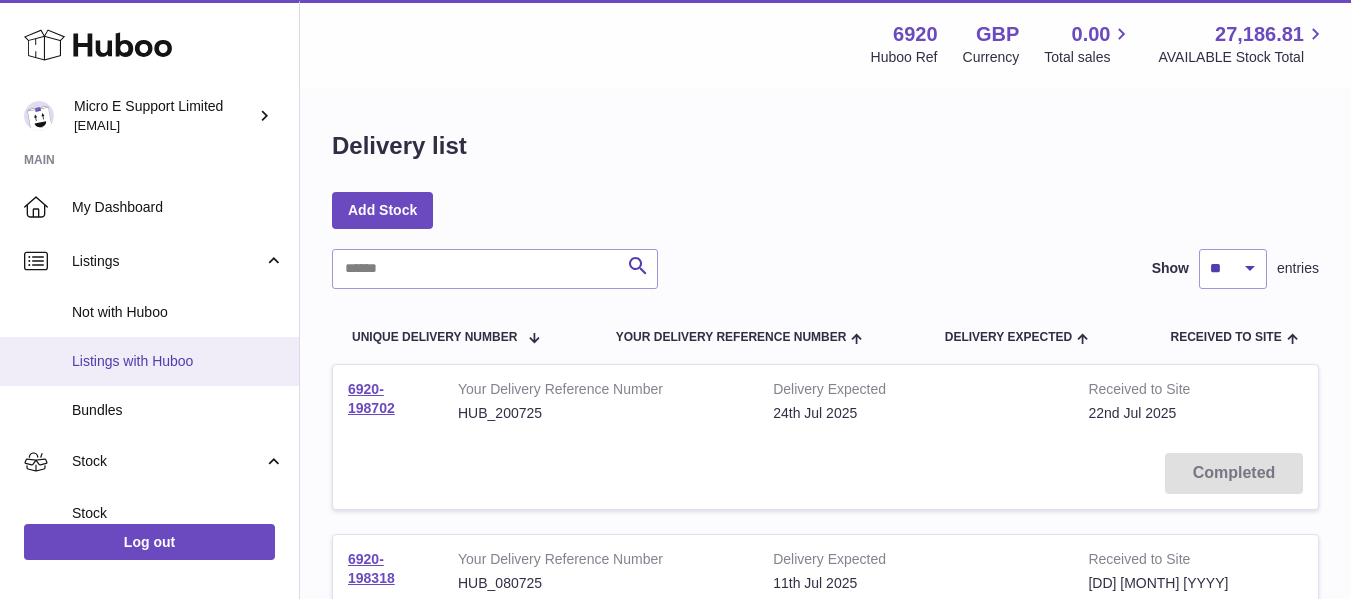 click on "Listings with Huboo" at bounding box center (178, 361) 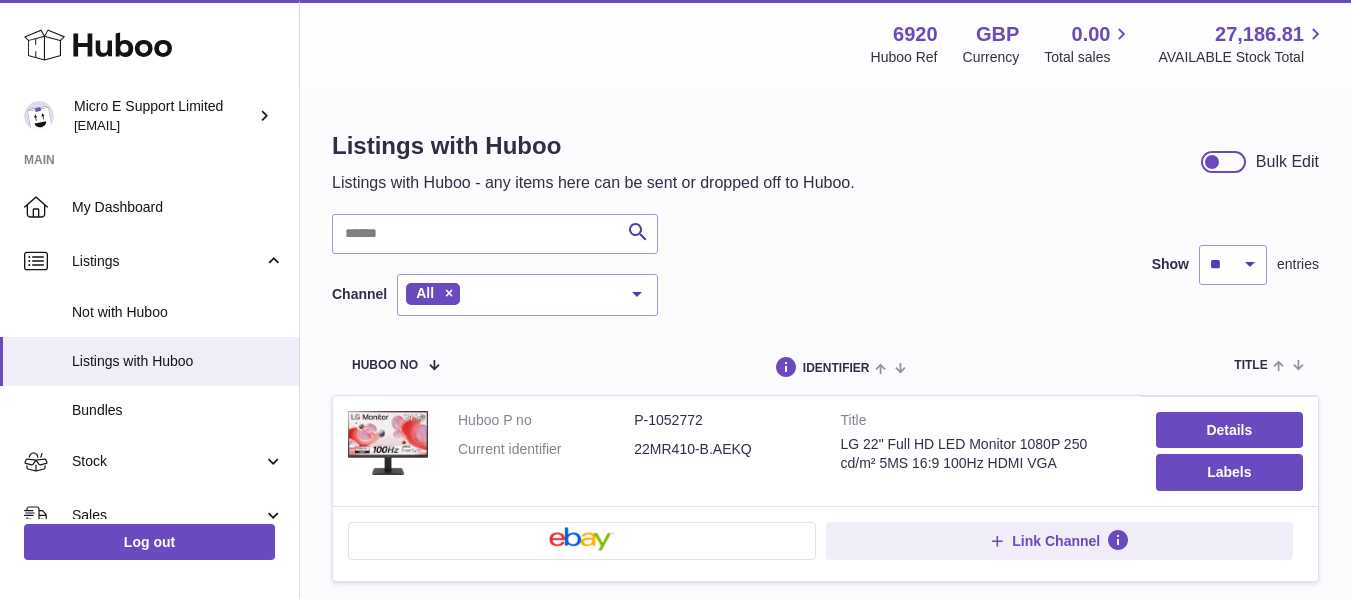 scroll, scrollTop: 0, scrollLeft: 0, axis: both 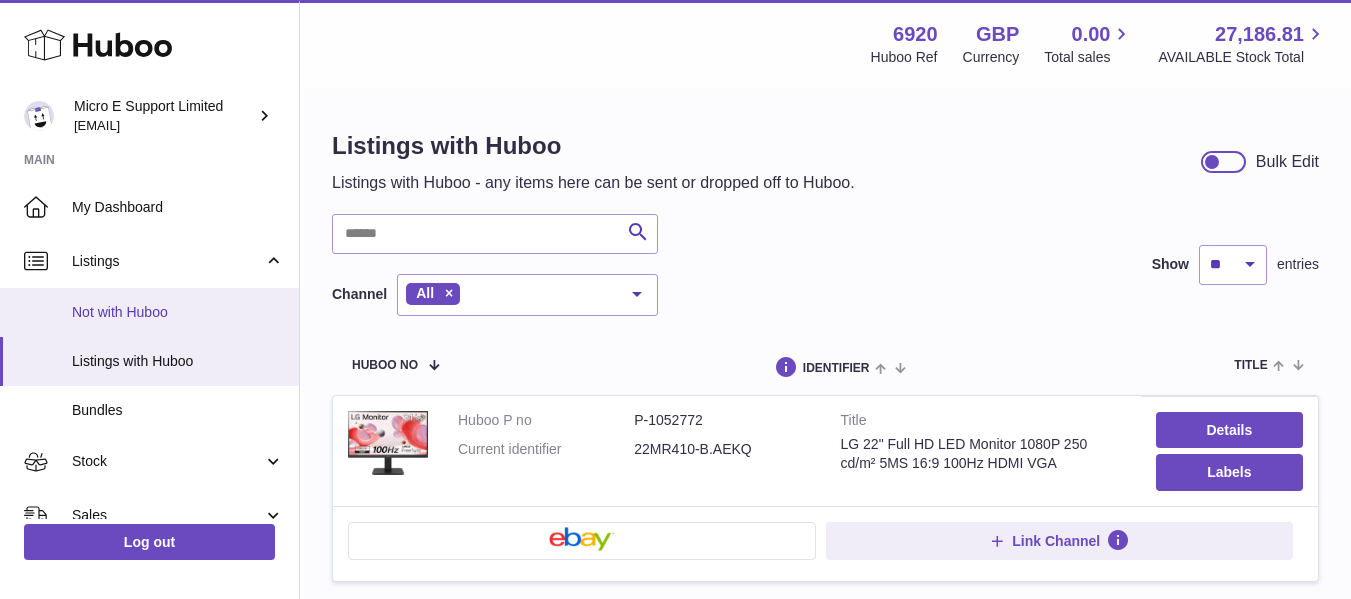 click on "Not with Huboo" at bounding box center [178, 312] 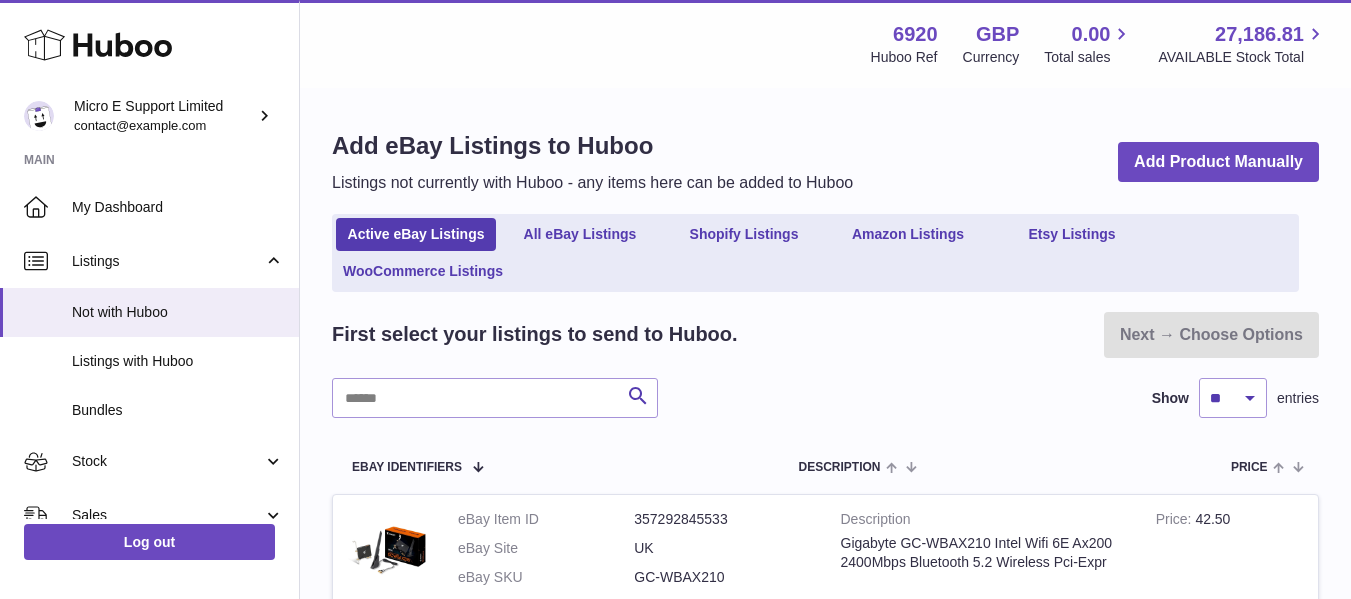 scroll, scrollTop: 0, scrollLeft: 0, axis: both 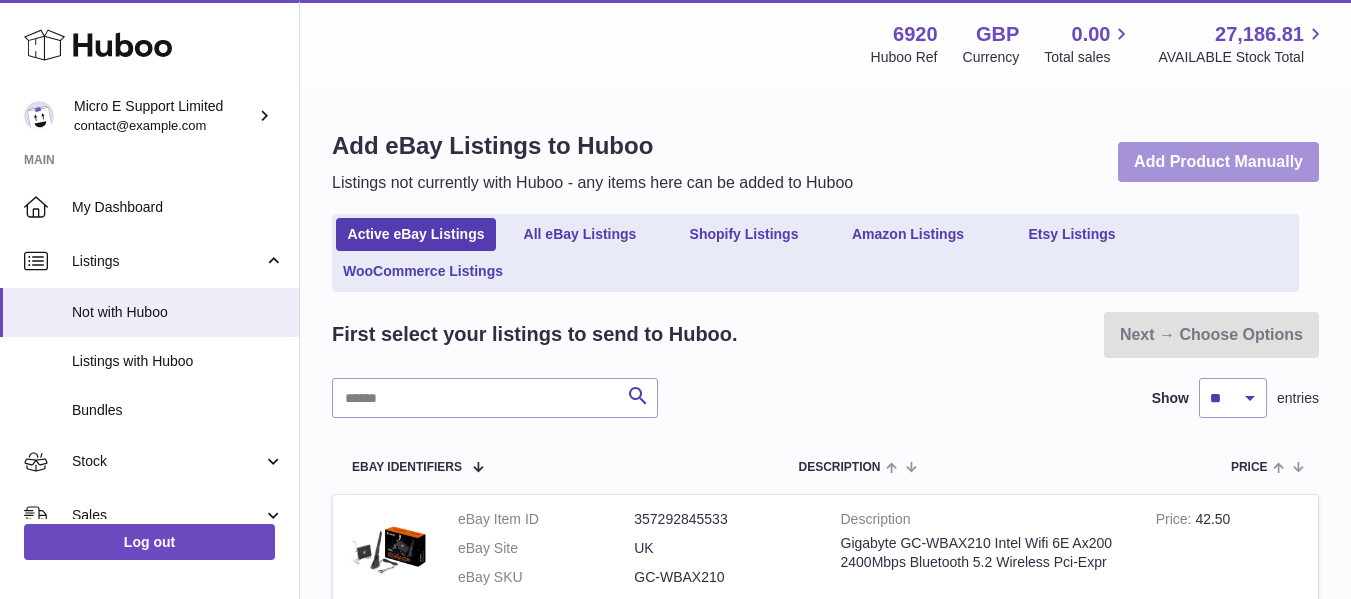 click on "Add Product Manually" at bounding box center (1218, 162) 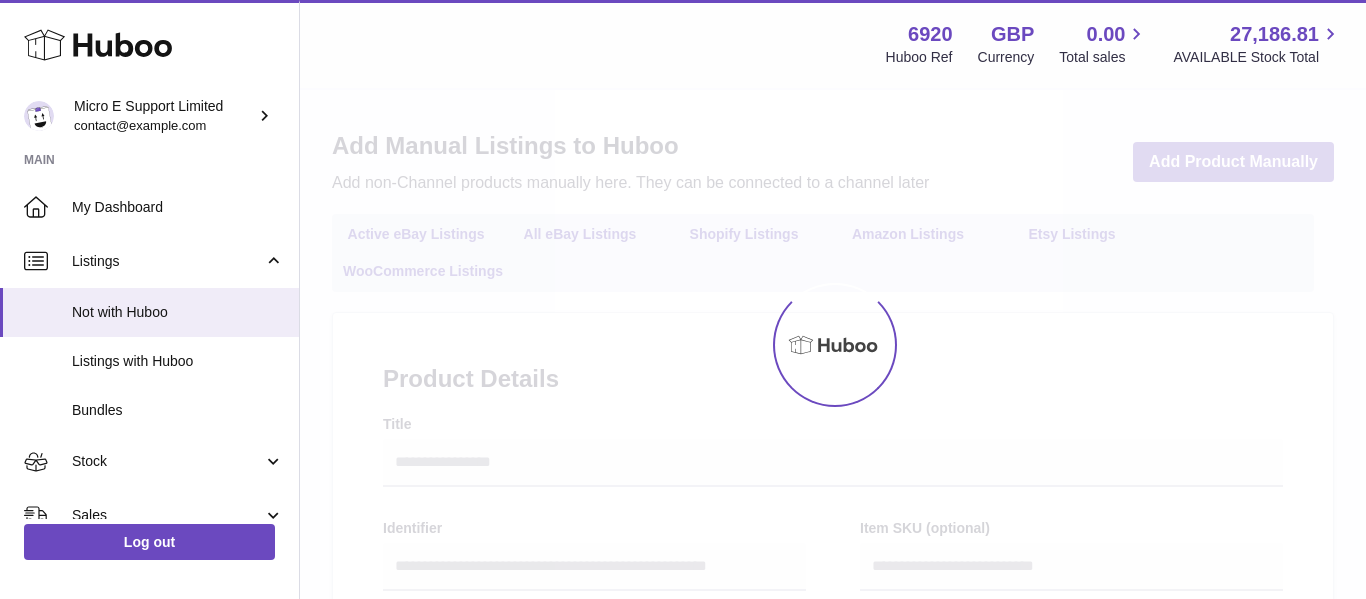select 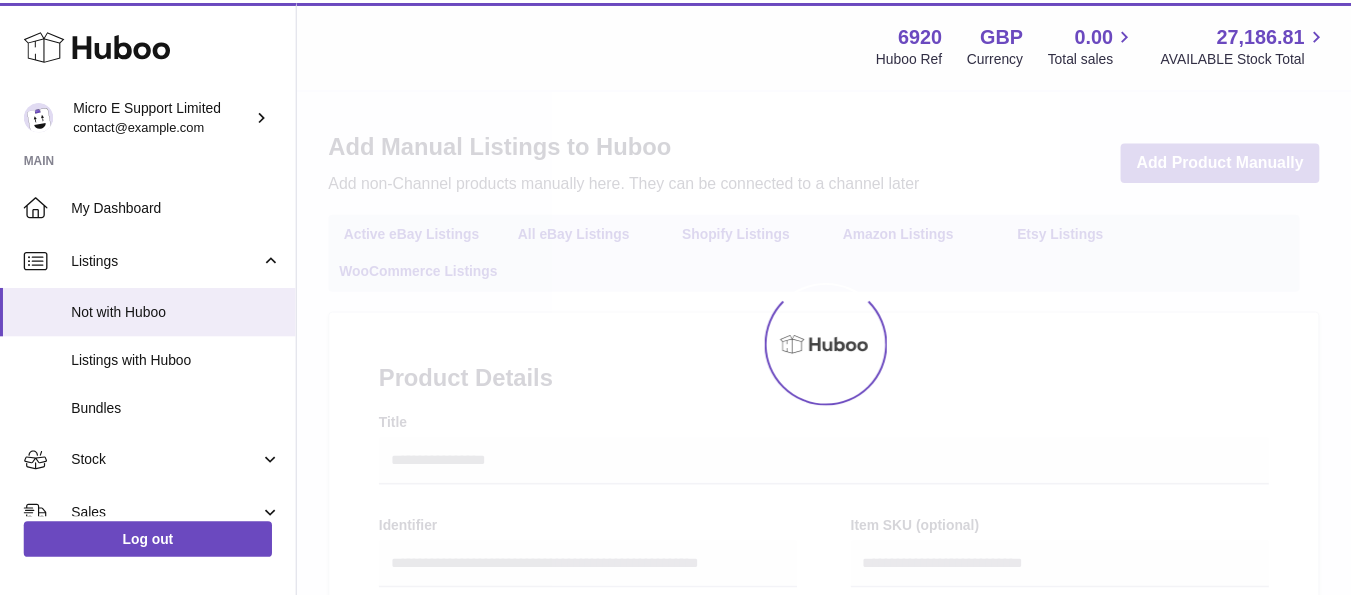 scroll, scrollTop: 0, scrollLeft: 0, axis: both 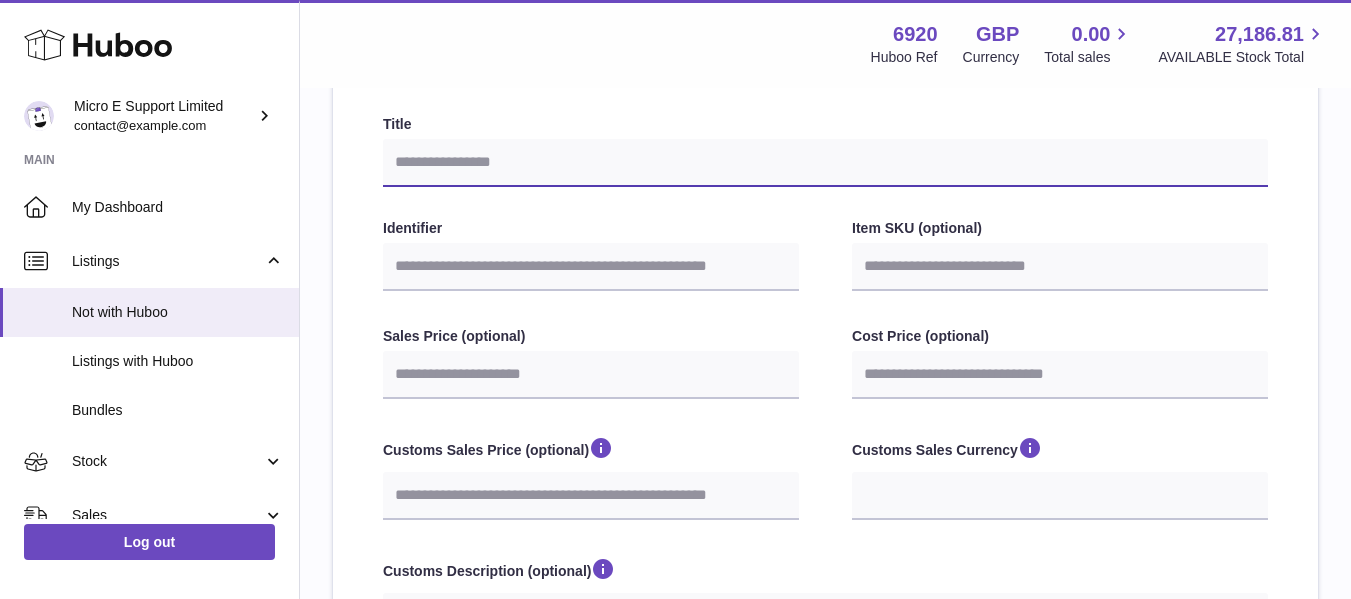 click on "Title" at bounding box center (825, 163) 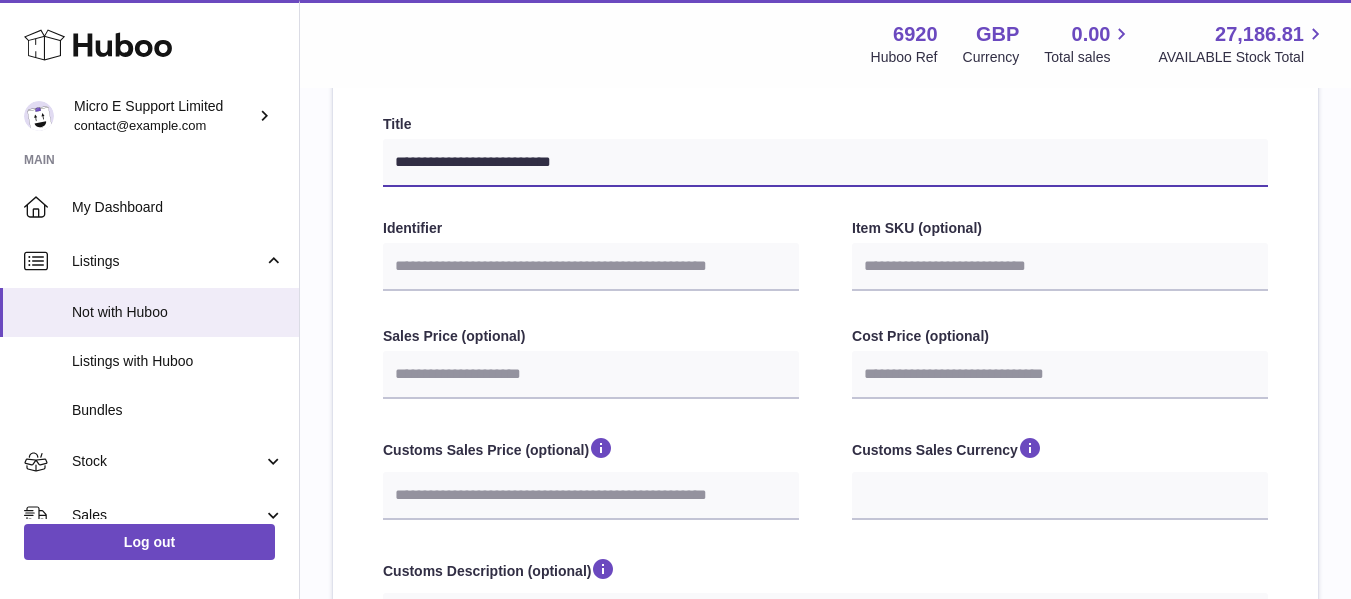 click on "**********" at bounding box center [825, 163] 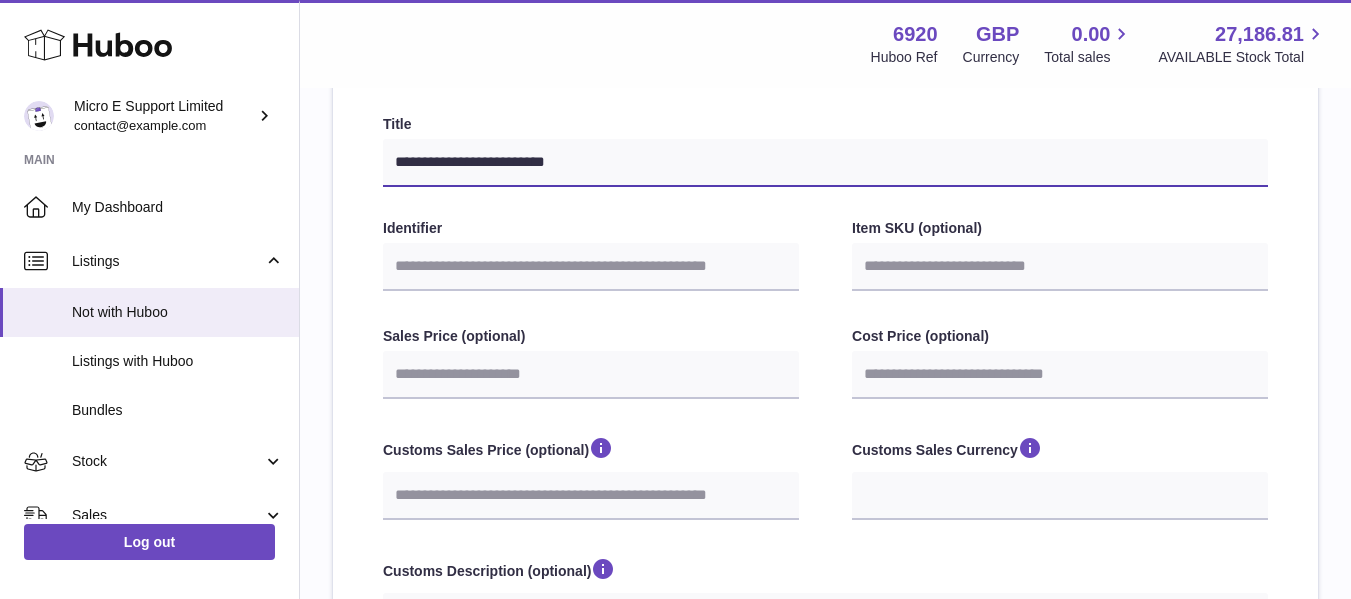 type on "**********" 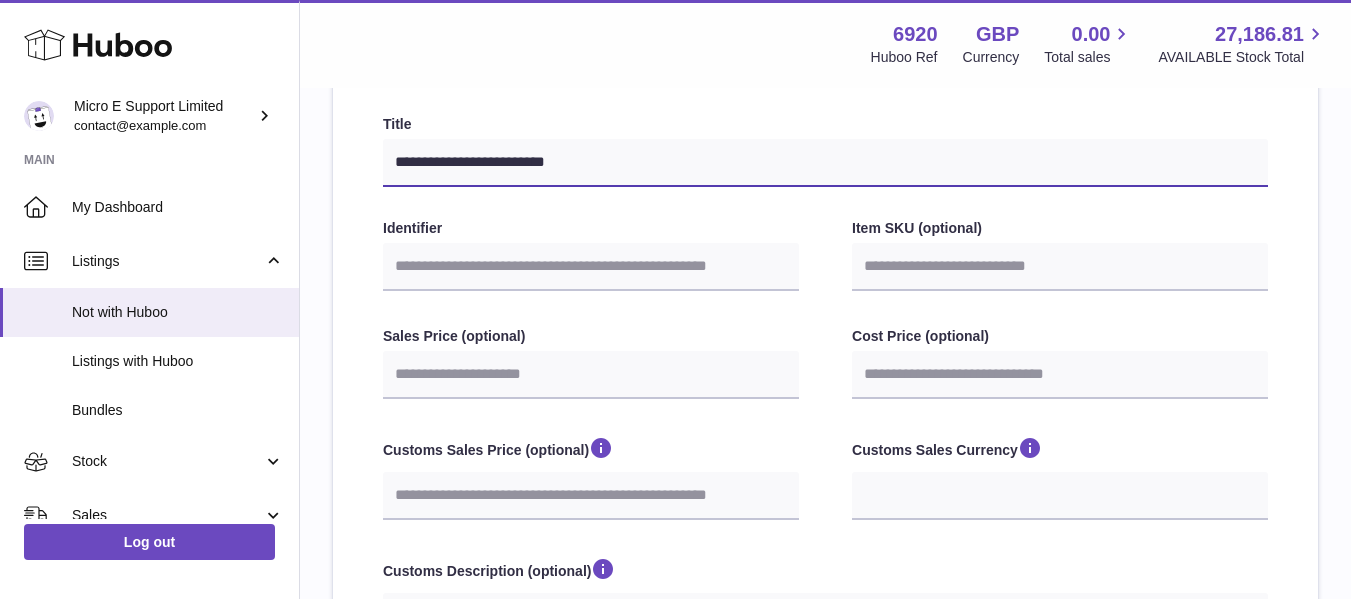 select 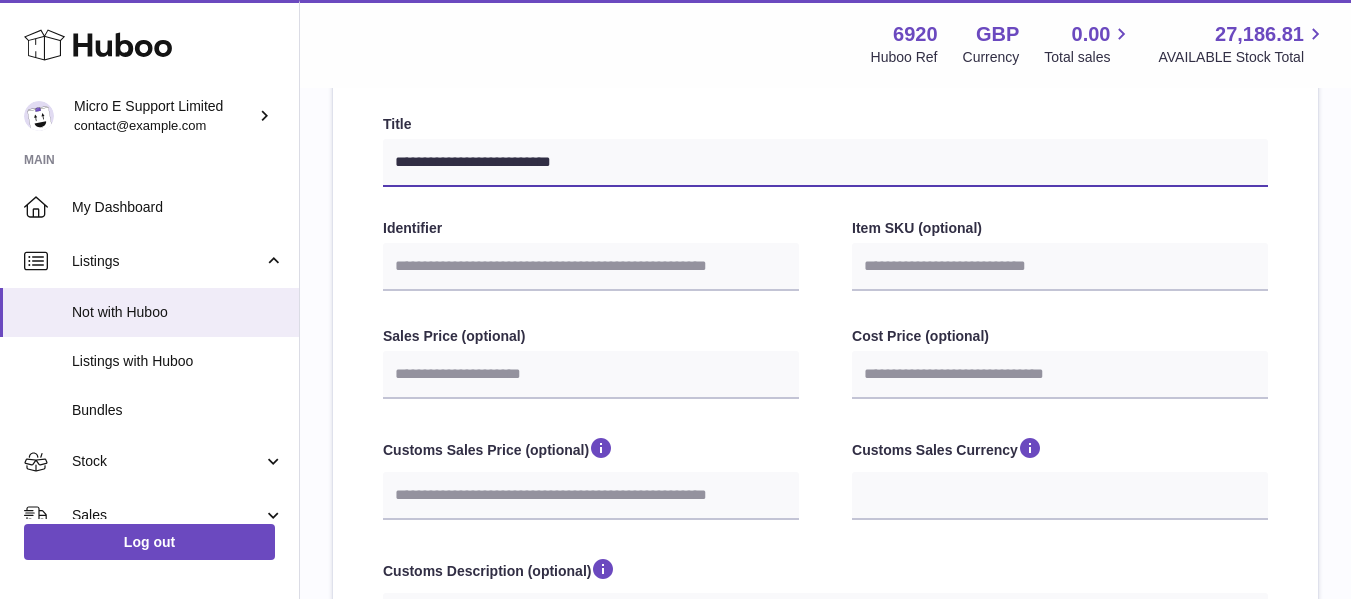 type on "**********" 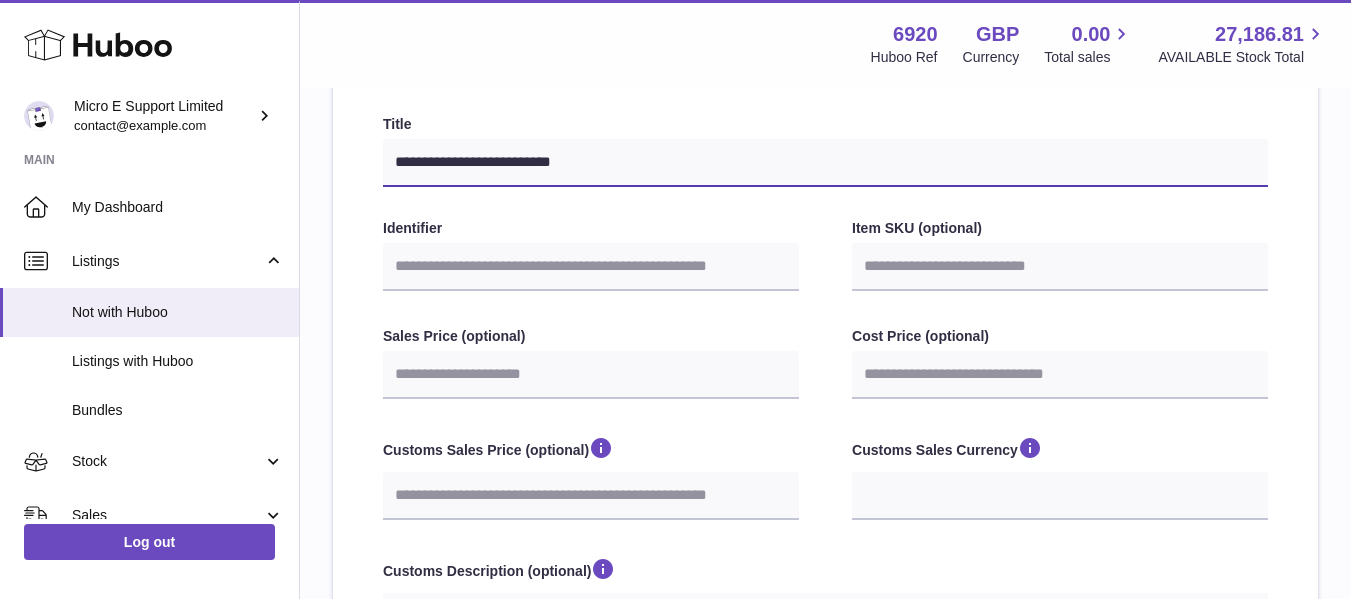 select 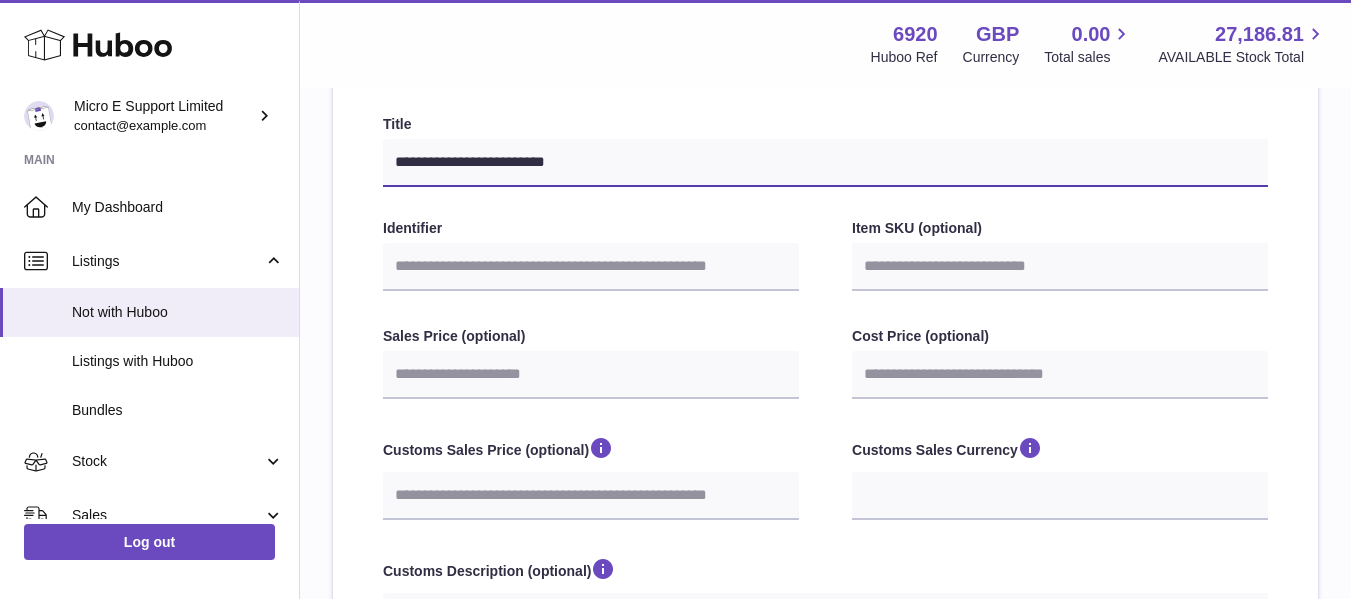 type on "**********" 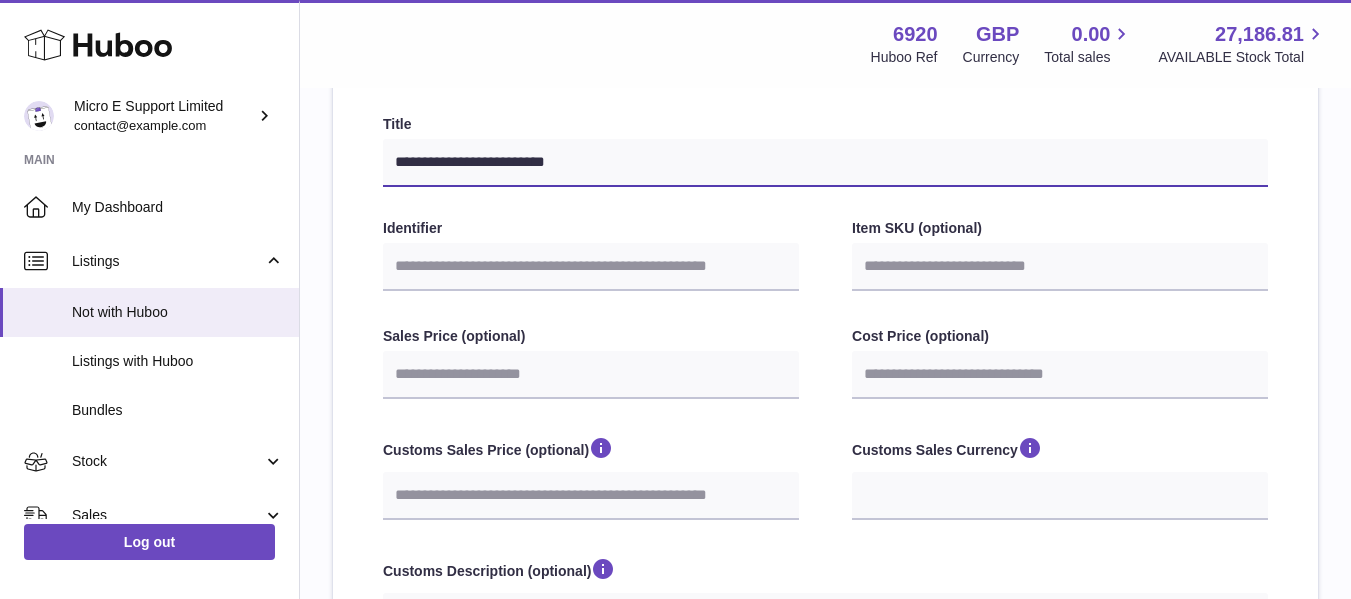 select 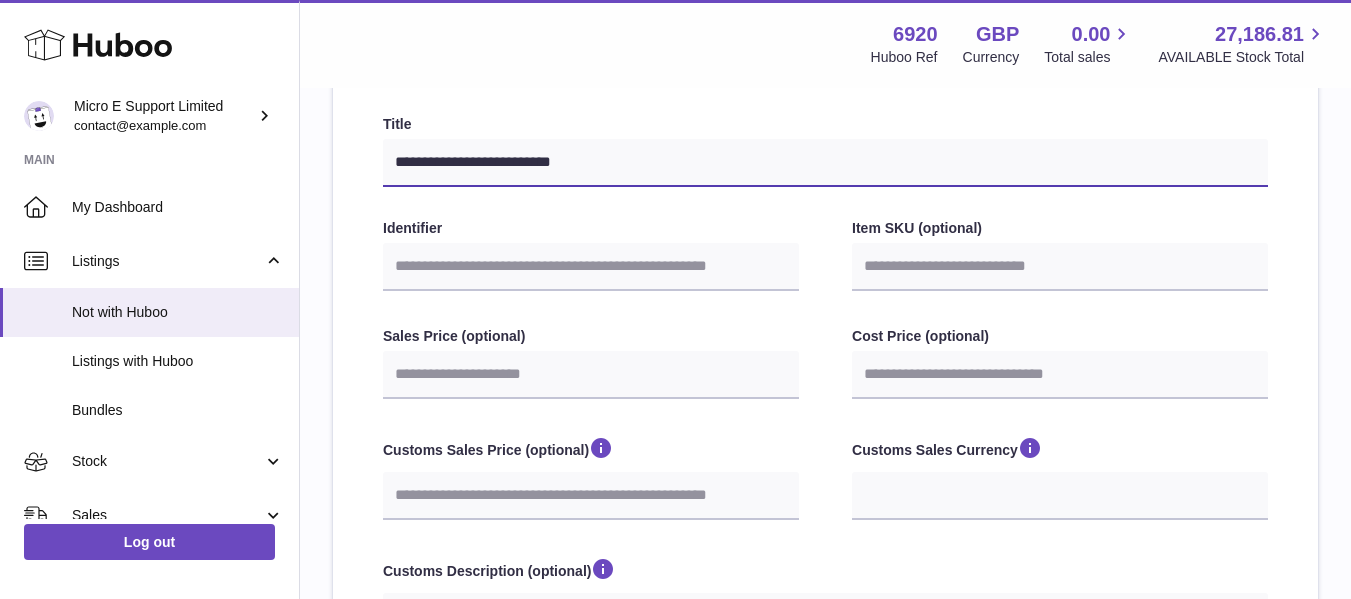 type on "**********" 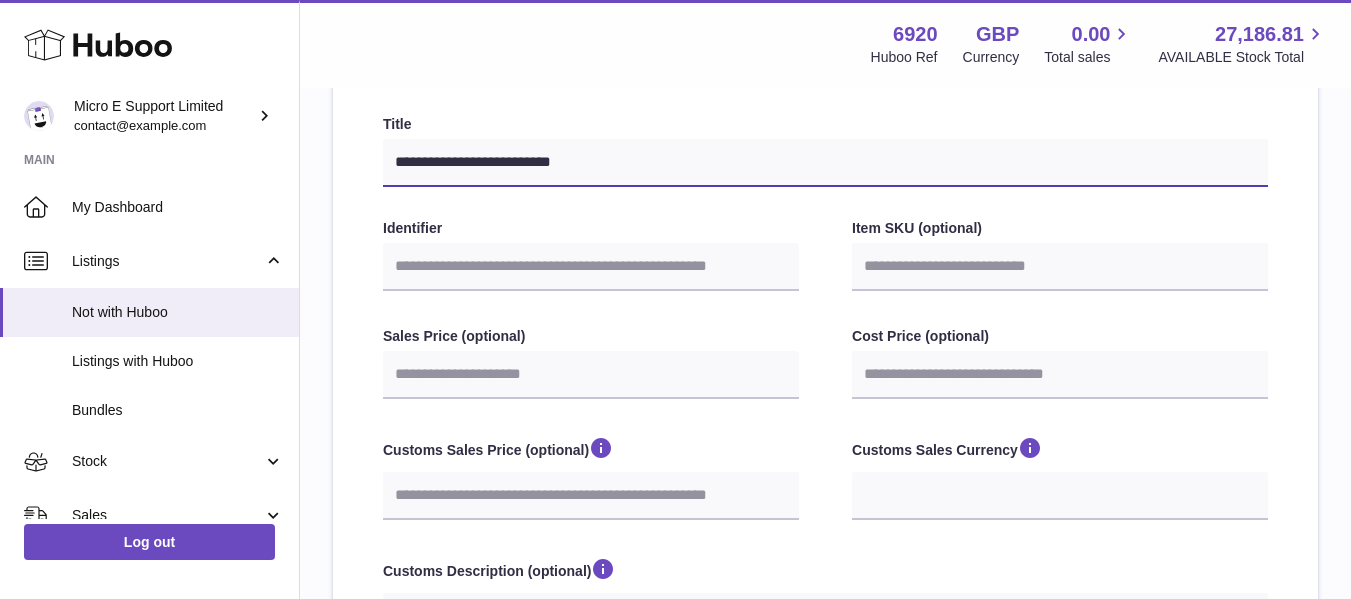 select 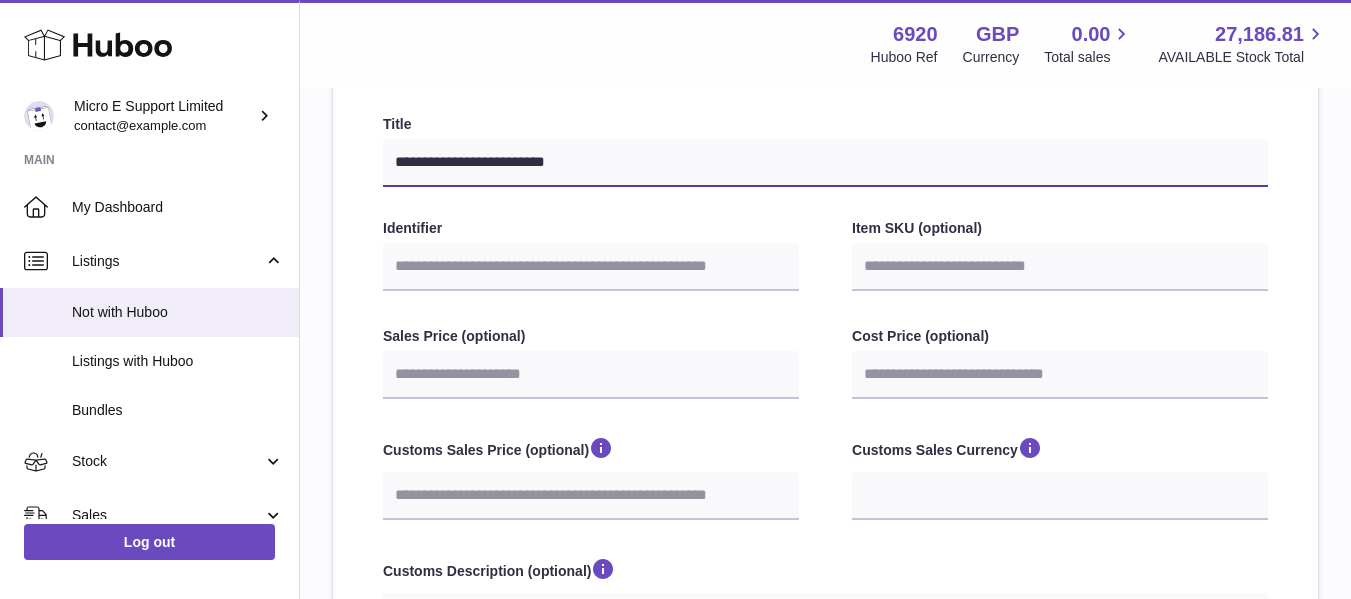 type on "**********" 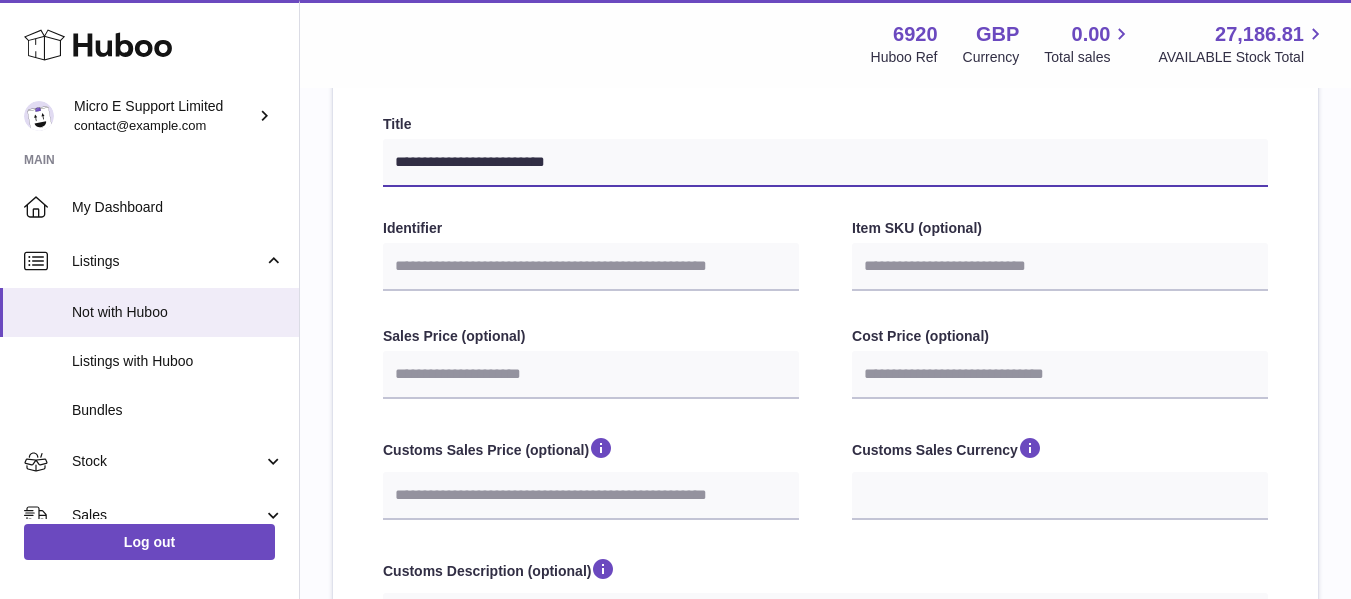 select 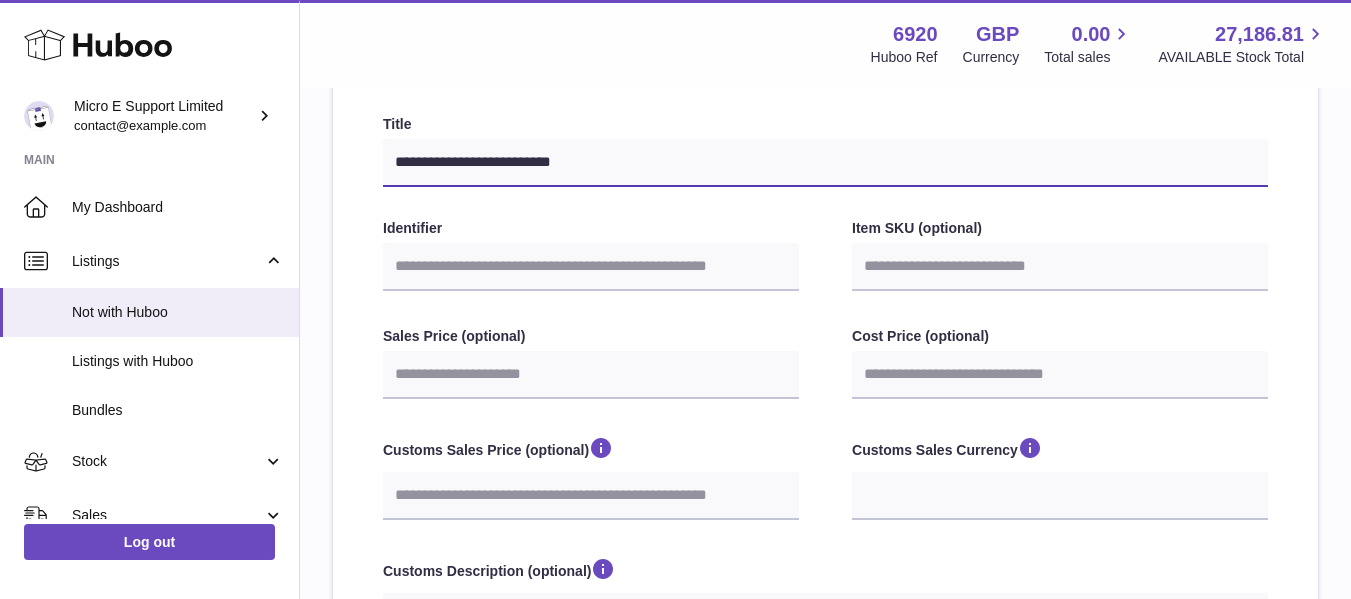 type on "**********" 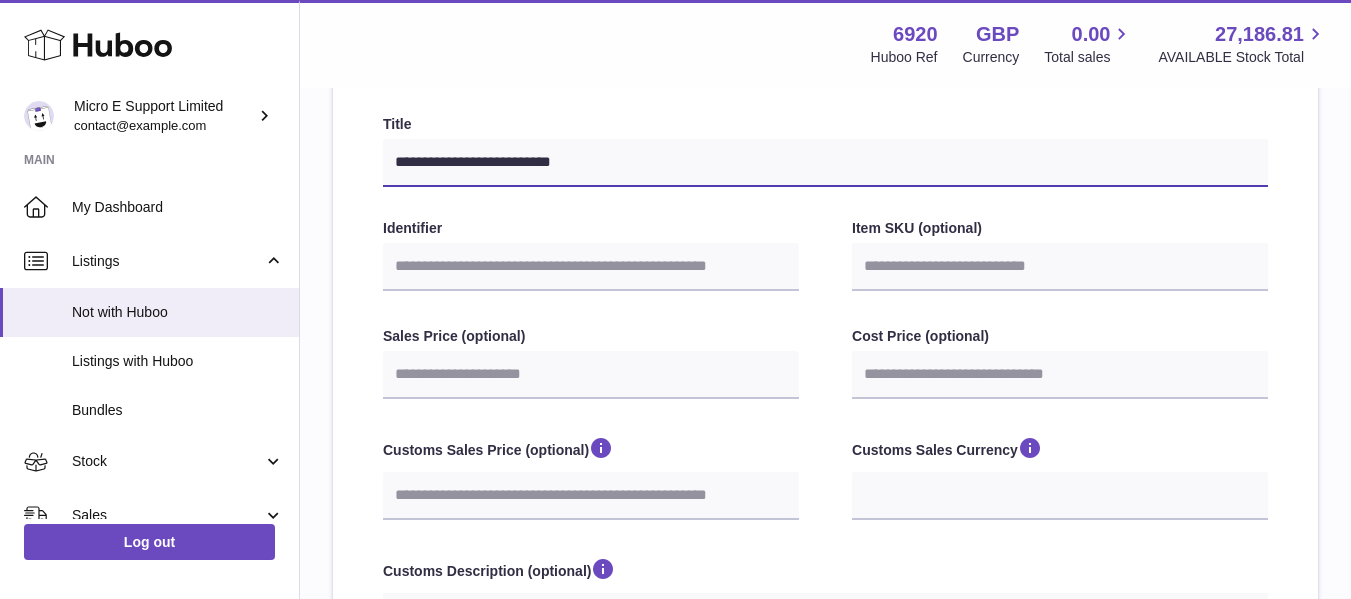 select 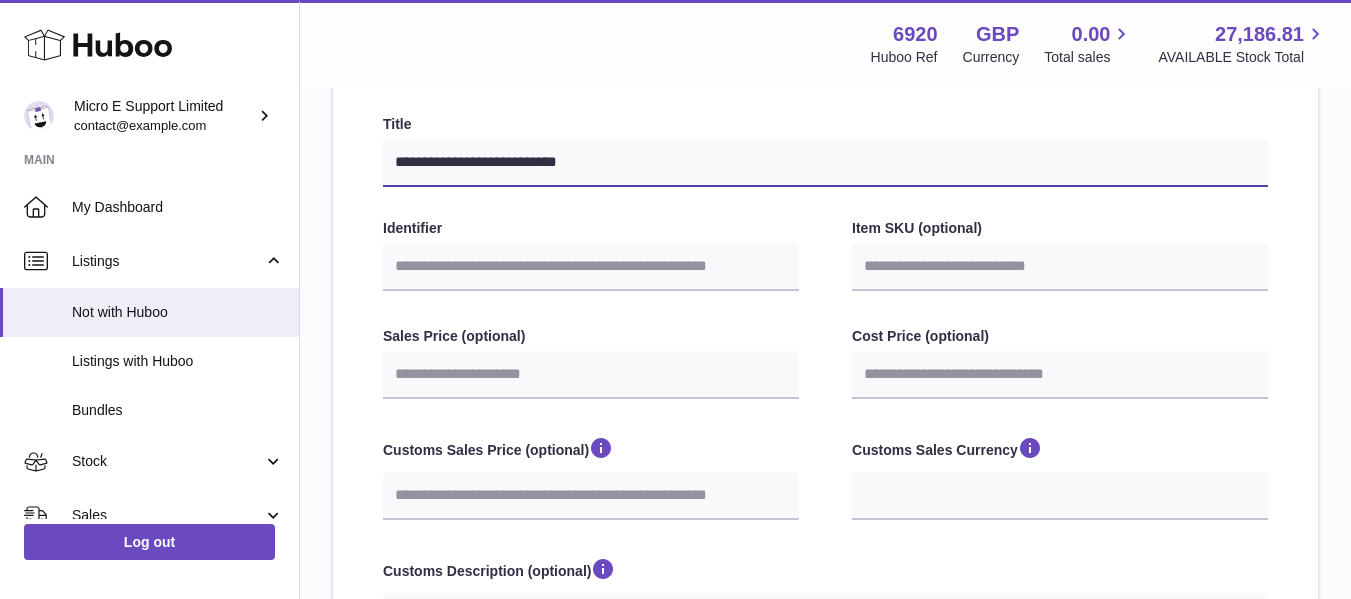 type on "**********" 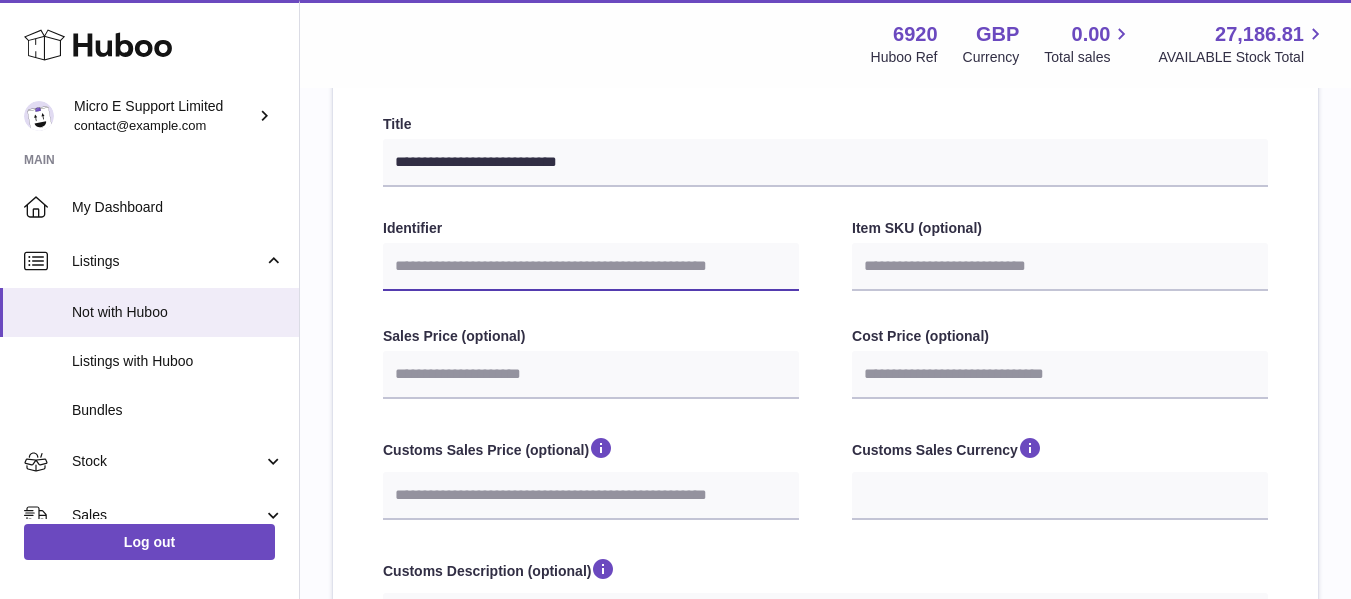 click on "Identifier" at bounding box center (591, 267) 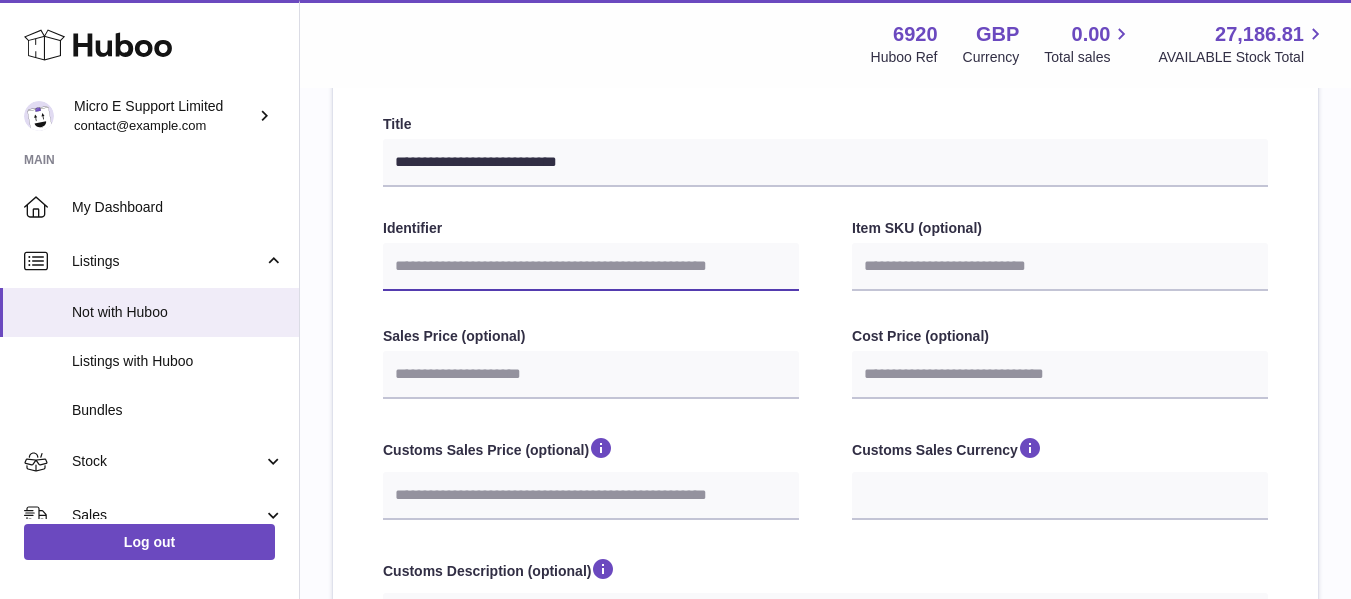 paste on "**********" 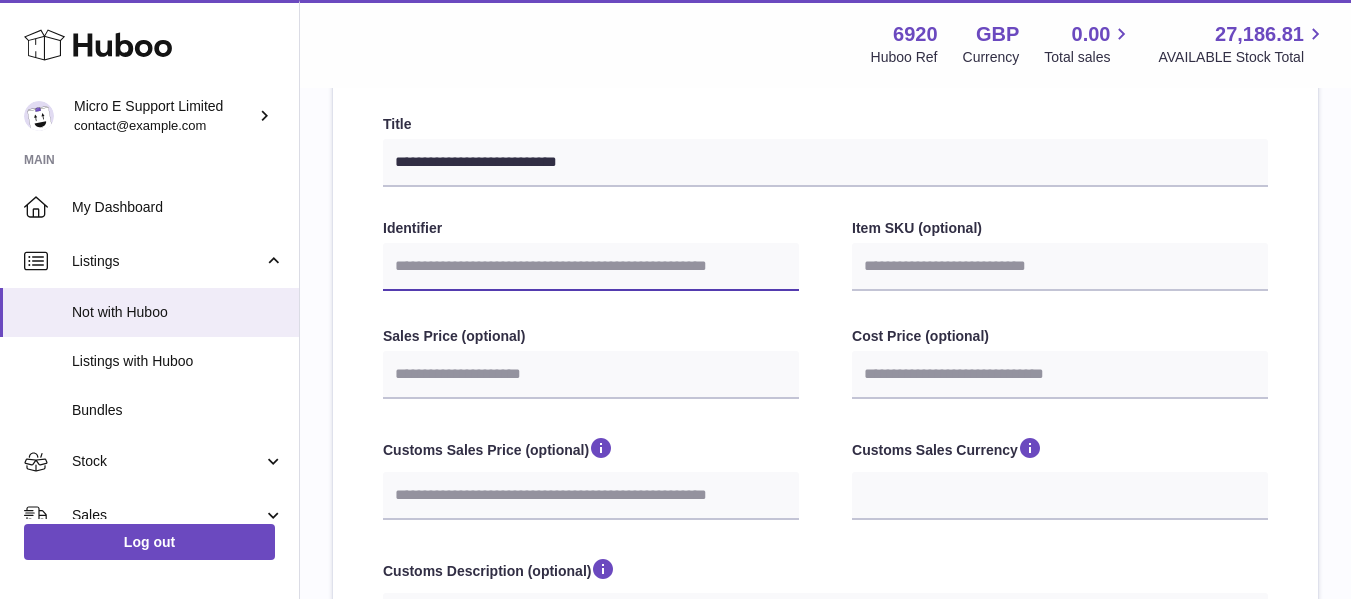 type on "**********" 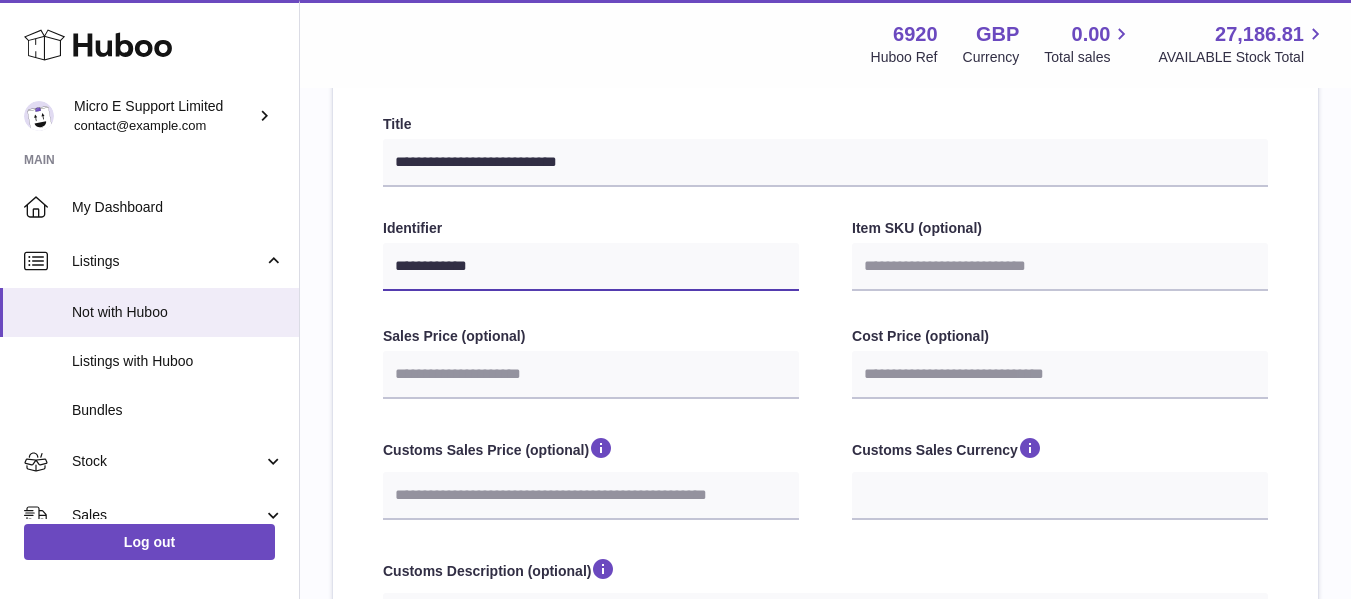 type on "**********" 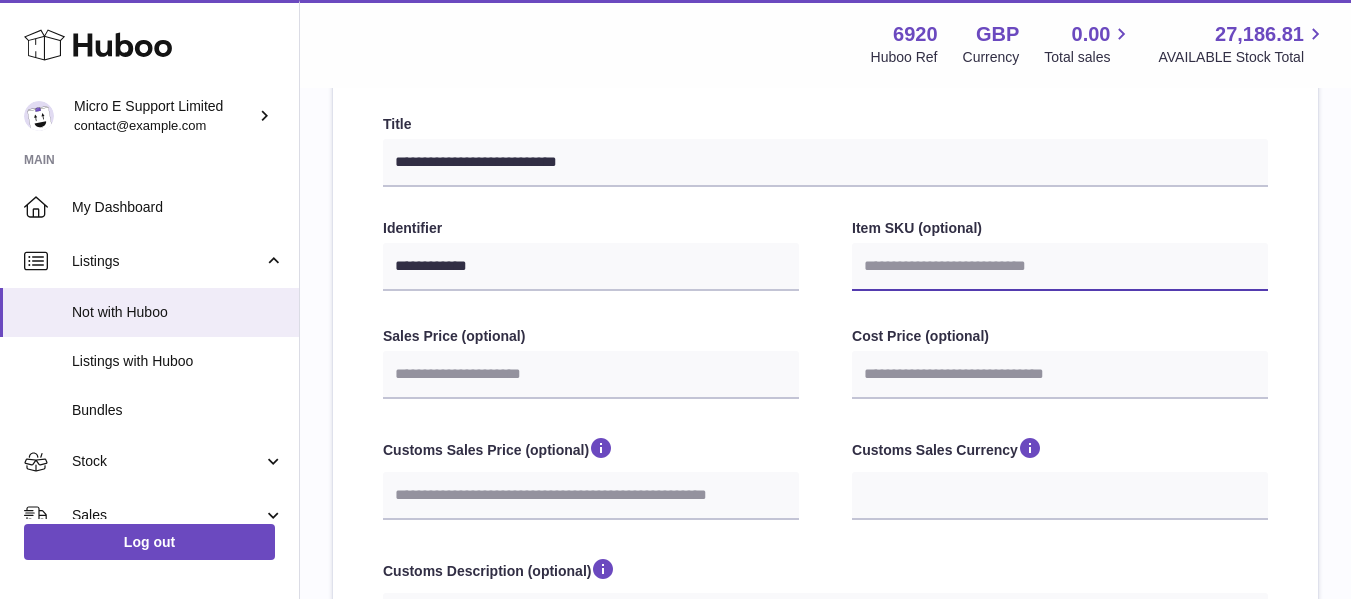 paste on "******" 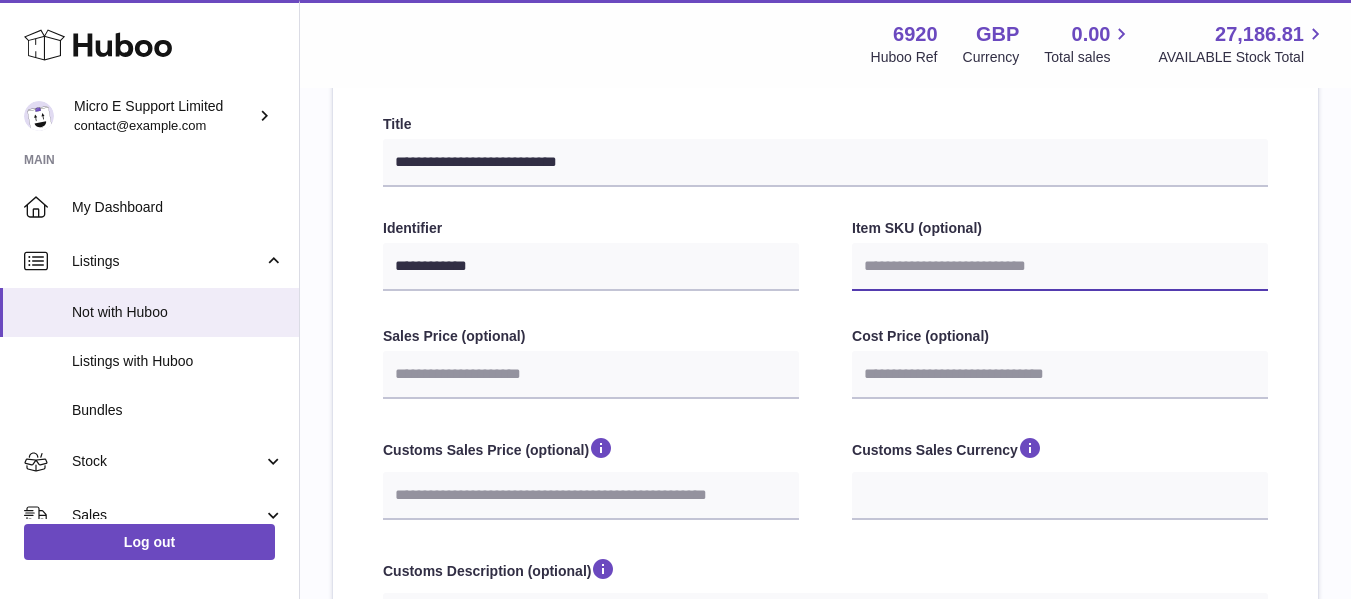 type on "******" 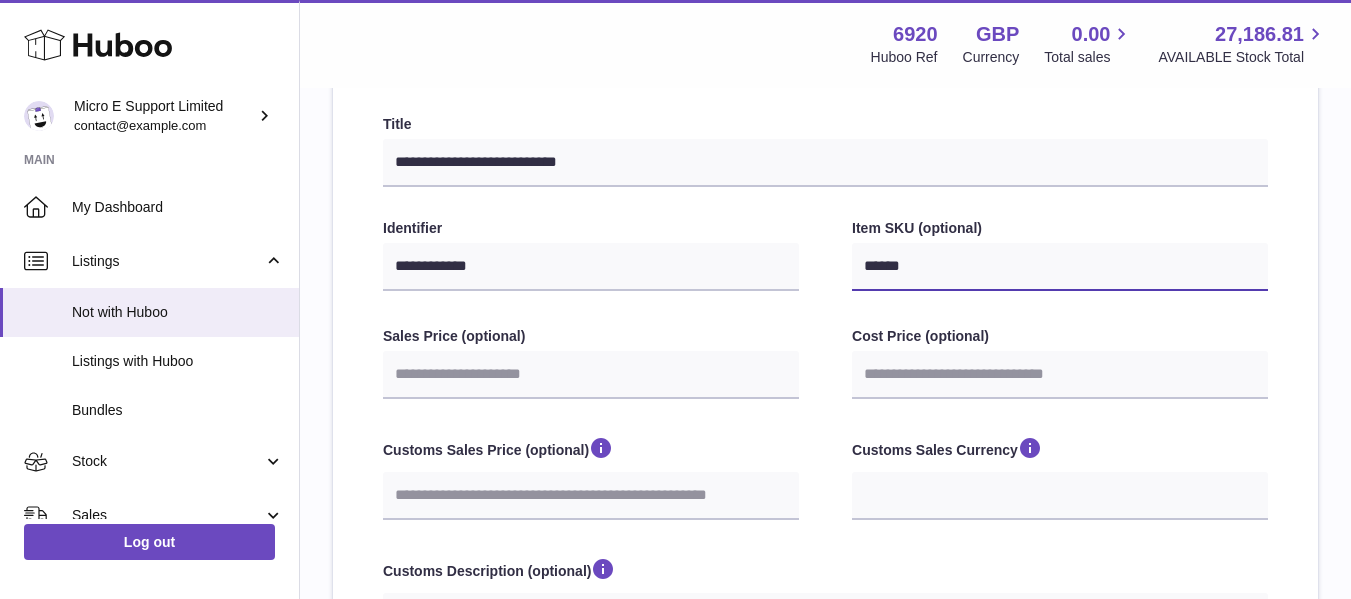 type on "******" 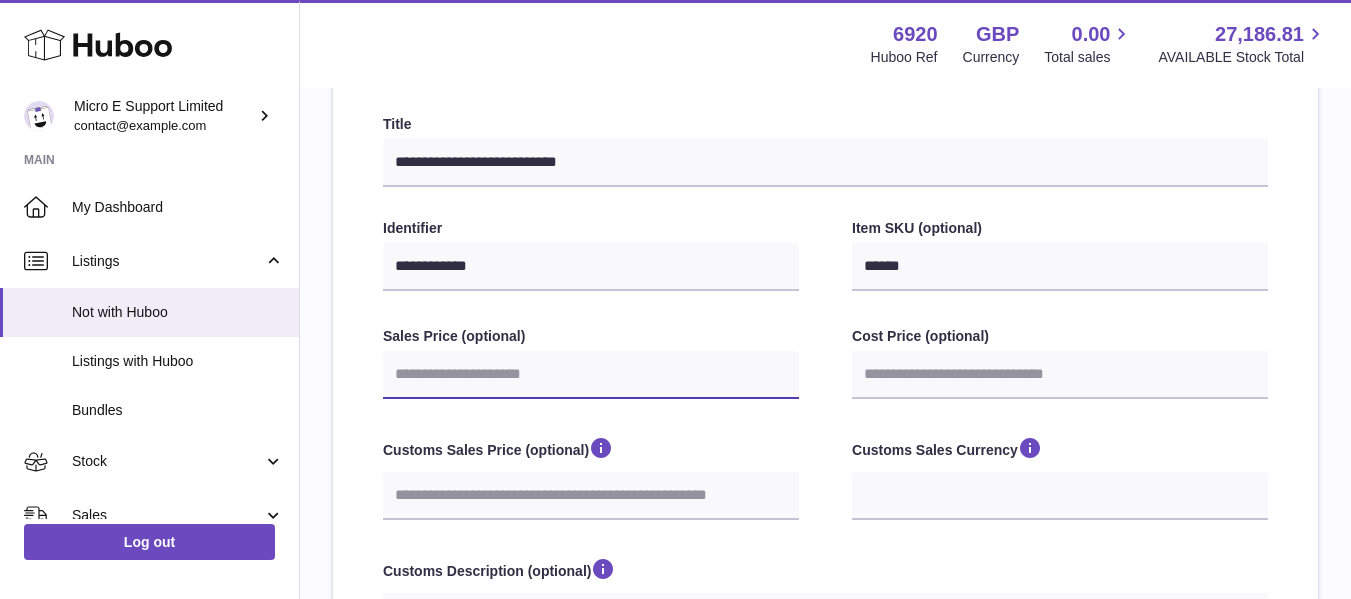 click on "Sales Price (optional)" at bounding box center [591, 375] 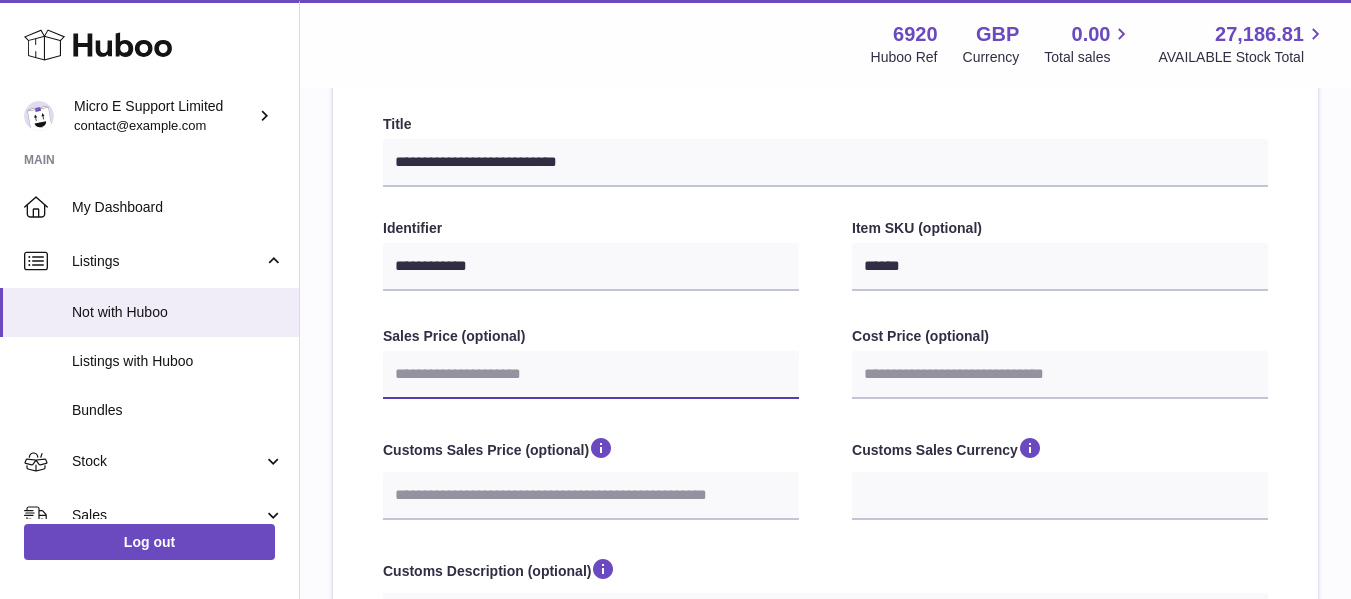 type on "*" 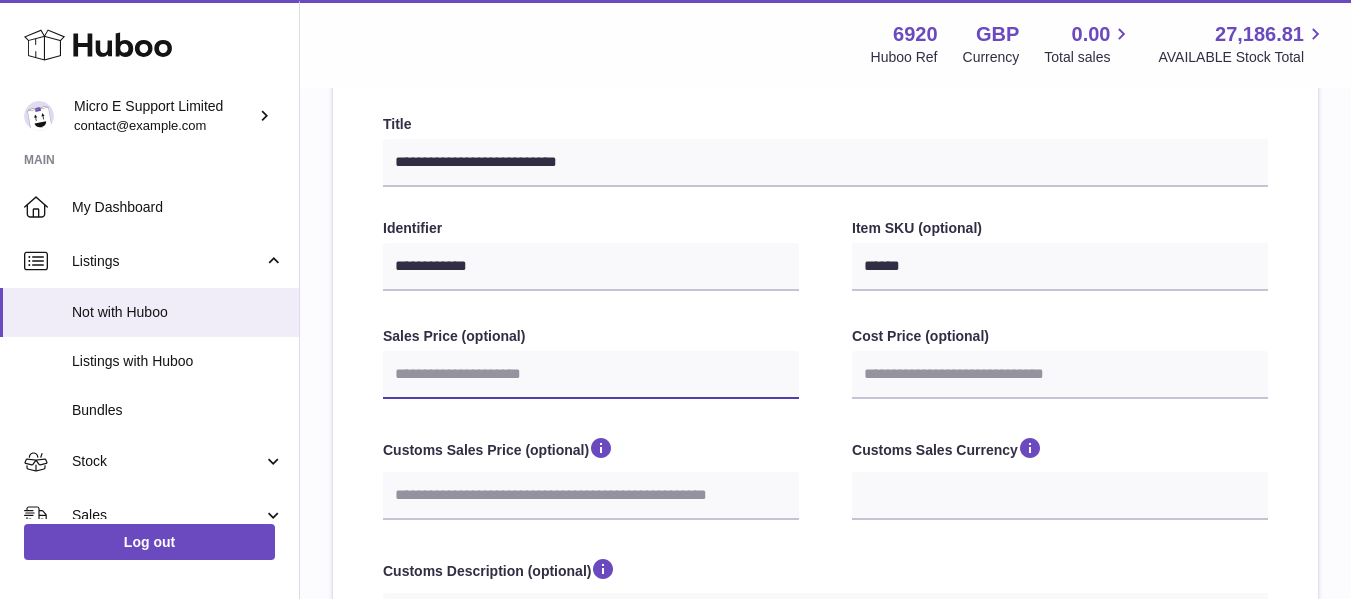 select 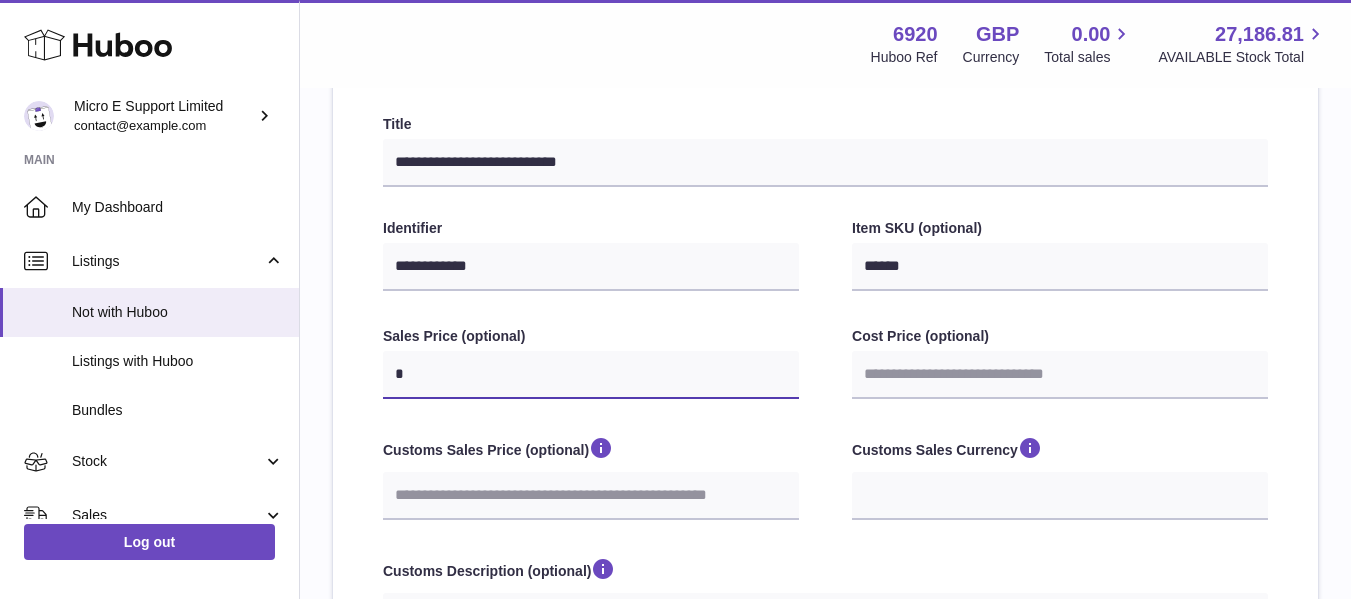 type on "**" 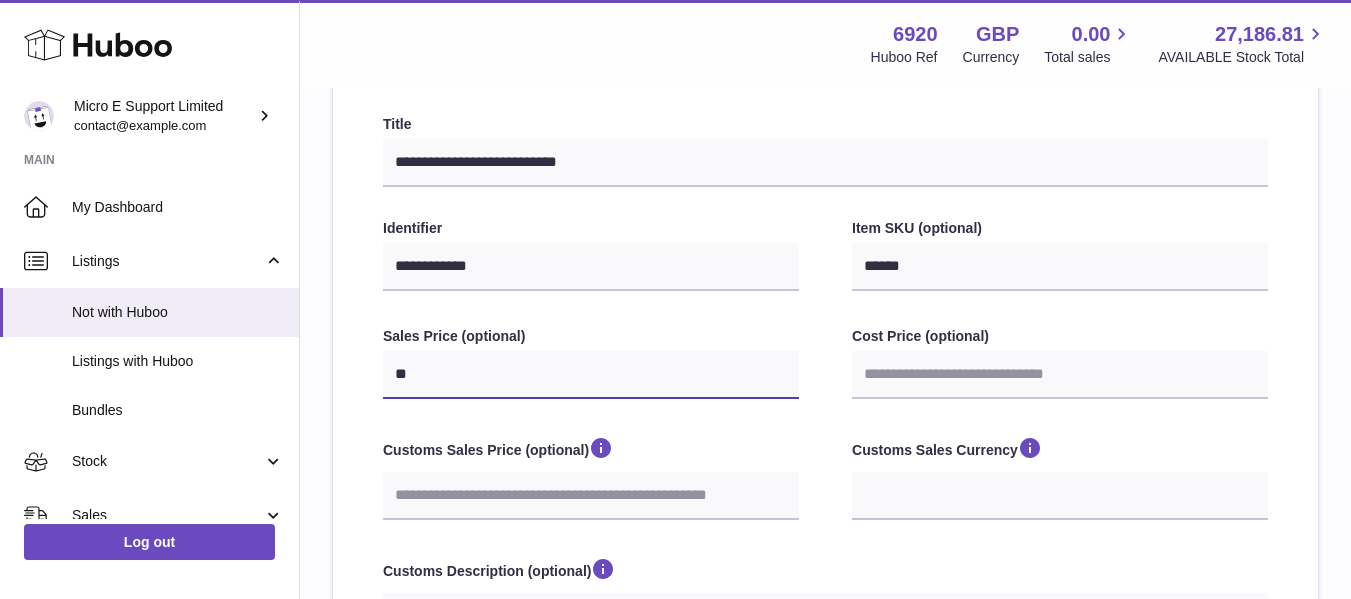 type on "*" 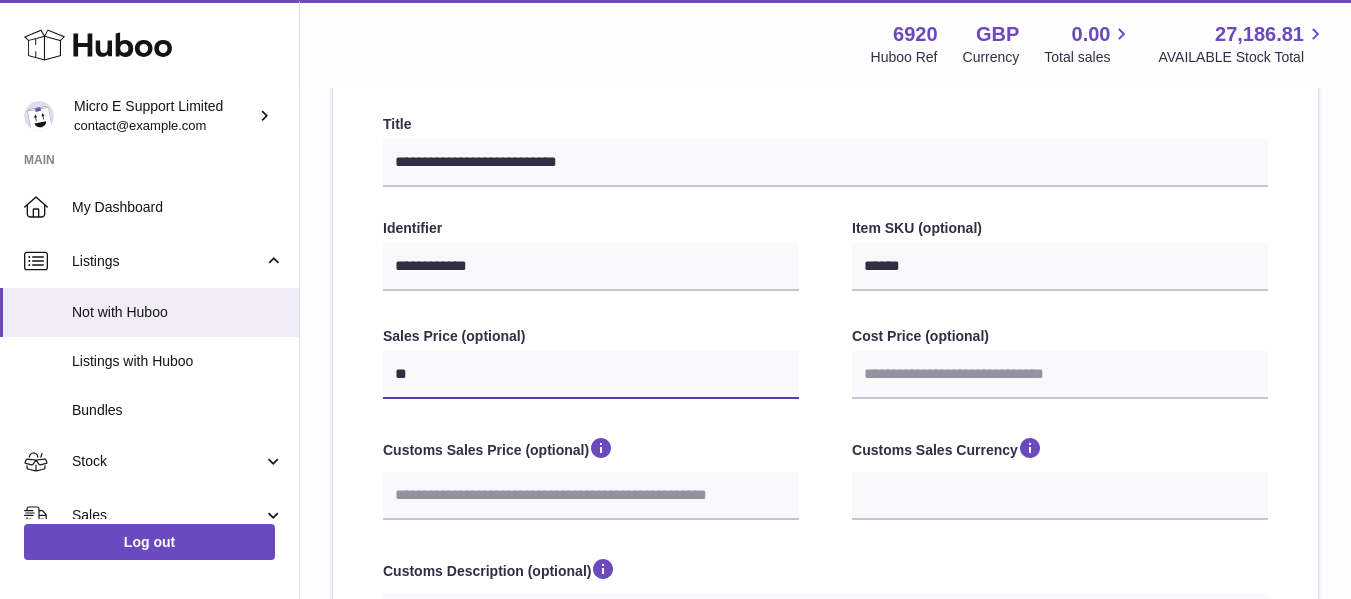 select 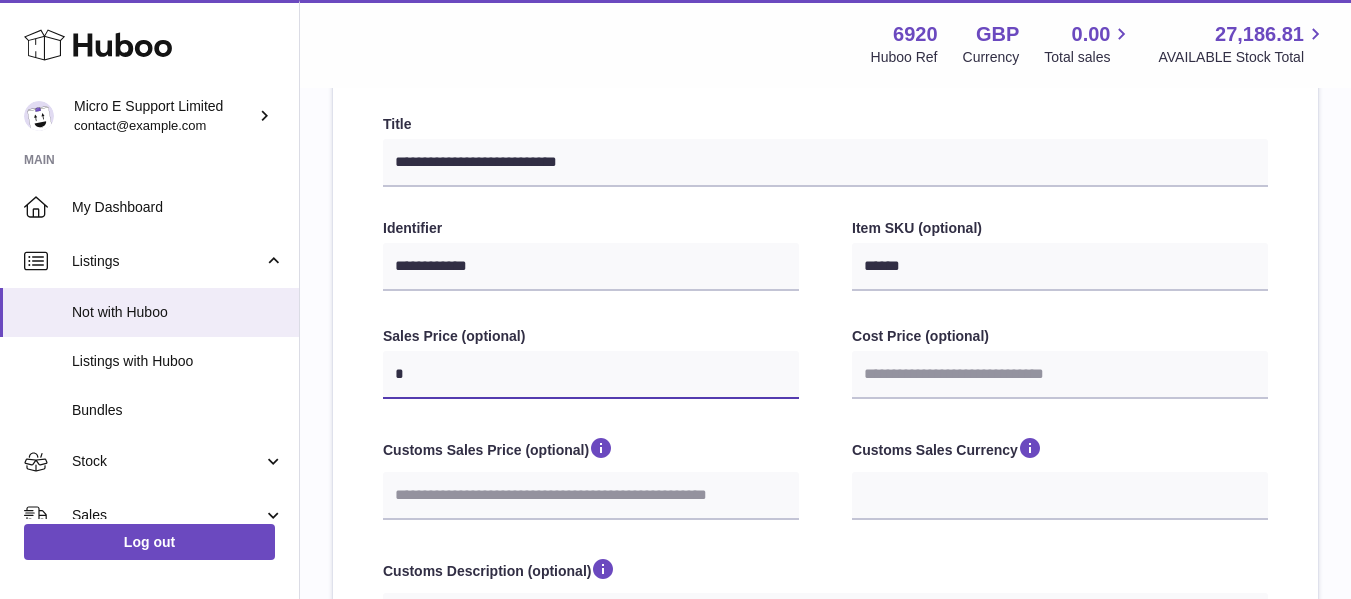 type on "**" 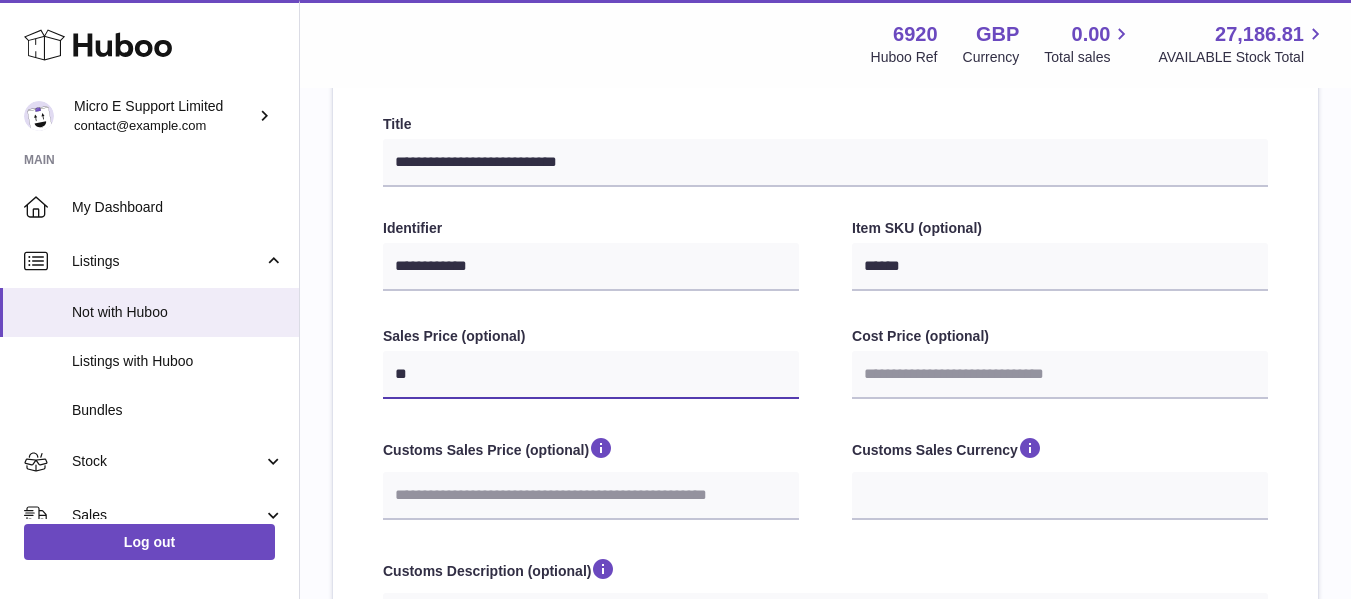type on "***" 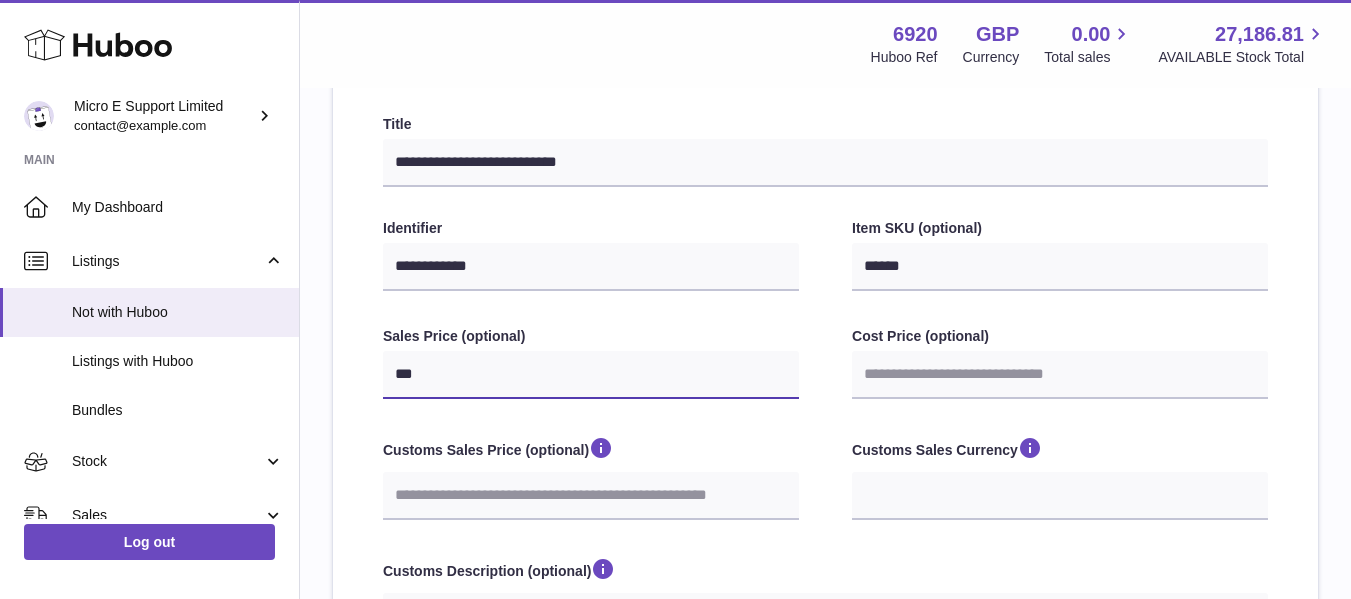 type on "*" 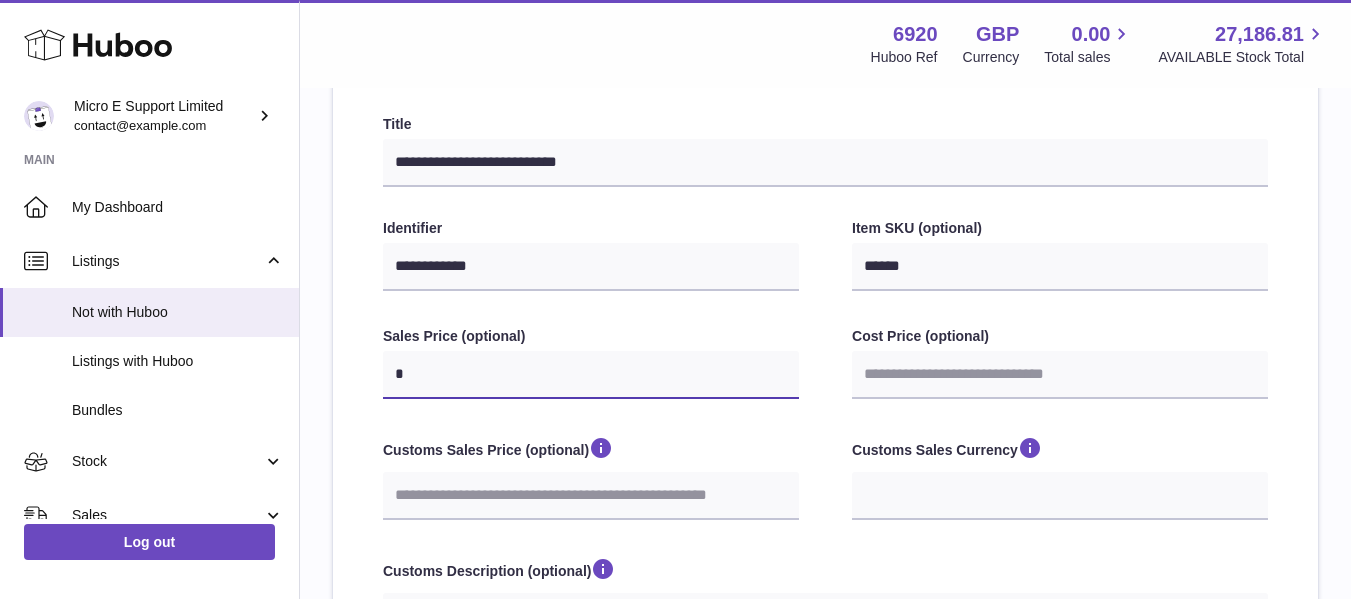 select 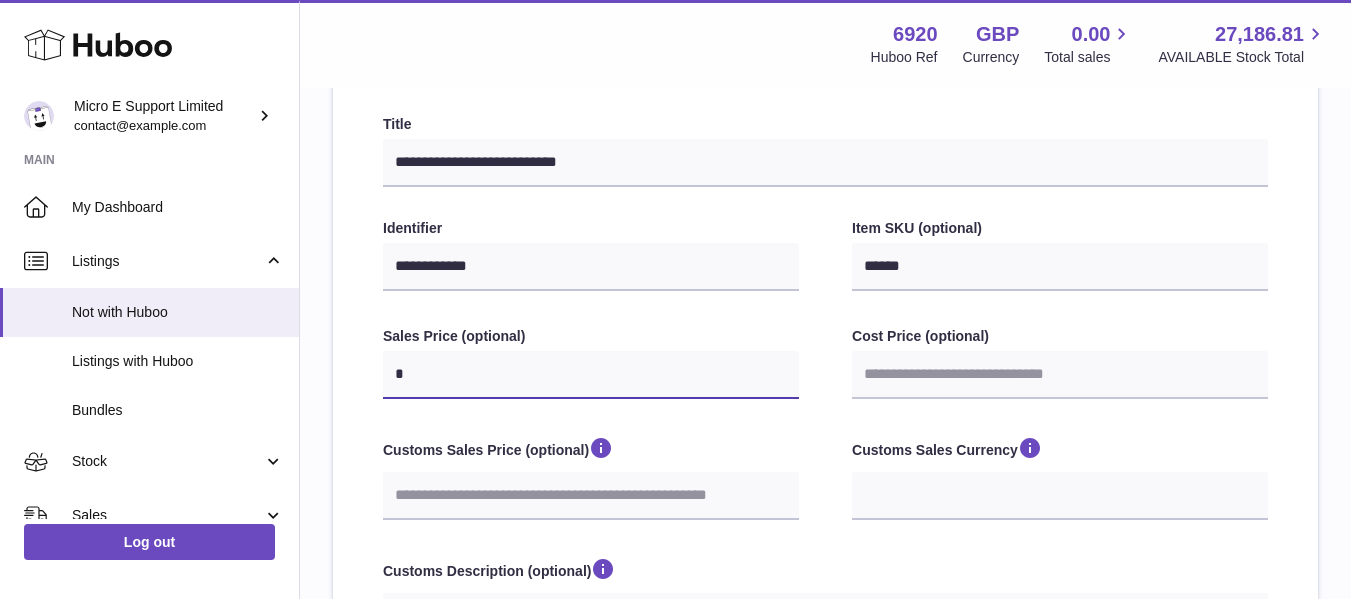 type on "**" 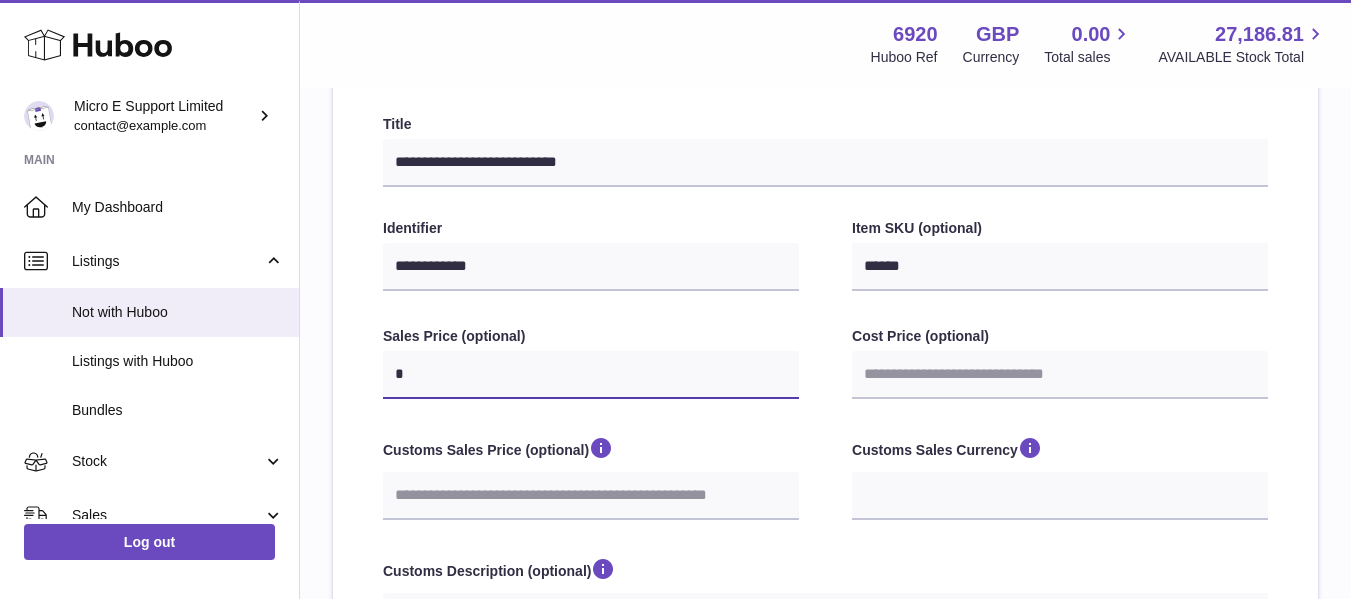 select 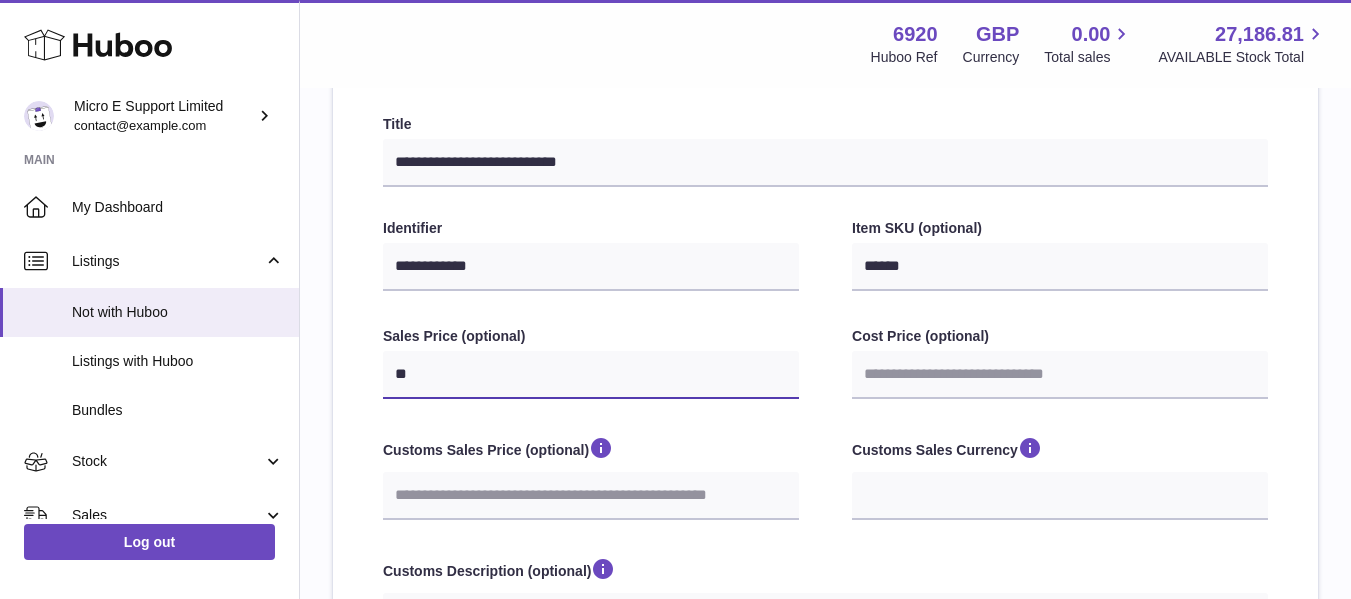 type on "***" 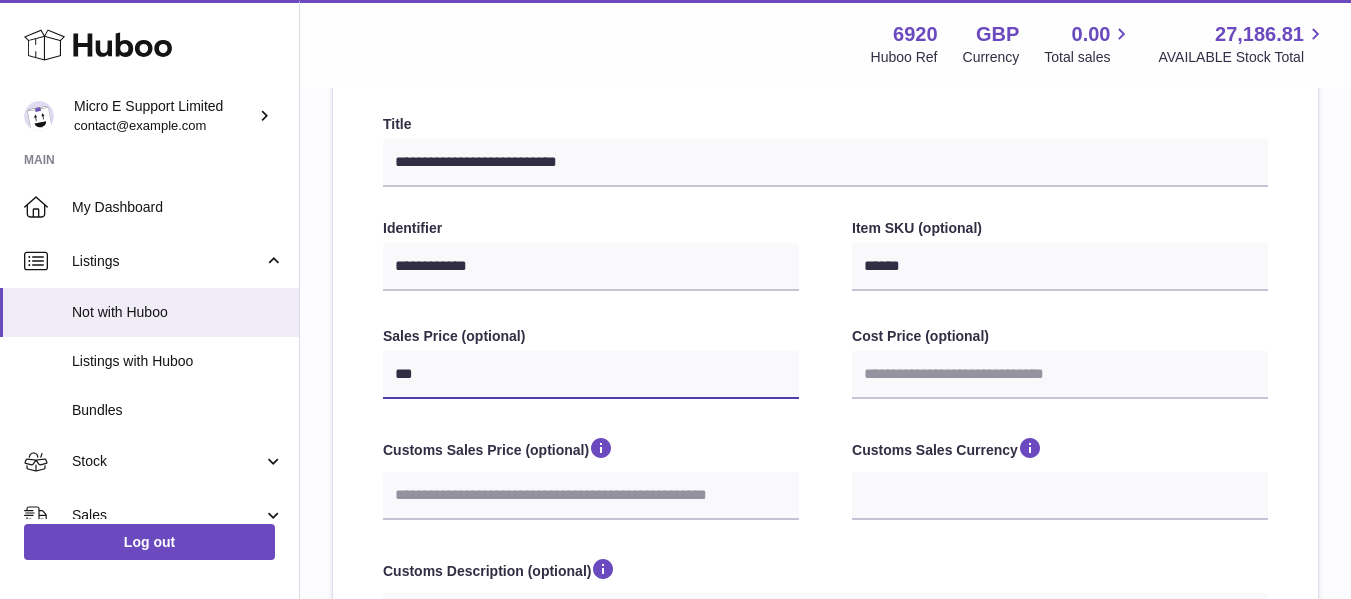 type on "***" 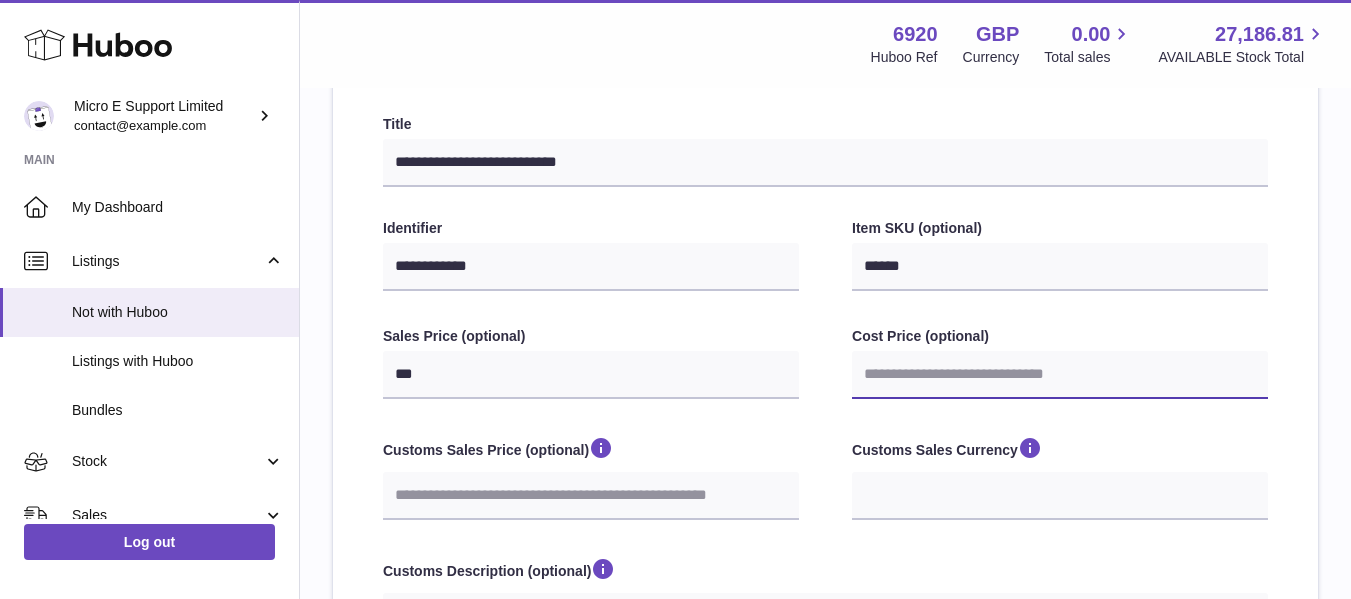 type on "*" 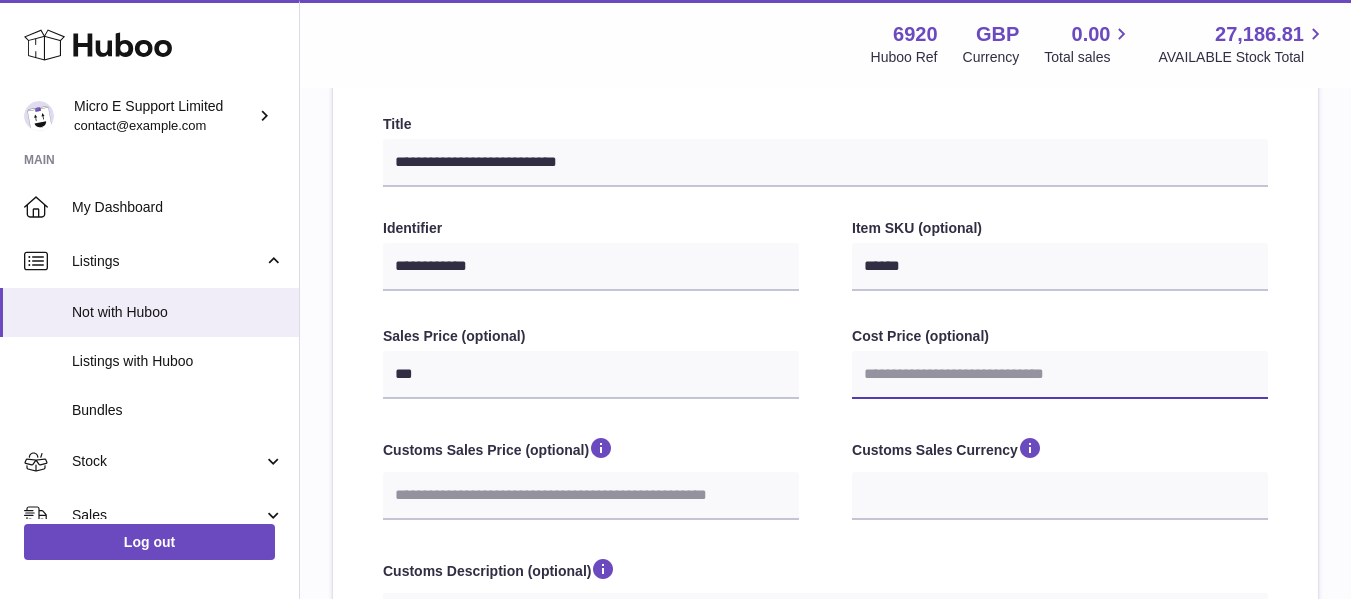 select 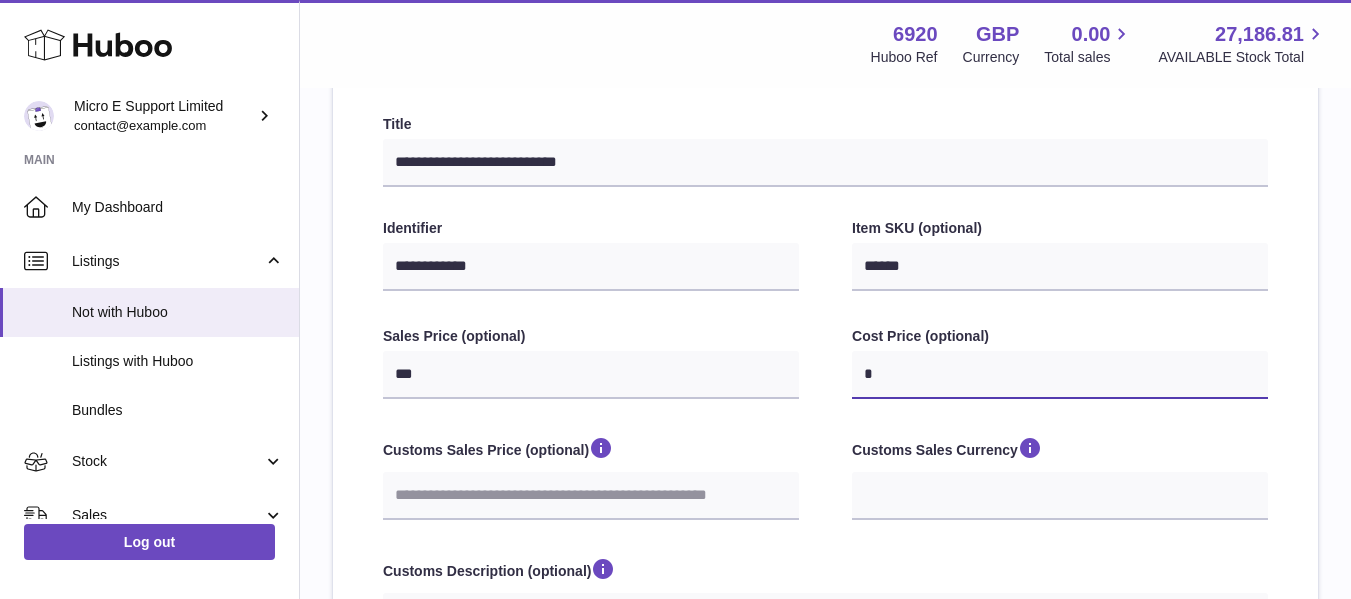 type on "**" 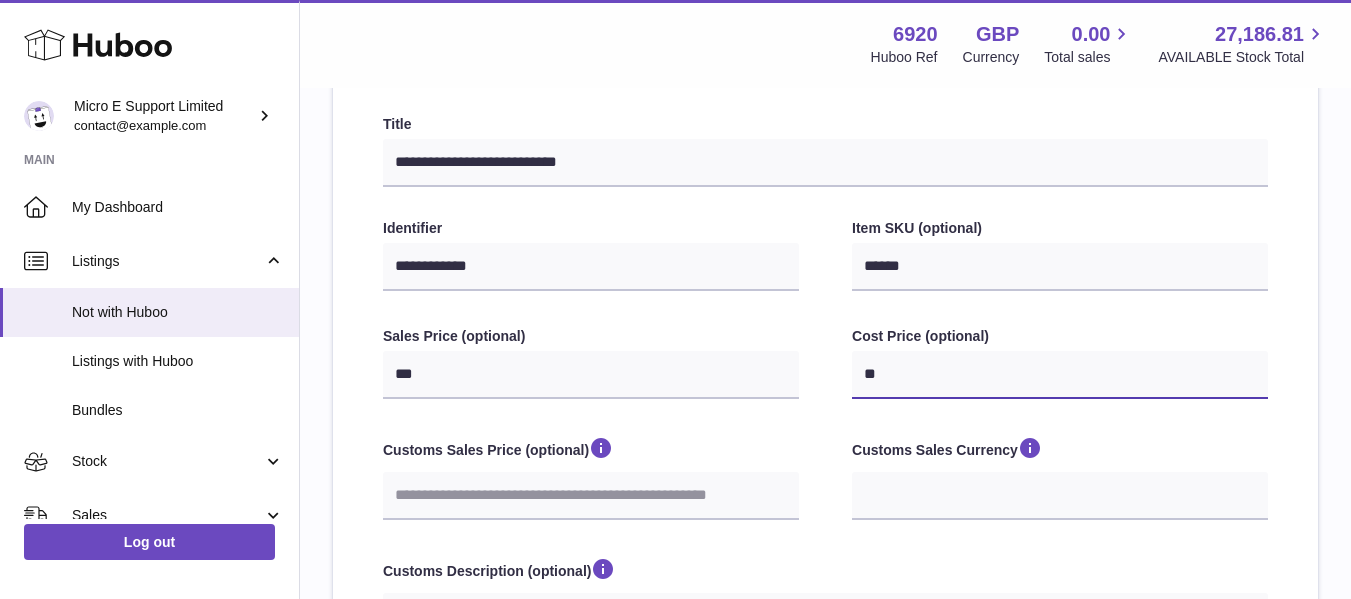 type on "***" 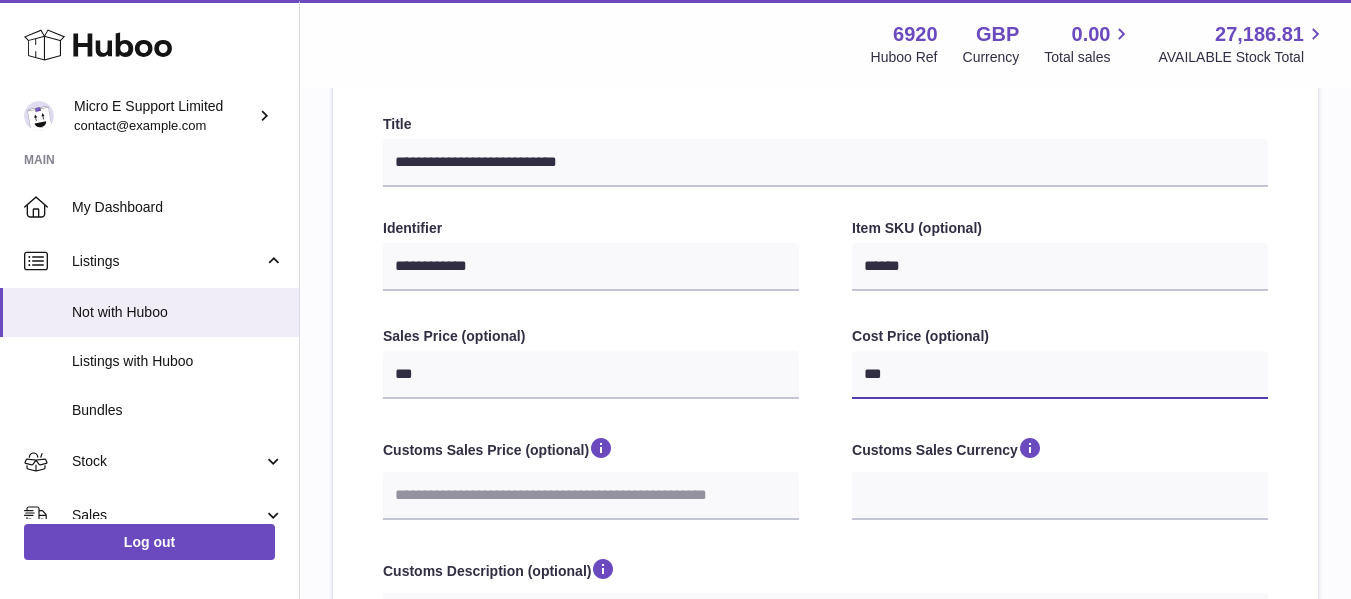 type on "***" 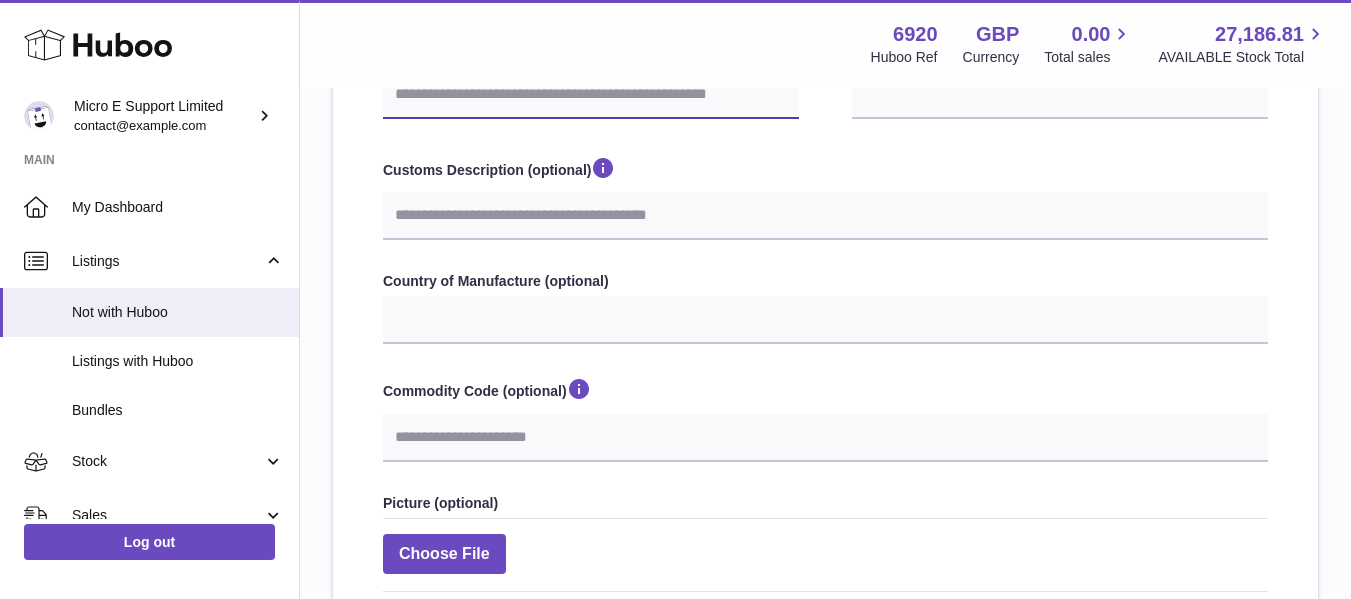 scroll, scrollTop: 718, scrollLeft: 0, axis: vertical 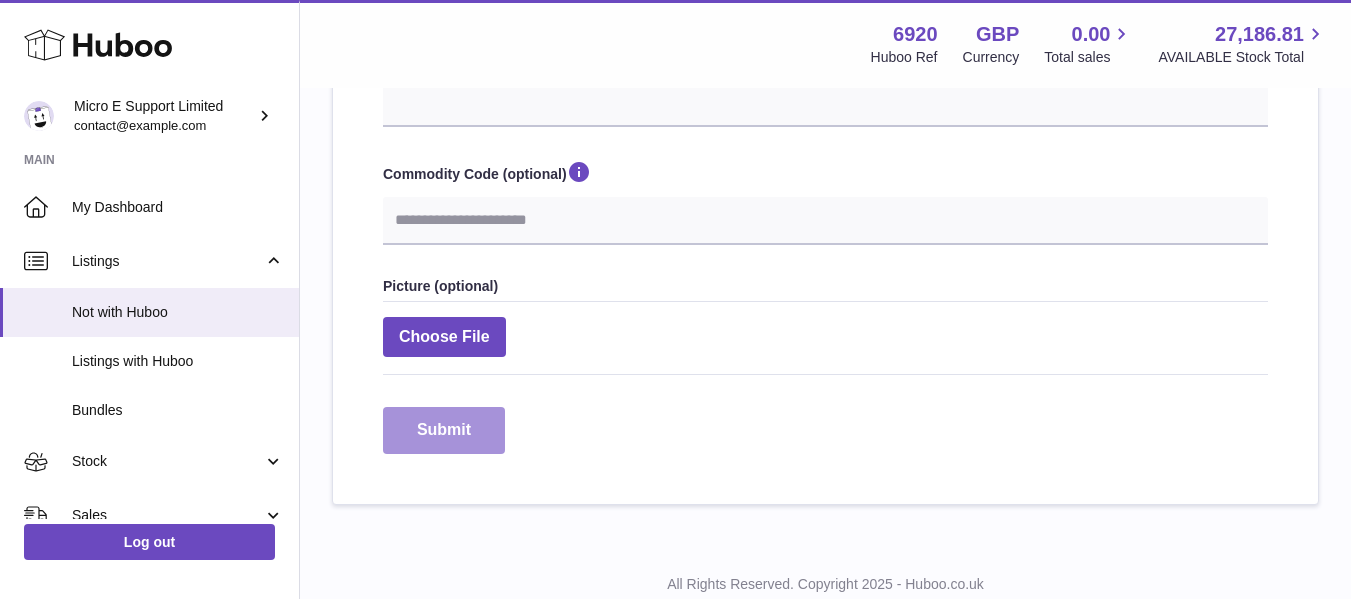 click on "Submit" at bounding box center [444, 430] 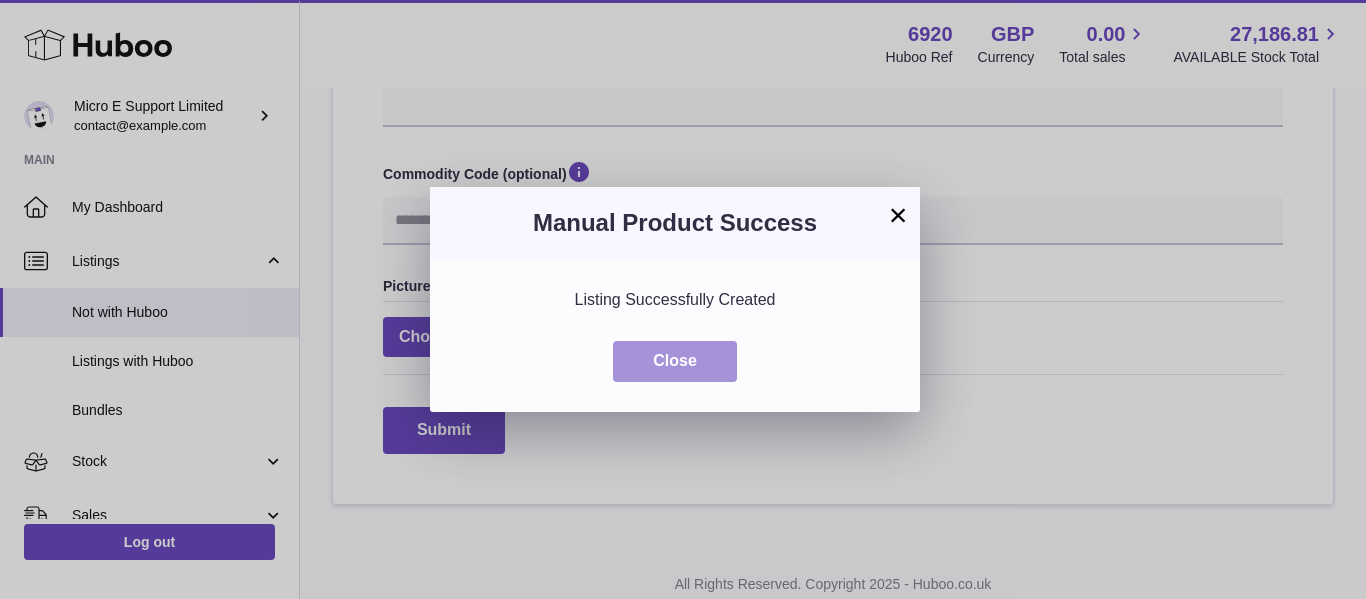 click on "Close" at bounding box center (675, 361) 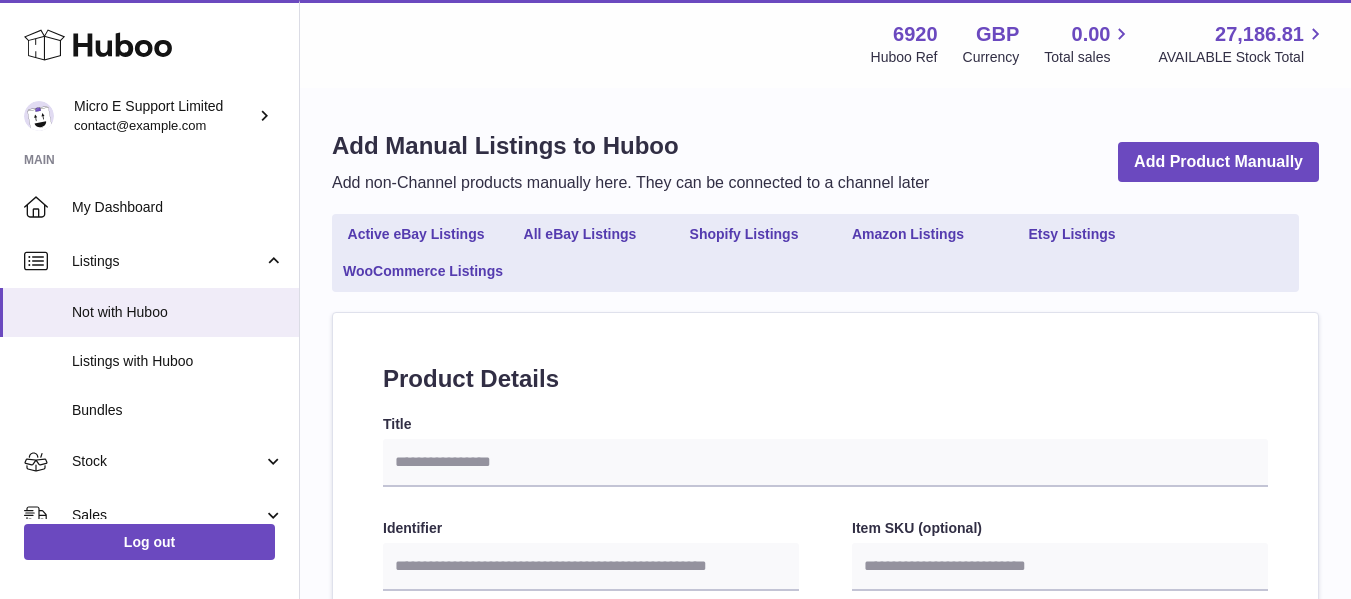 select 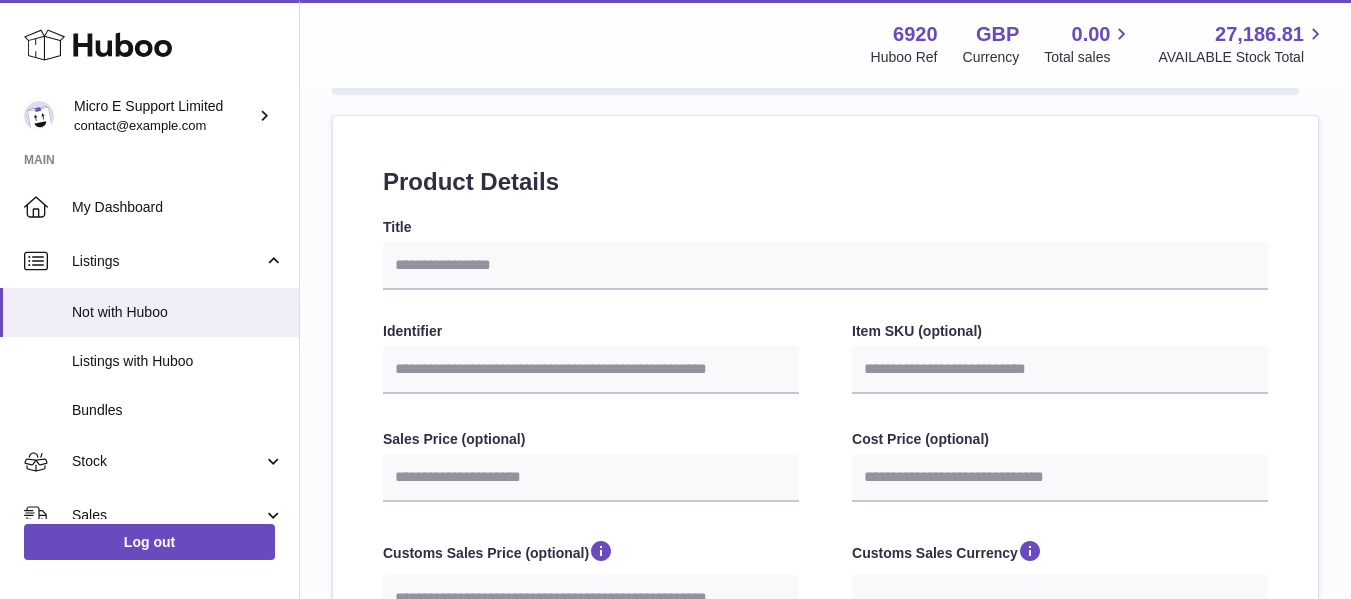 scroll, scrollTop: 182, scrollLeft: 0, axis: vertical 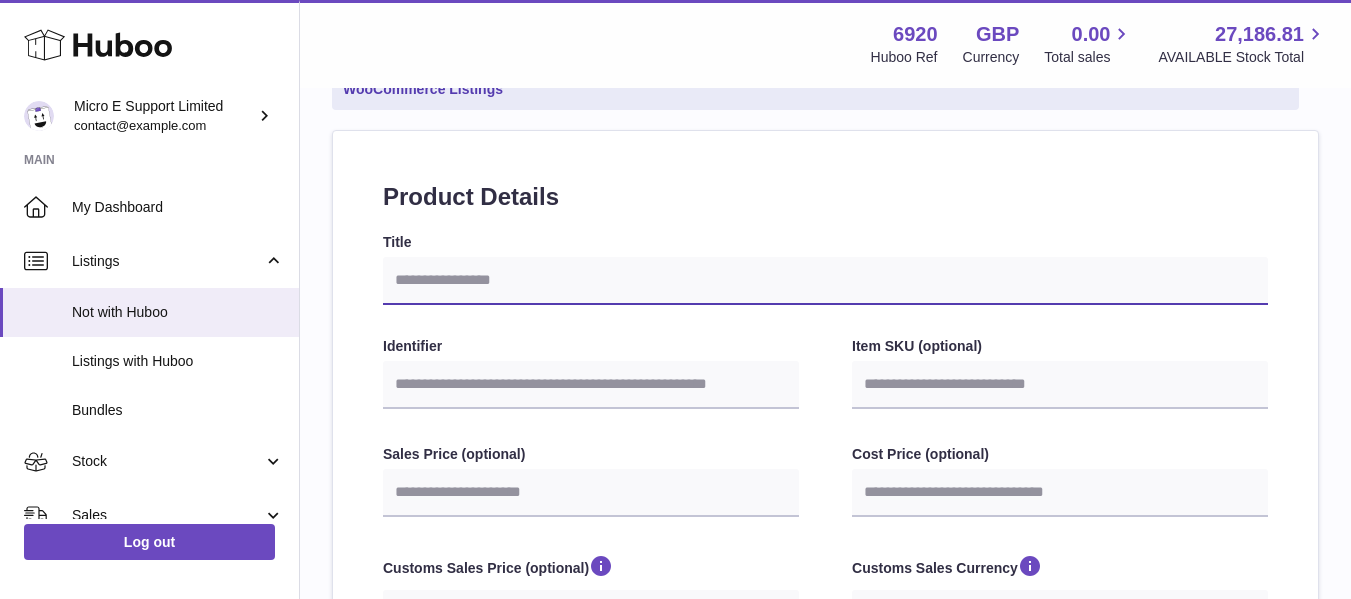 click on "Title" at bounding box center [825, 281] 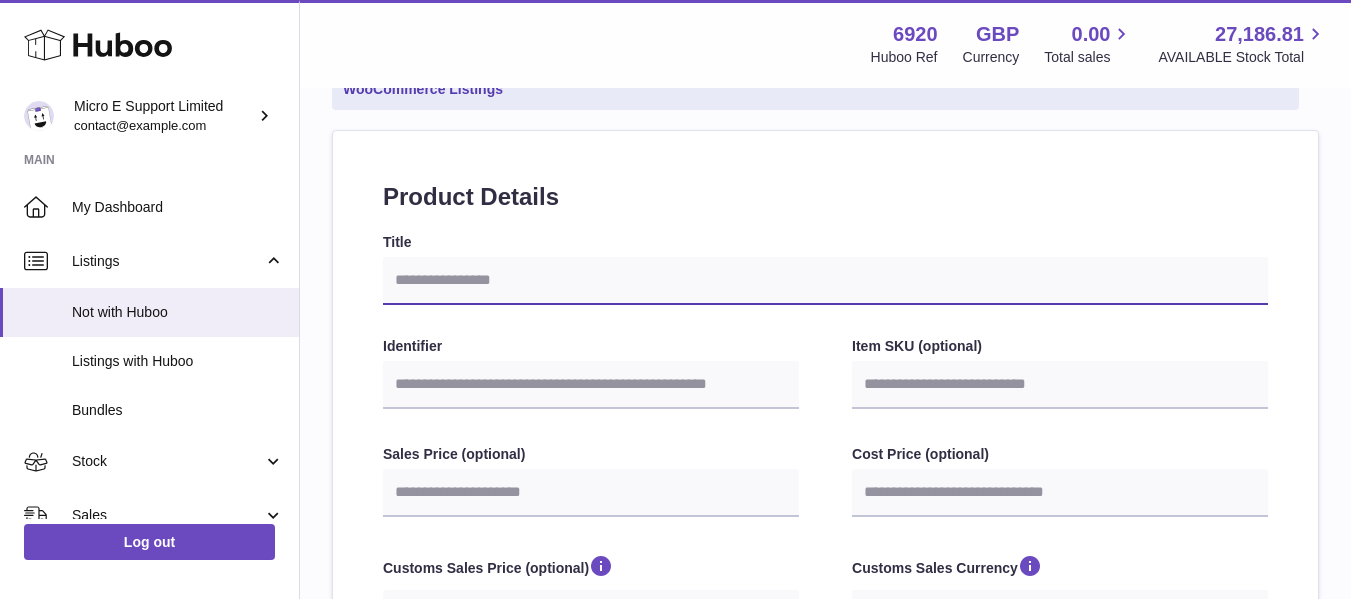 select 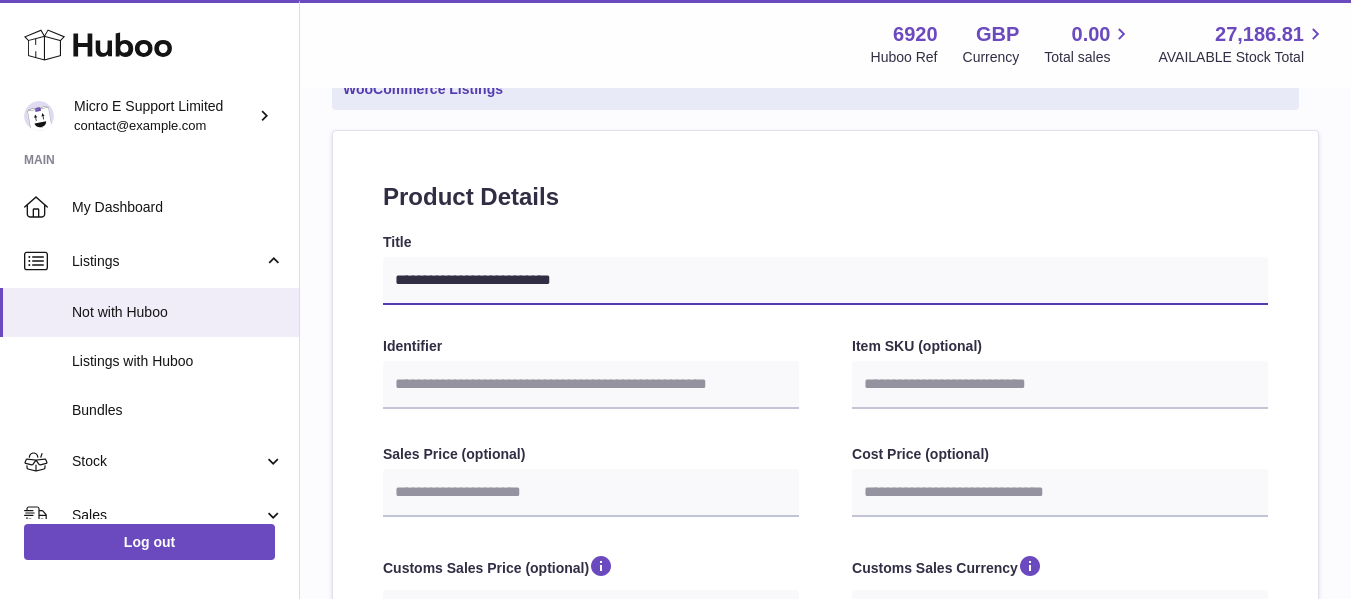 drag, startPoint x: 459, startPoint y: 286, endPoint x: 660, endPoint y: 270, distance: 201.6358 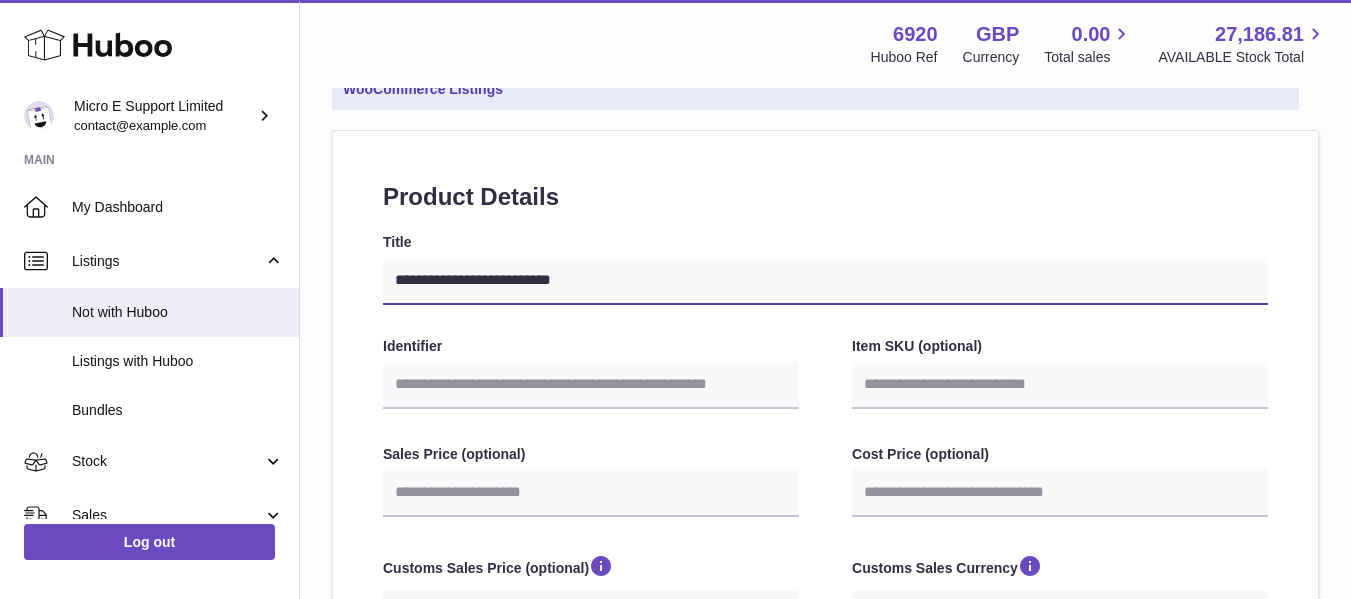 type on "**********" 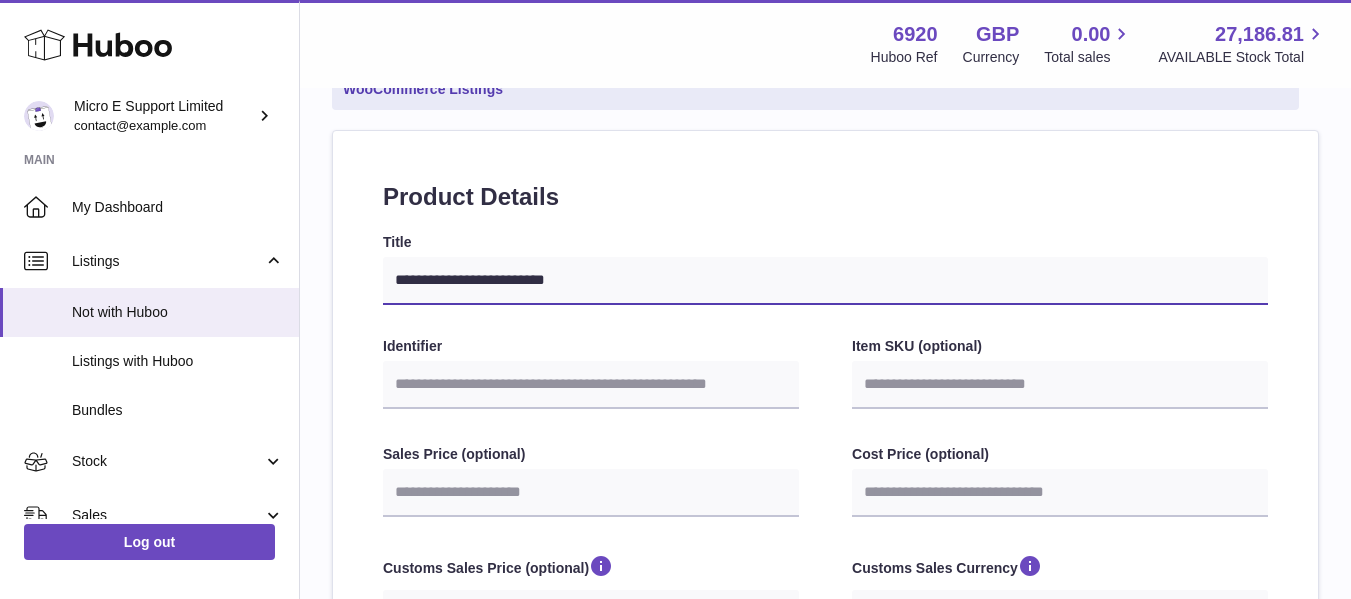 type on "**********" 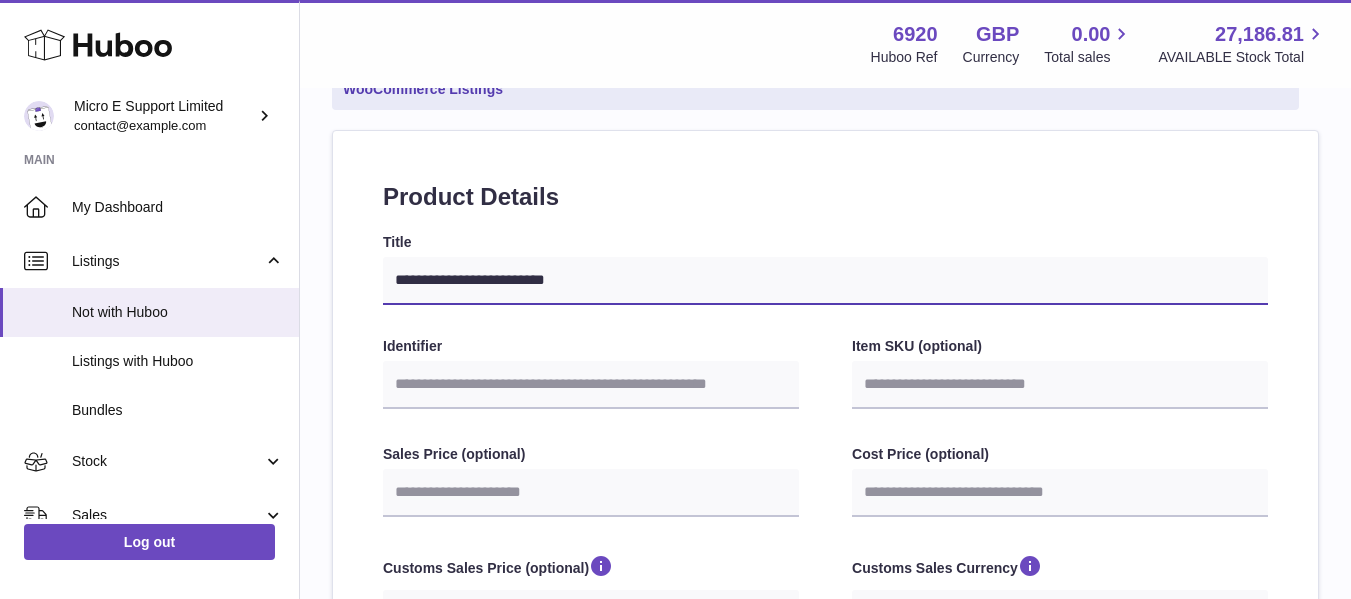 select 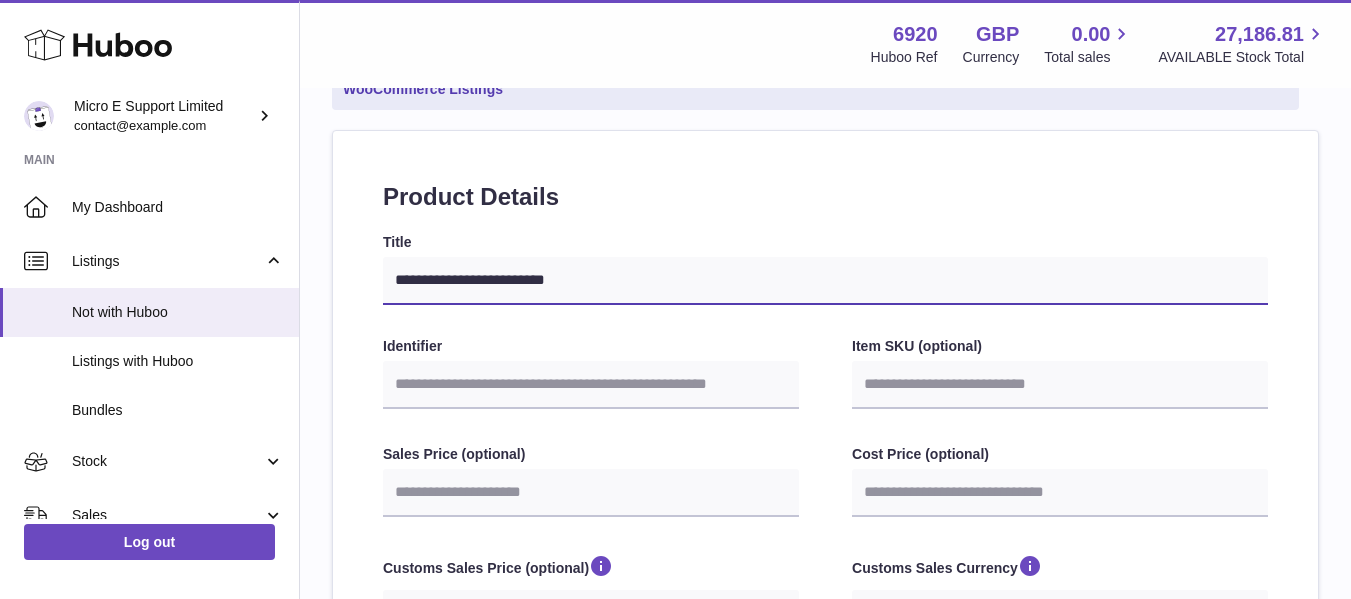 select 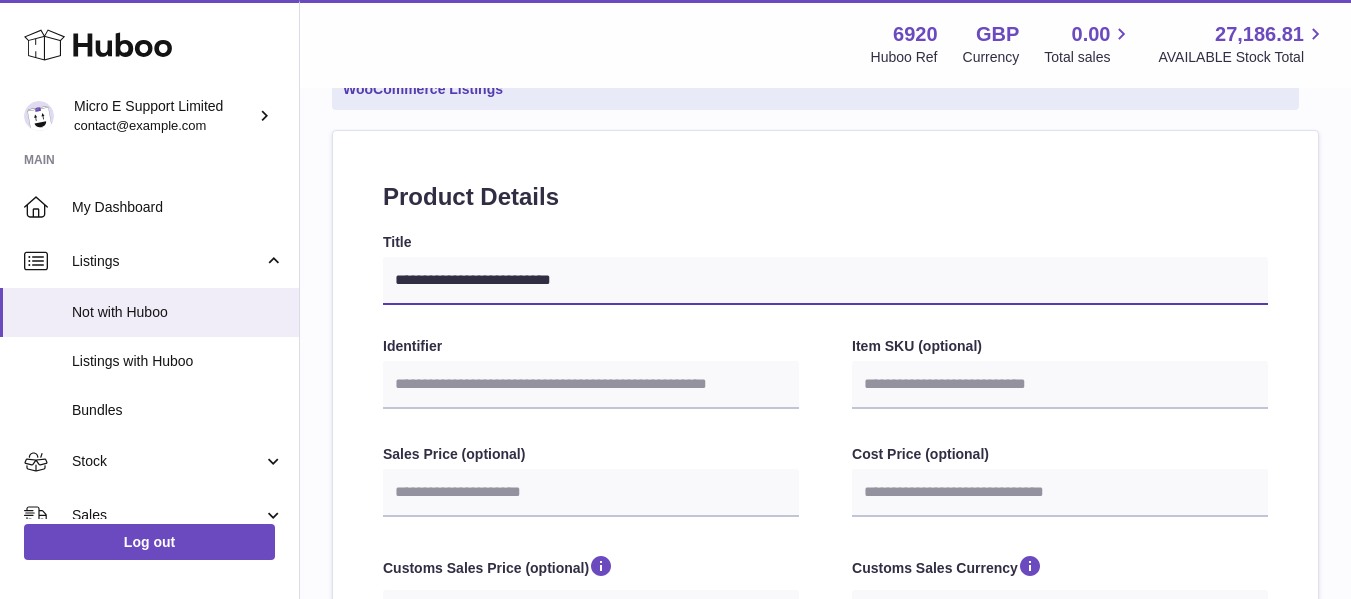 type on "**********" 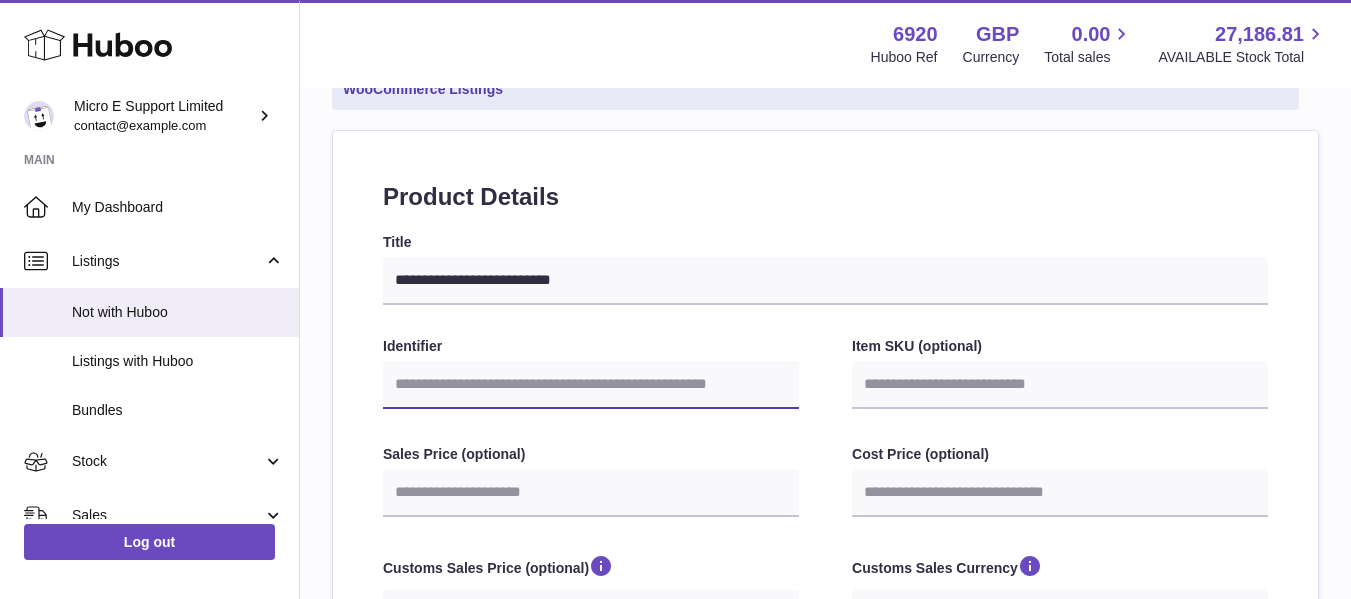 drag, startPoint x: 508, startPoint y: 372, endPoint x: 540, endPoint y: 375, distance: 32.140316 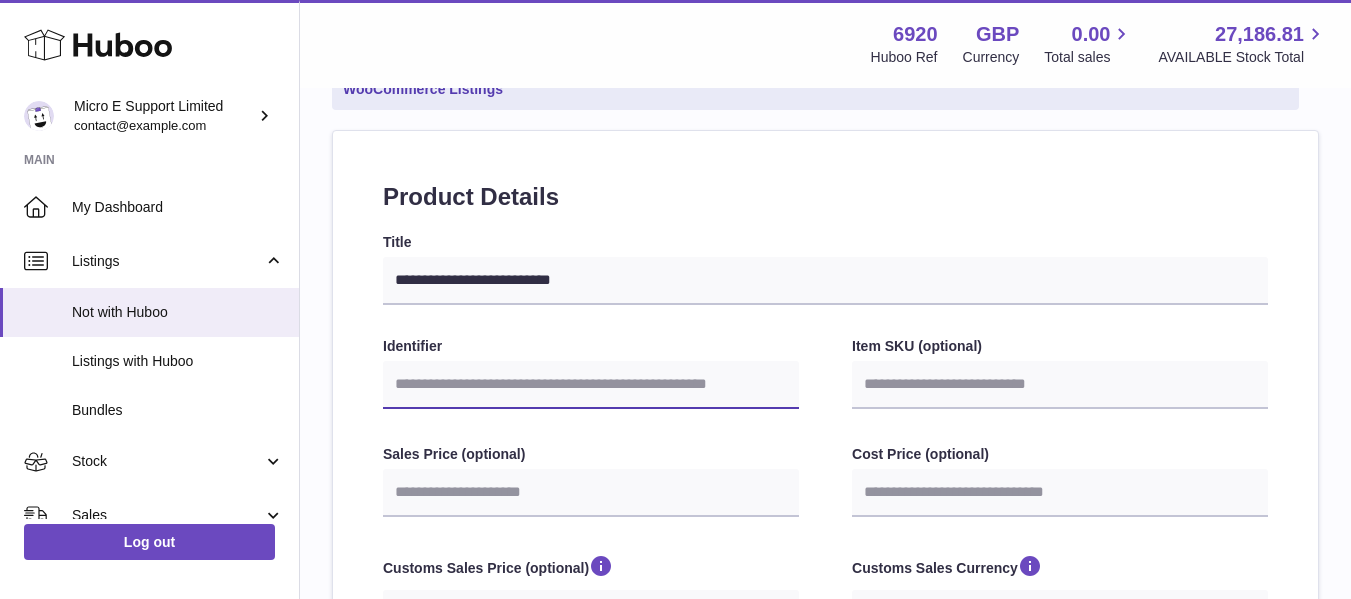 select 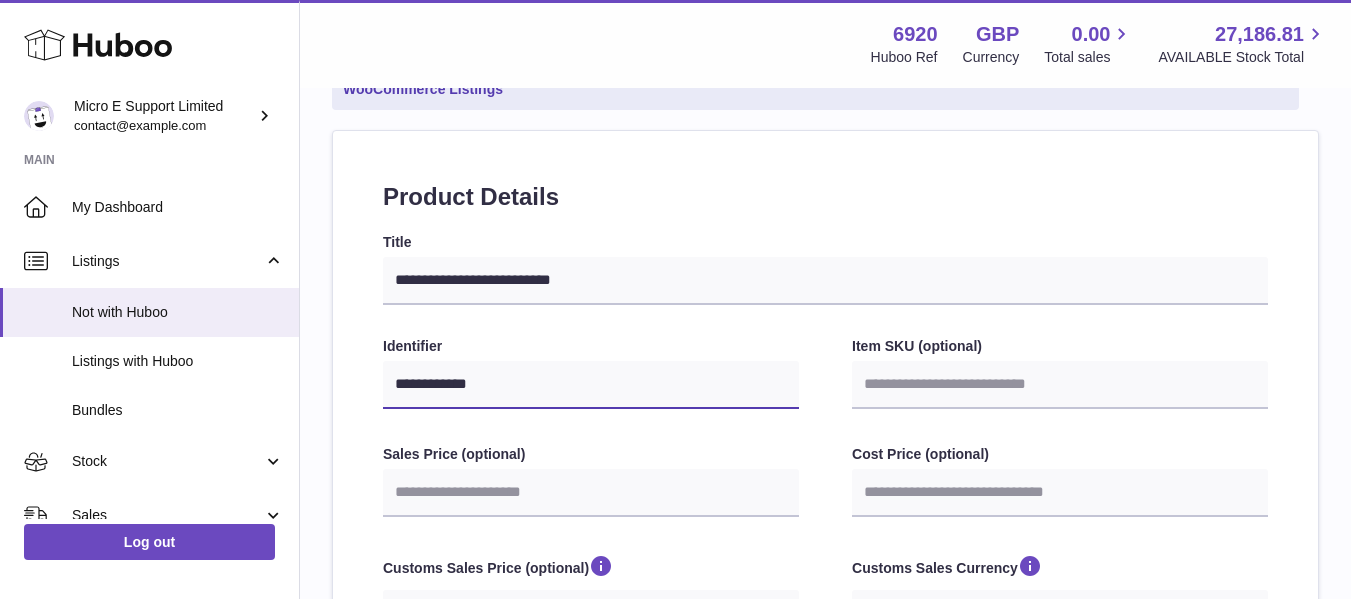 type on "**********" 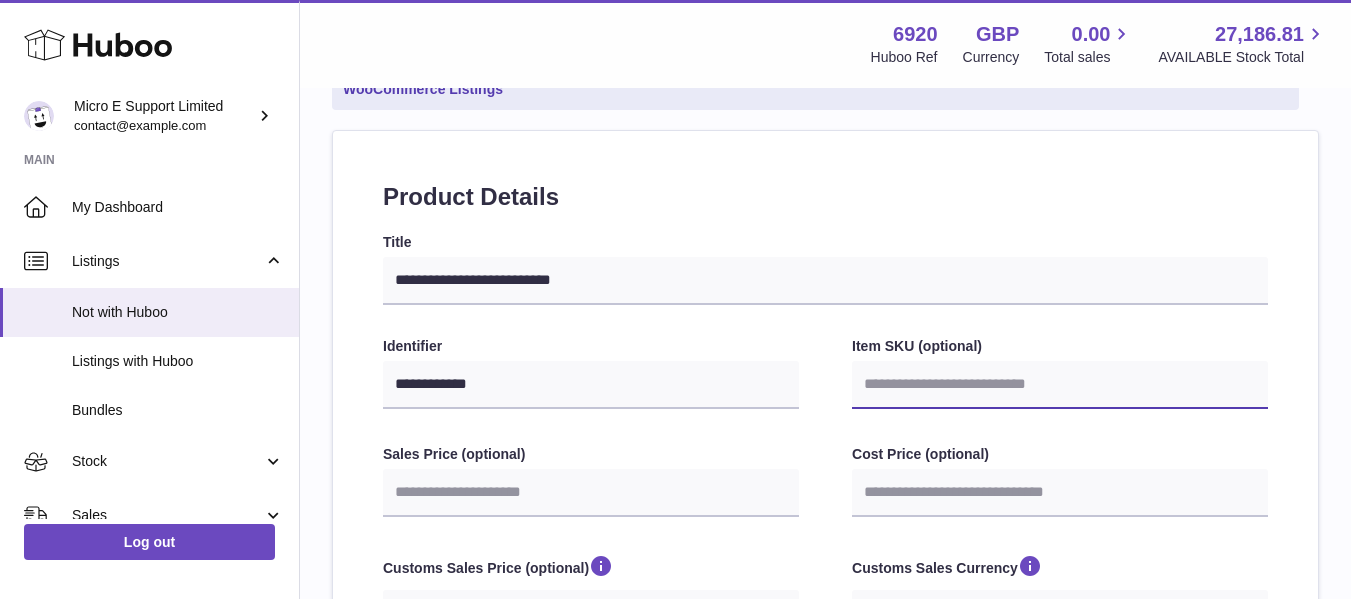 click on "Item SKU (optional)" at bounding box center (1060, 385) 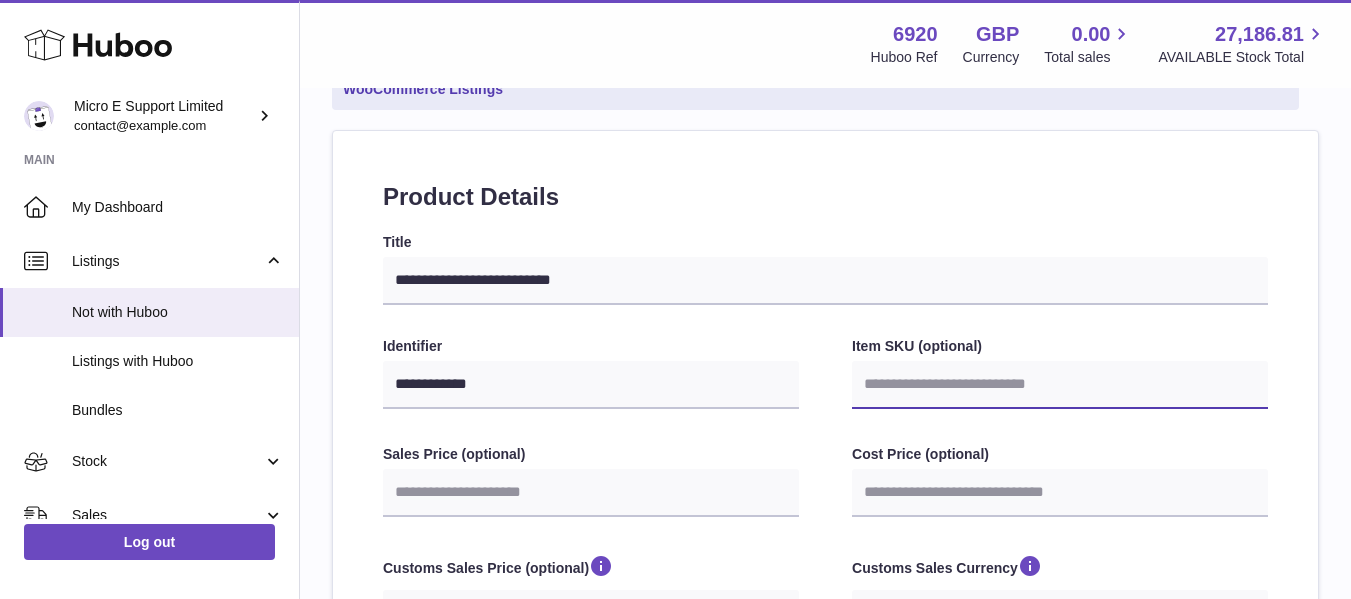 paste on "********" 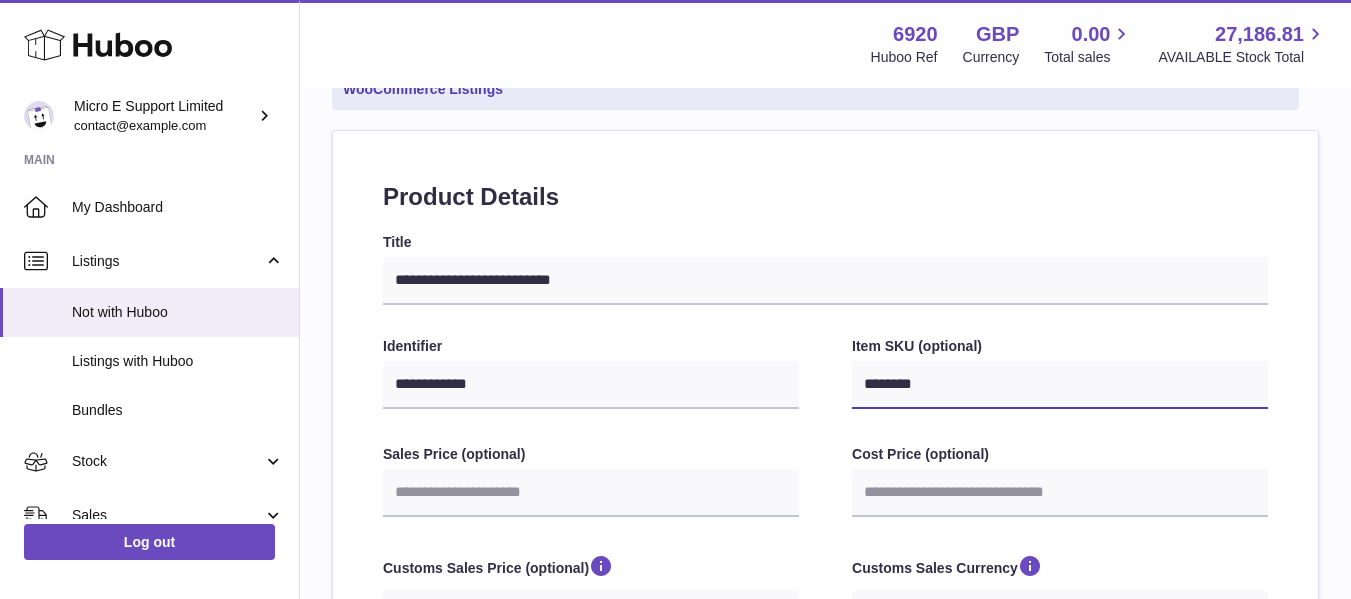select 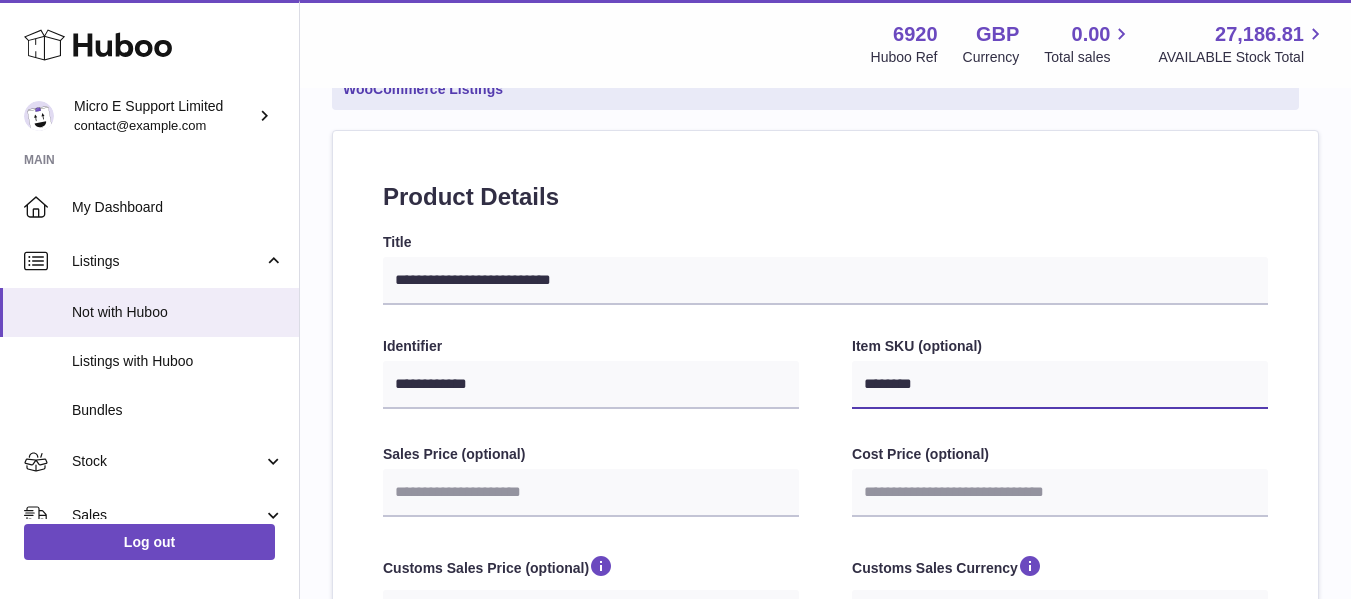 select 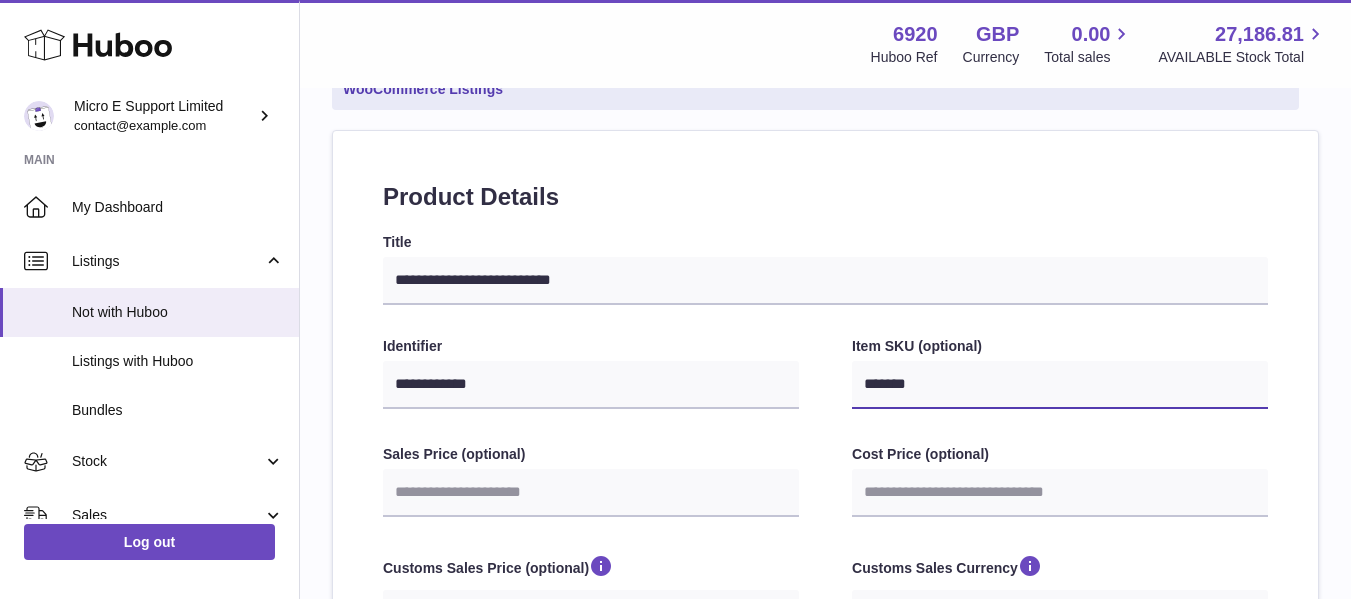 select 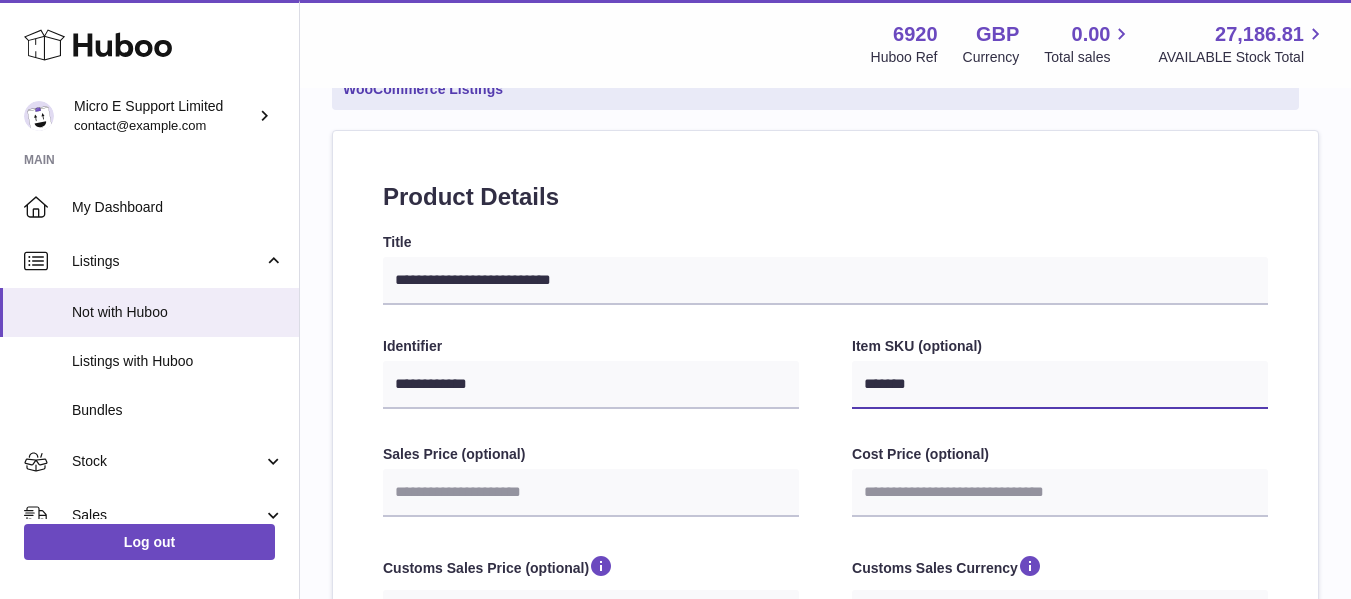 type on "******" 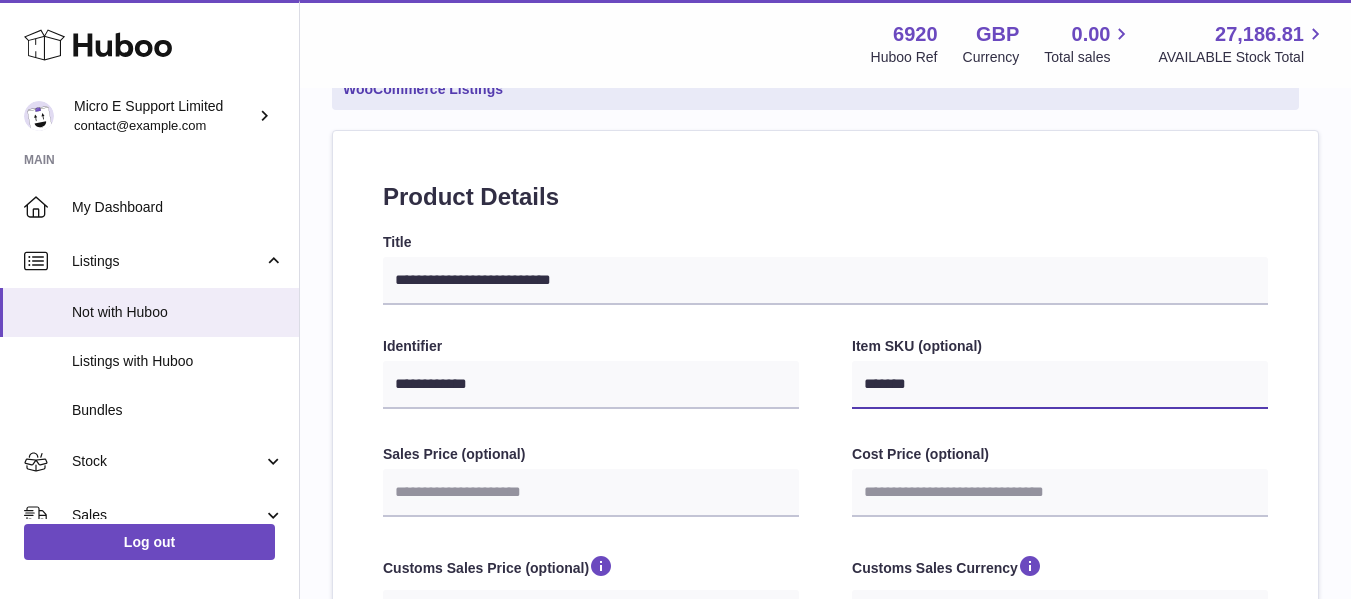 select 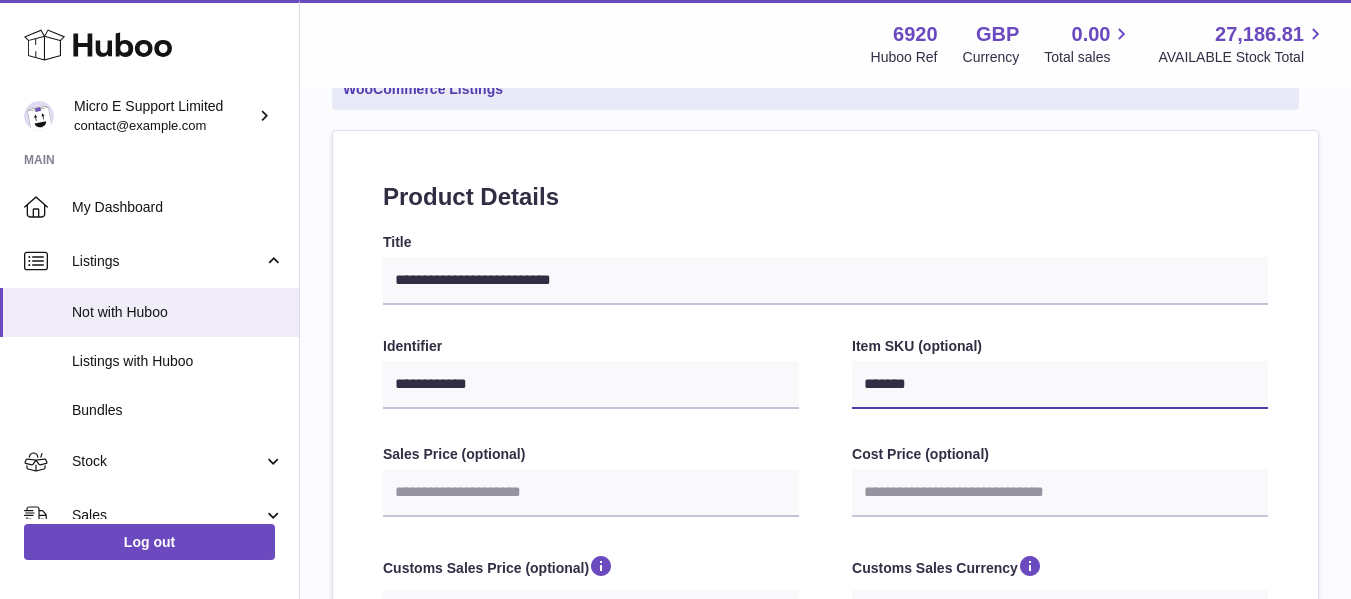 select 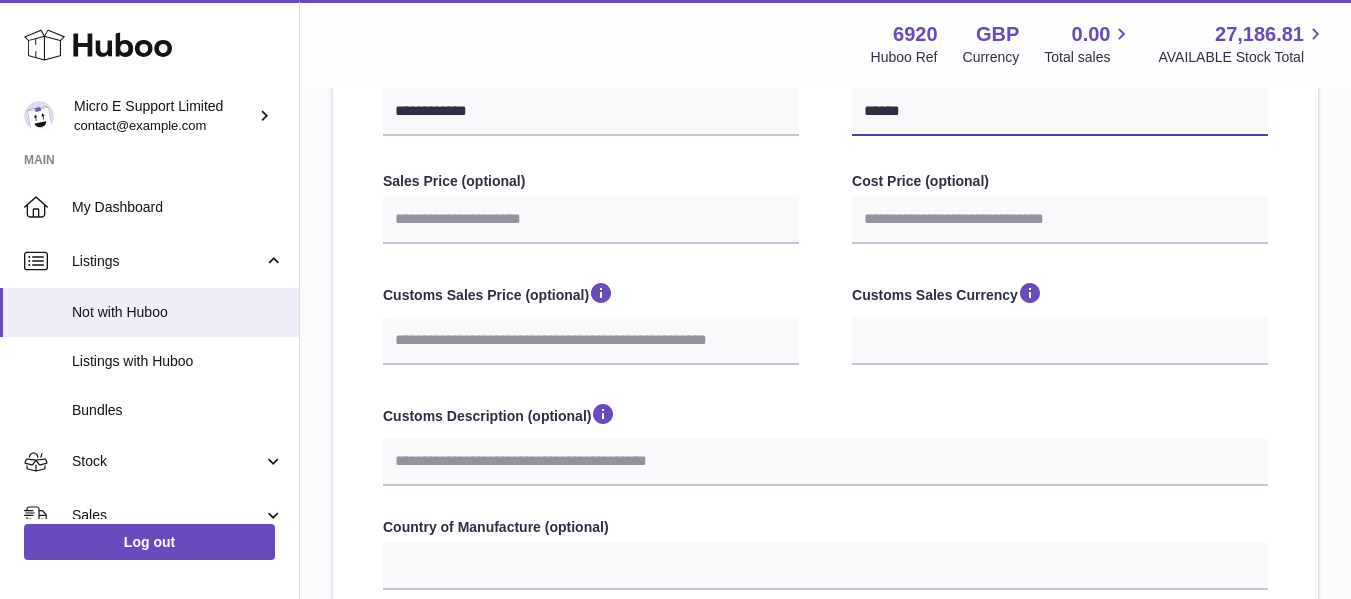 scroll, scrollTop: 482, scrollLeft: 0, axis: vertical 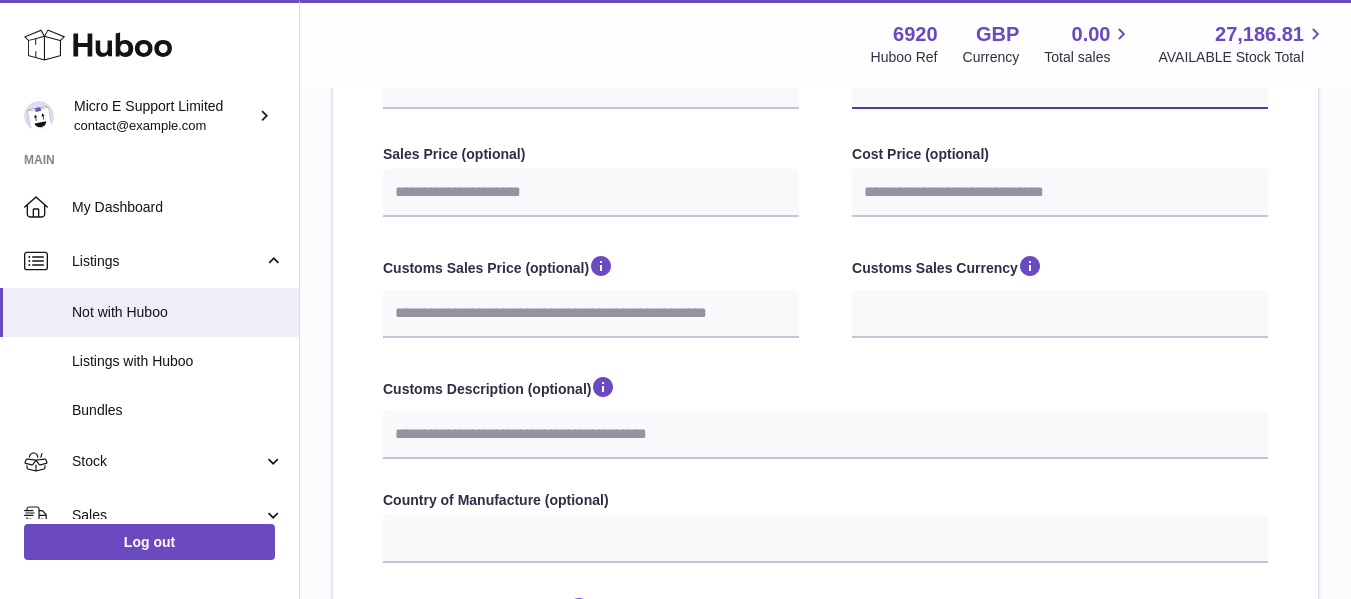 type on "******" 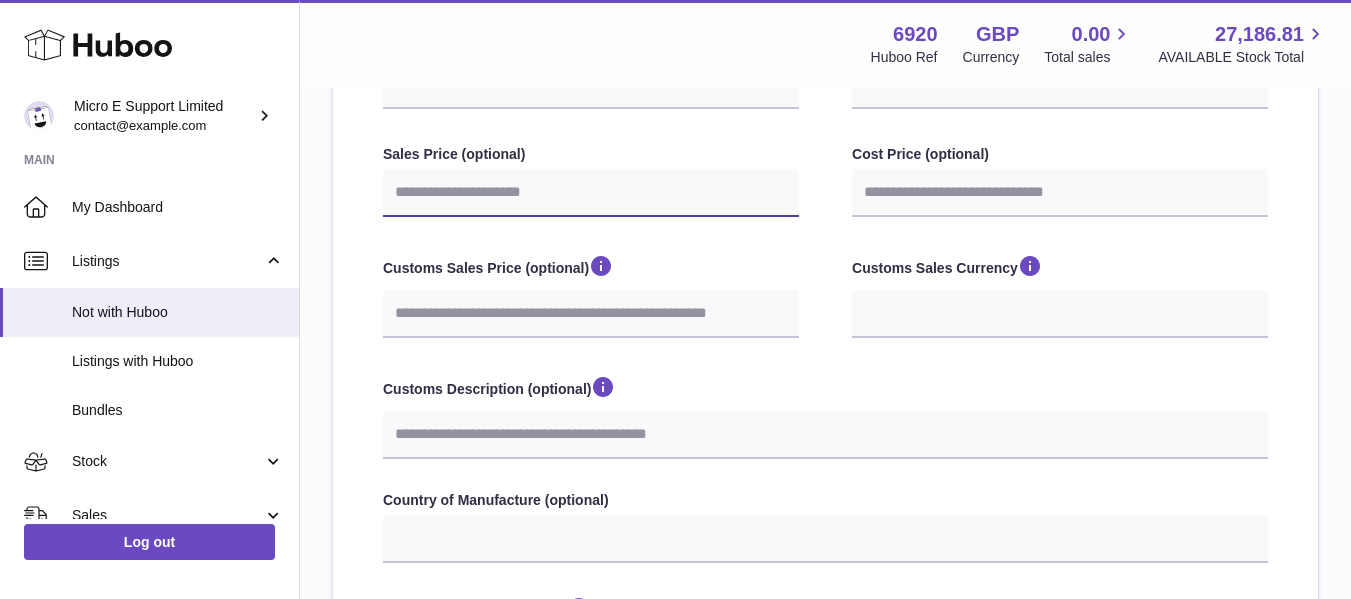 click on "Sales Price (optional)" at bounding box center [591, 193] 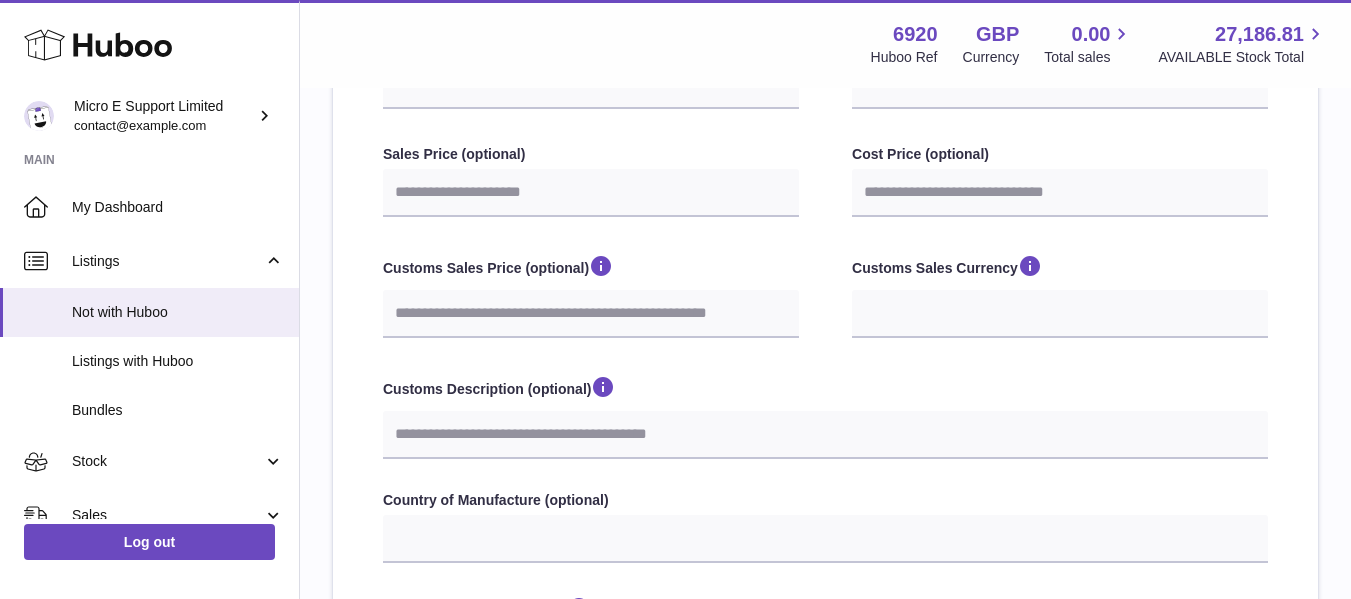 click on "Customs Sales Price (optional)
Customs Sales Currency
*** ***" at bounding box center (825, 297) 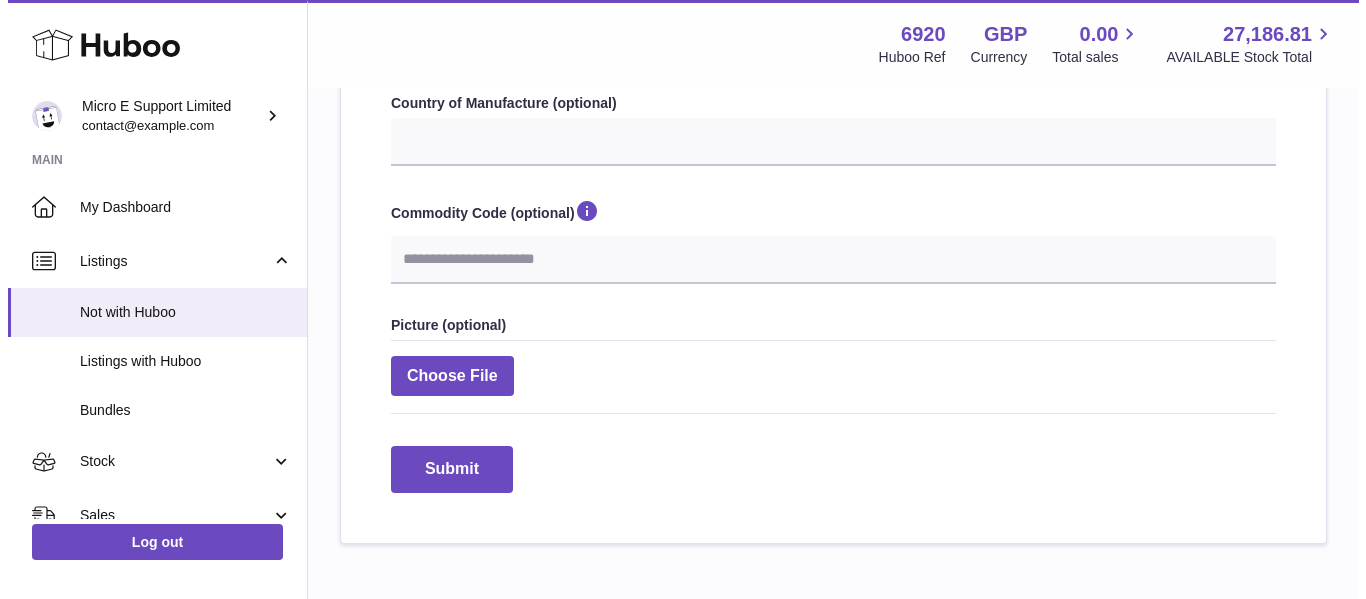 scroll, scrollTop: 882, scrollLeft: 0, axis: vertical 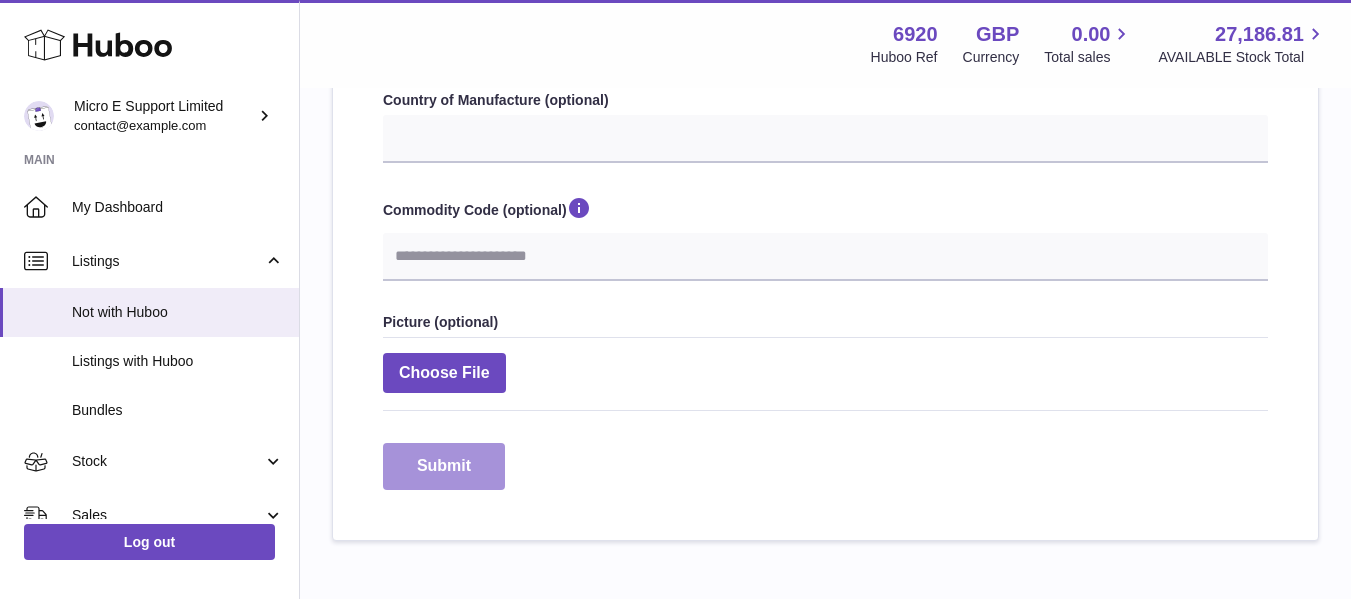 click on "Submit" at bounding box center (444, 466) 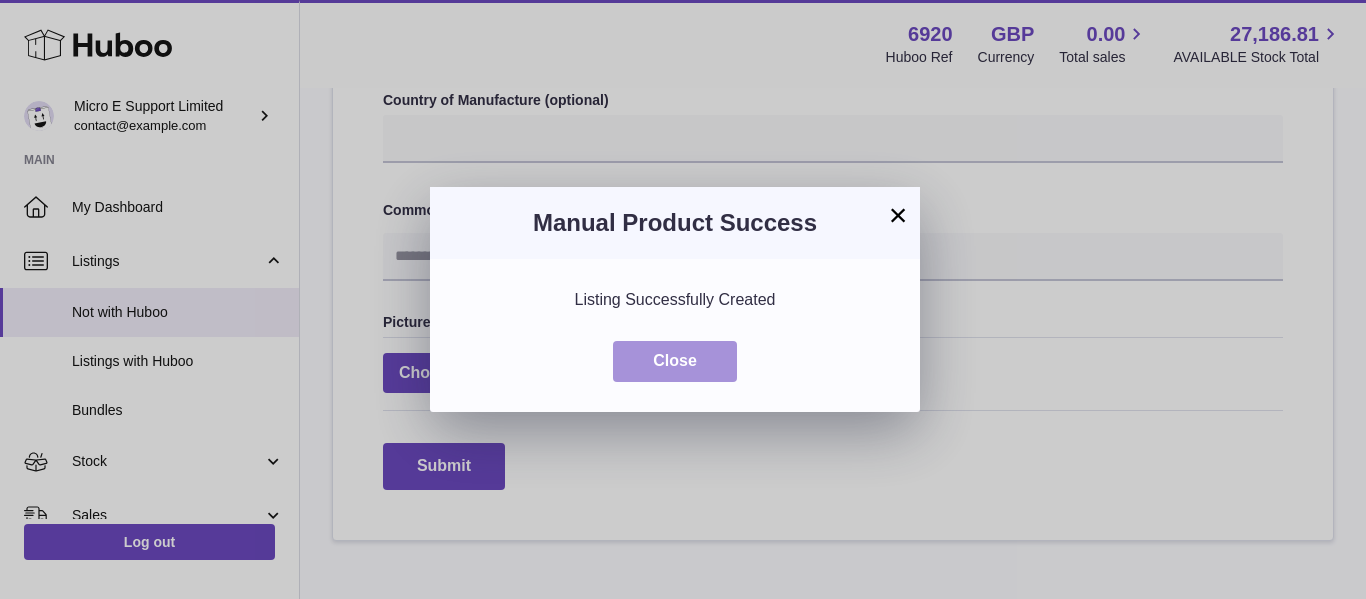click on "Close" at bounding box center (675, 361) 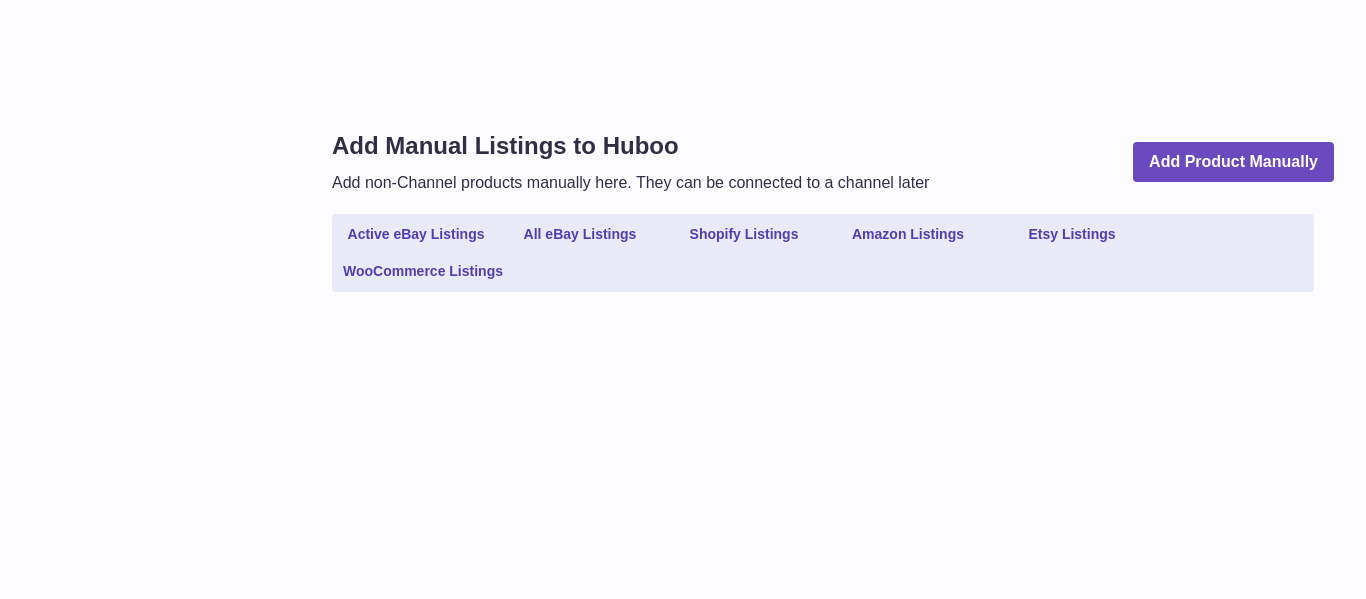 scroll, scrollTop: 0, scrollLeft: 0, axis: both 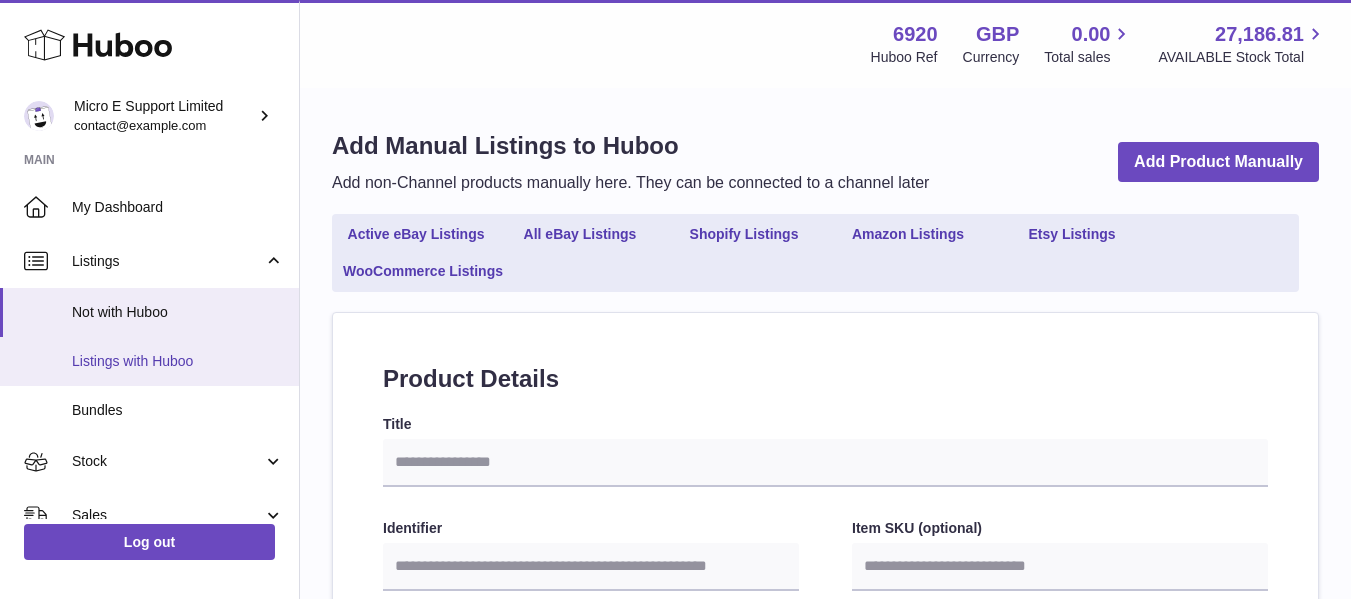 click on "Listings with Huboo" at bounding box center [178, 361] 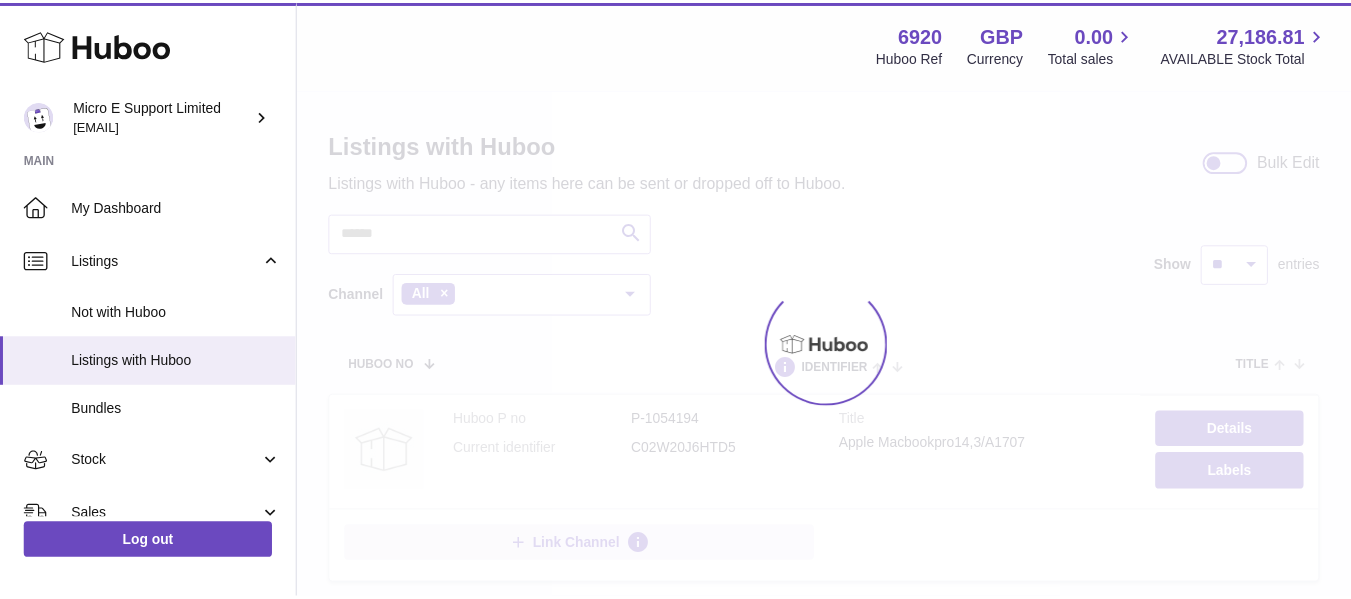 scroll, scrollTop: 0, scrollLeft: 0, axis: both 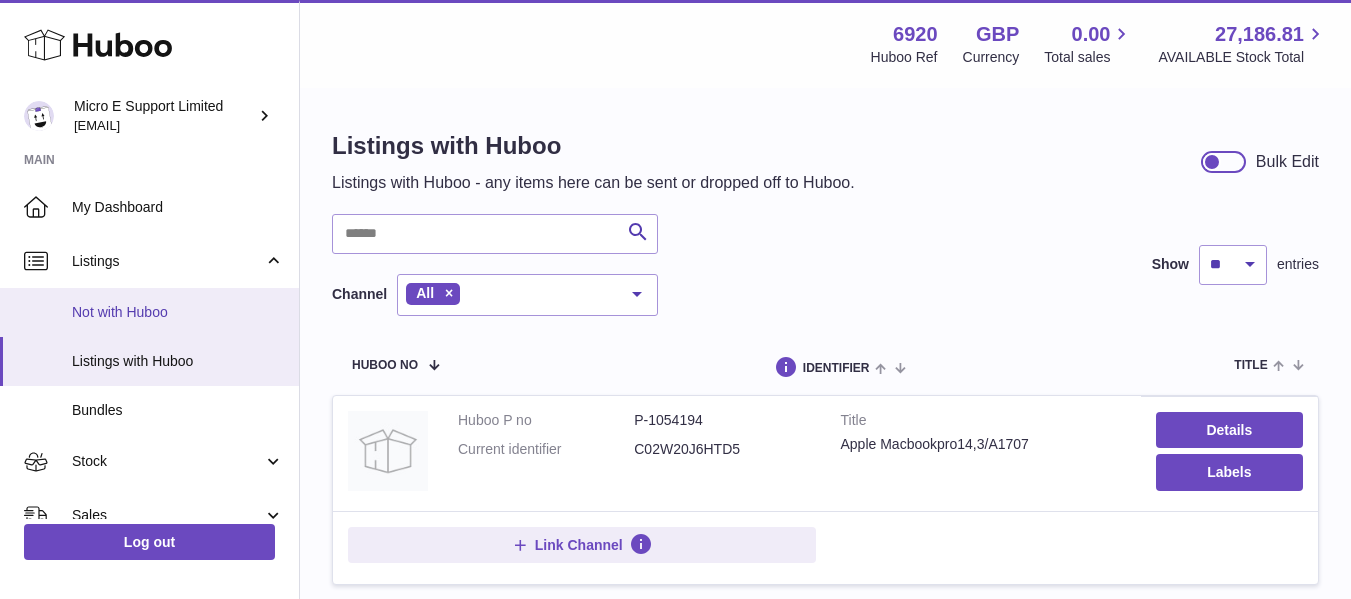 click on "Not with Huboo" at bounding box center [178, 312] 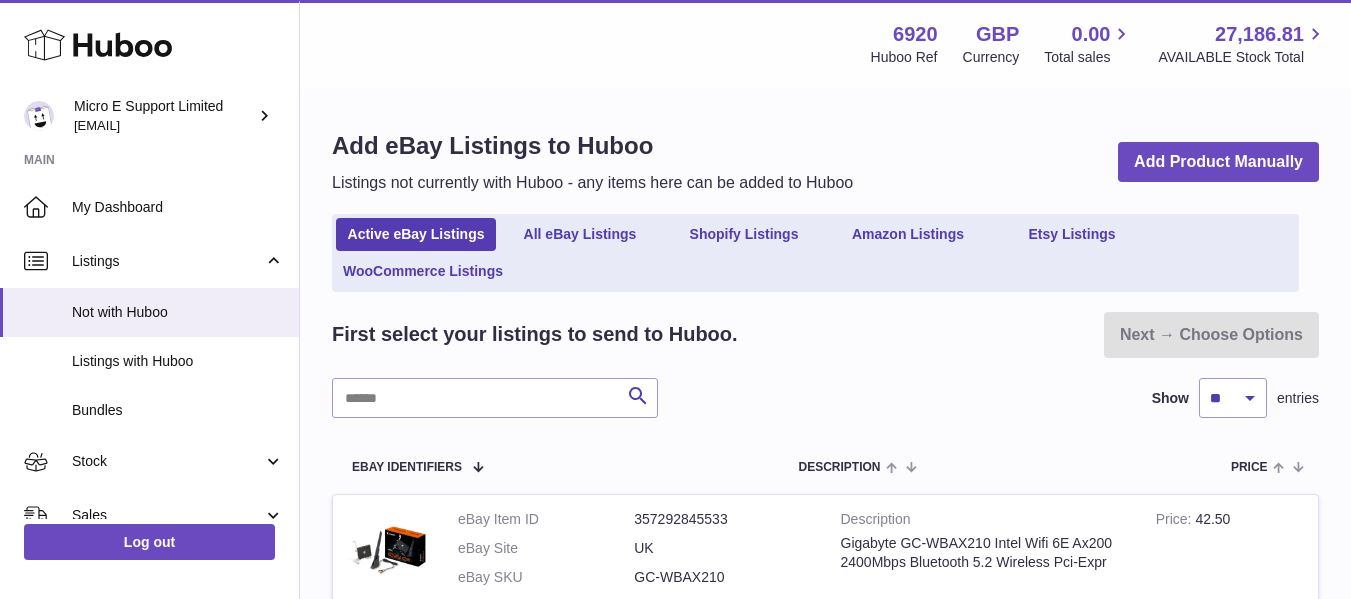 scroll, scrollTop: 0, scrollLeft: 0, axis: both 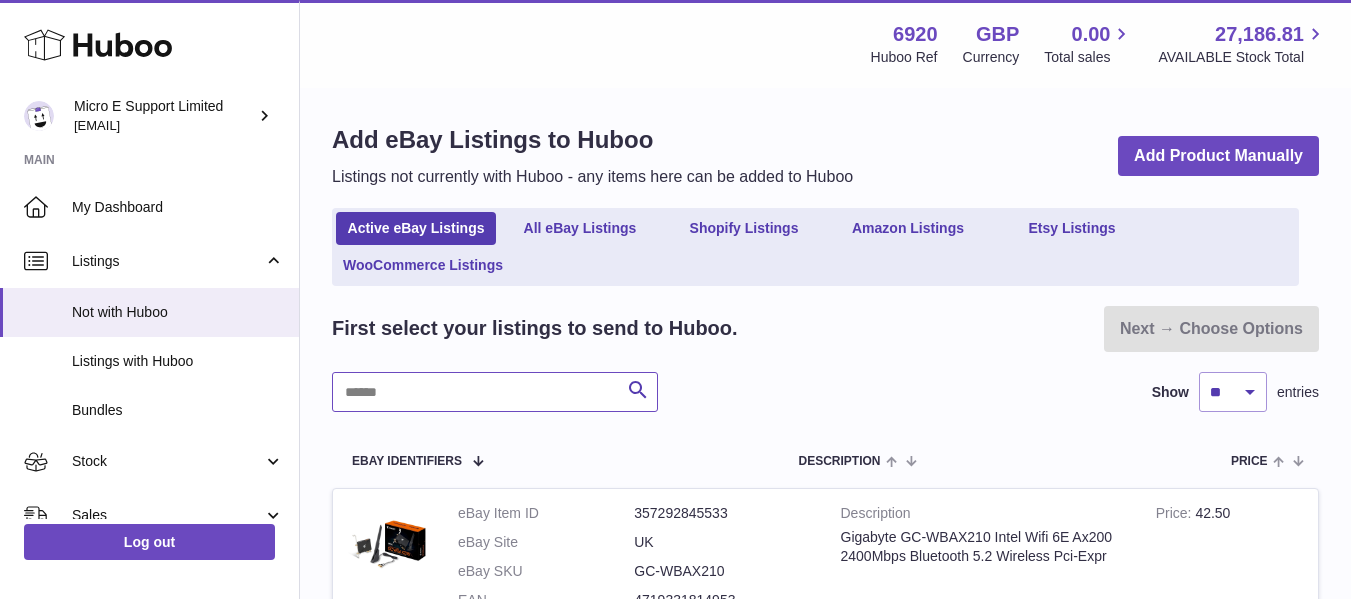 click at bounding box center [495, 392] 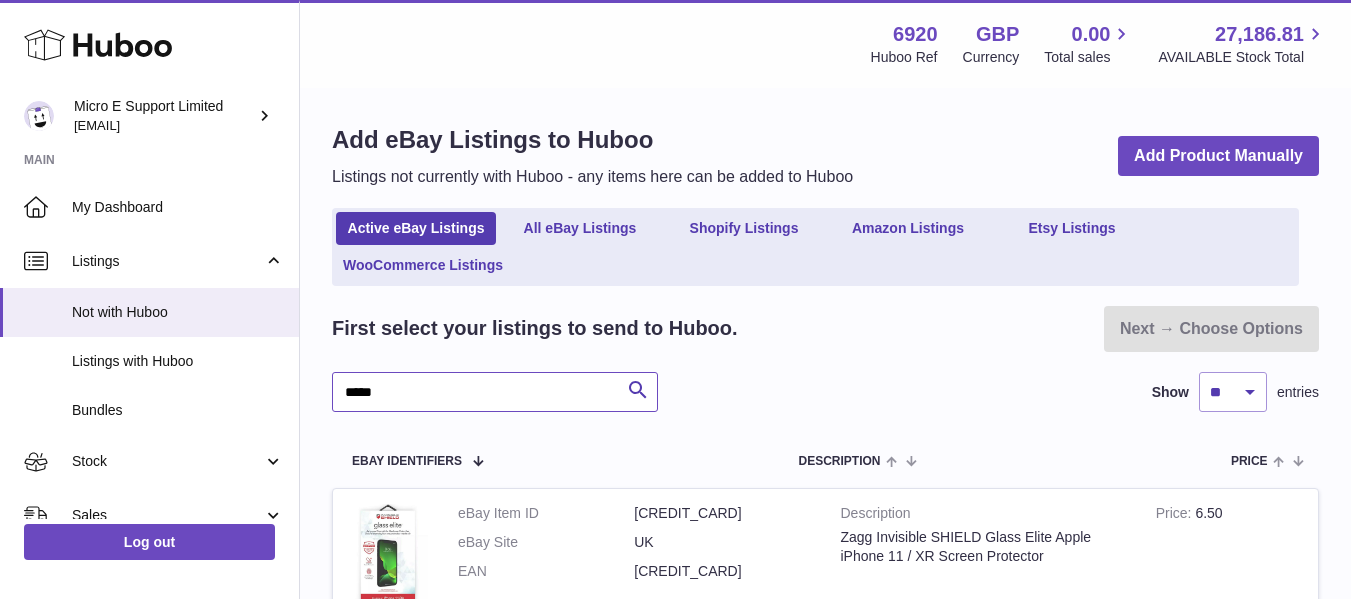 type on "*****" 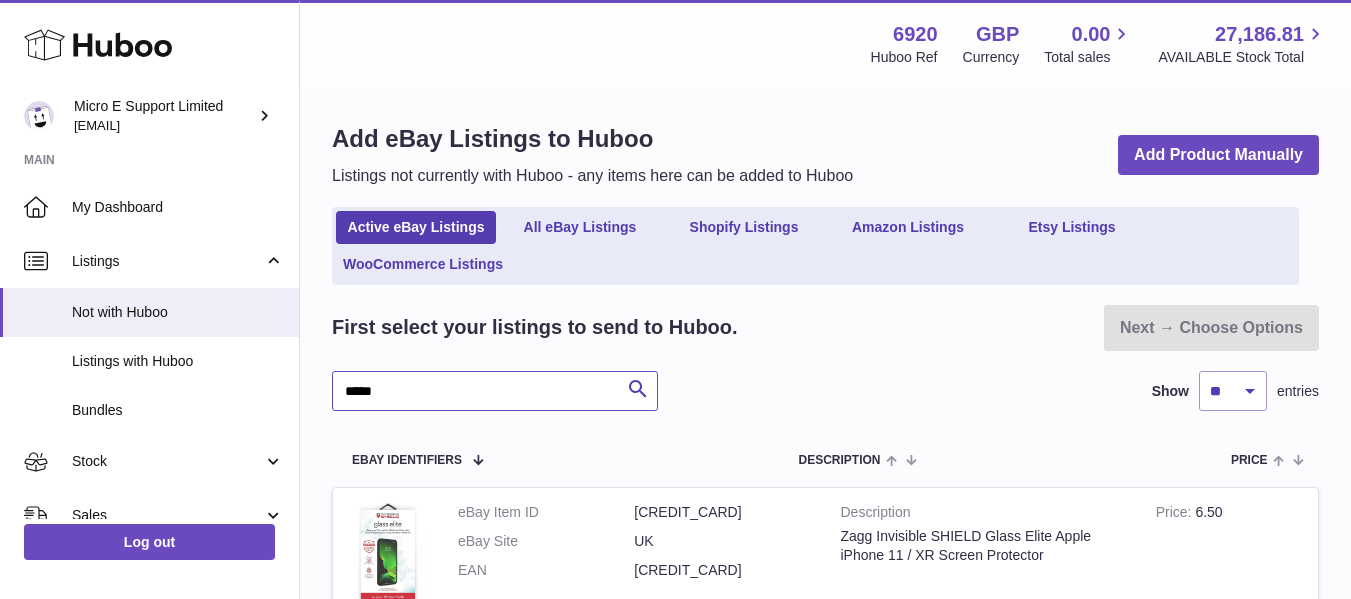 scroll, scrollTop: 0, scrollLeft: 0, axis: both 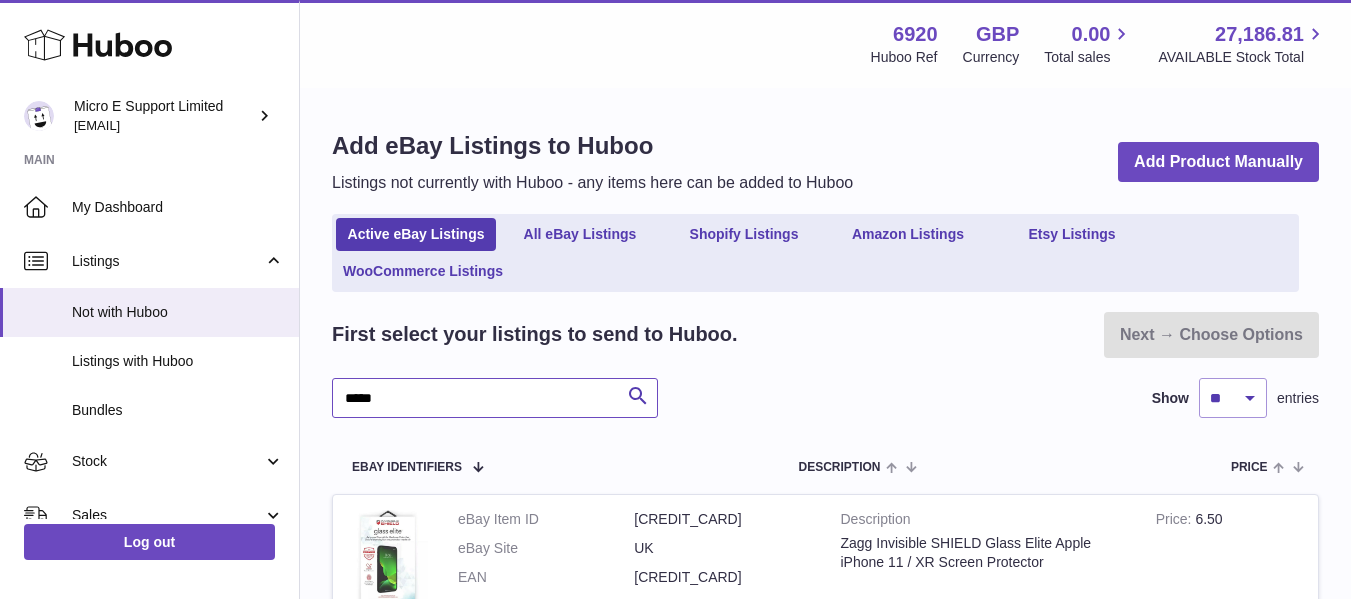 click on "*****" at bounding box center [495, 398] 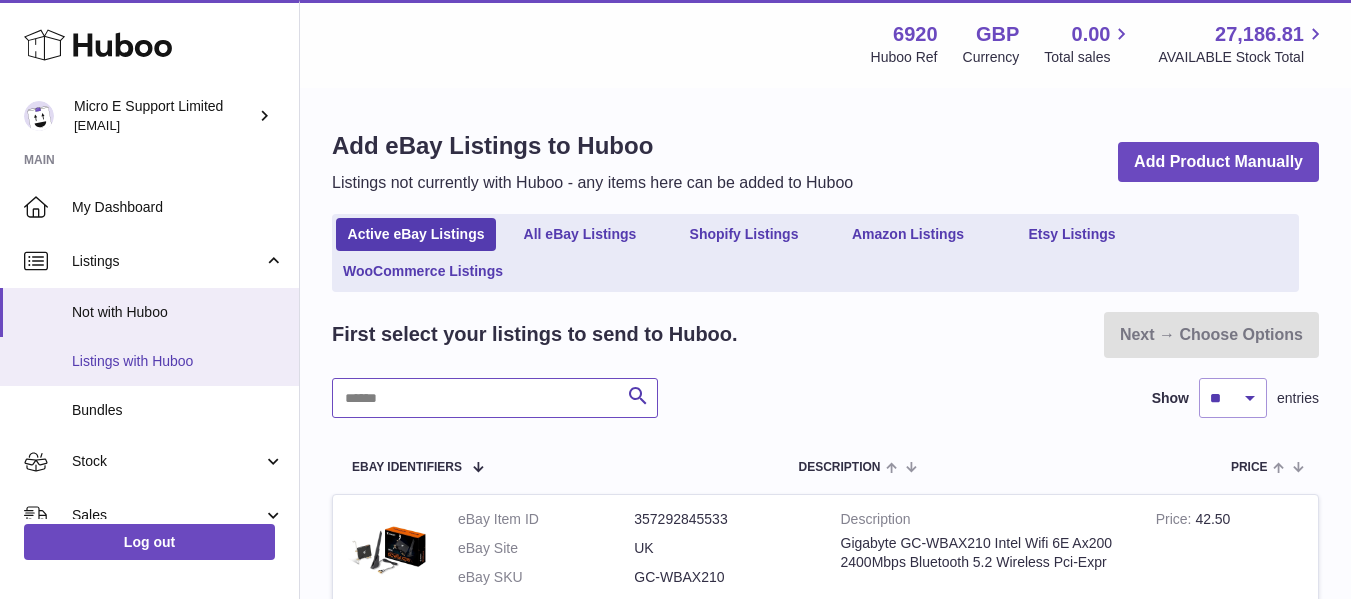 type 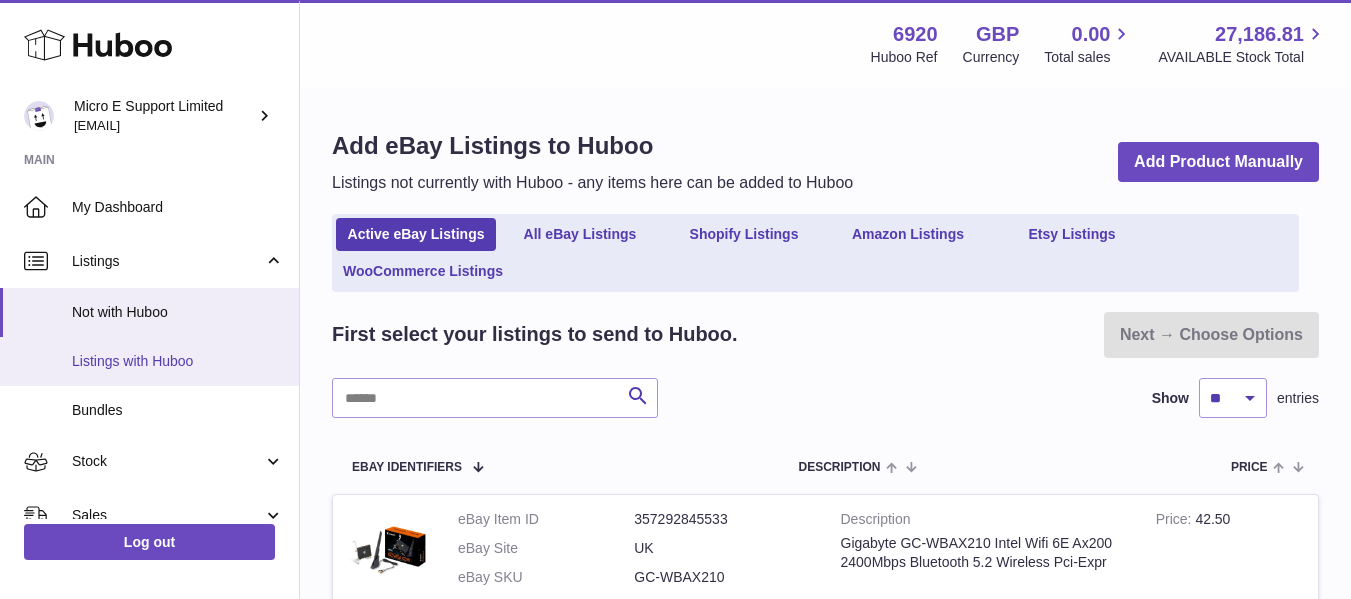 click on "Listings with Huboo" at bounding box center (178, 361) 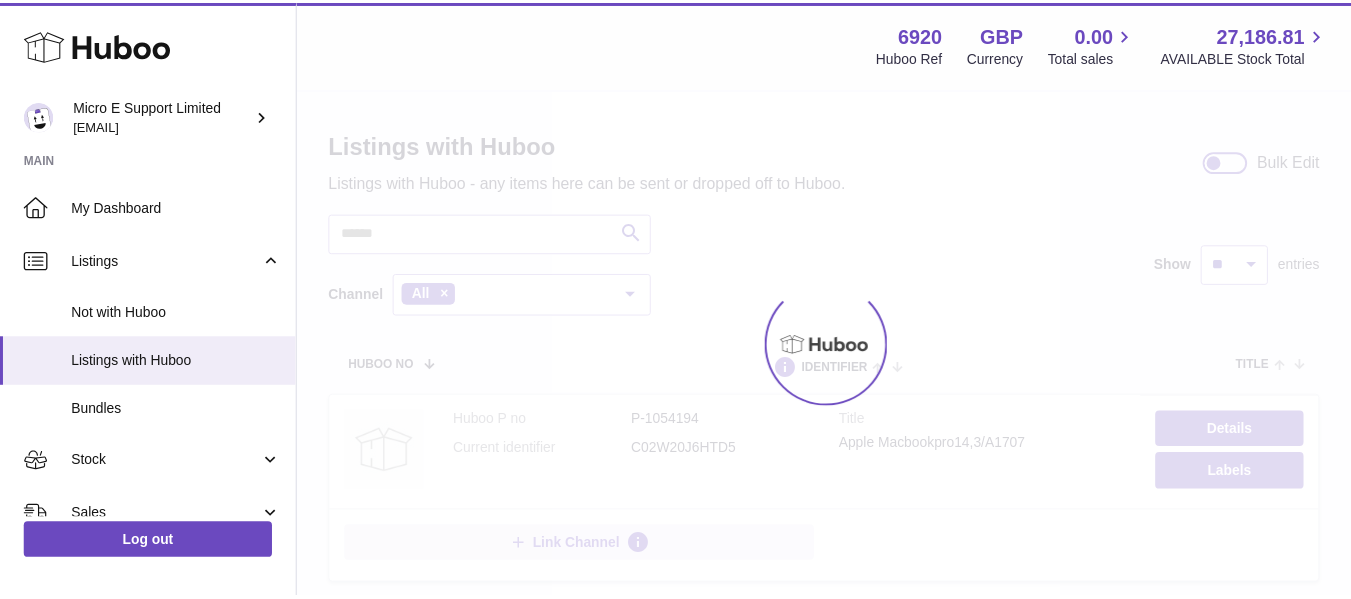 scroll, scrollTop: 0, scrollLeft: 0, axis: both 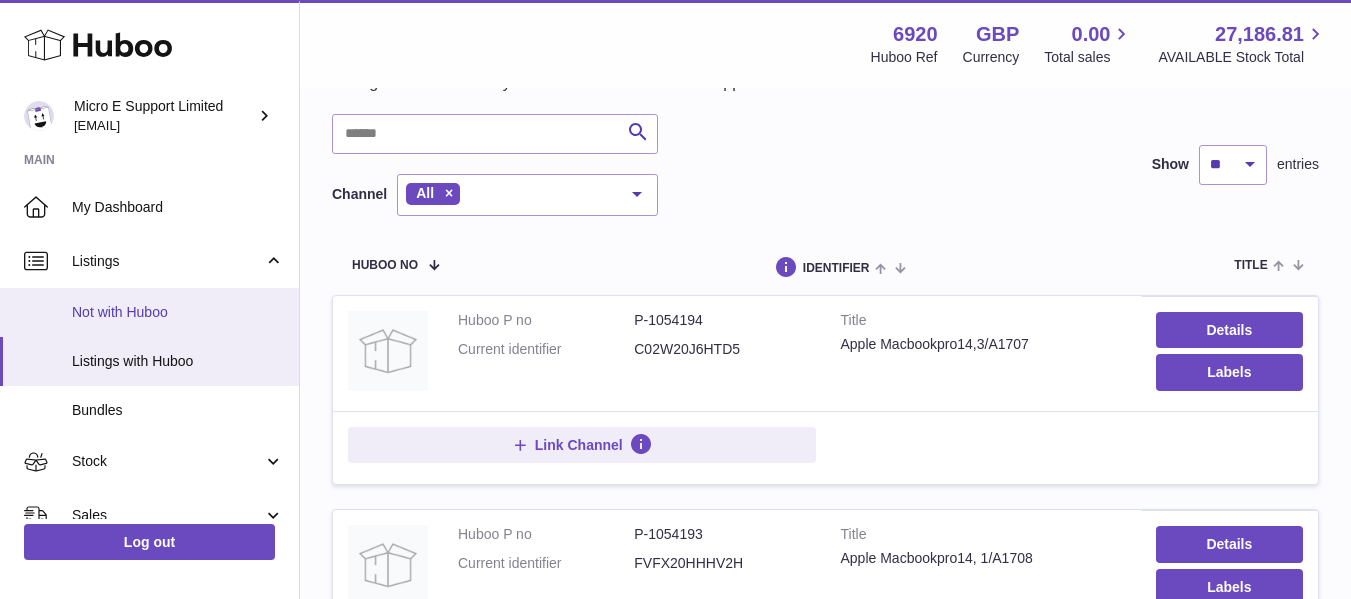 click on "Not with Huboo" at bounding box center (178, 312) 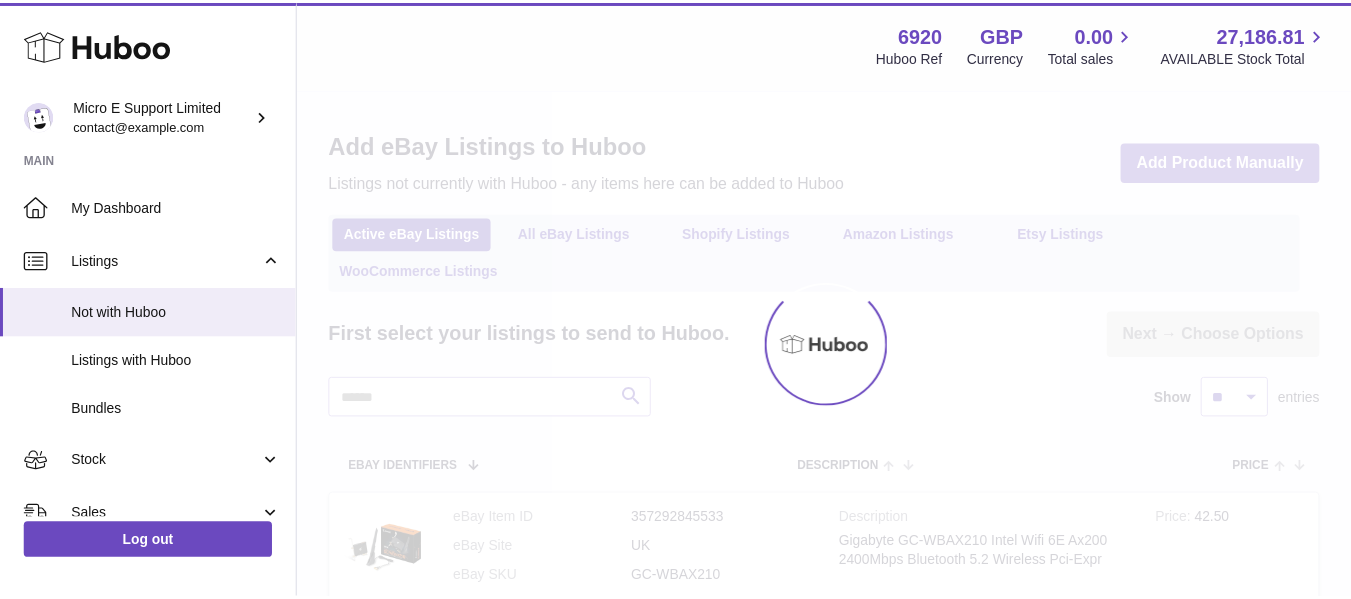 scroll, scrollTop: 0, scrollLeft: 0, axis: both 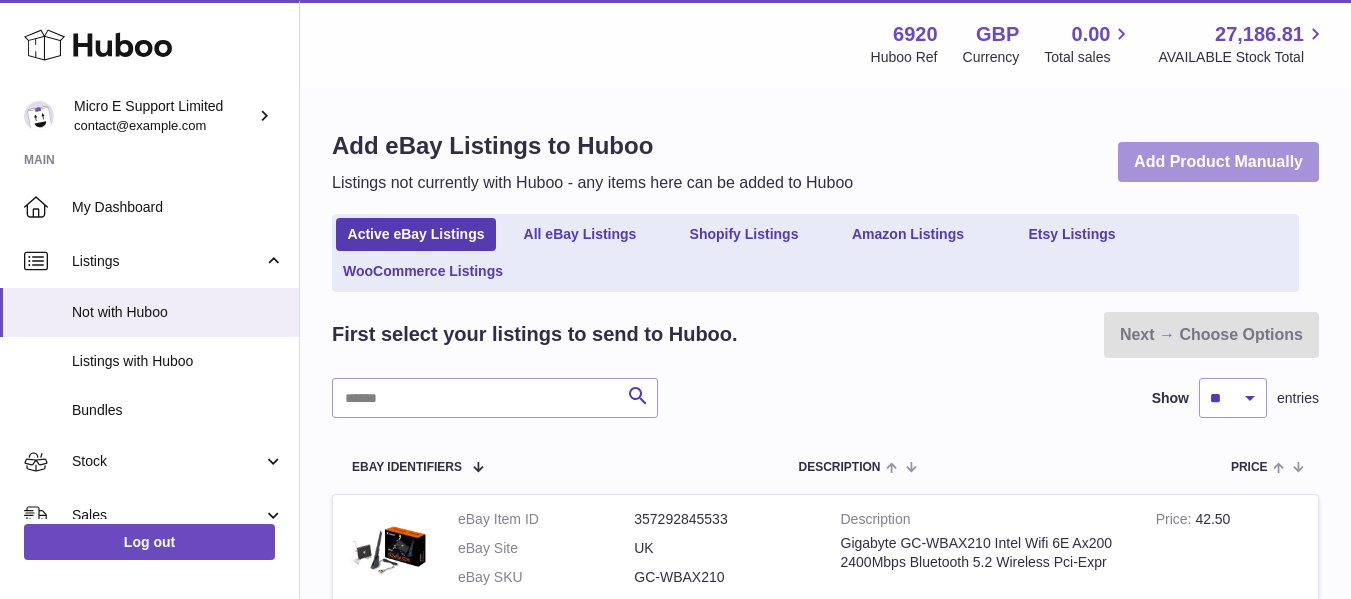 click on "Add Product Manually" at bounding box center (1218, 162) 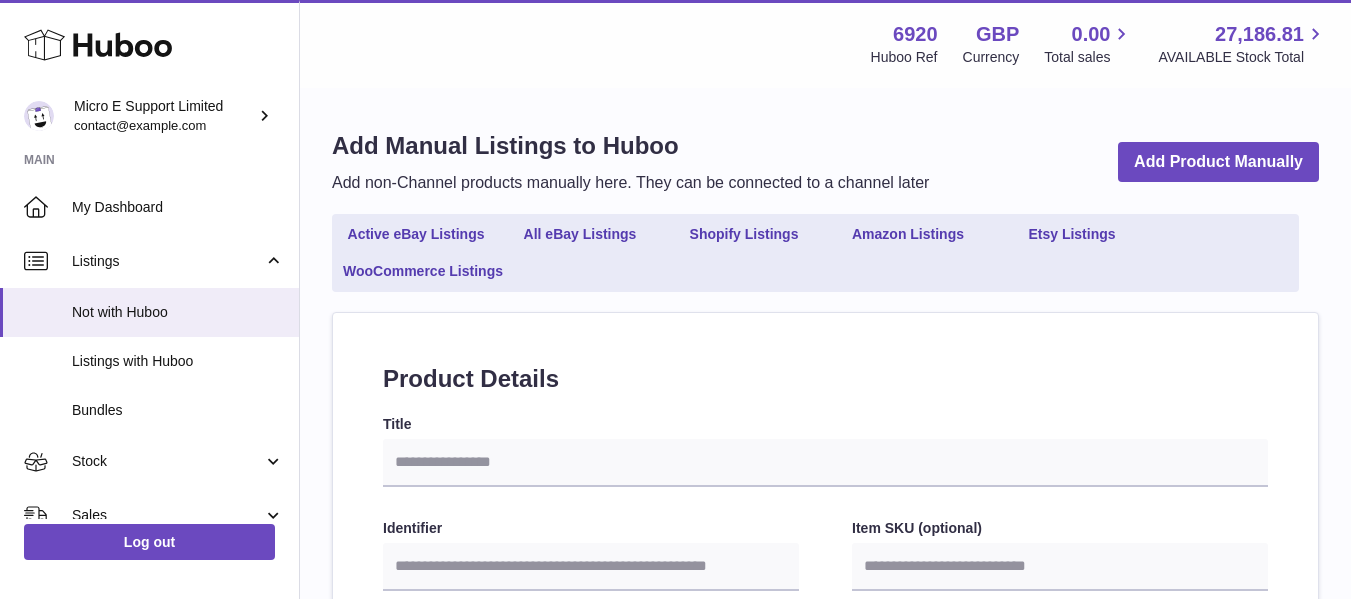 select 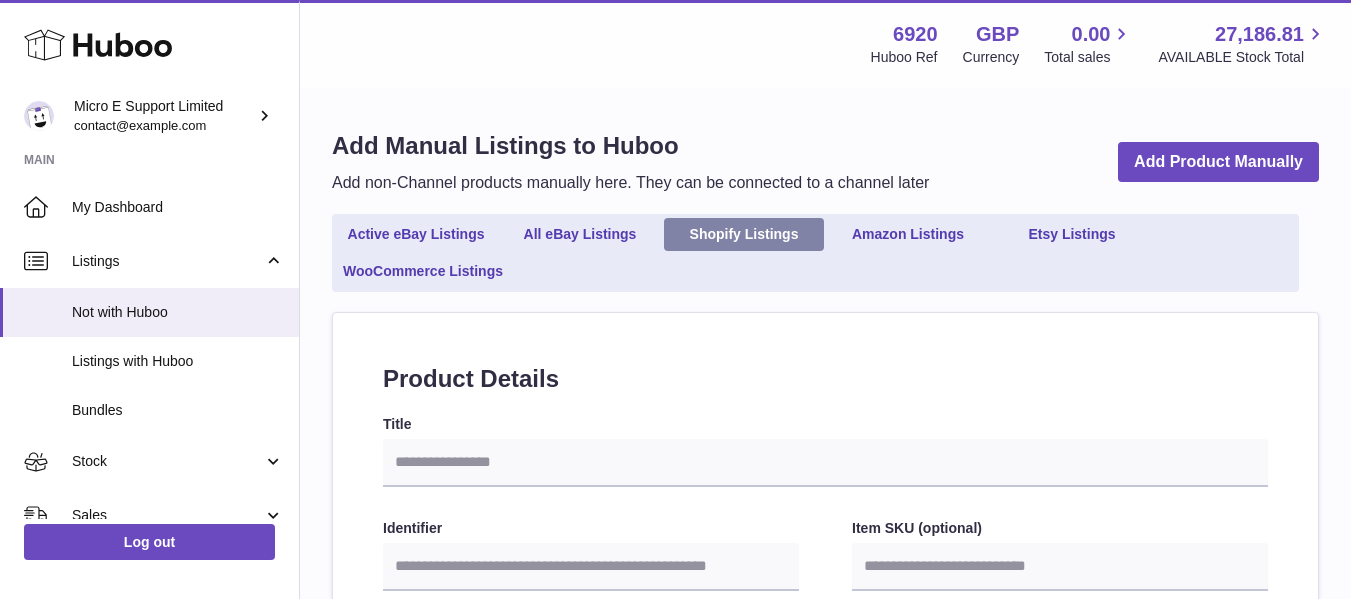 scroll, scrollTop: 0, scrollLeft: 0, axis: both 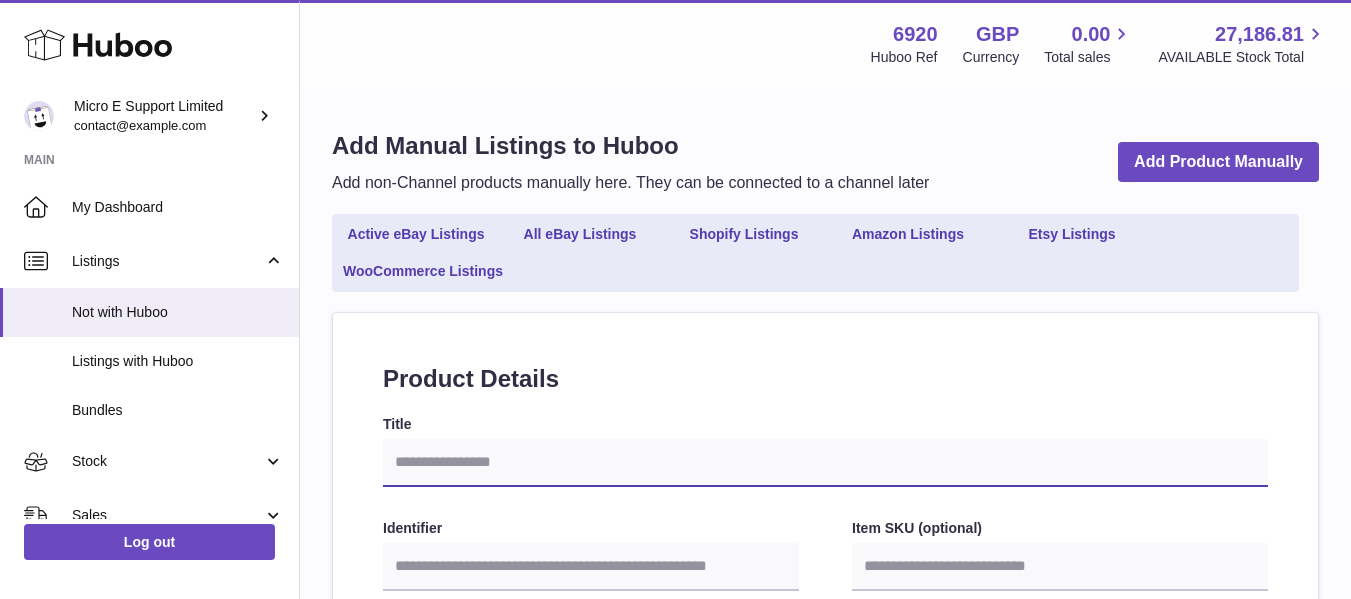 click on "Title" at bounding box center (825, 463) 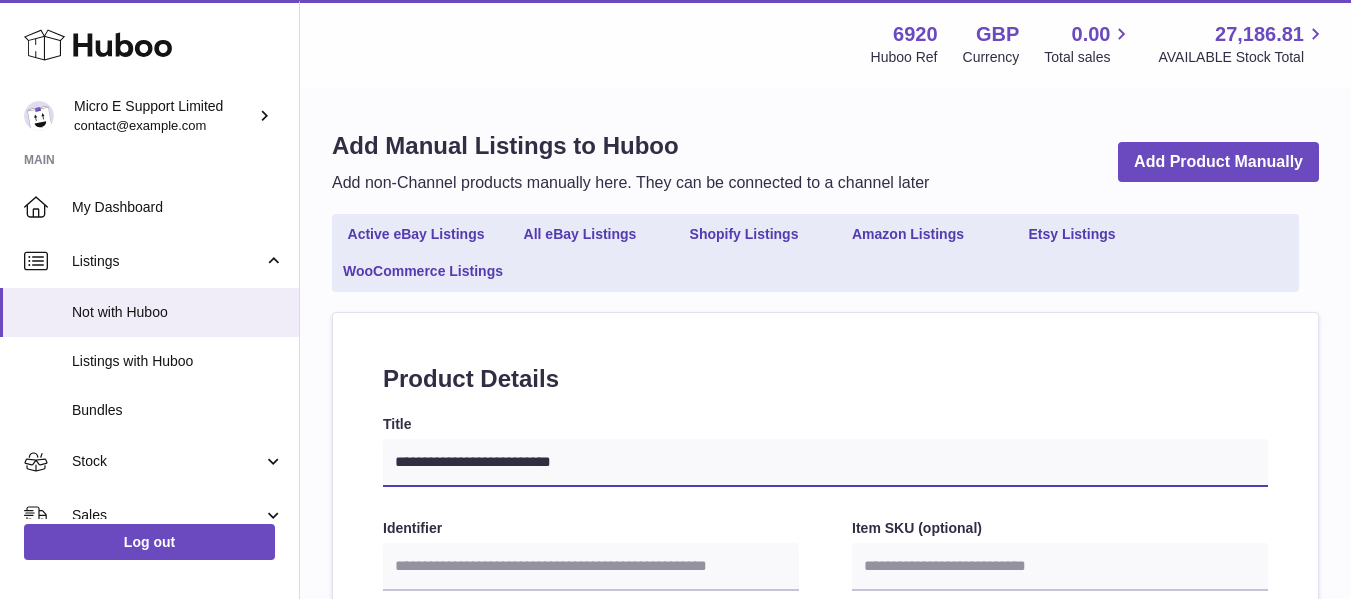 click on "**********" at bounding box center [825, 463] 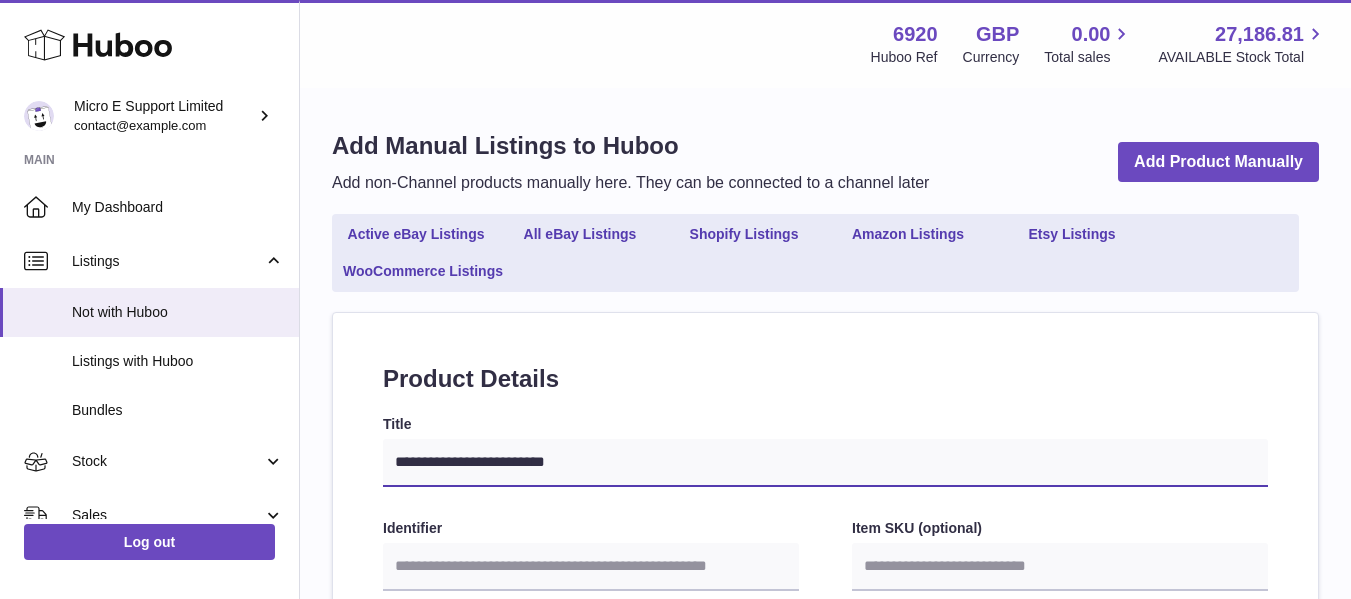type on "**********" 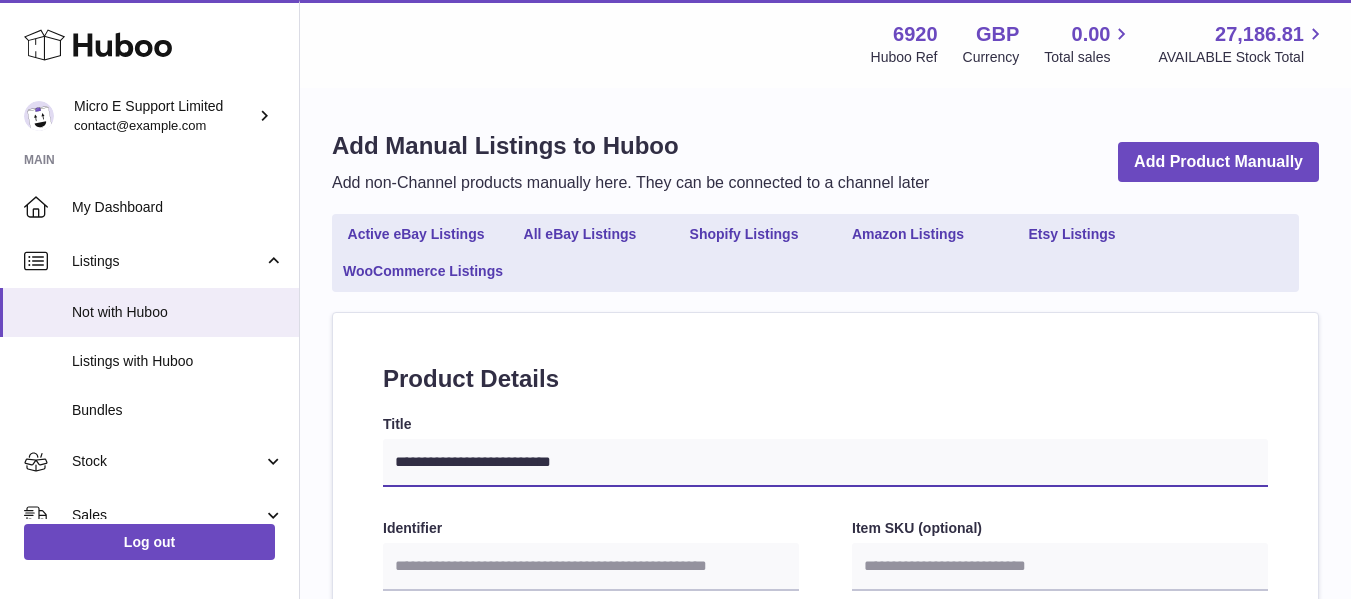 type on "**********" 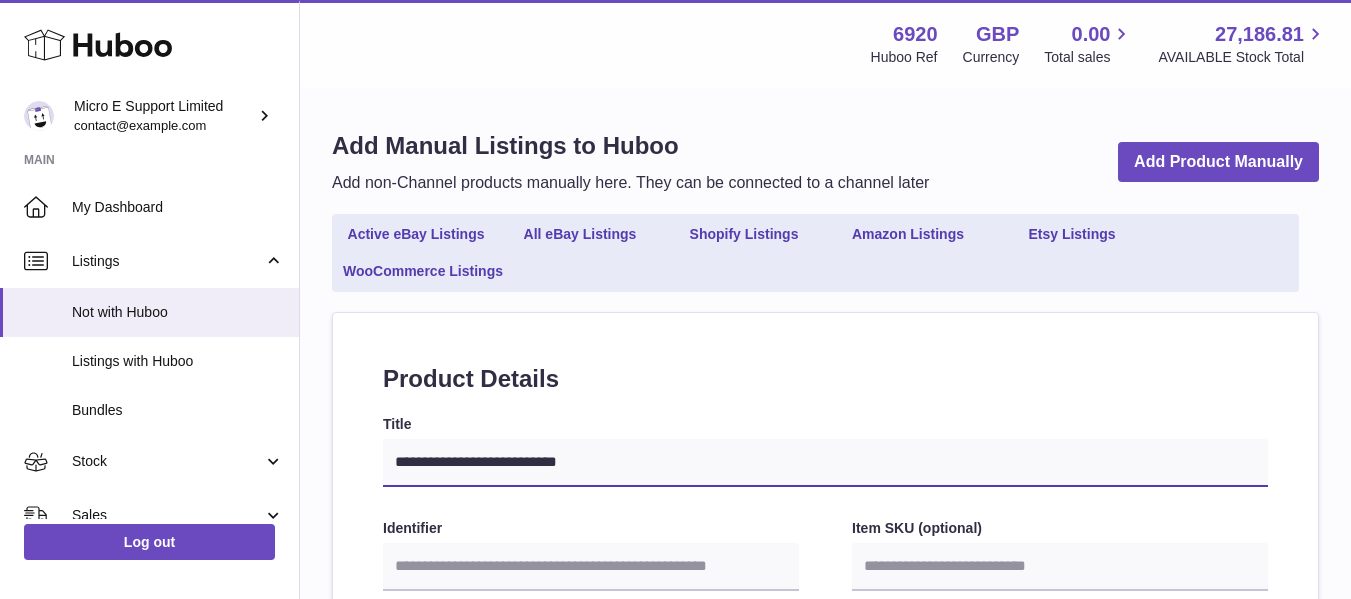 type on "**********" 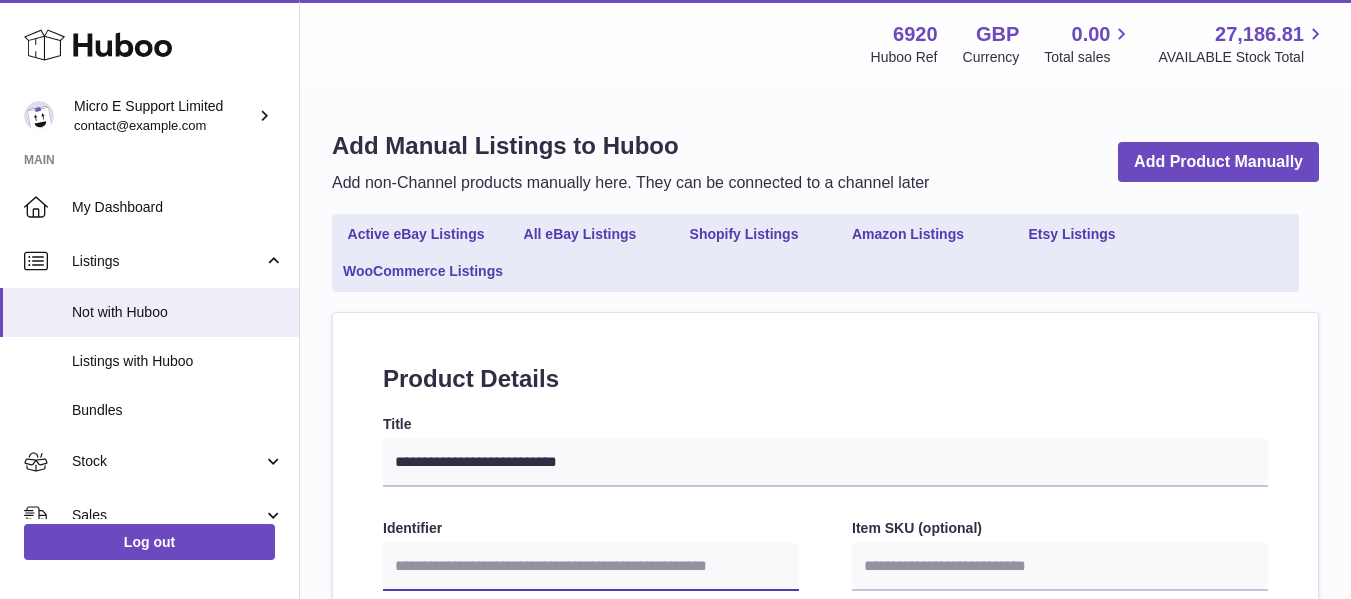 paste on "**********" 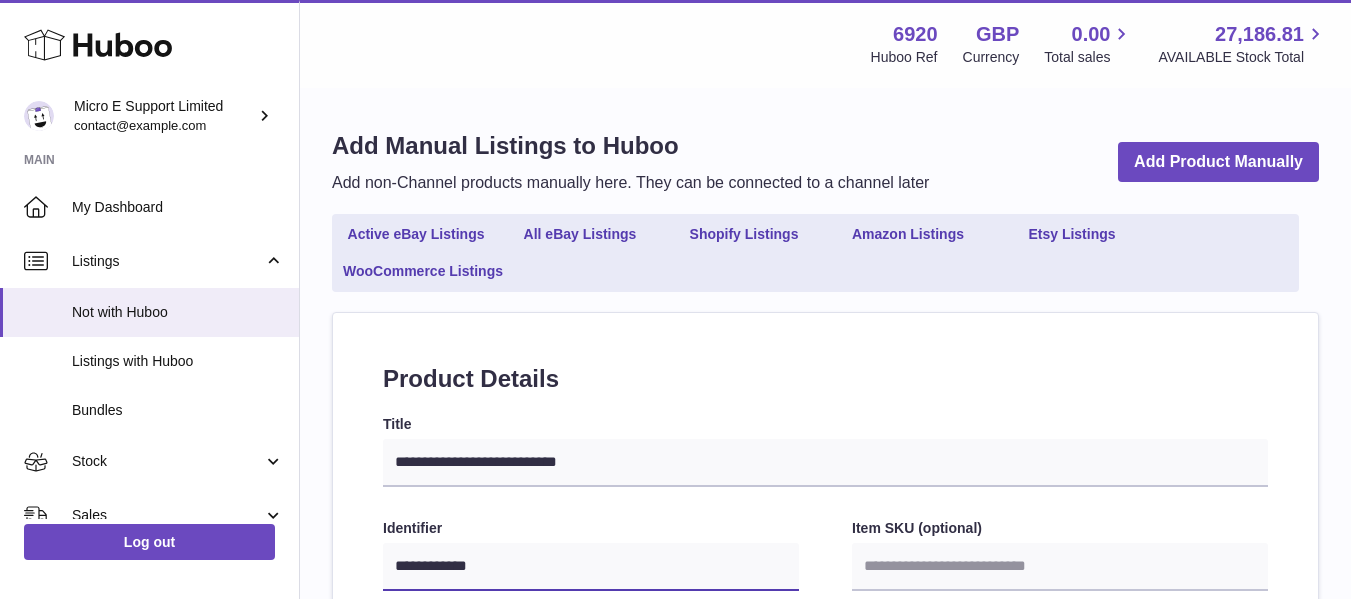 type on "**********" 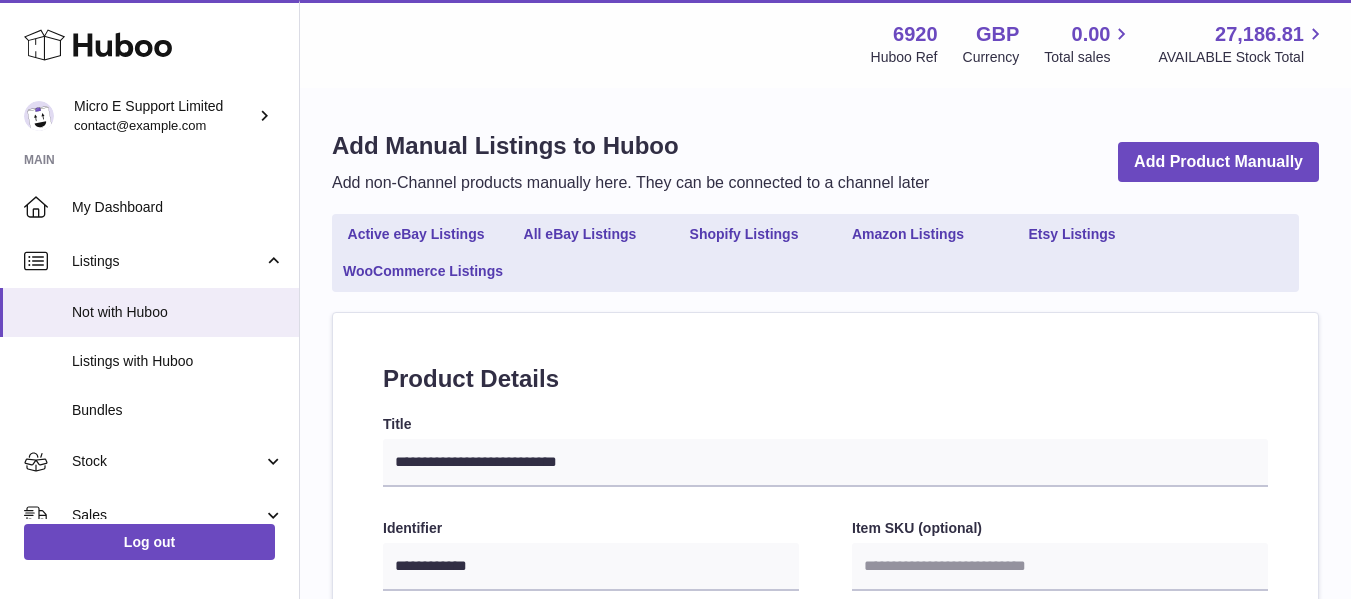 scroll, scrollTop: 375, scrollLeft: 0, axis: vertical 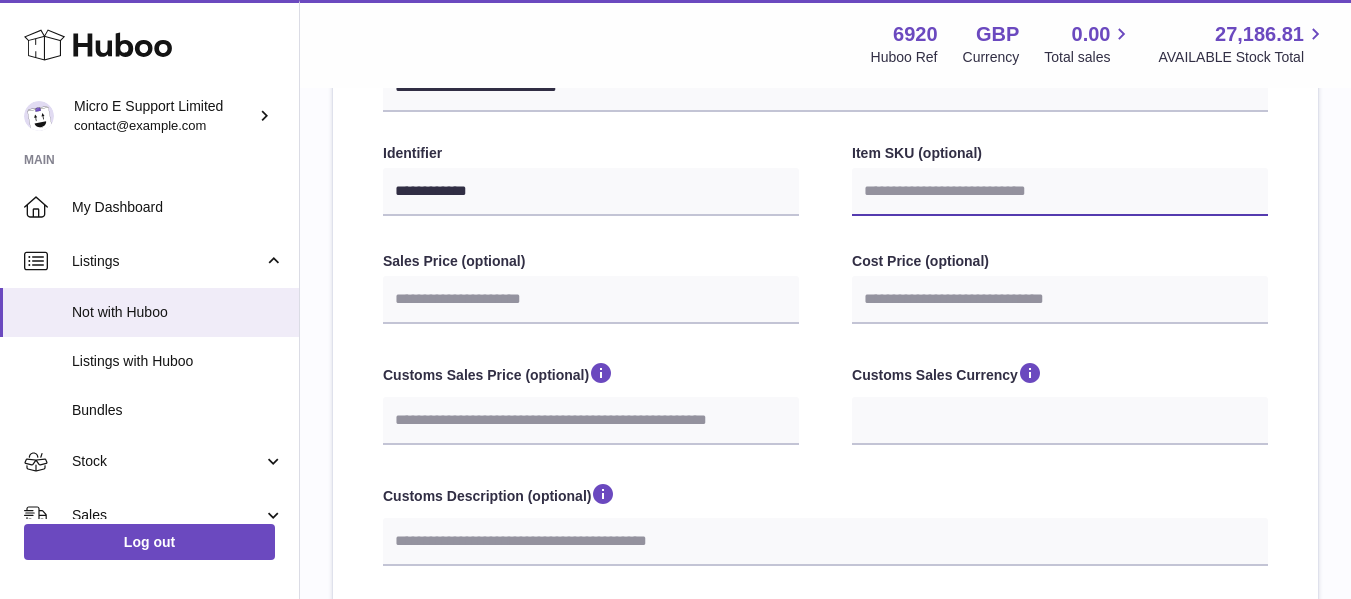 paste on "********" 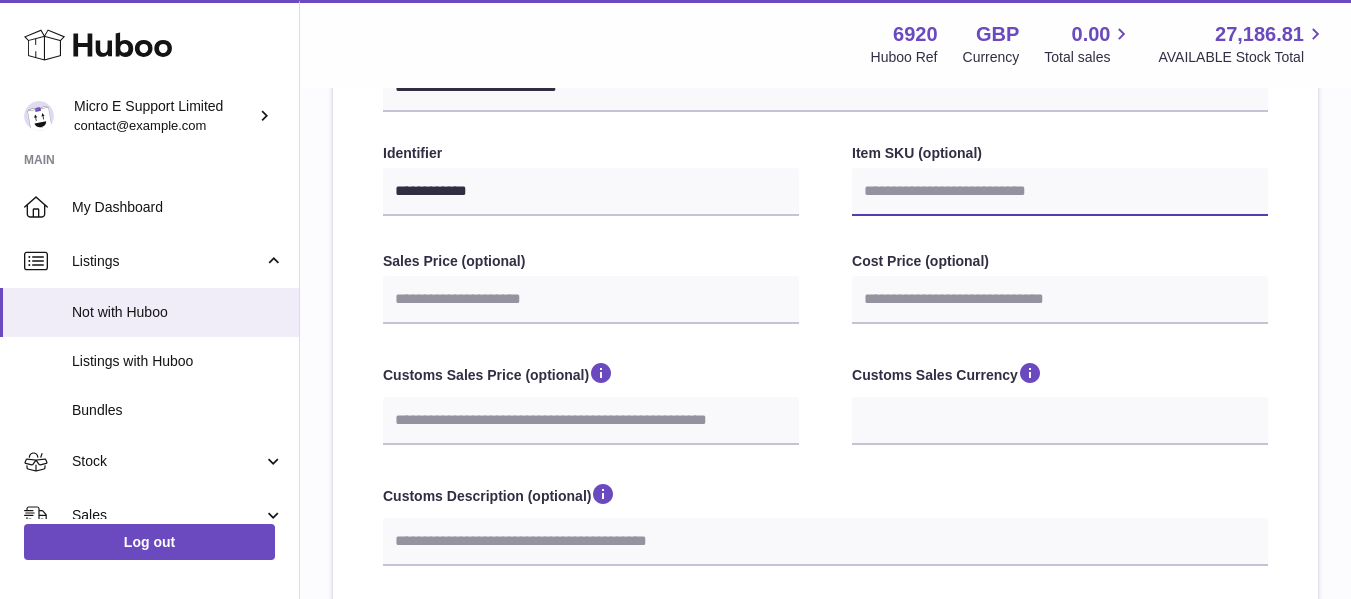 type on "********" 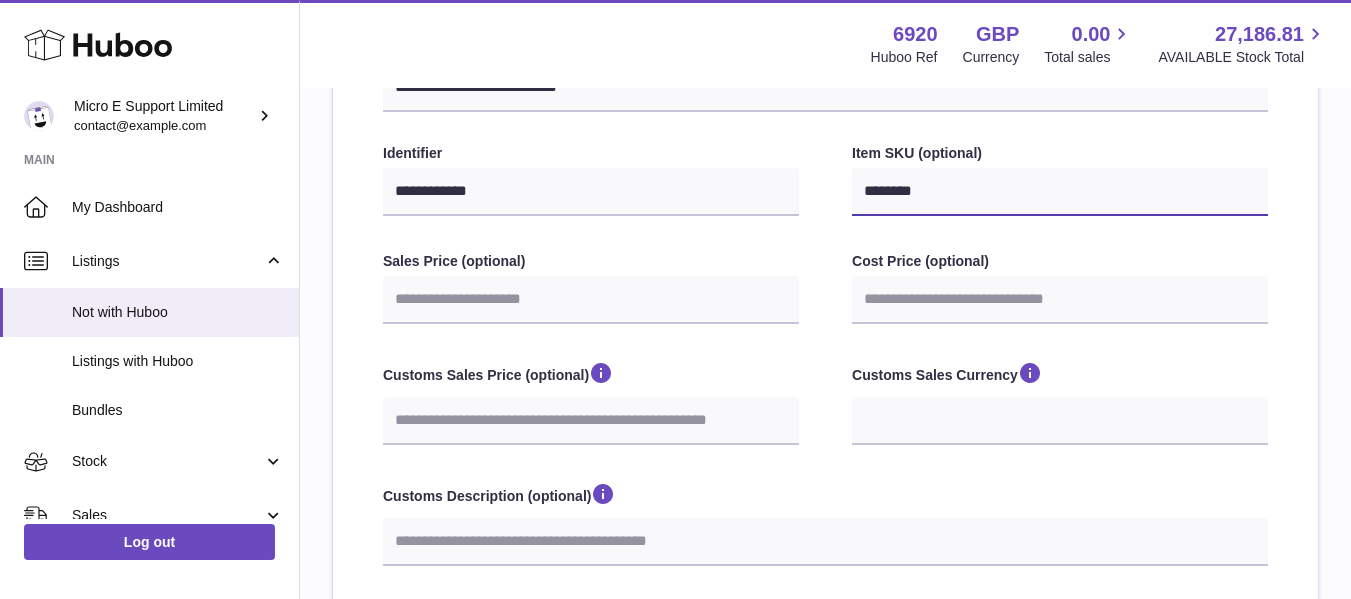 drag, startPoint x: 882, startPoint y: 194, endPoint x: 621, endPoint y: 188, distance: 261.06897 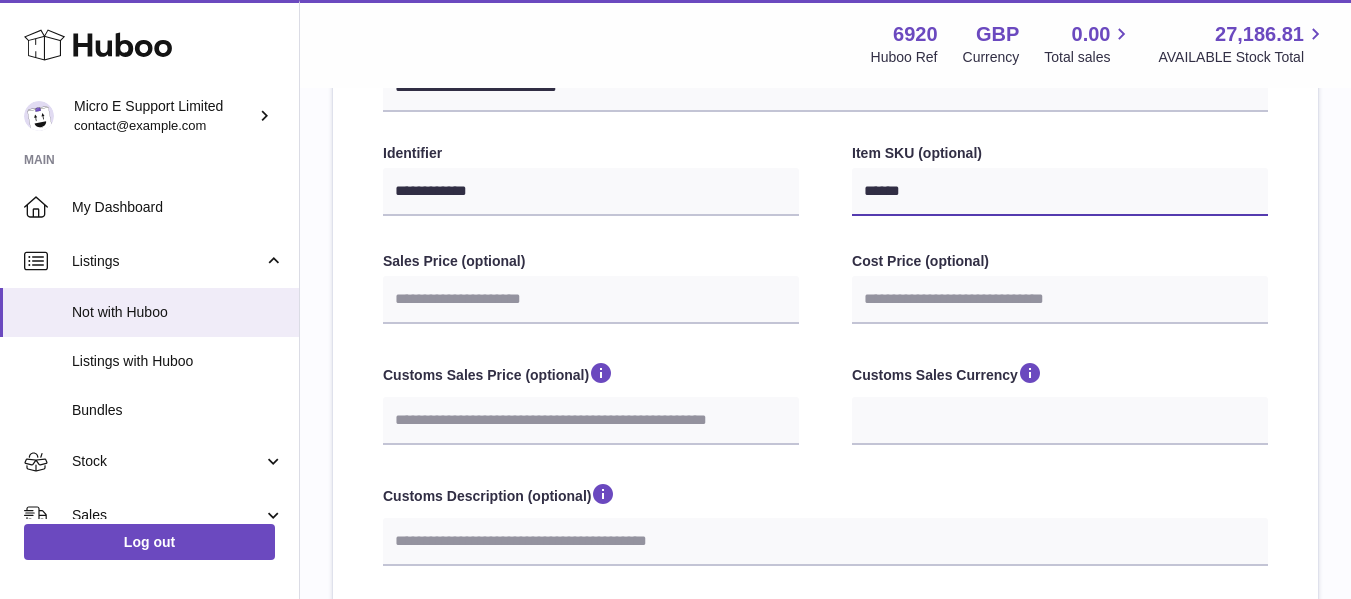 type on "******" 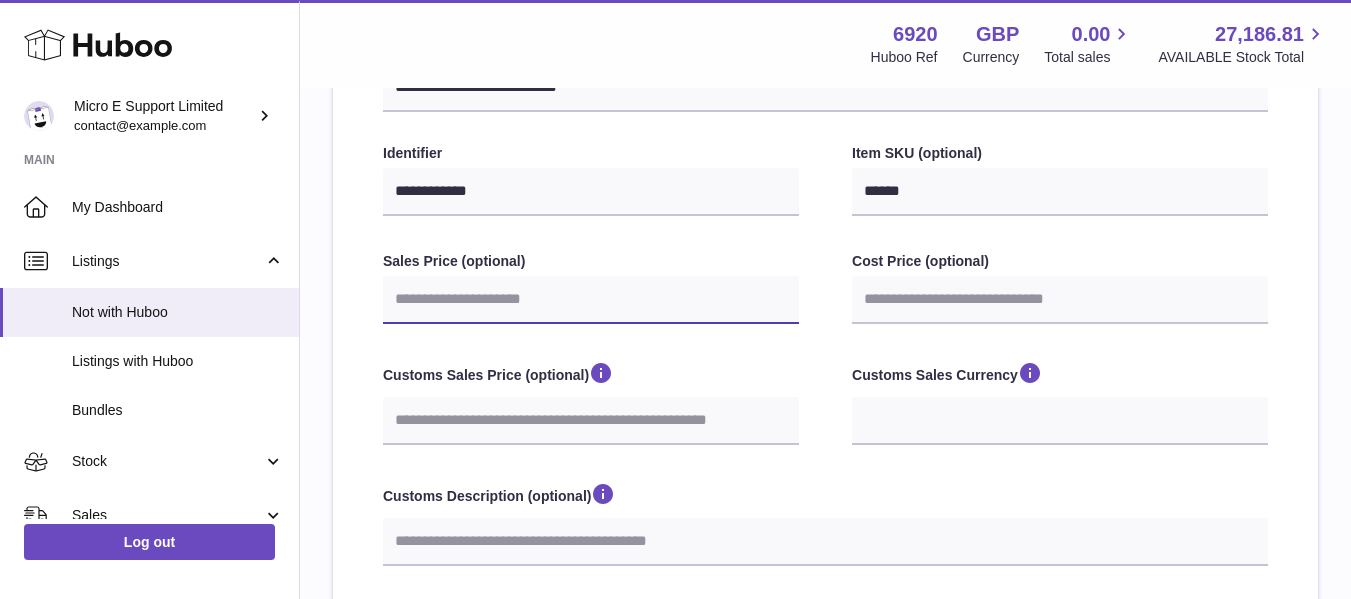 click on "Sales Price (optional)" at bounding box center [591, 300] 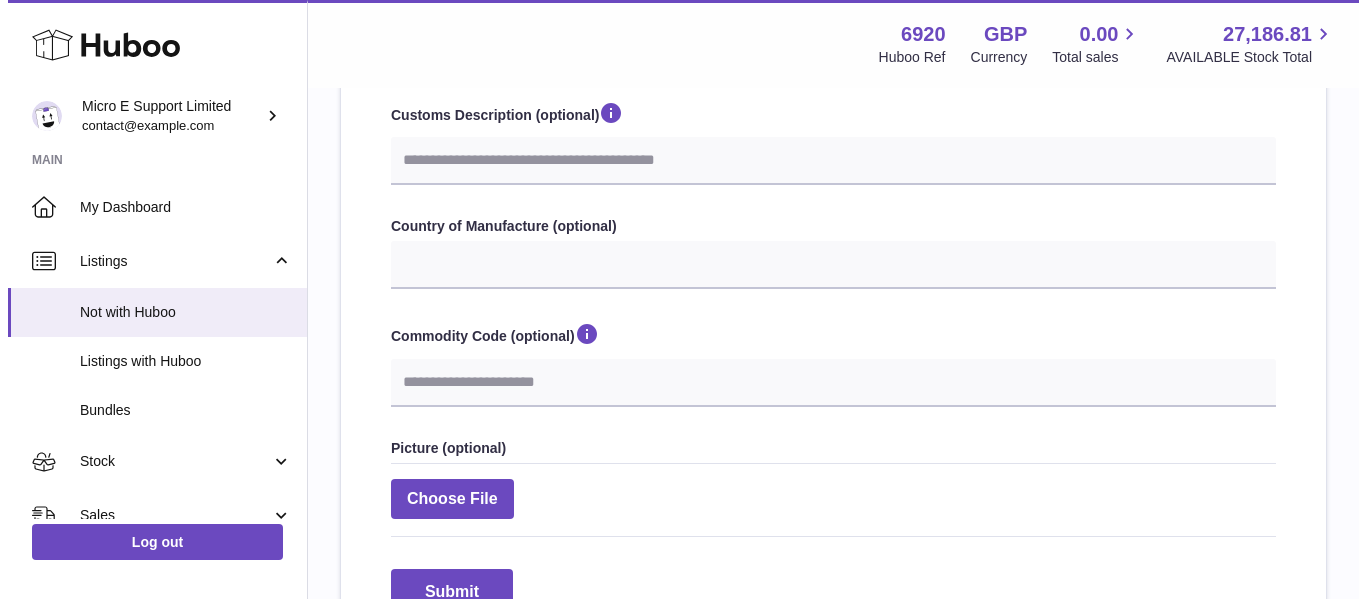 scroll, scrollTop: 775, scrollLeft: 0, axis: vertical 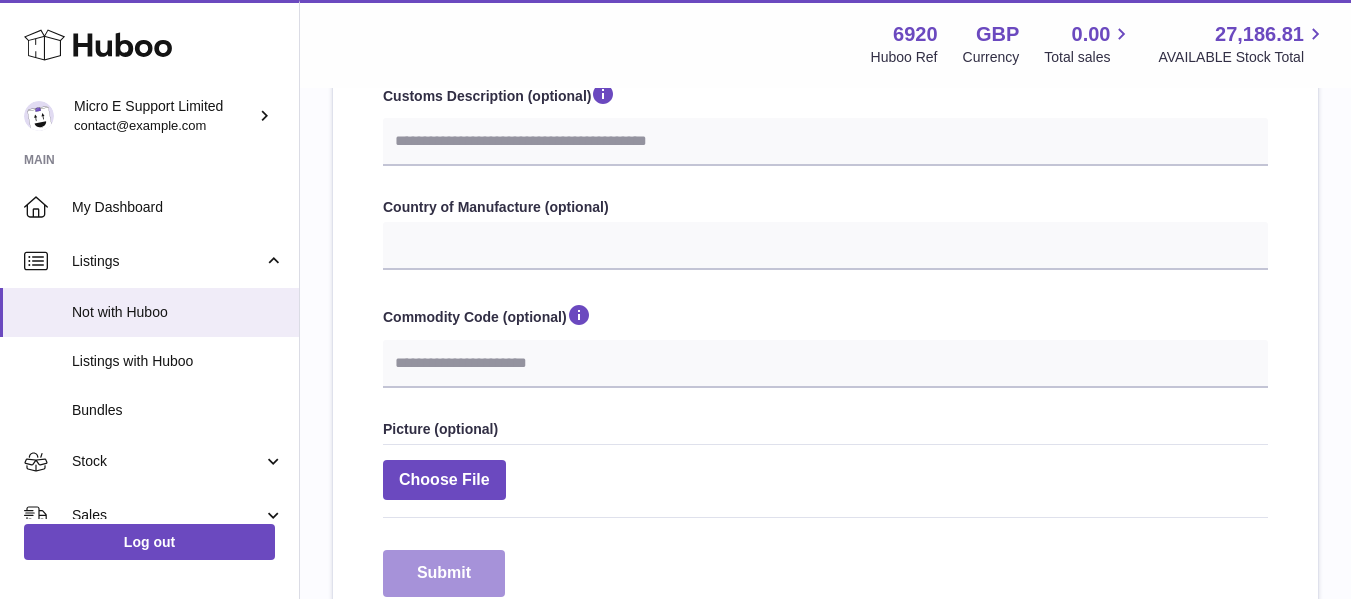 click on "Submit" at bounding box center [444, 573] 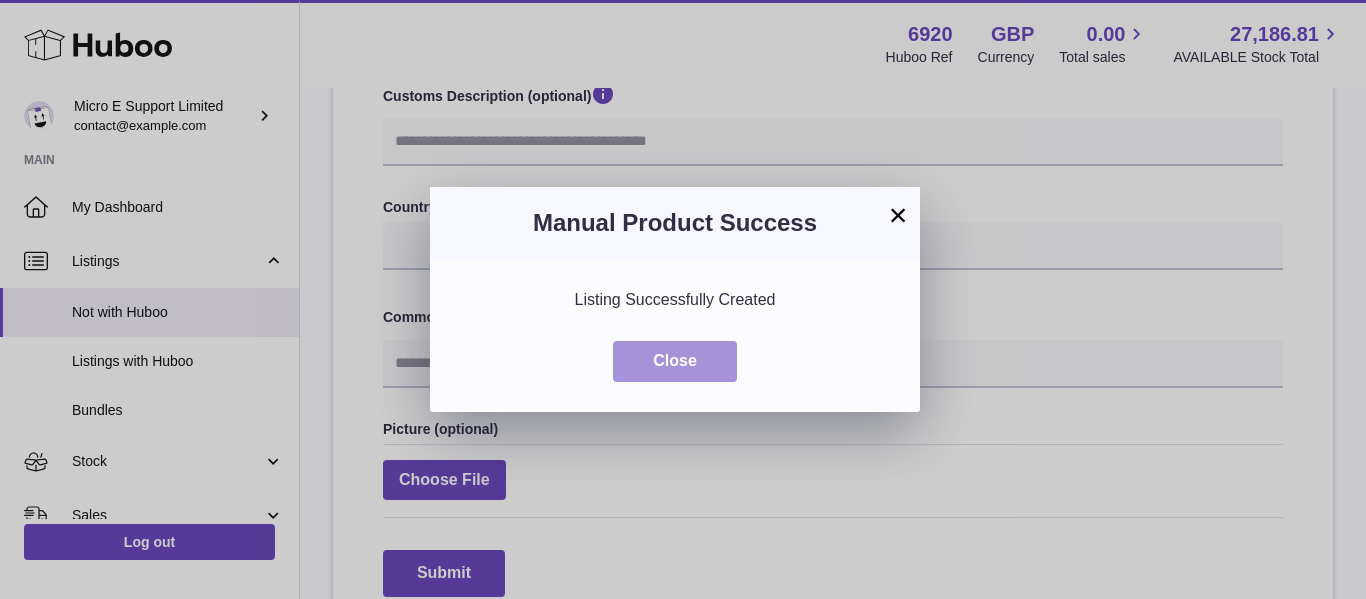 click on "Close" at bounding box center (675, 361) 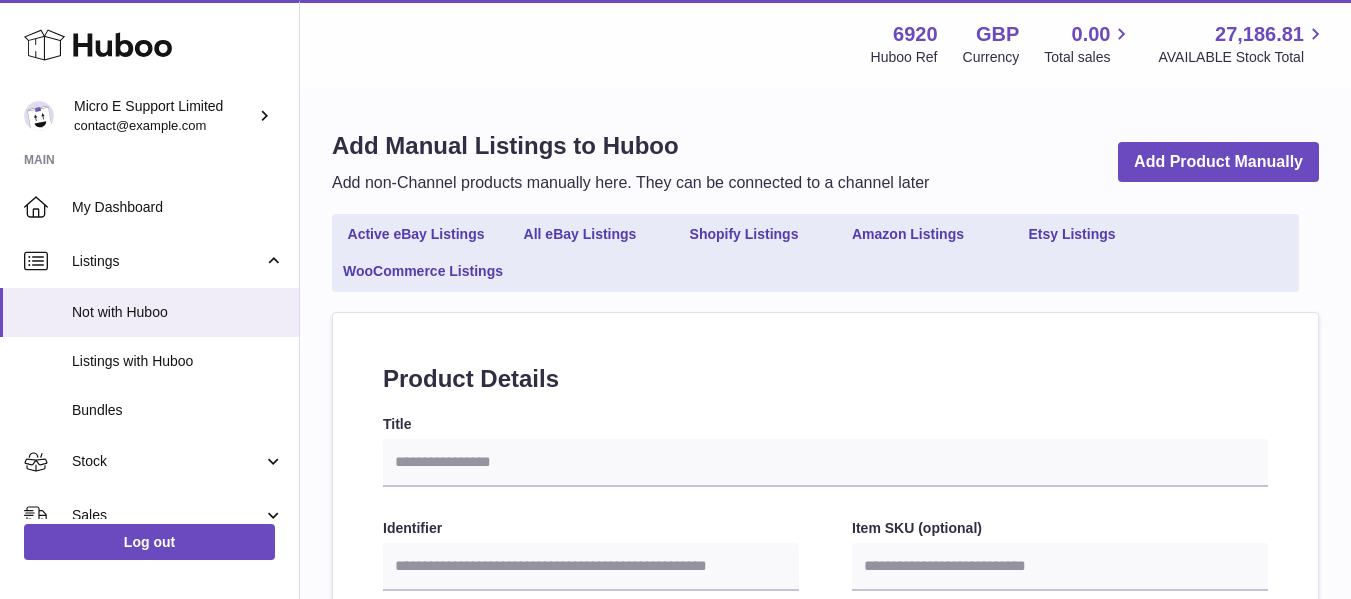 select 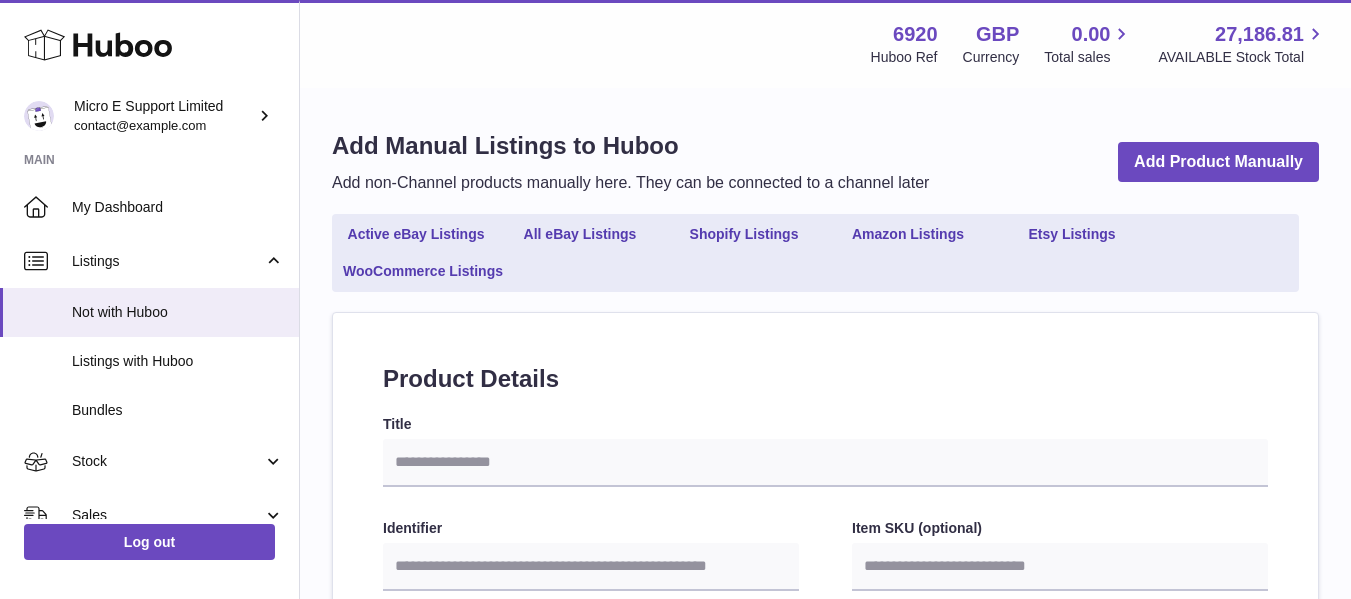 scroll, scrollTop: 0, scrollLeft: 0, axis: both 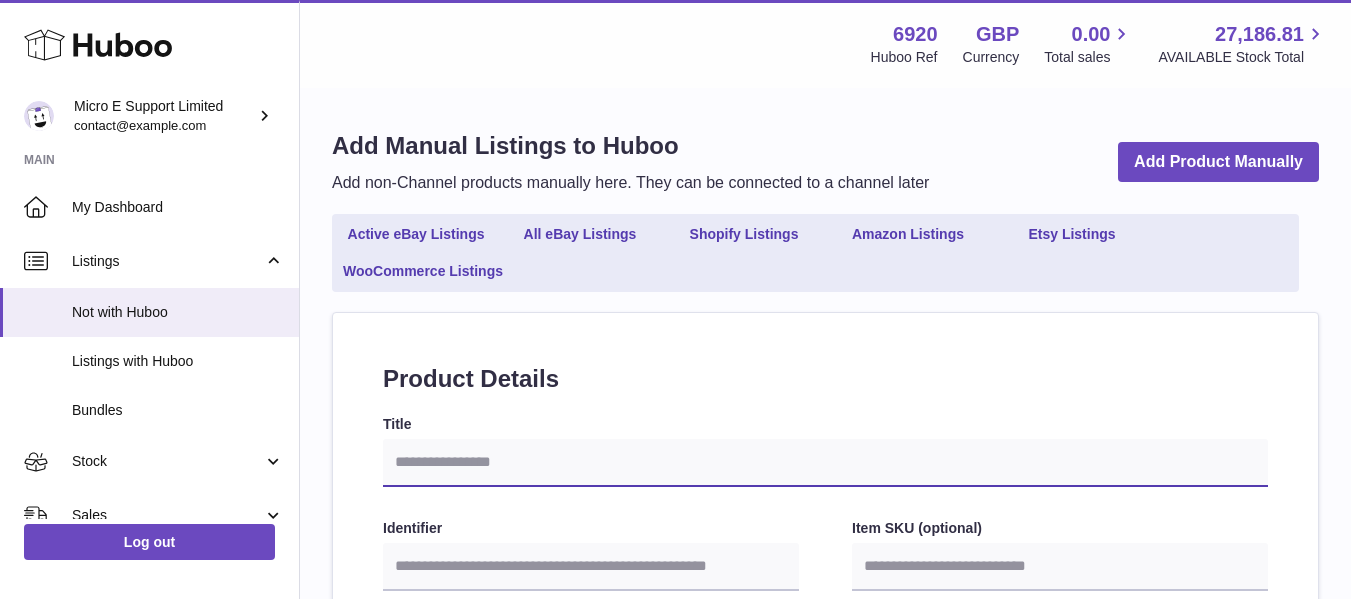 click on "Title" at bounding box center (825, 463) 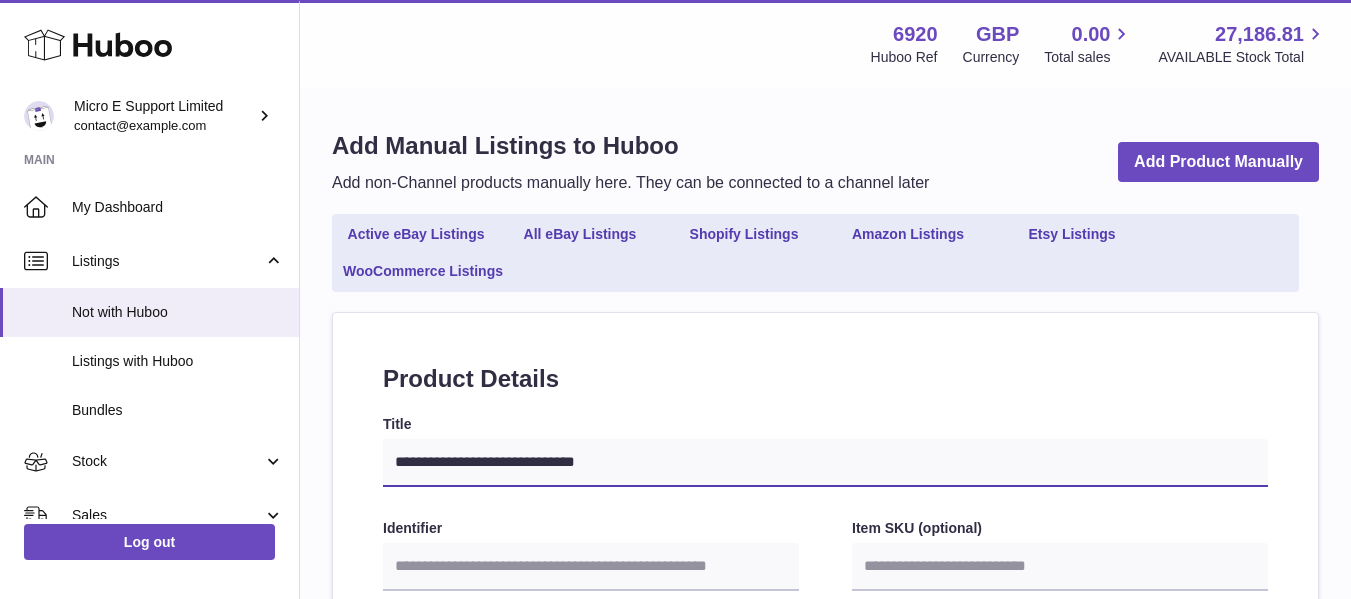 click on "**********" at bounding box center (825, 463) 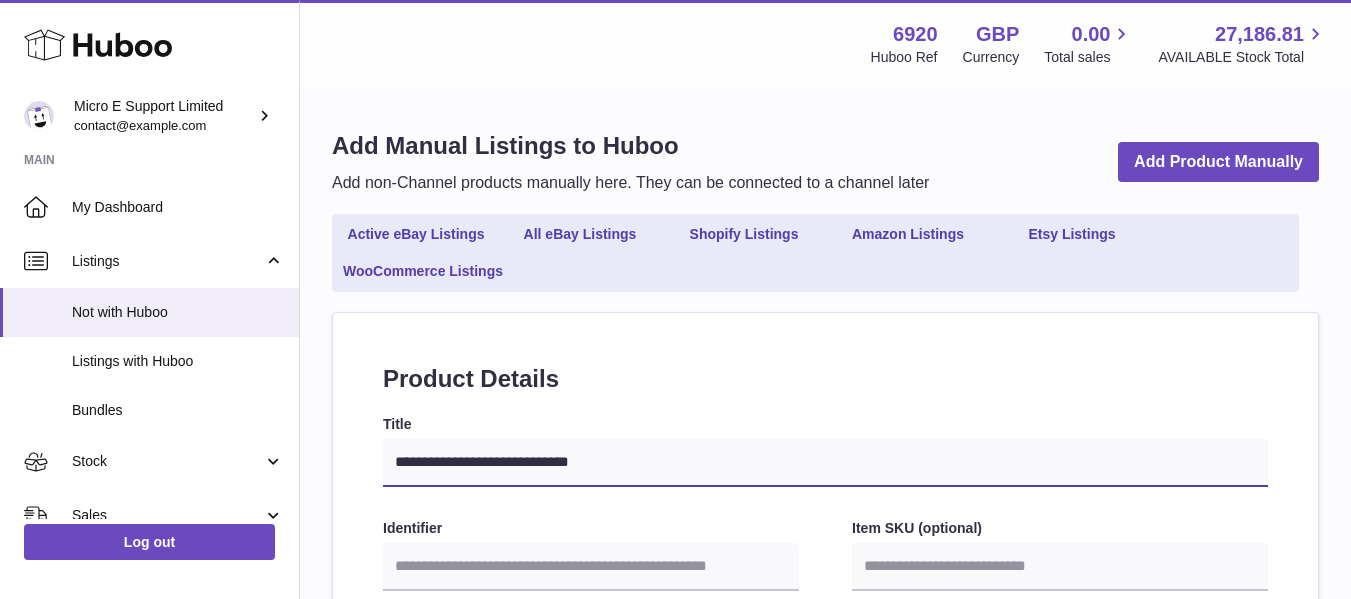 type on "**********" 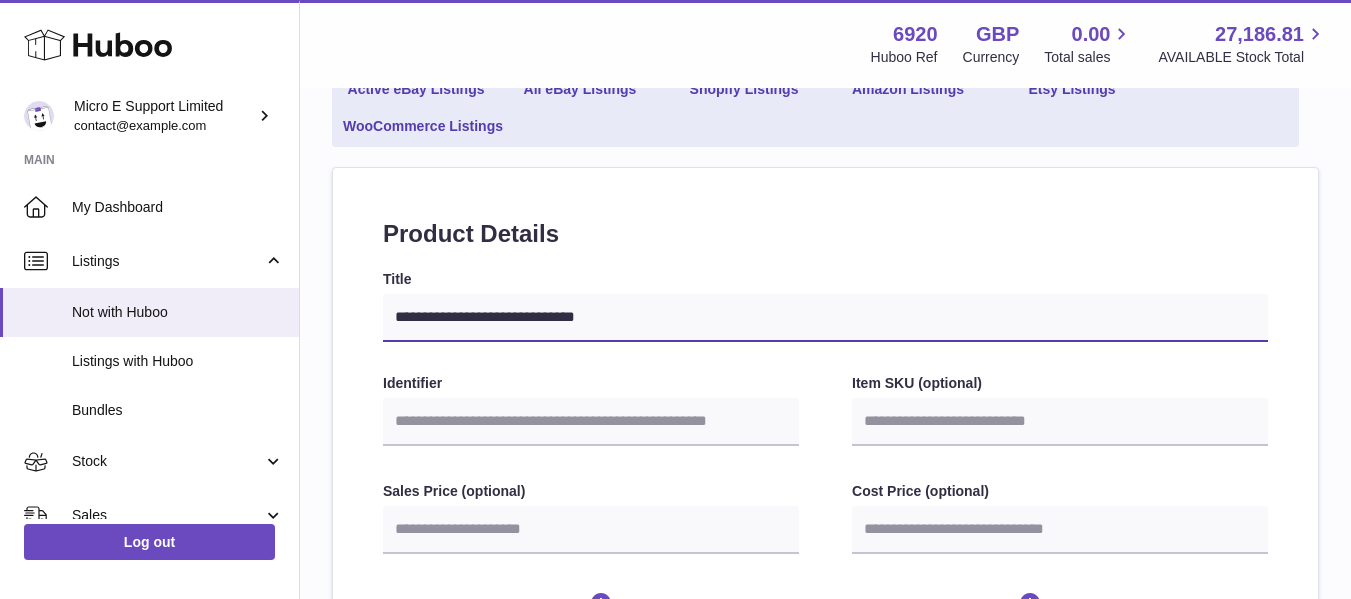 scroll, scrollTop: 200, scrollLeft: 0, axis: vertical 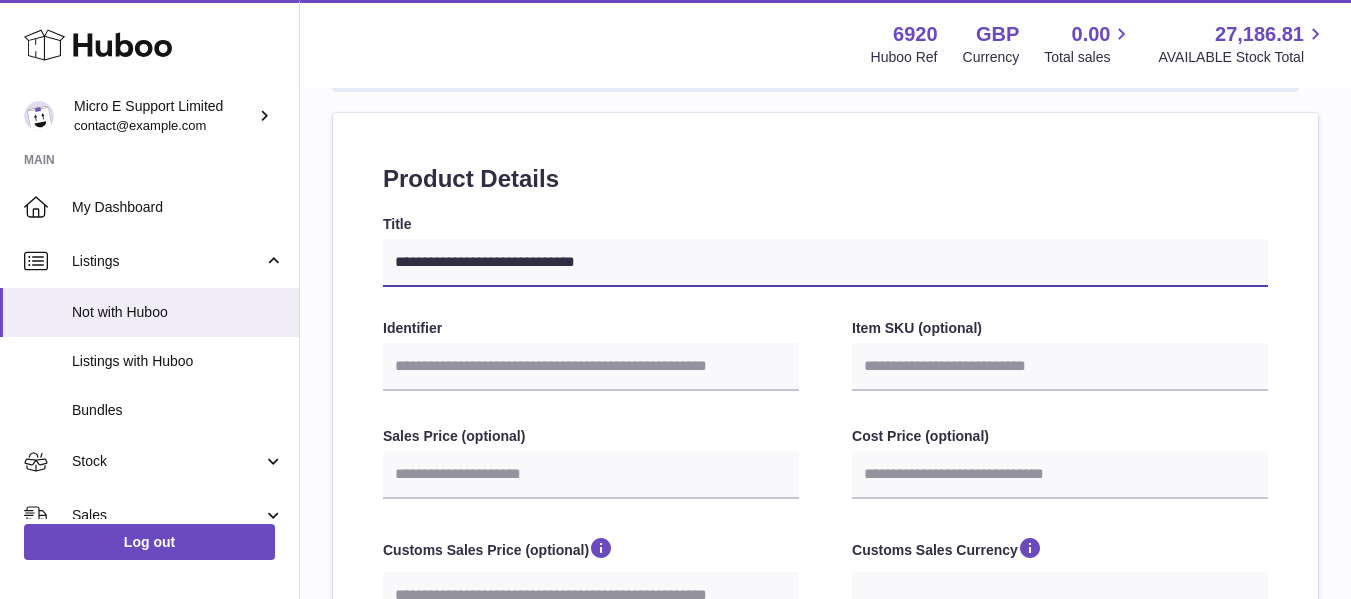 click on "**********" at bounding box center (825, 263) 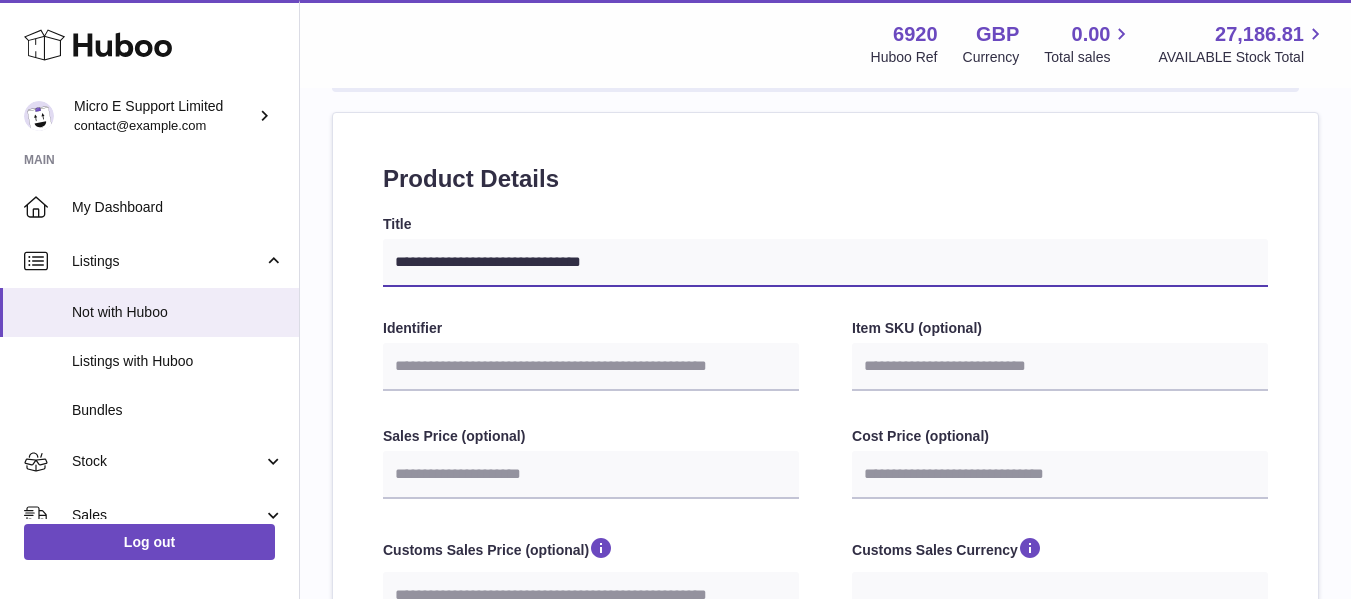 type on "**********" 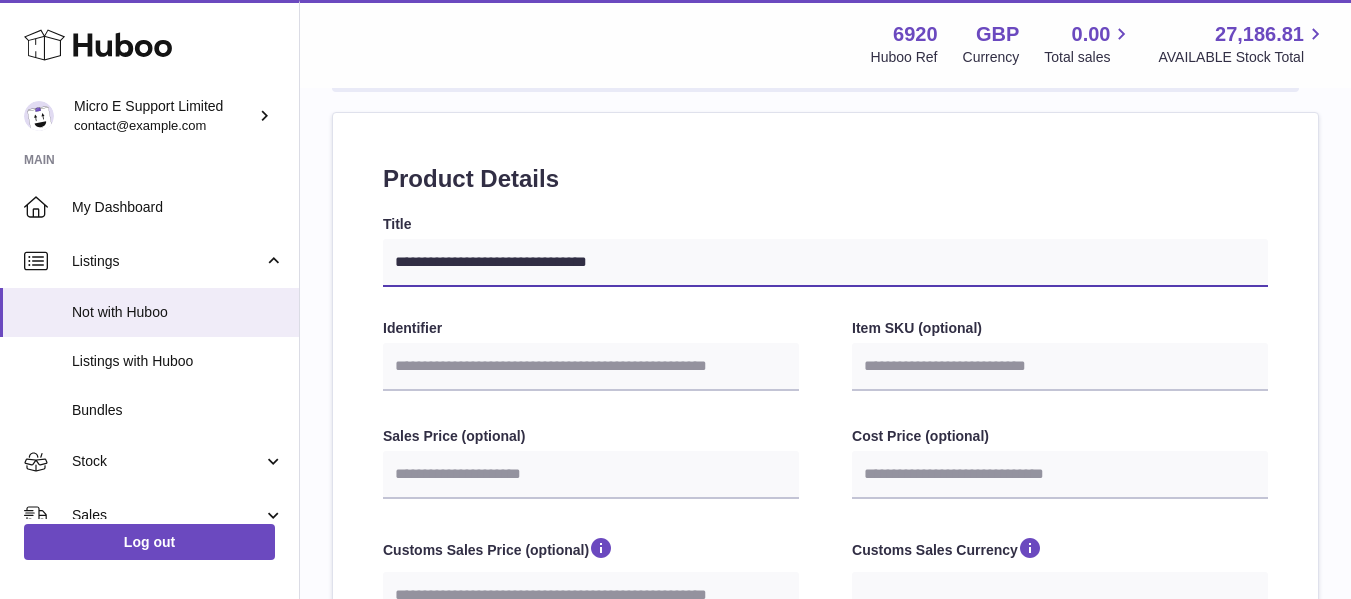 type on "**********" 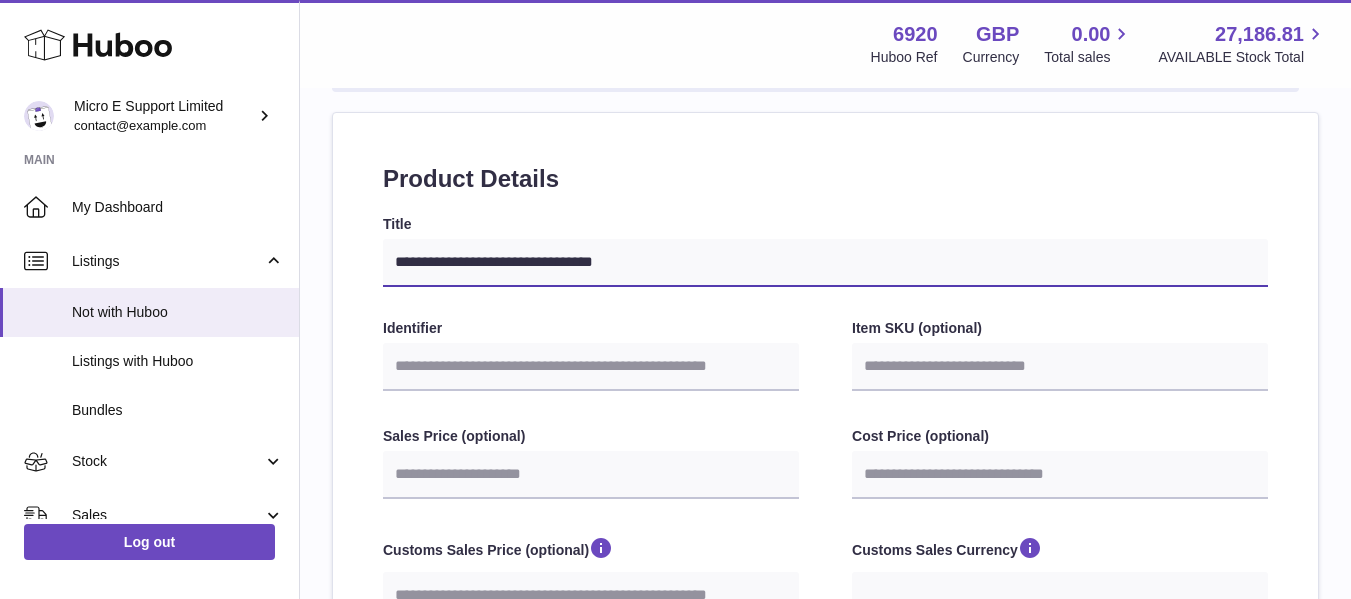 type on "**********" 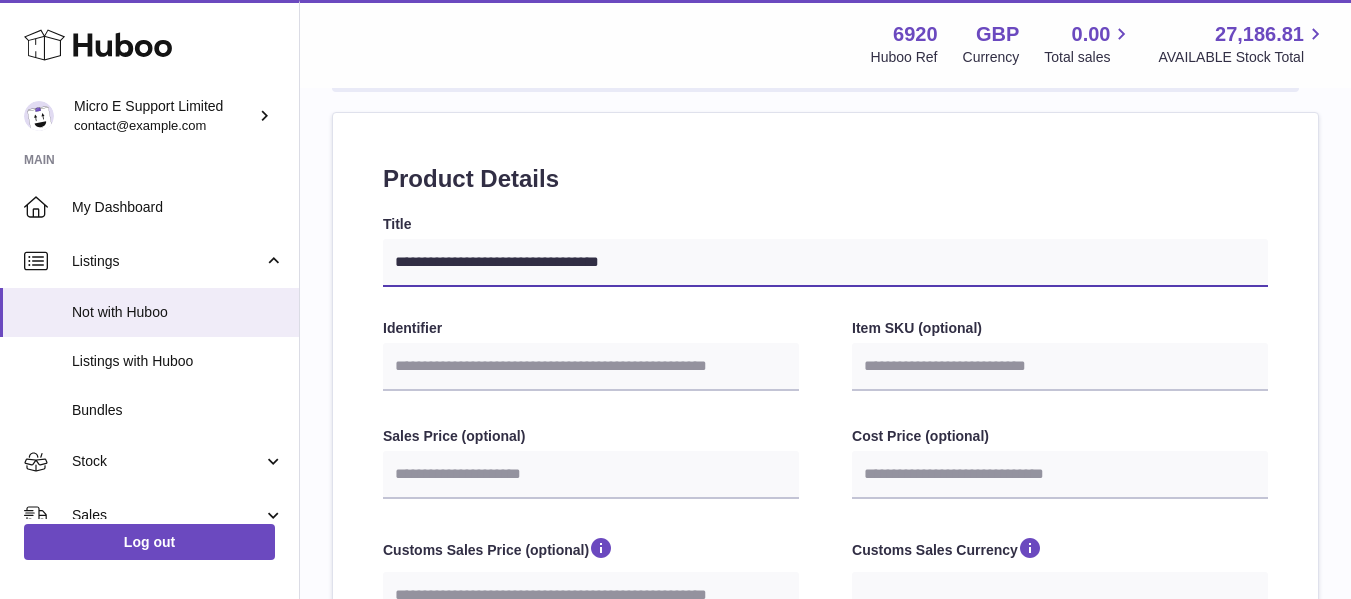 type on "**********" 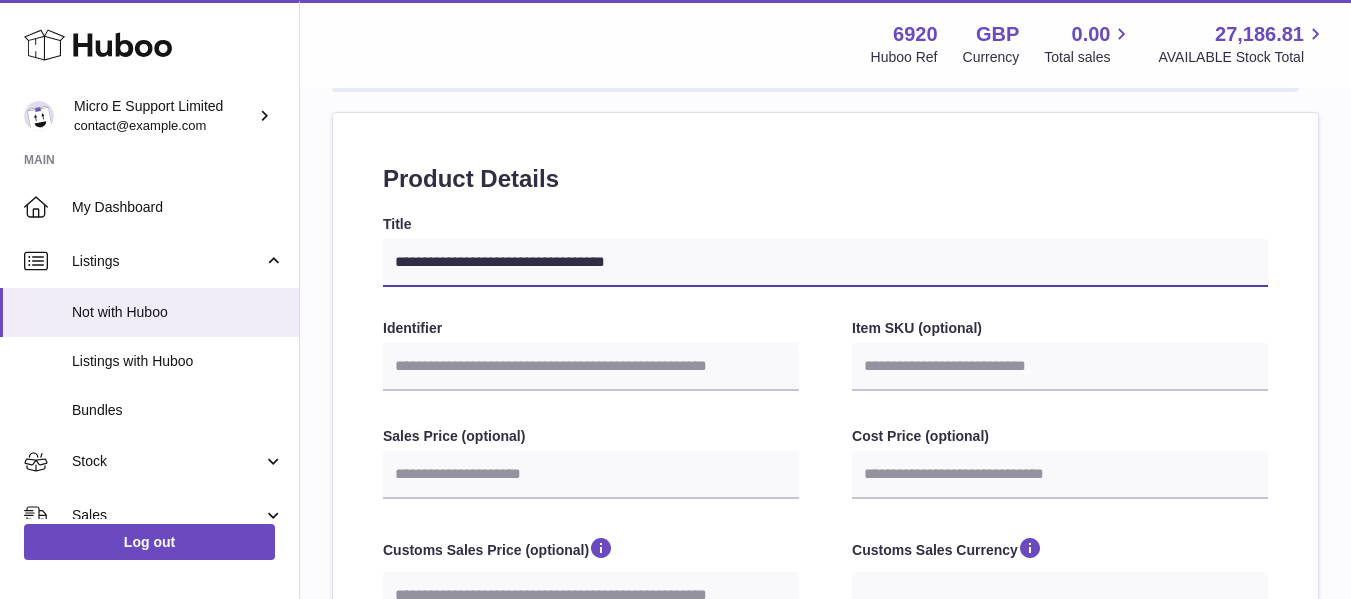 type on "**********" 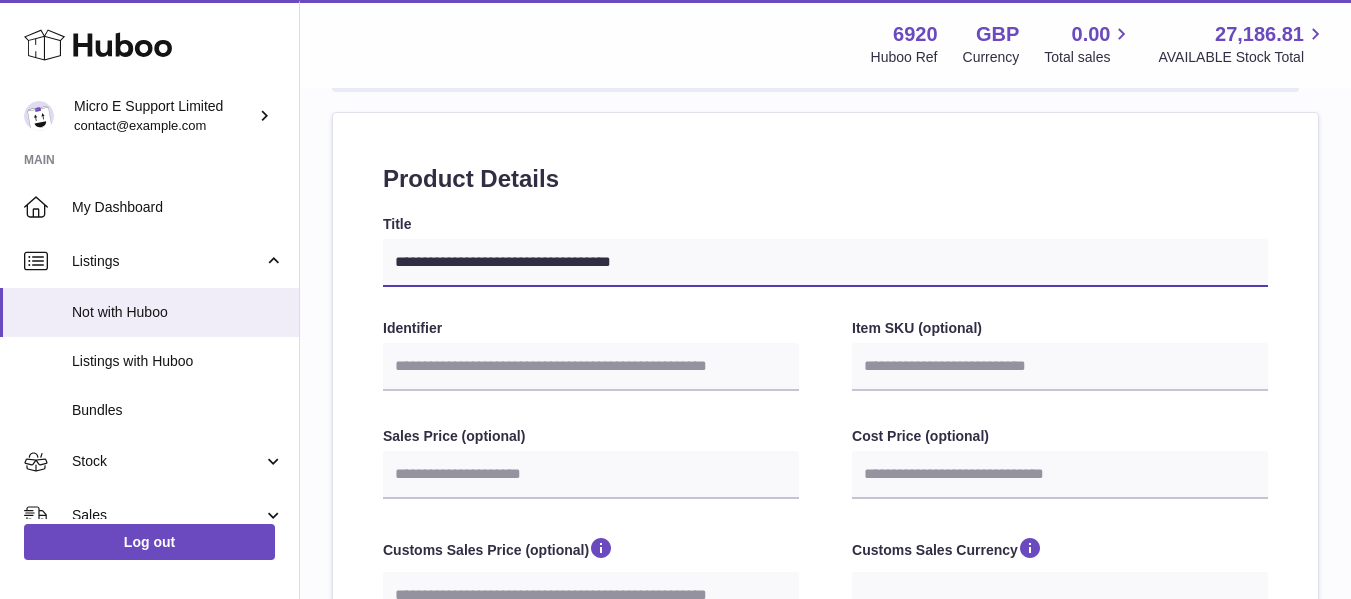 type on "**********" 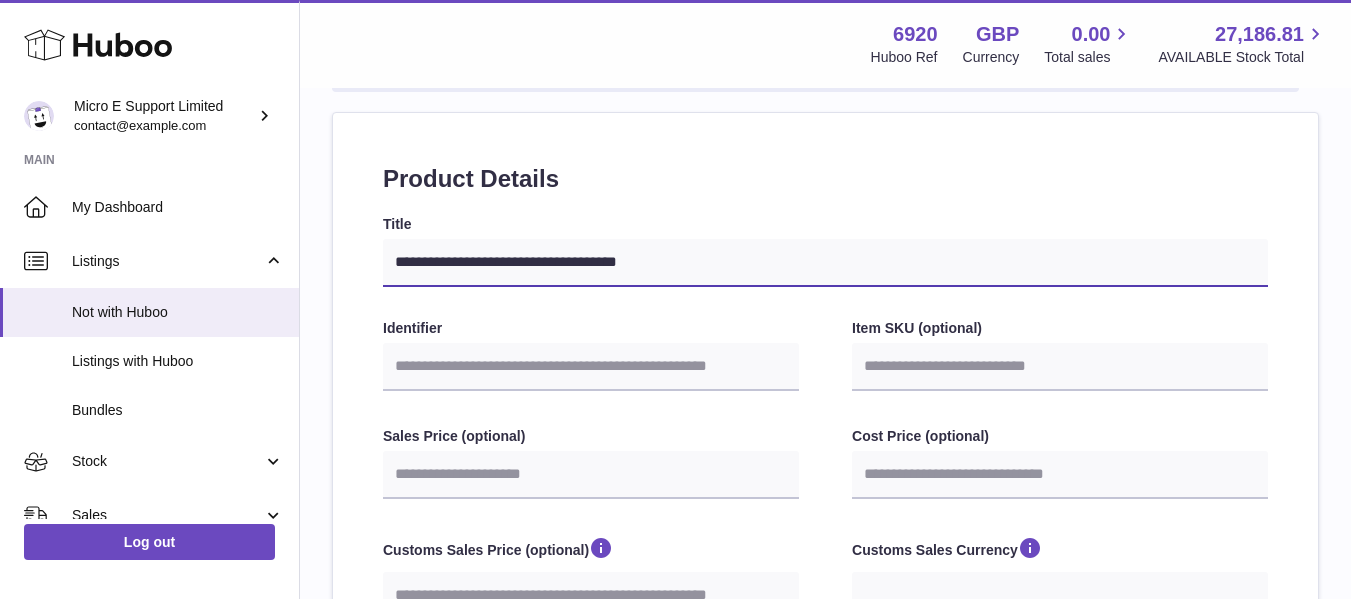type on "**********" 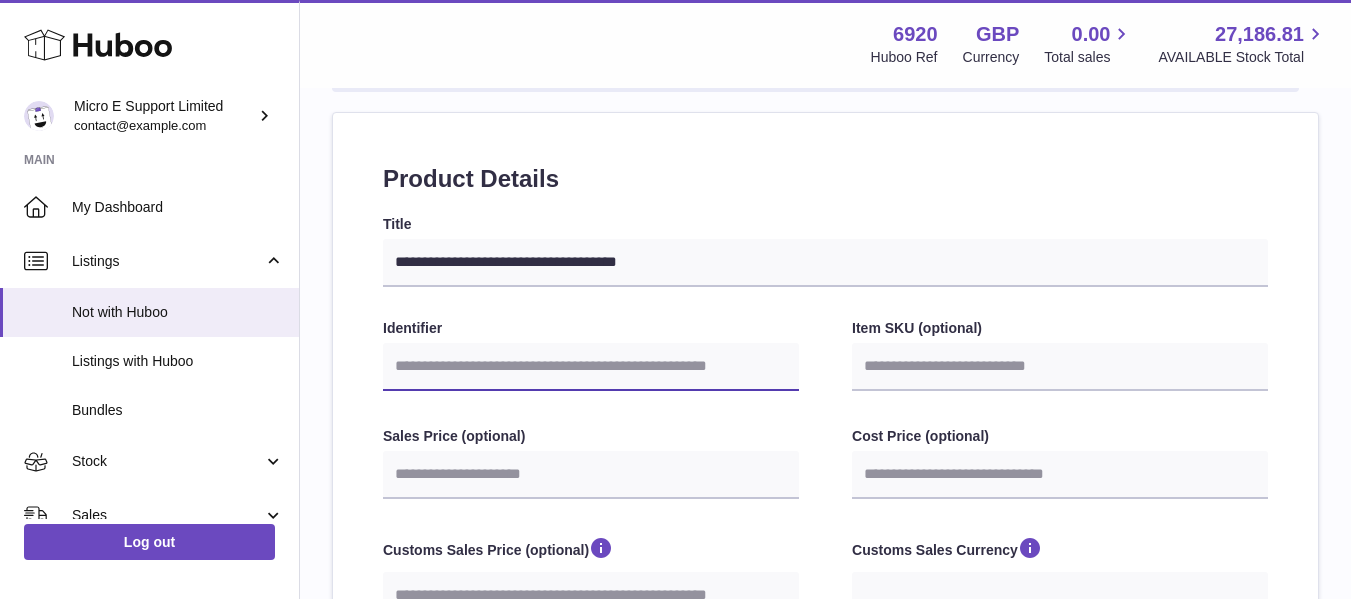 paste on "********" 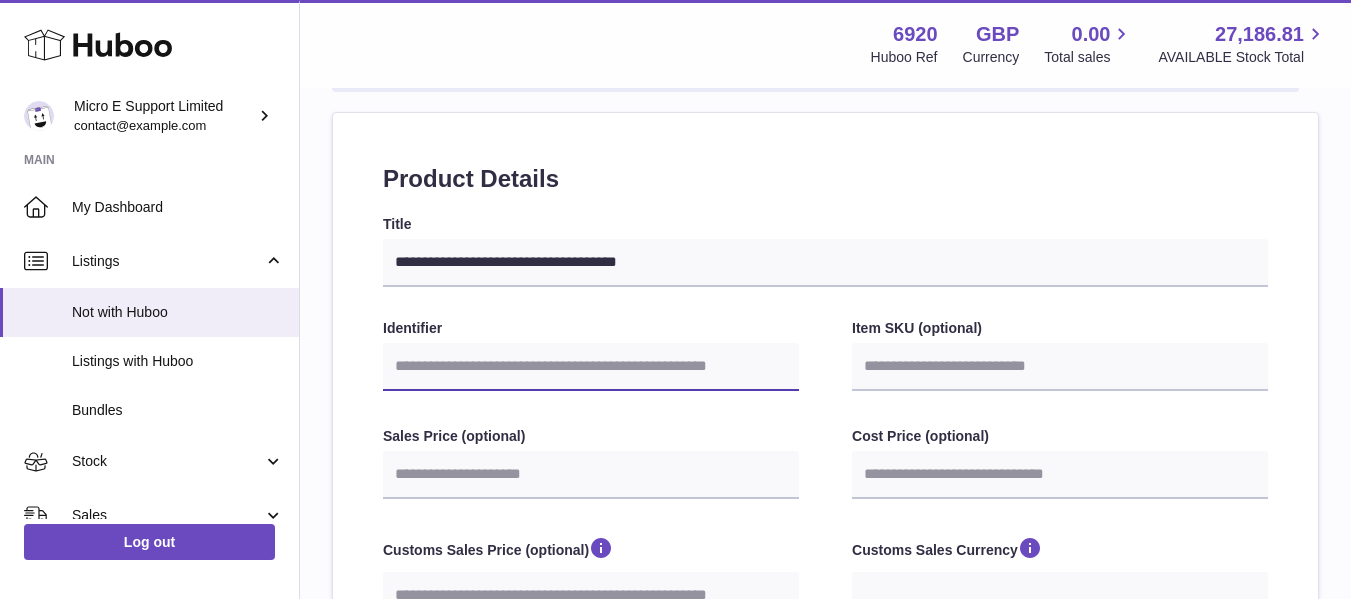 type on "********" 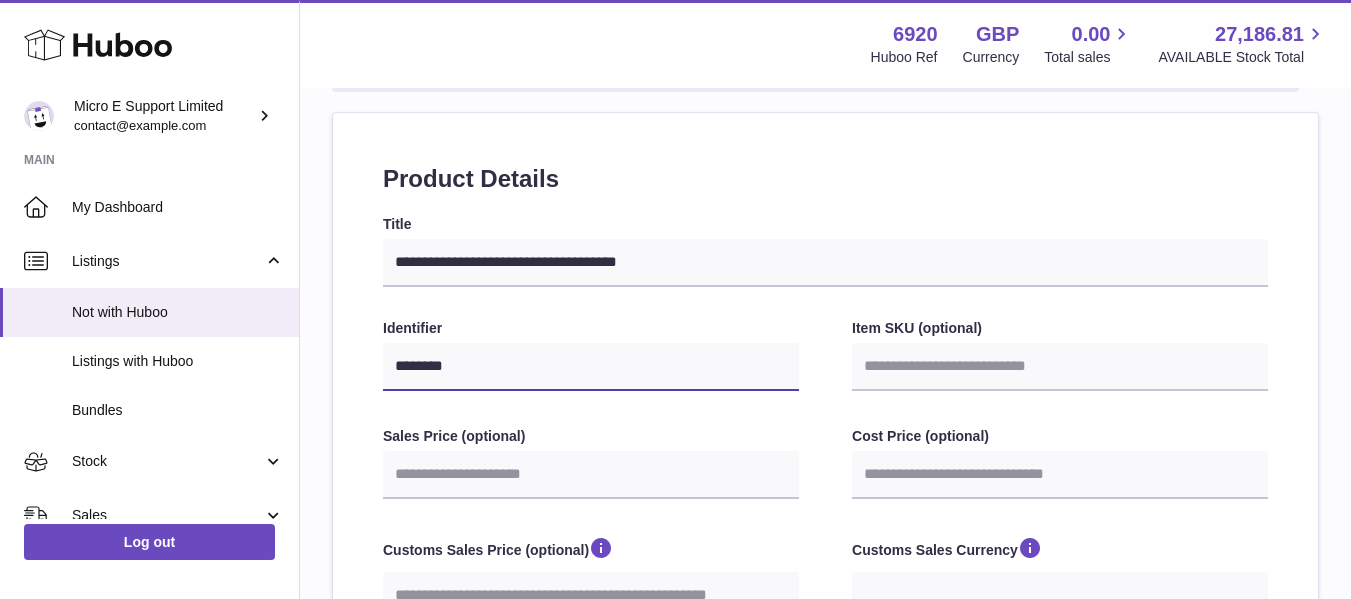 type on "********" 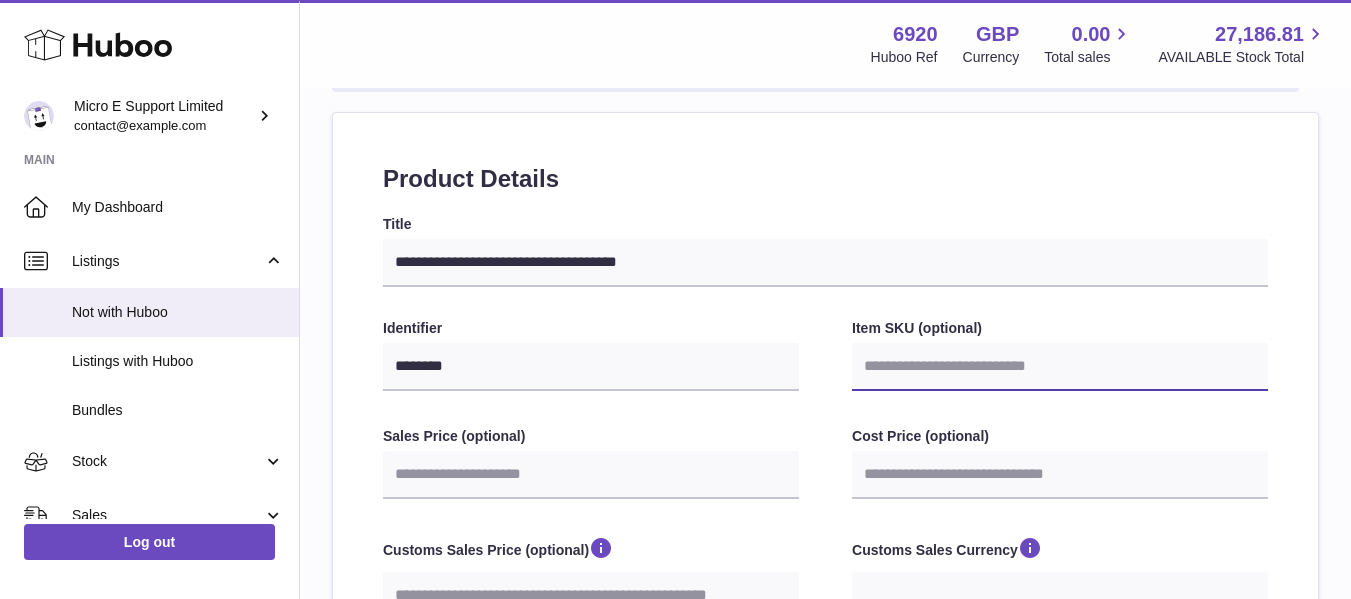 paste on "********" 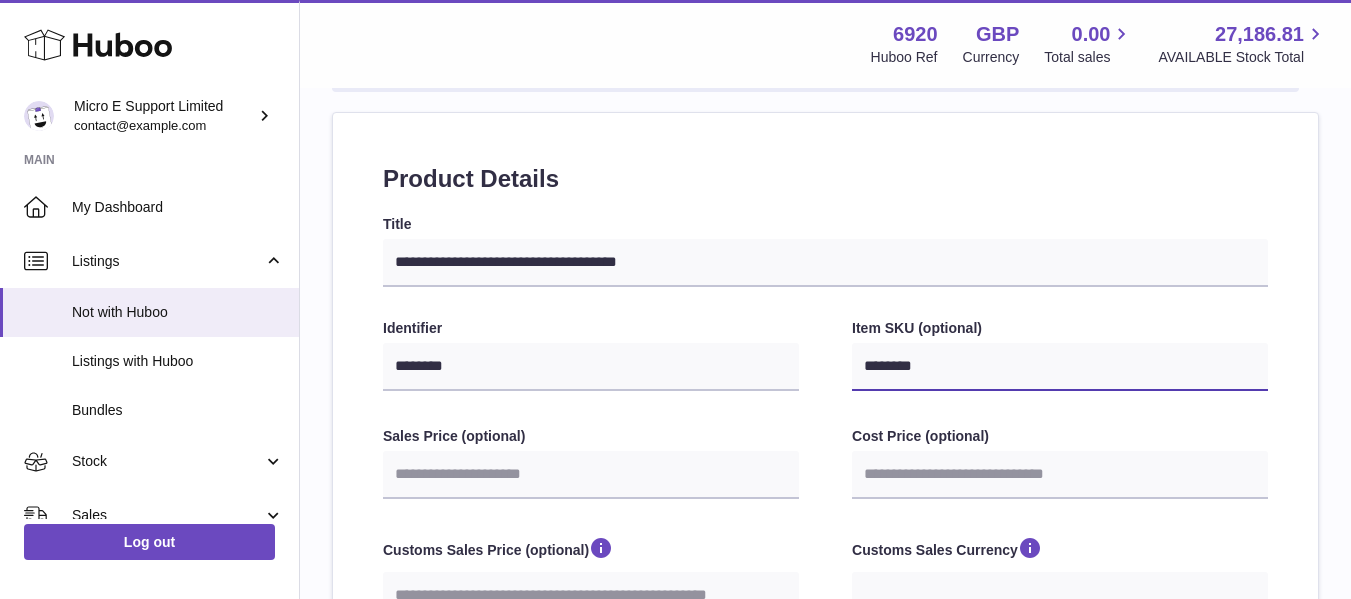 drag, startPoint x: 882, startPoint y: 368, endPoint x: 815, endPoint y: 368, distance: 67 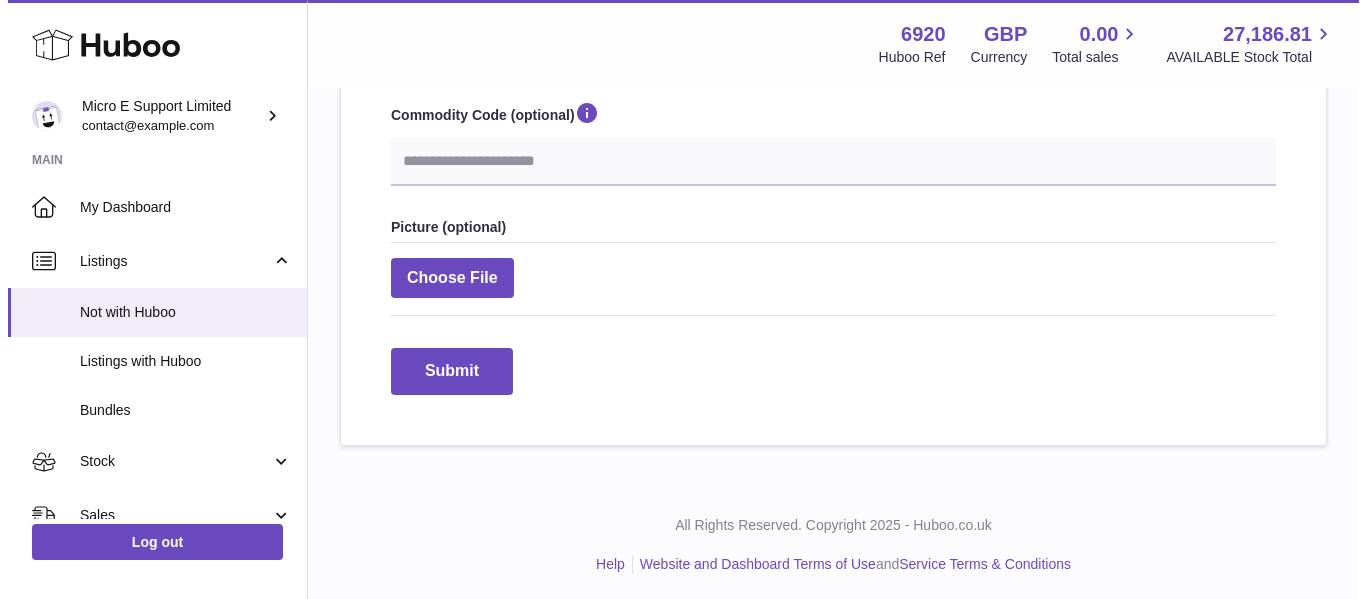 scroll, scrollTop: 982, scrollLeft: 0, axis: vertical 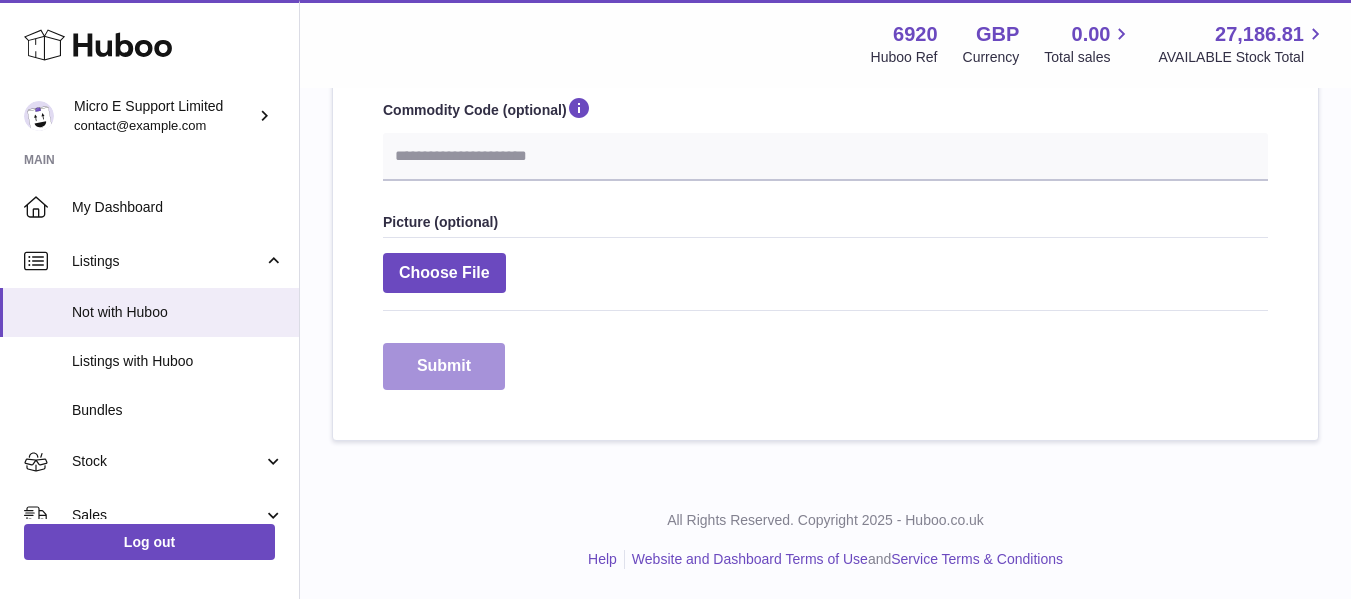 type on "******" 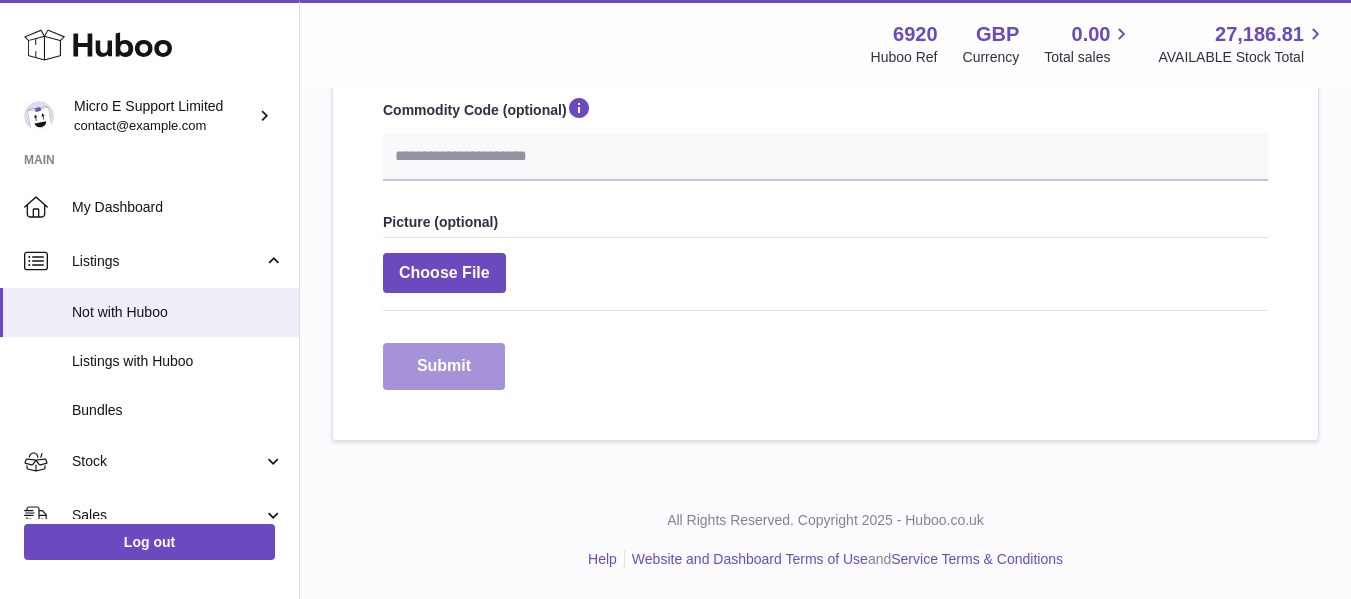 click on "Submit" at bounding box center [444, 366] 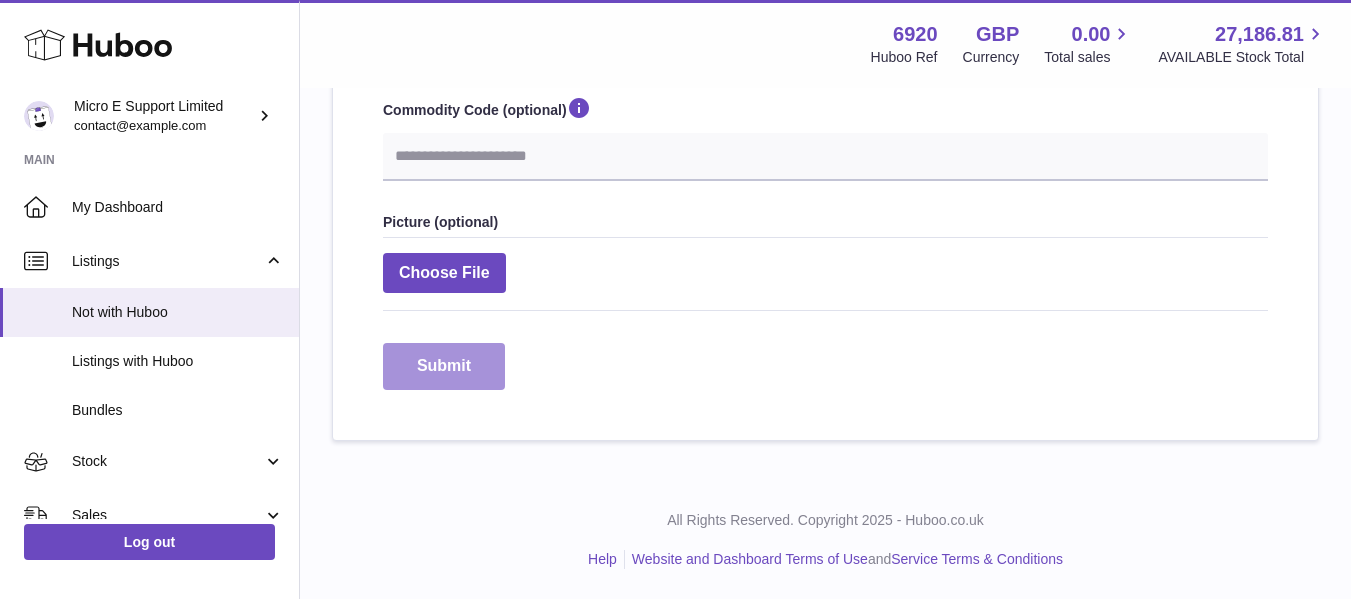 select 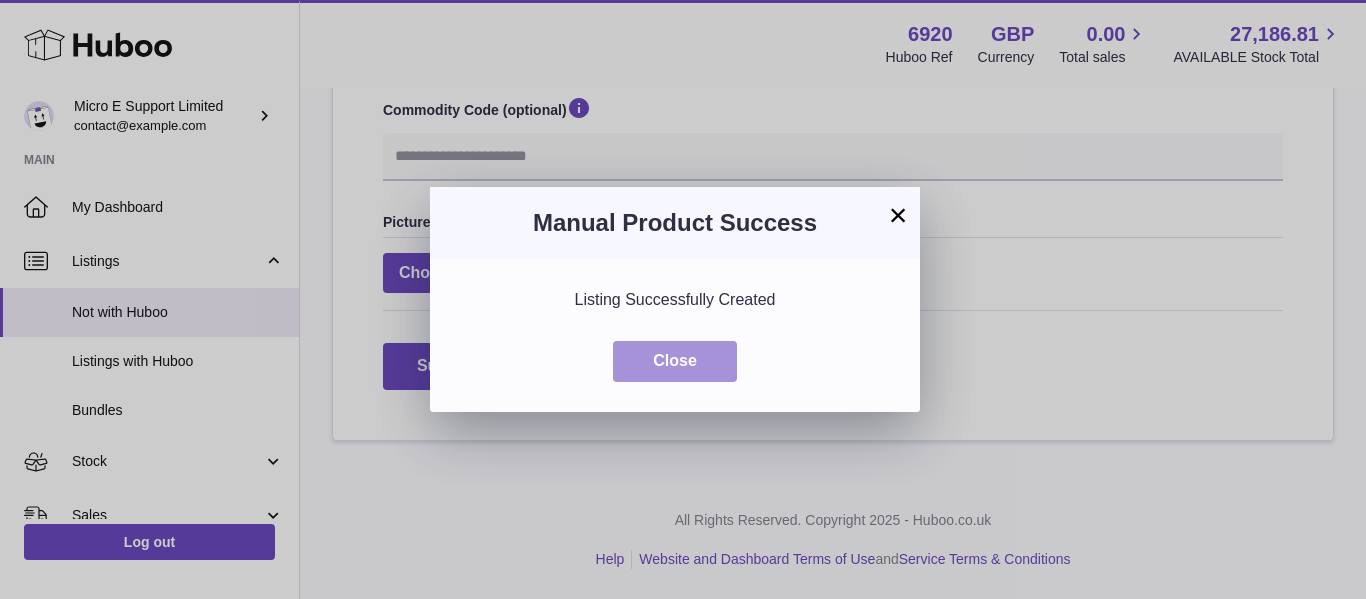 click on "Close" at bounding box center (675, 361) 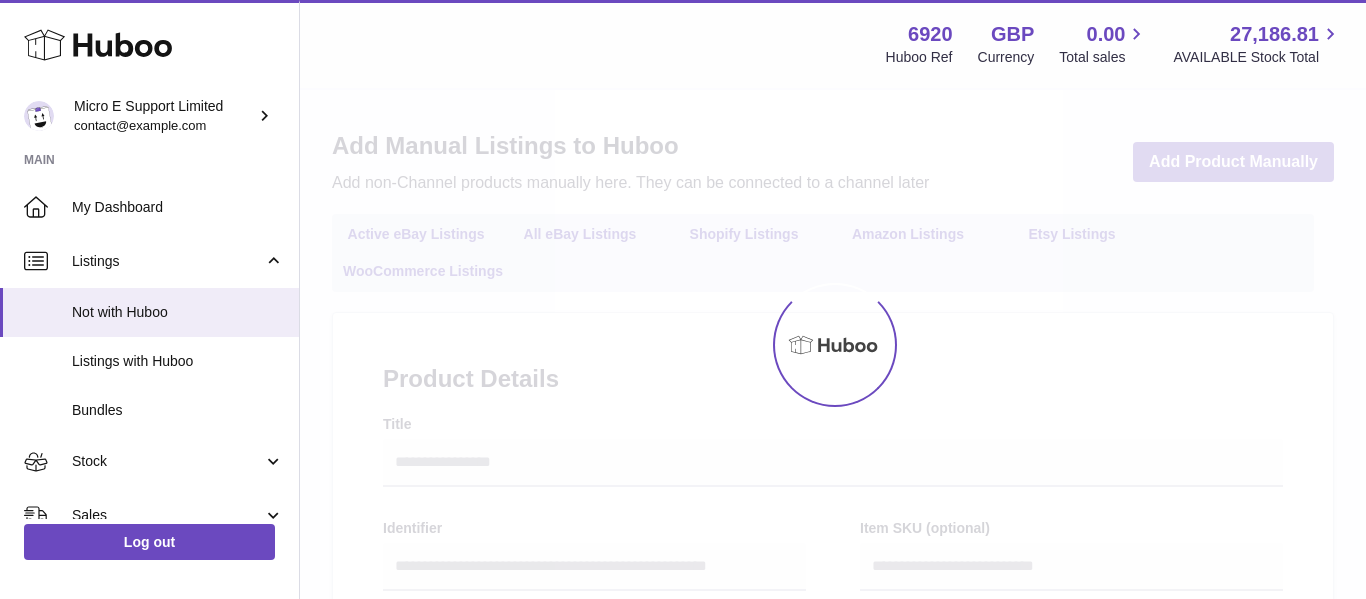 select 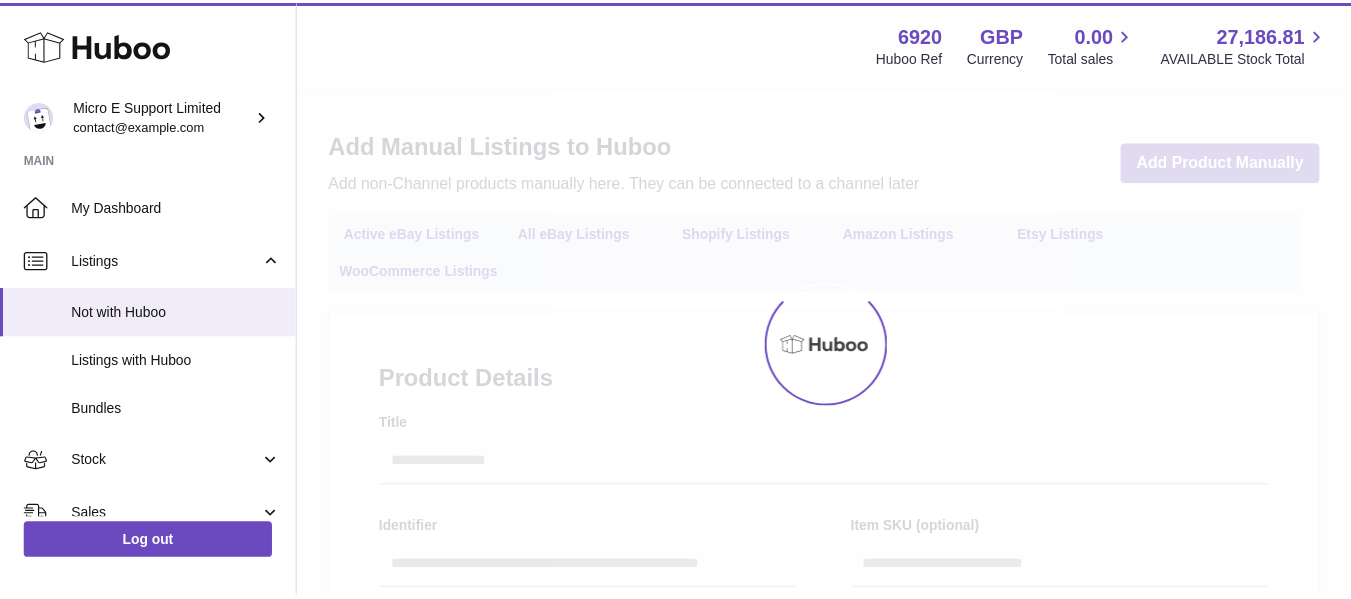 scroll, scrollTop: 0, scrollLeft: 0, axis: both 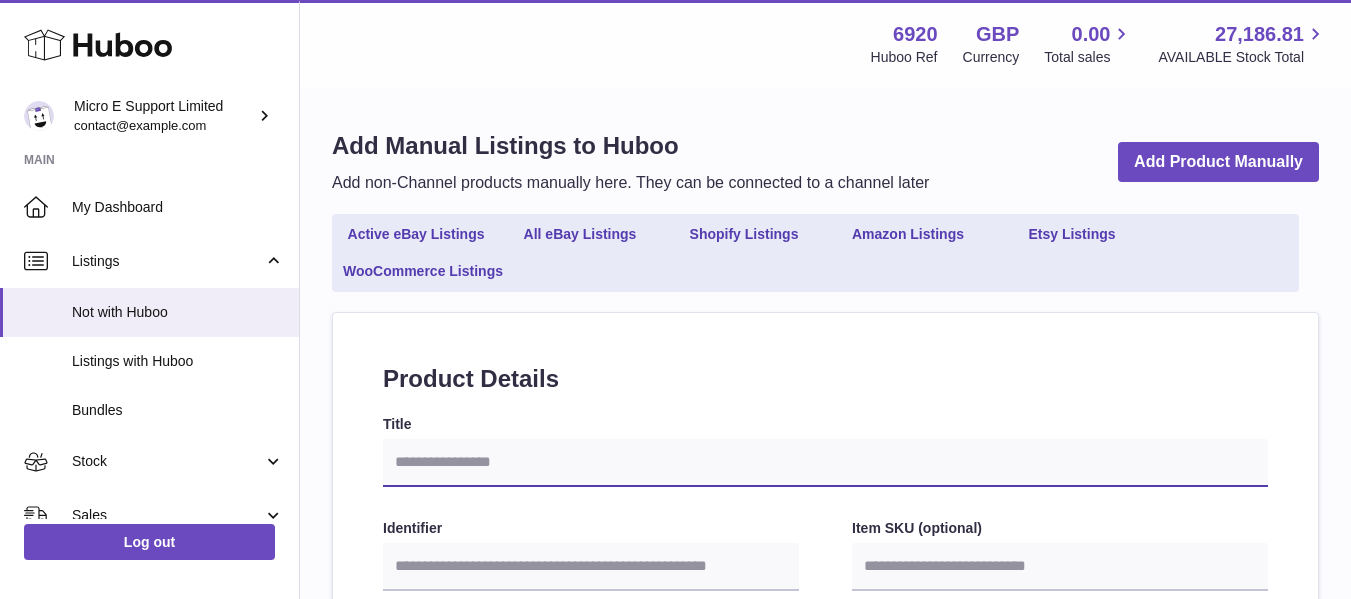 click on "Title" at bounding box center (825, 463) 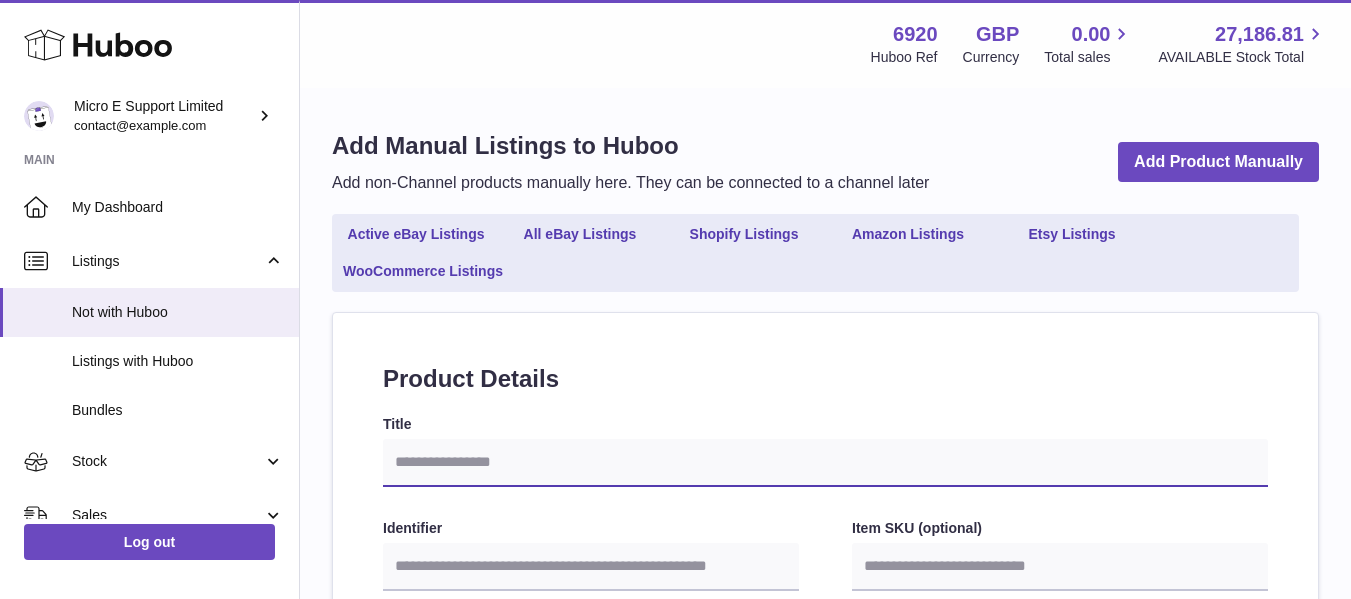 paste on "**********" 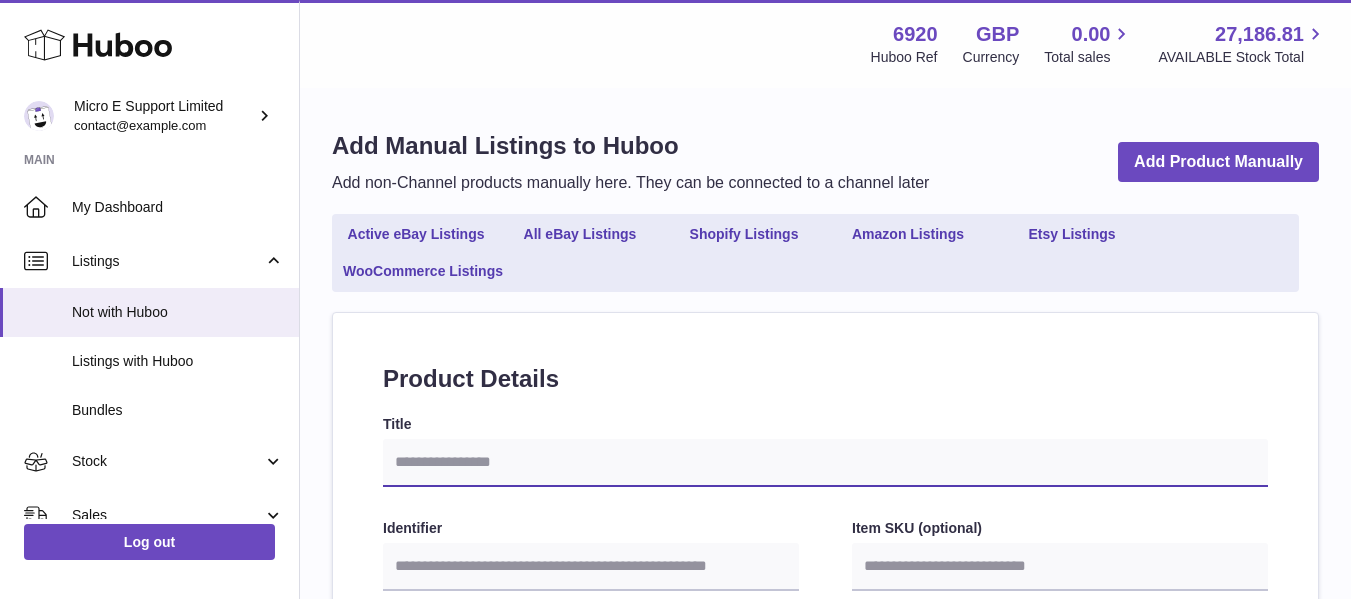 type on "**********" 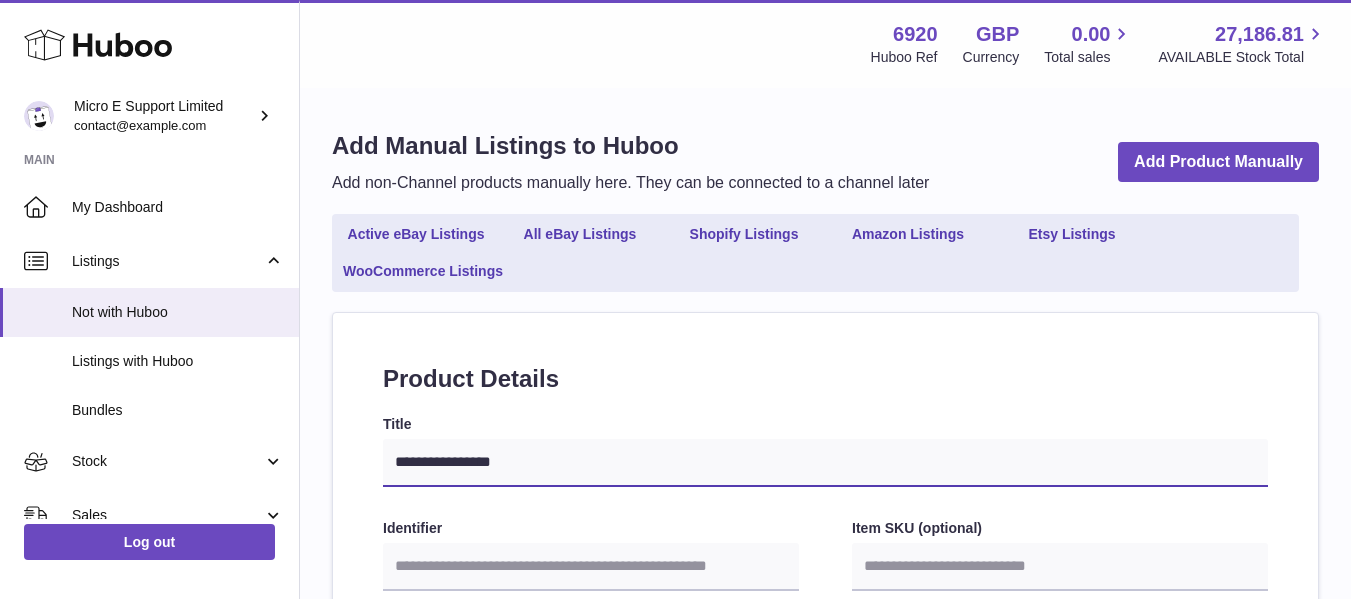 click on "**********" at bounding box center [825, 463] 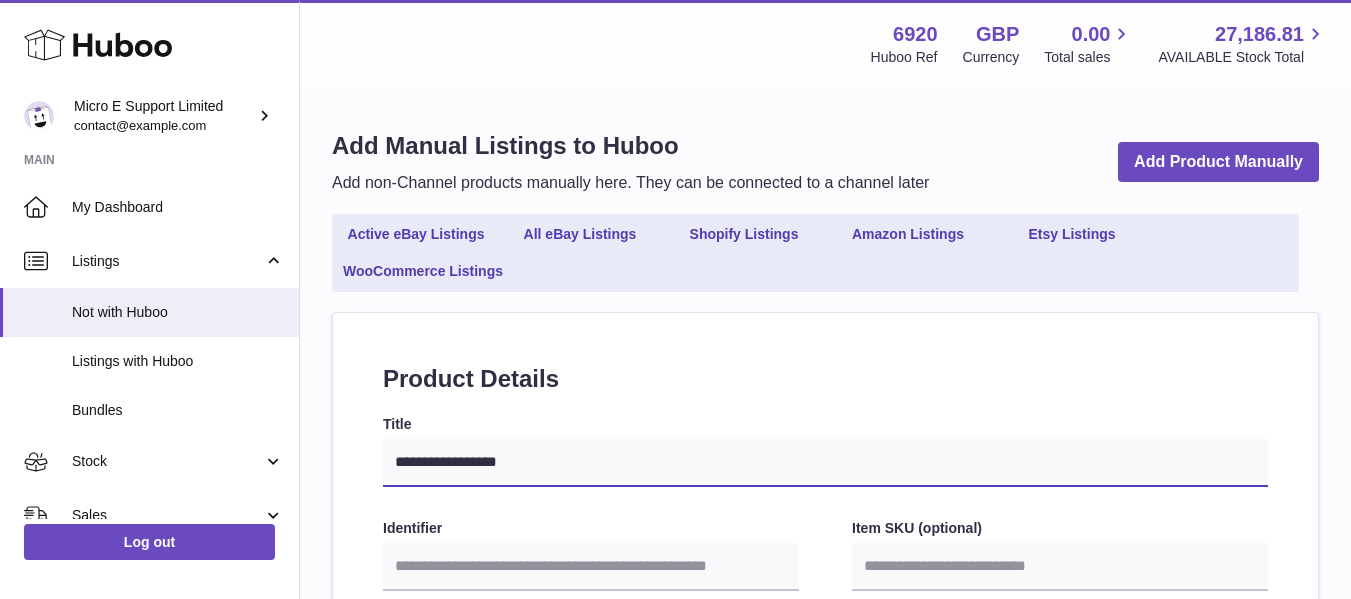 select 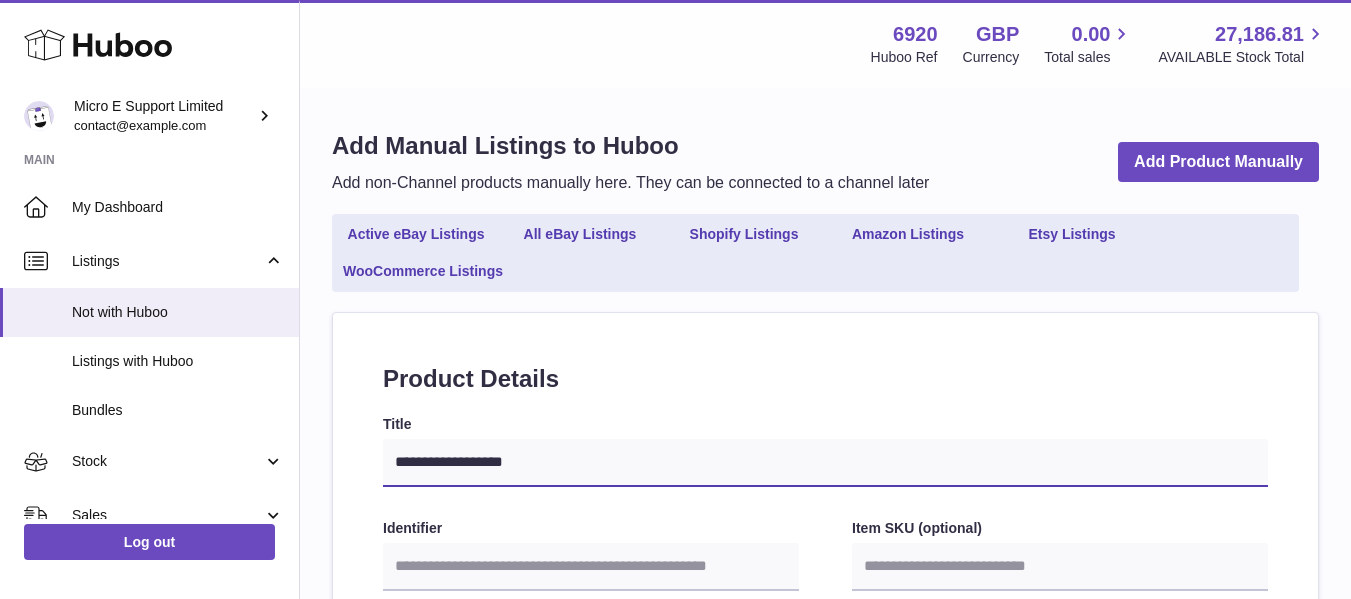 type on "**********" 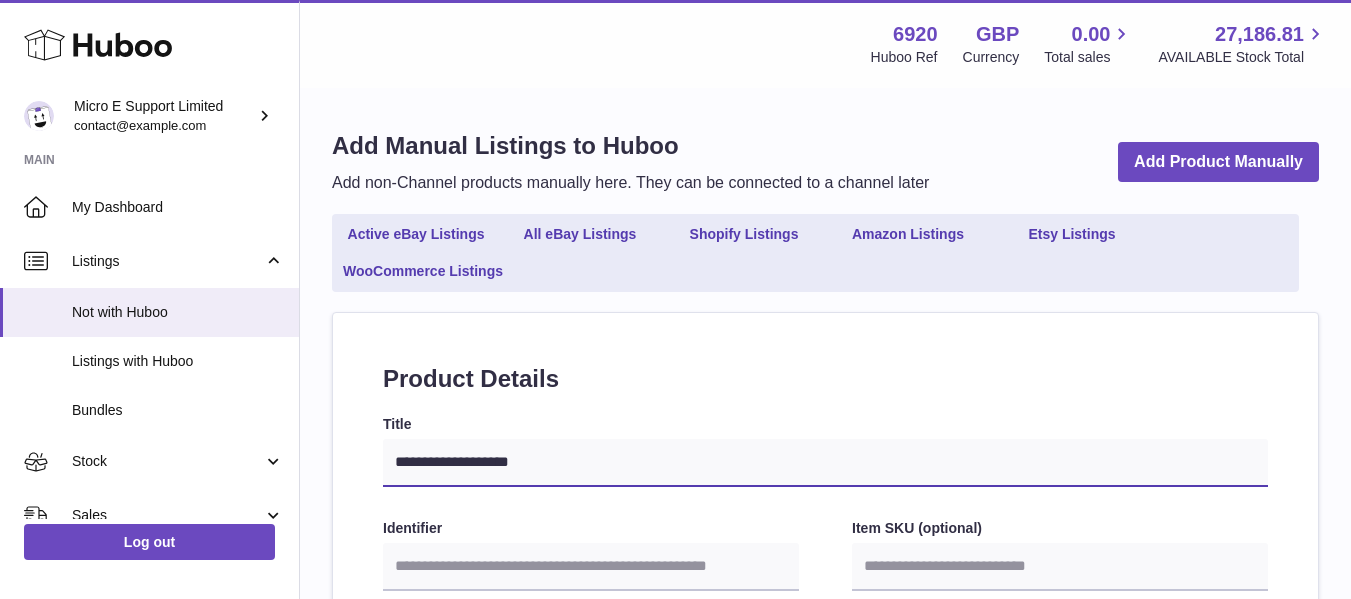type on "**********" 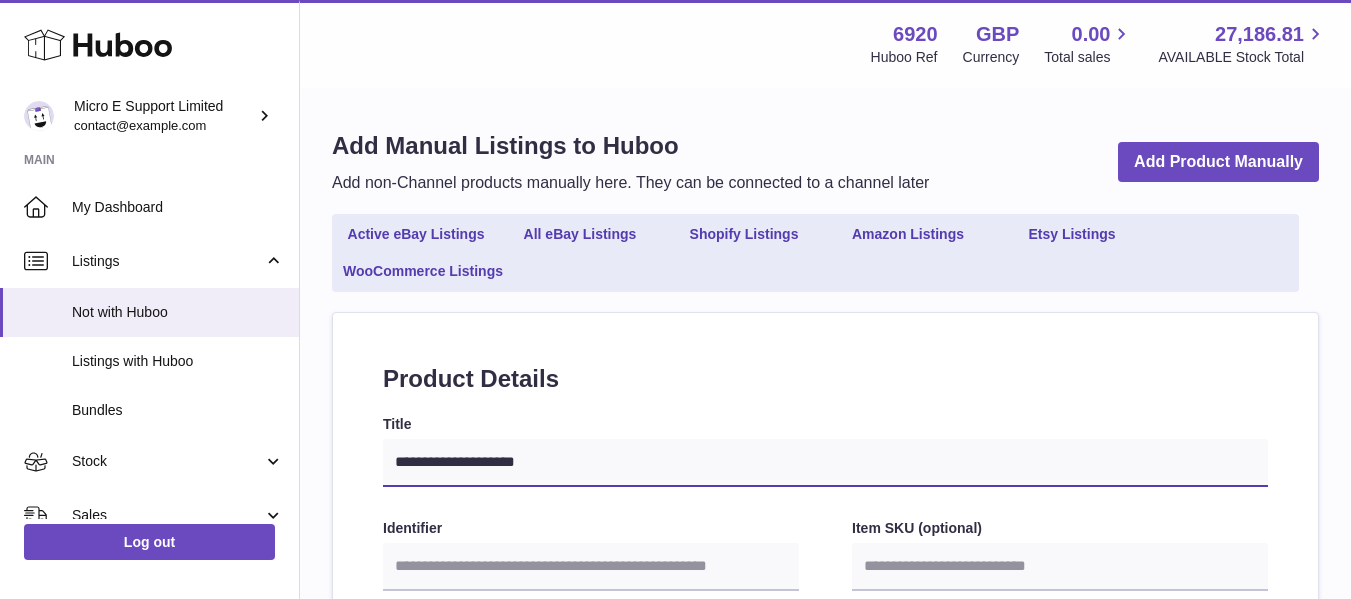 select 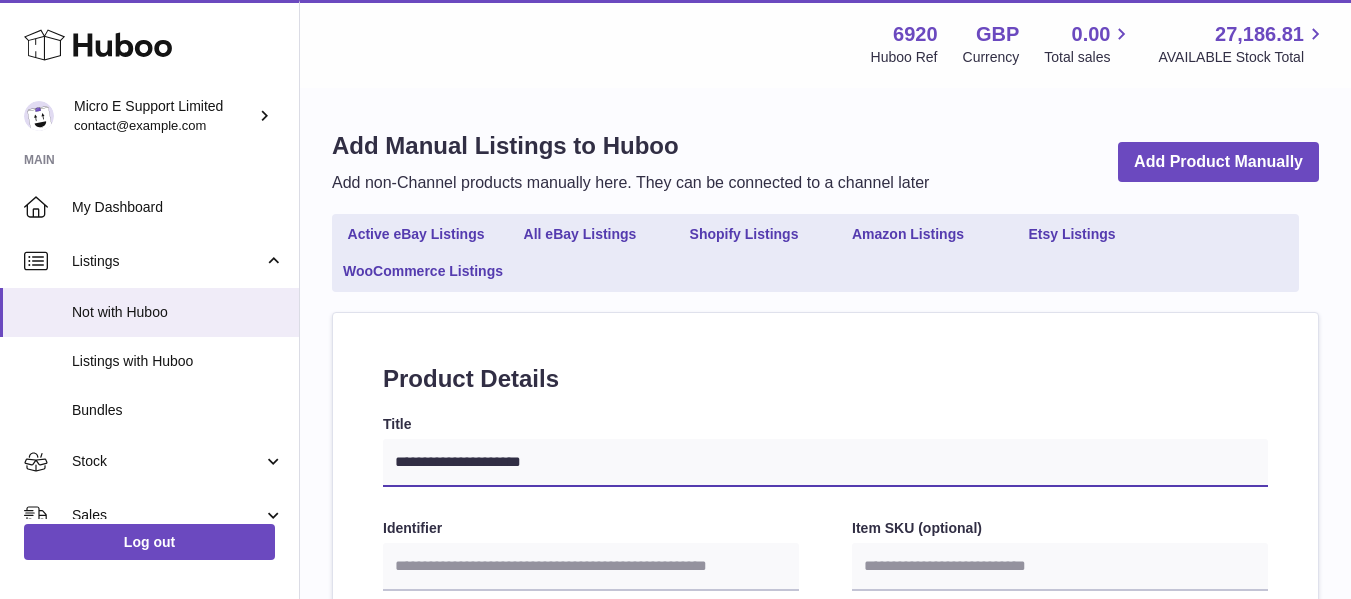 type on "**********" 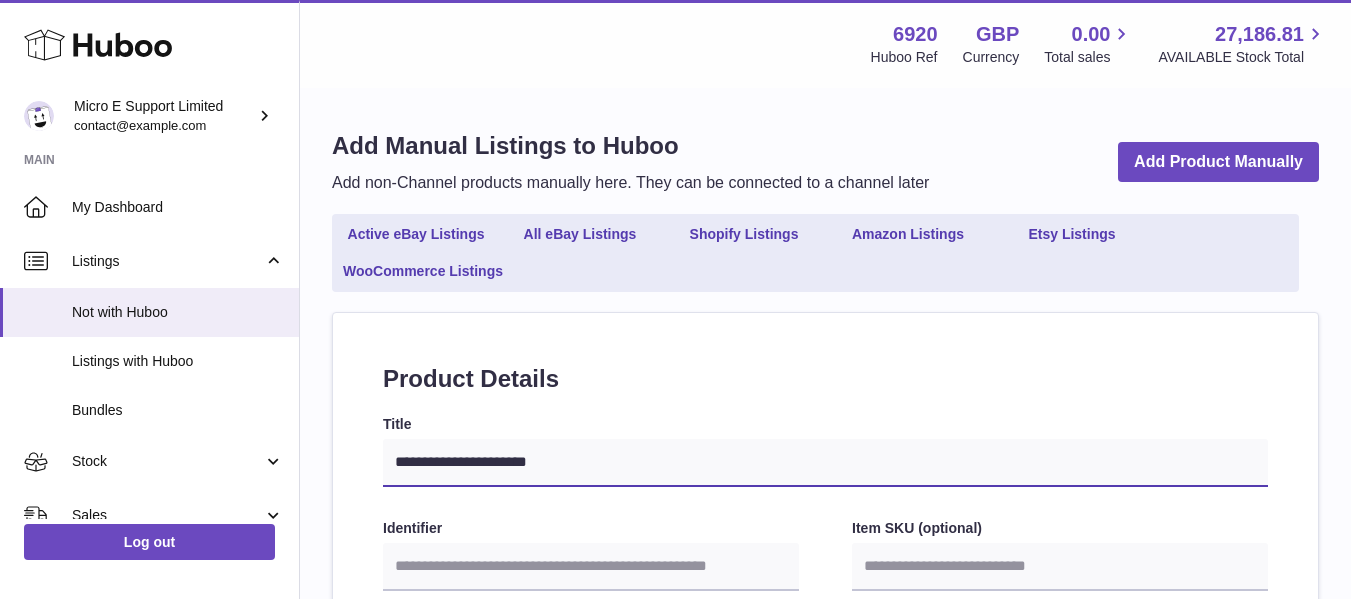 type on "**********" 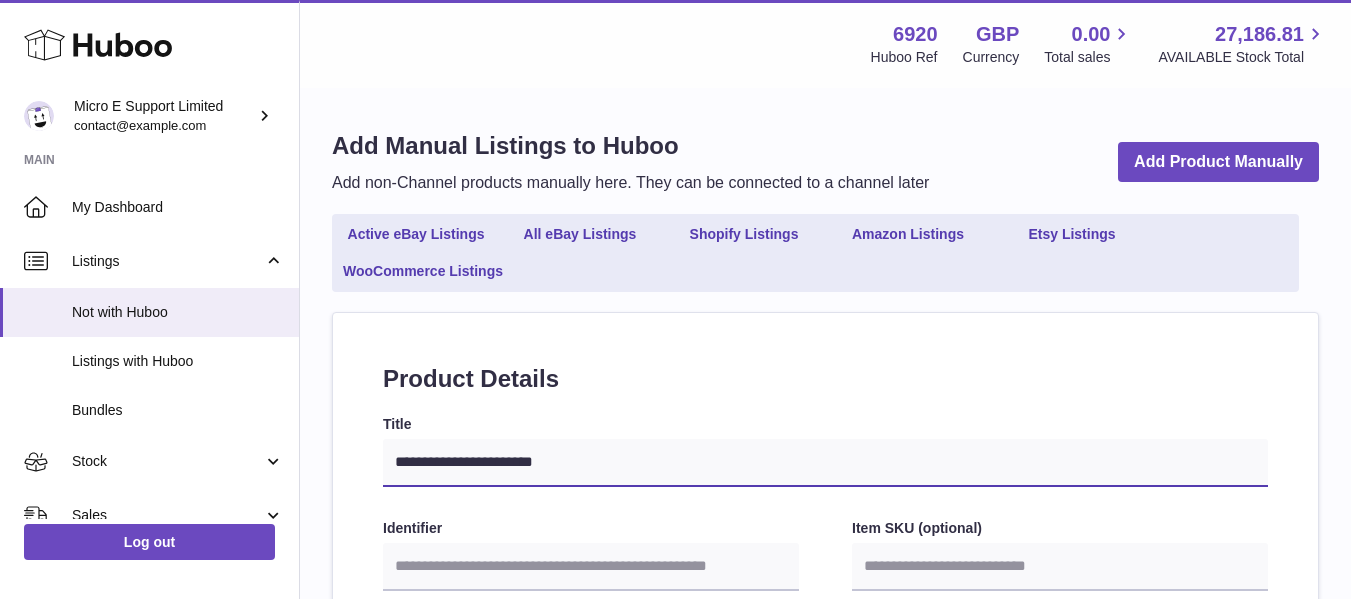 select 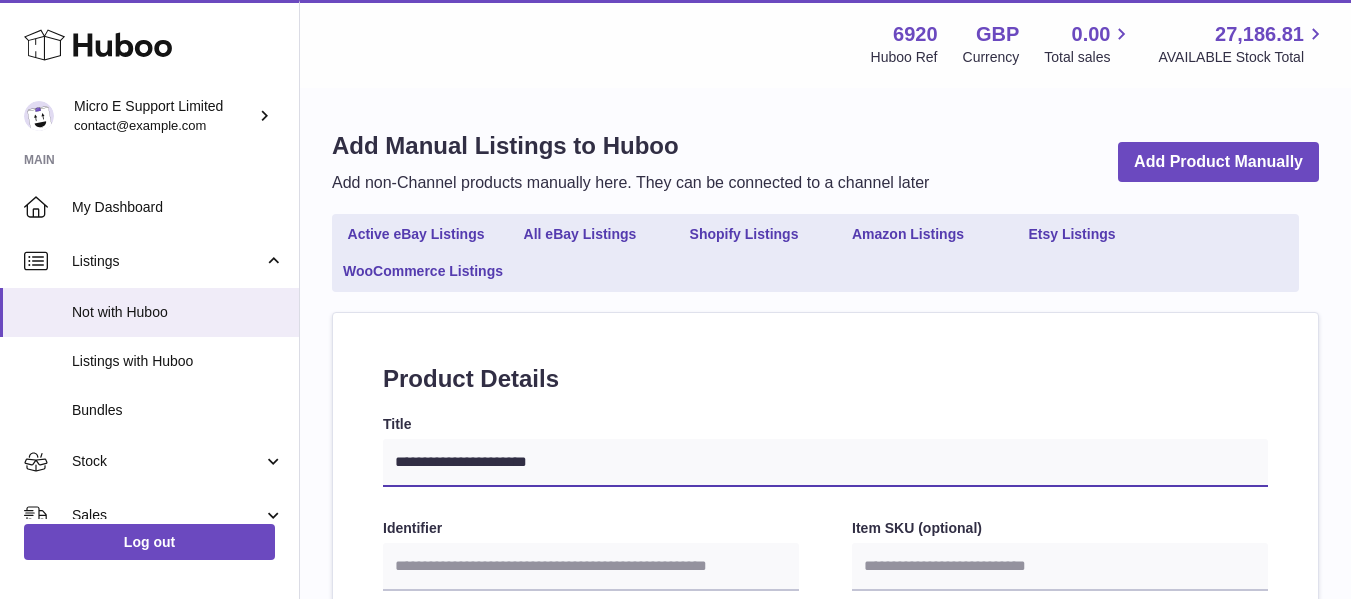 type on "**********" 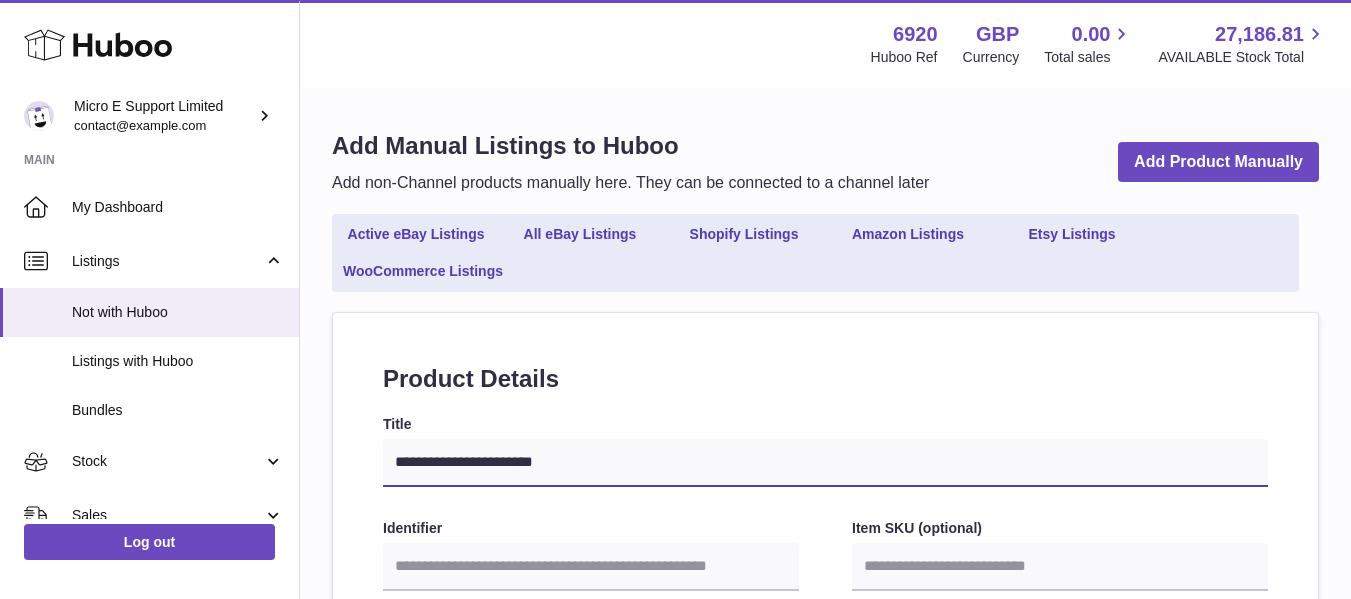 type on "**********" 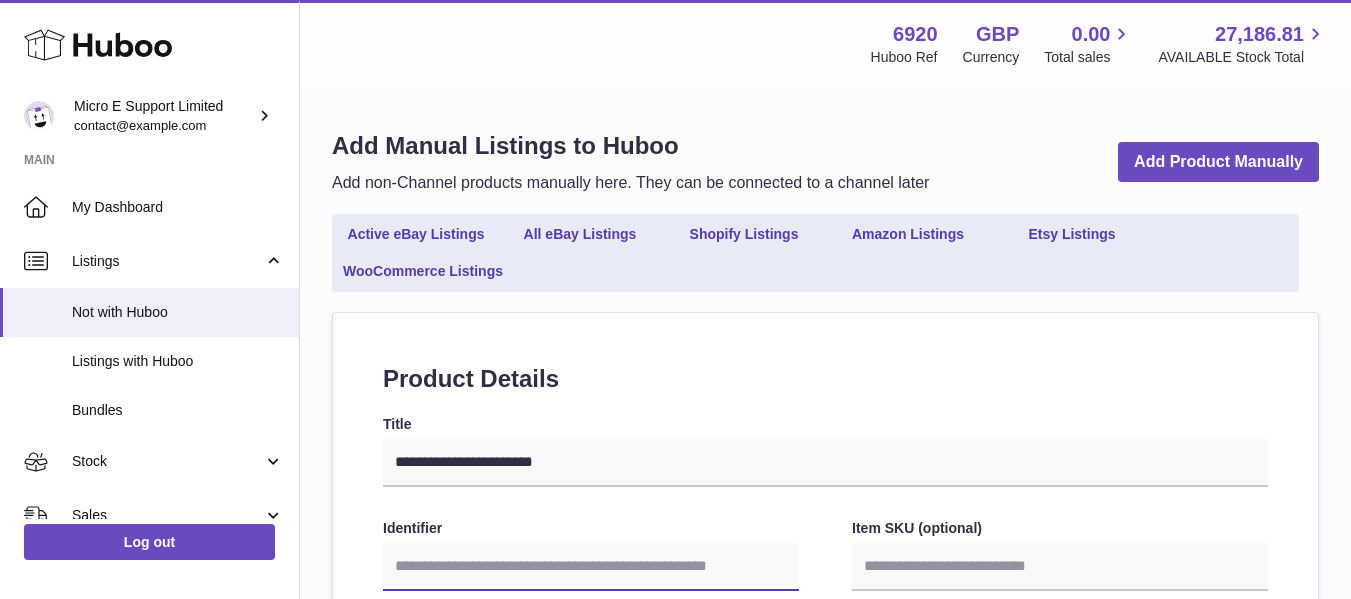 paste on "*******" 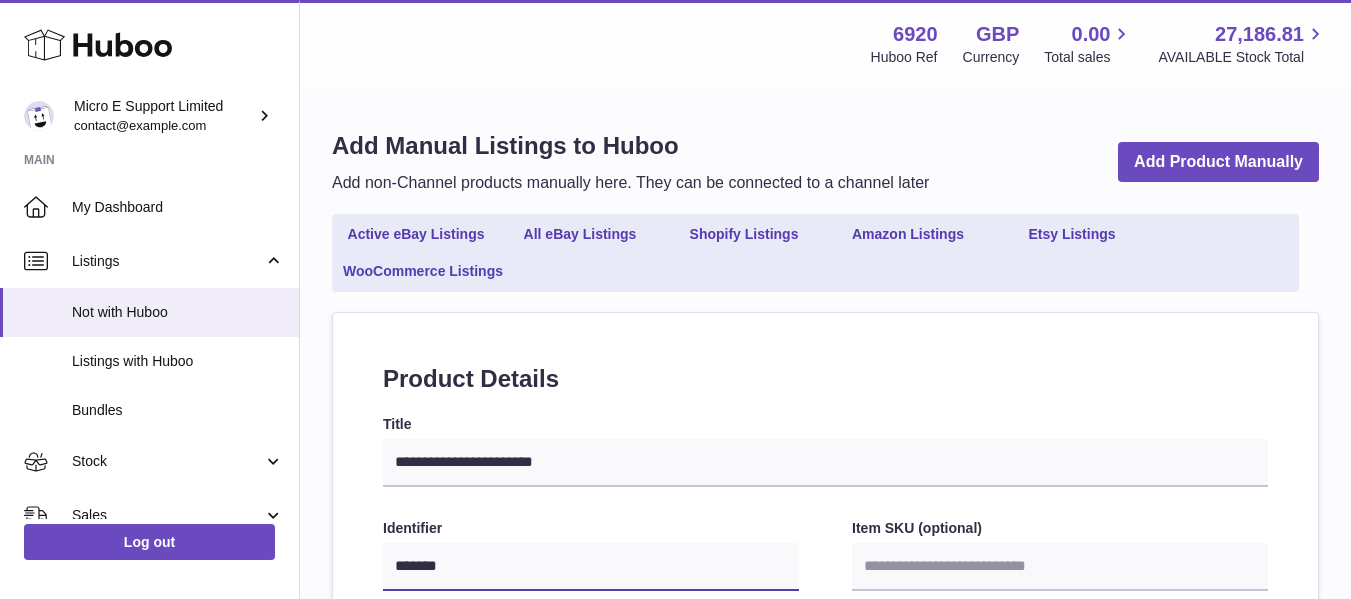 type on "*******" 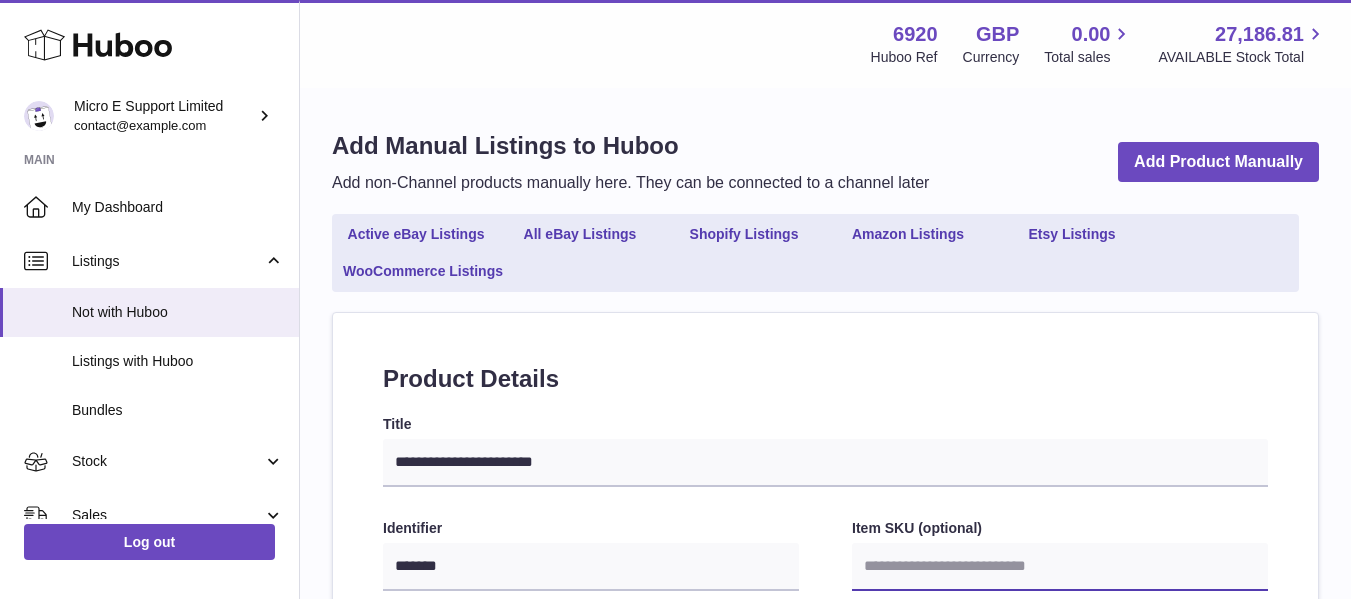 click on "Item SKU (optional)" at bounding box center (1060, 567) 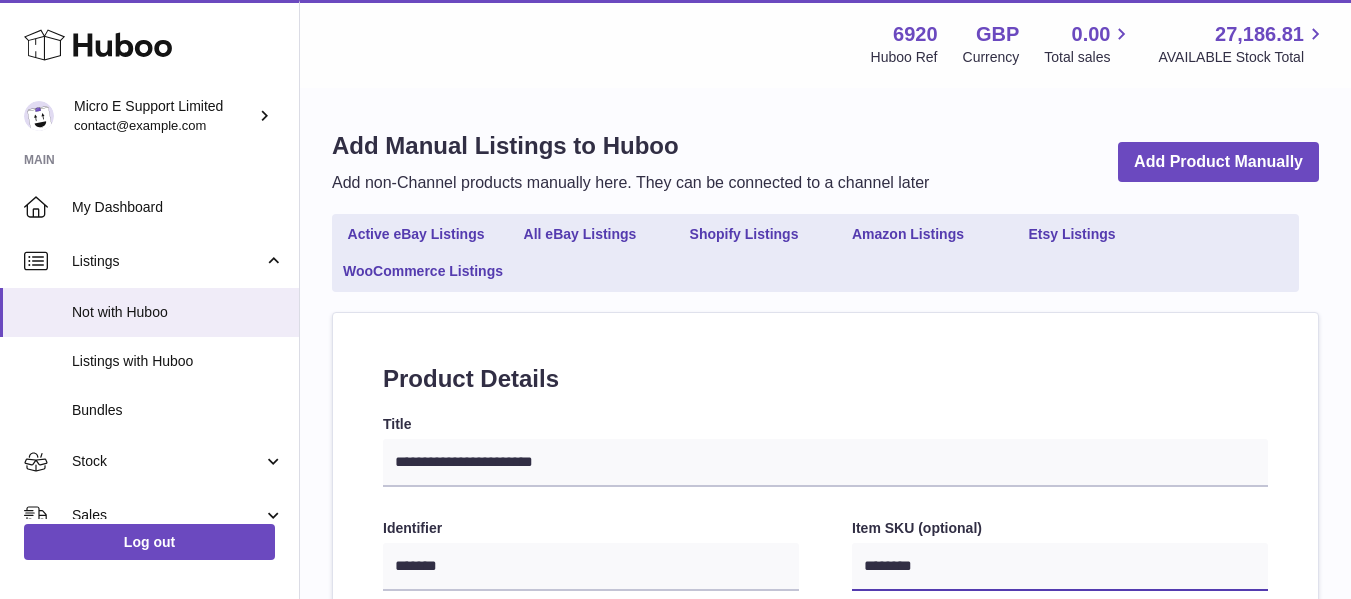 select 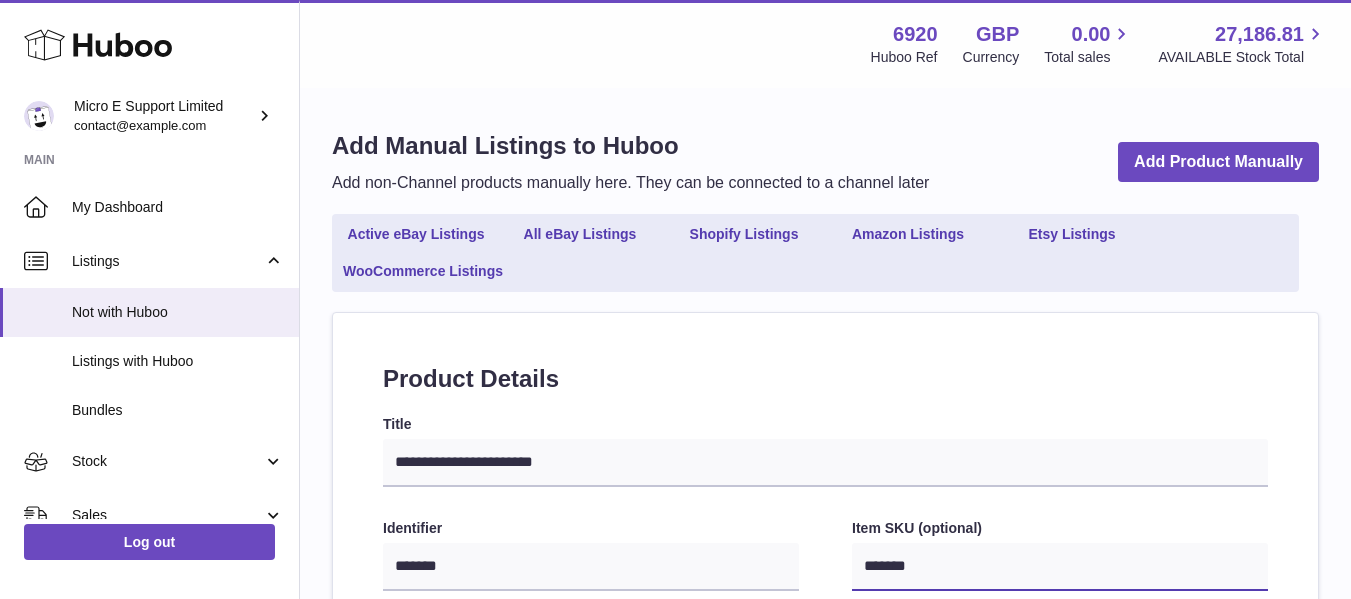 type on "******" 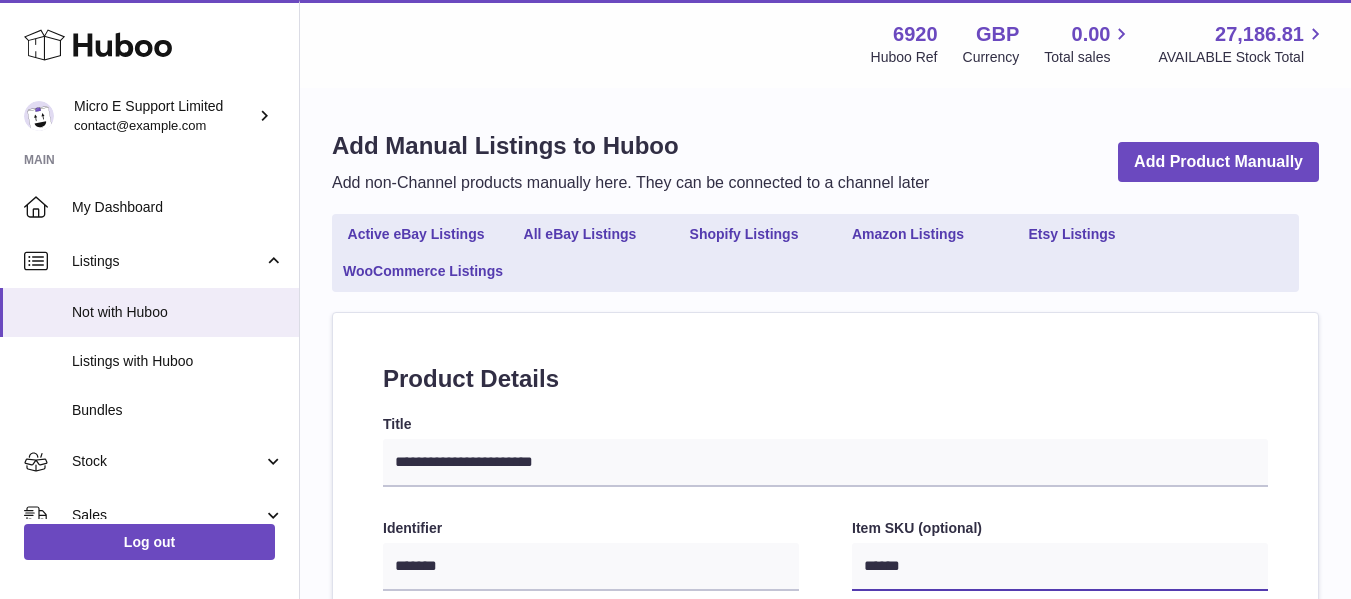type on "******" 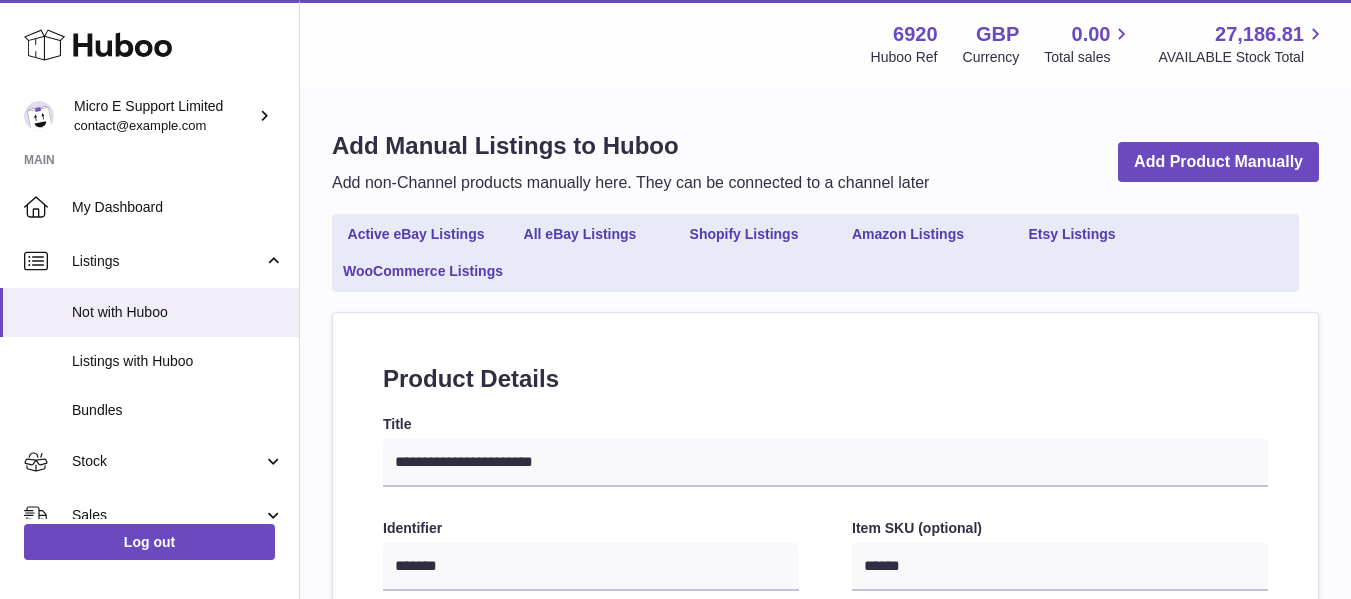 click on "**********" at bounding box center [825, 868] 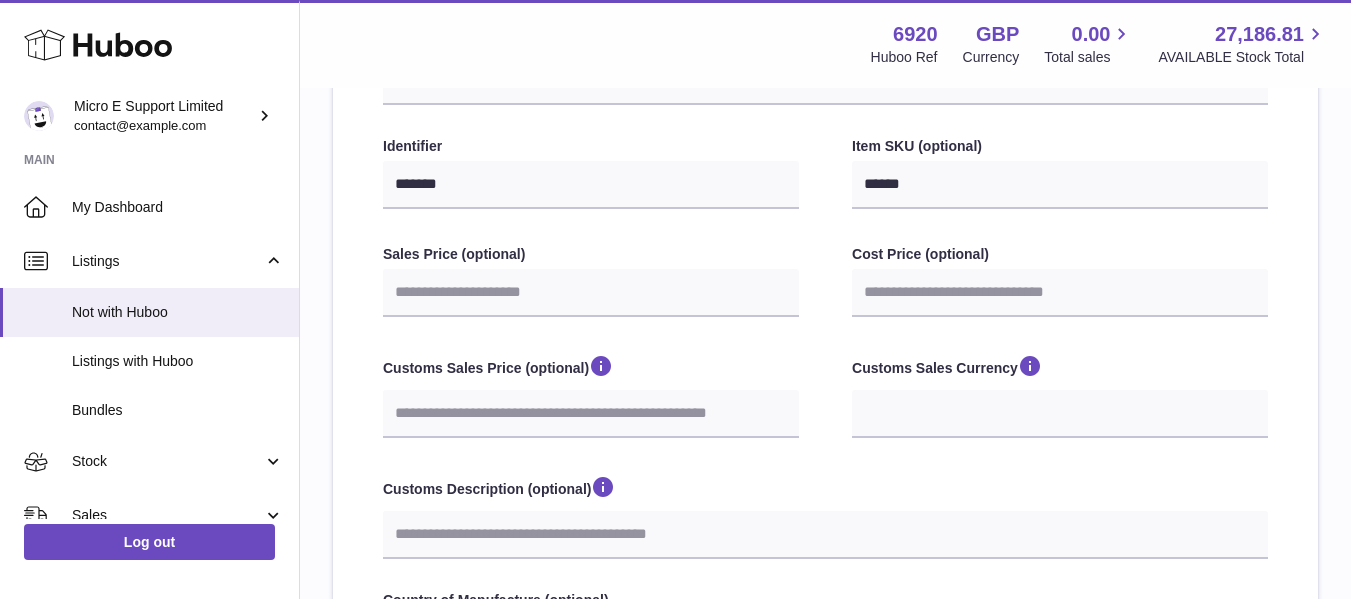 scroll, scrollTop: 376, scrollLeft: 0, axis: vertical 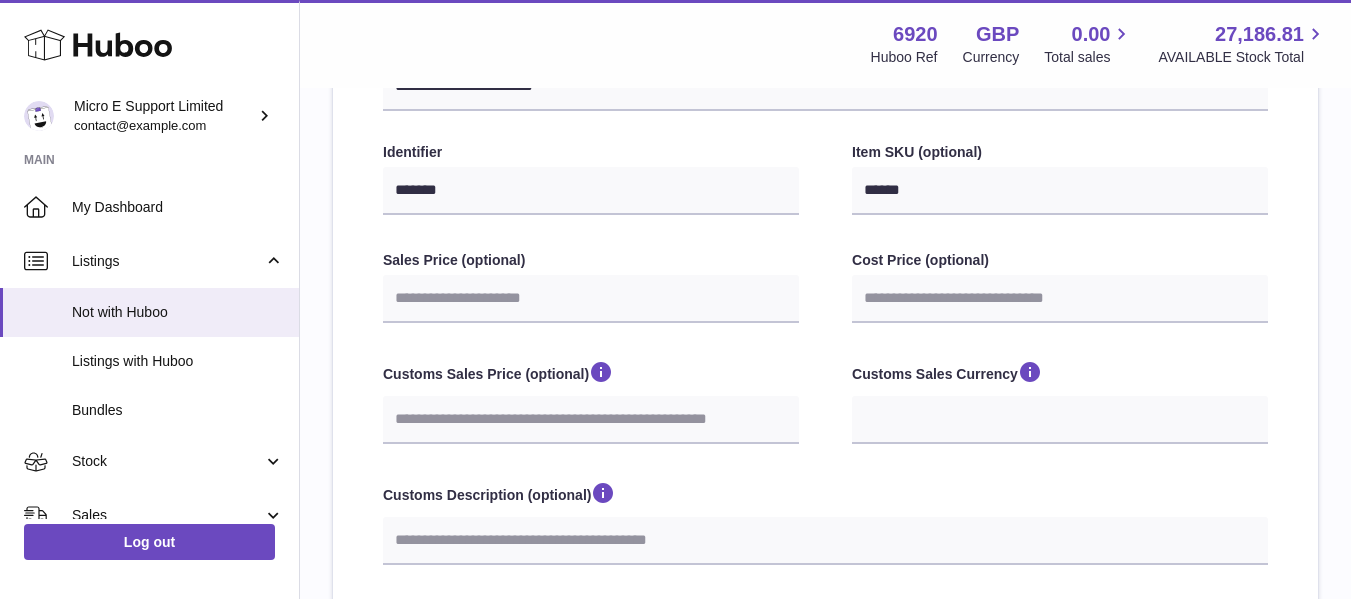 click on "Sales Price (optional)
Cost Price (optional)" at bounding box center [825, 289] 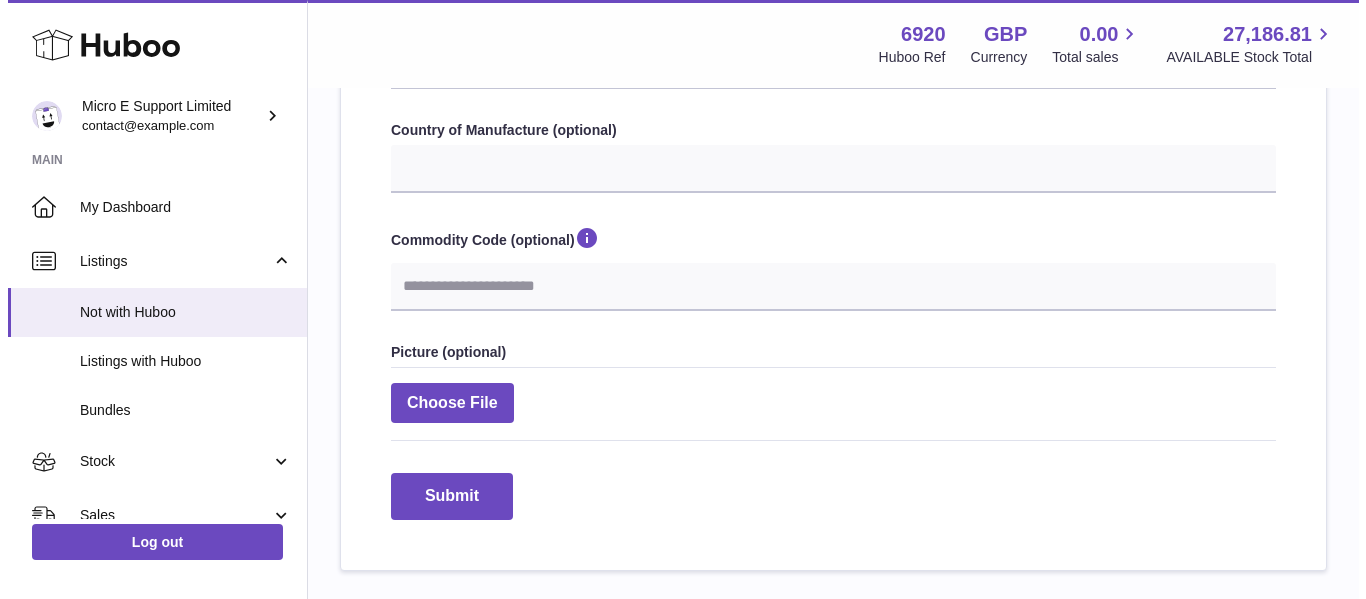scroll, scrollTop: 876, scrollLeft: 0, axis: vertical 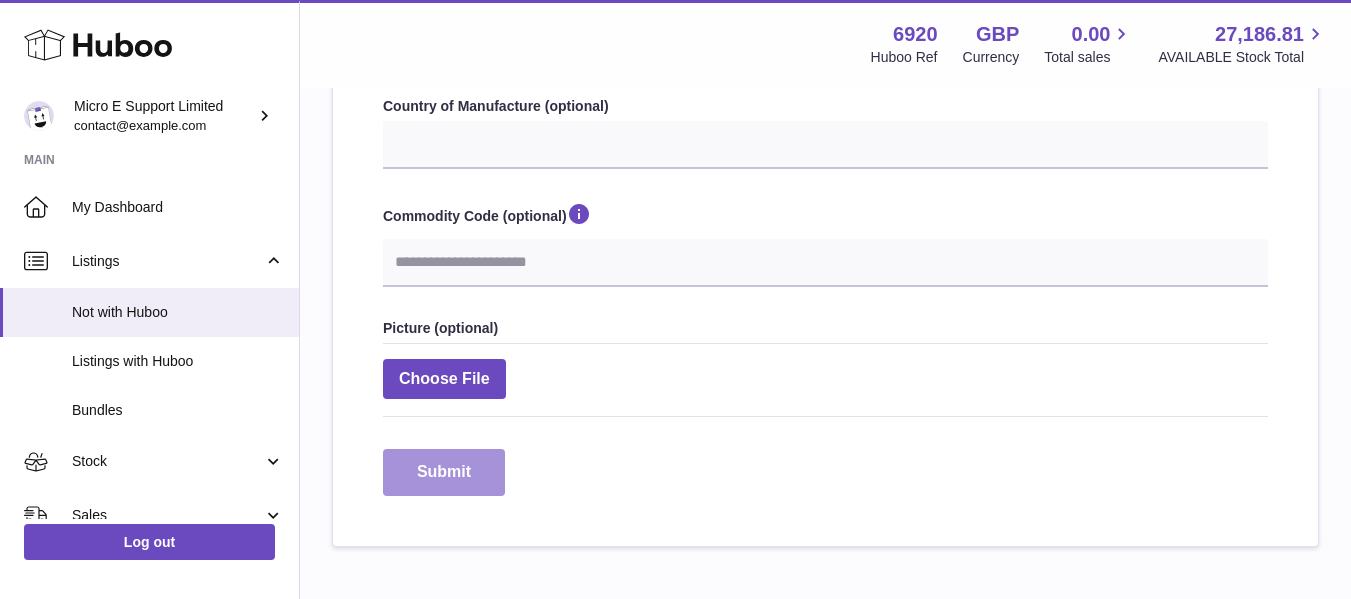 click on "Submit" at bounding box center [444, 472] 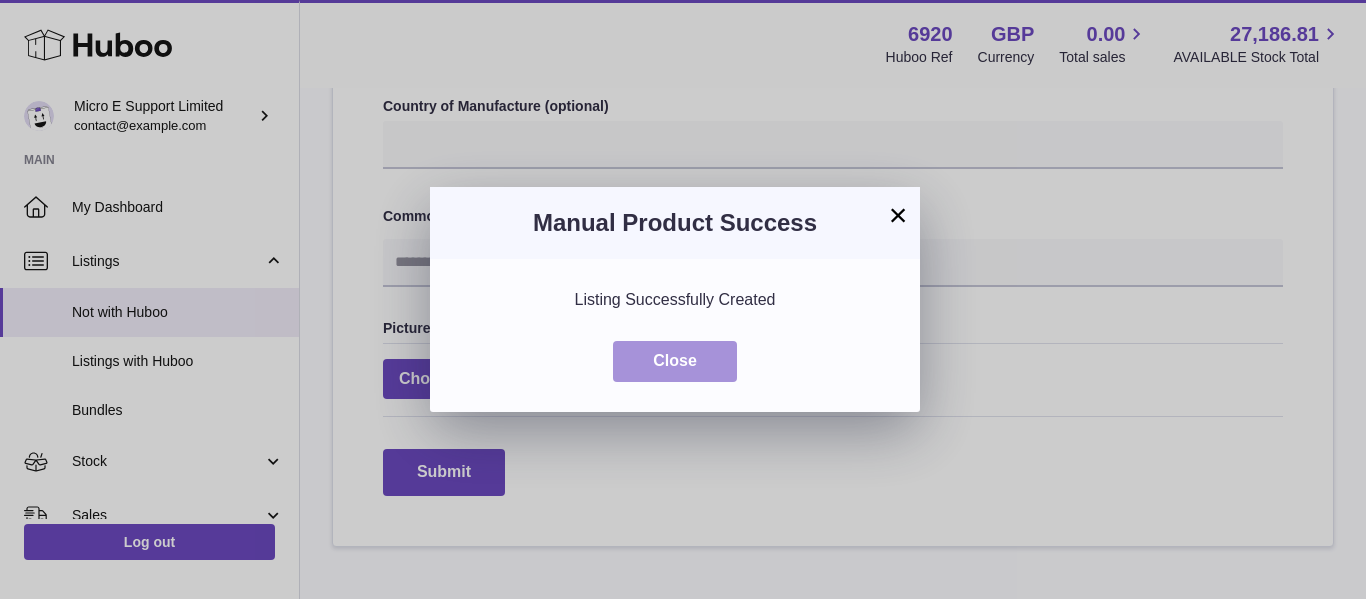 click on "Close" at bounding box center [675, 361] 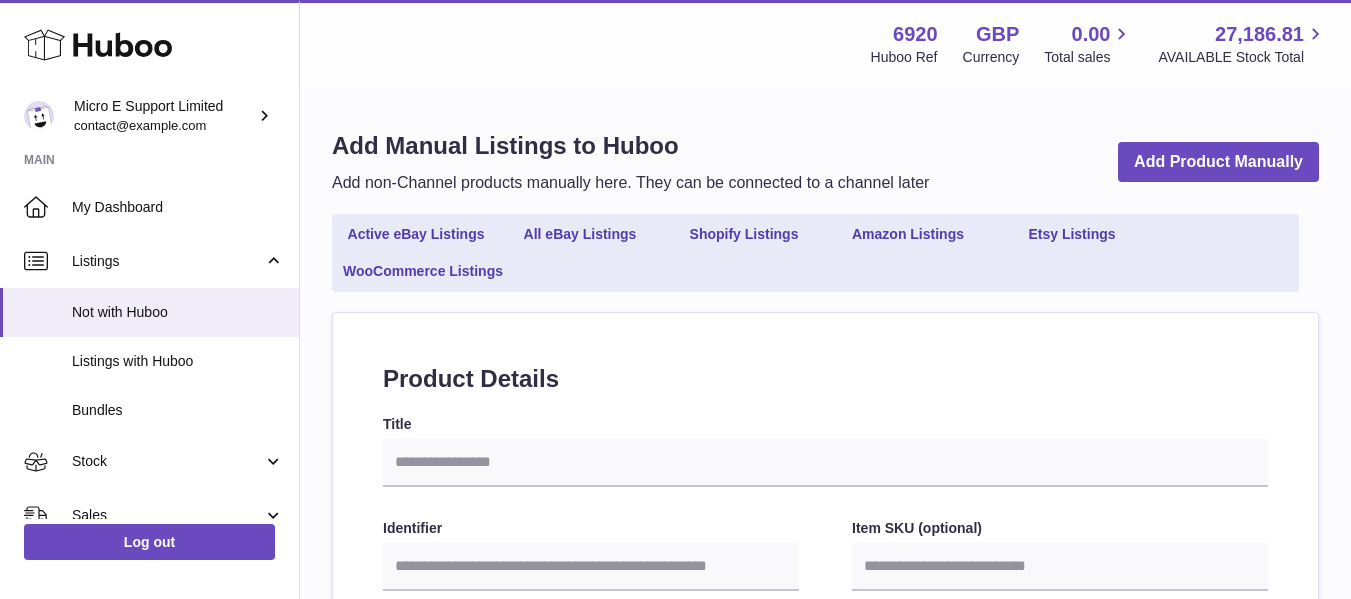 select 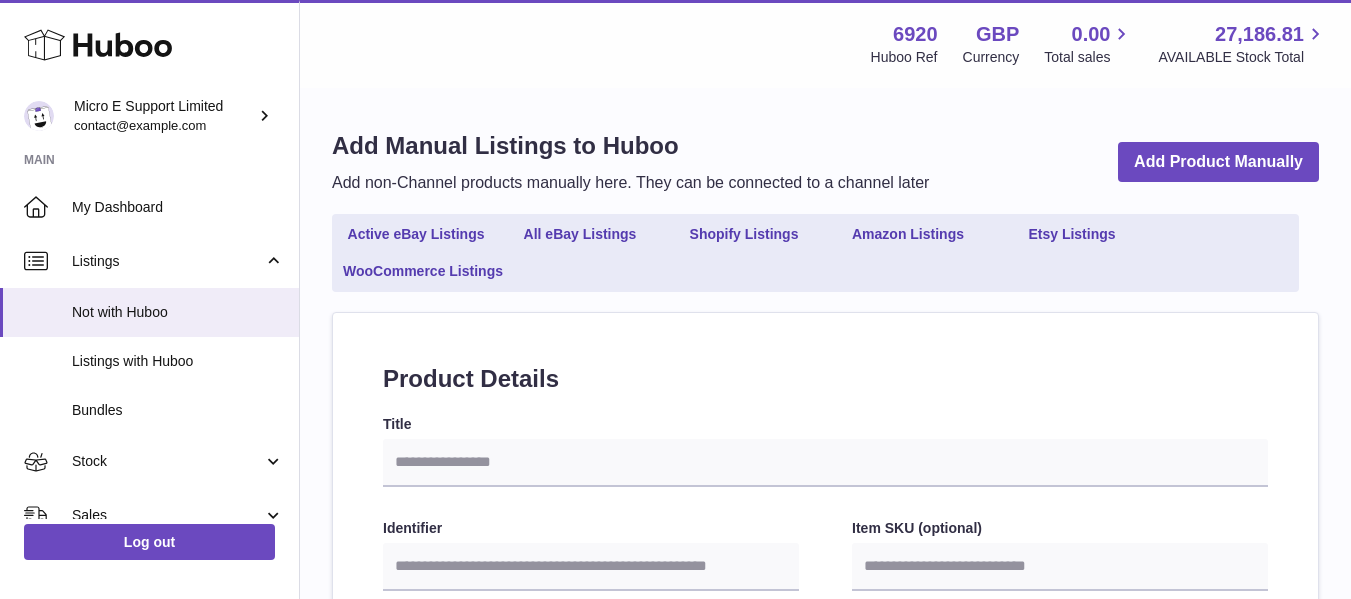 scroll, scrollTop: 0, scrollLeft: 0, axis: both 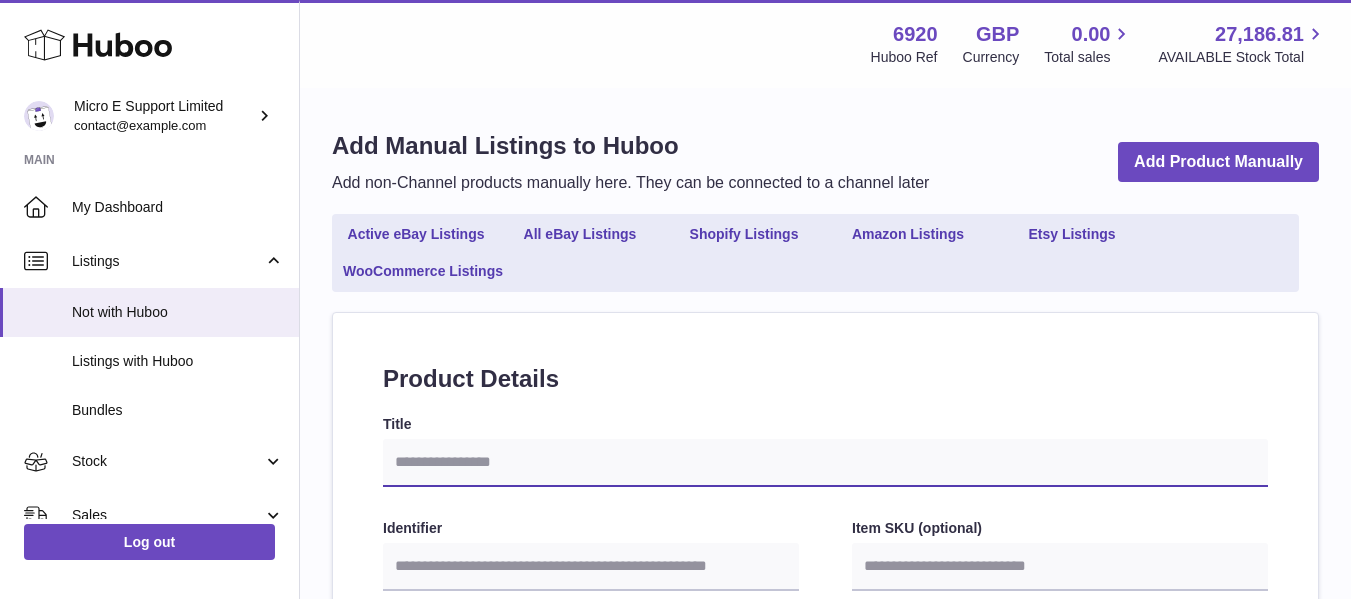 click on "Title" at bounding box center (825, 463) 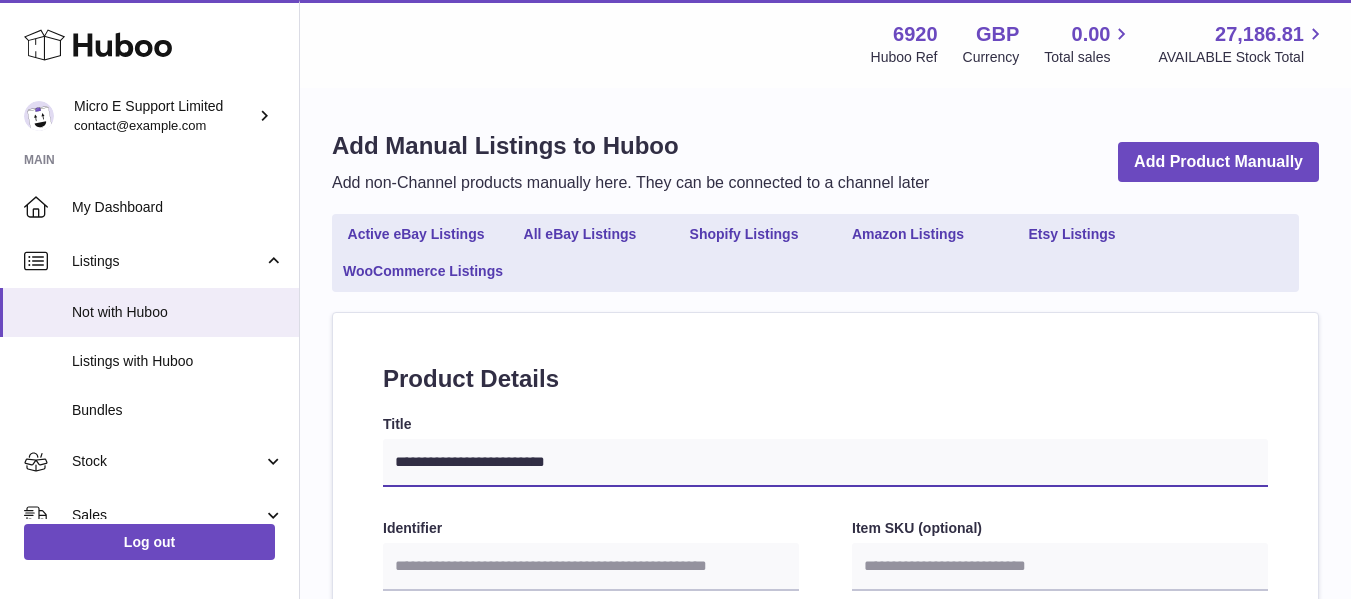 click on "**********" at bounding box center [825, 463] 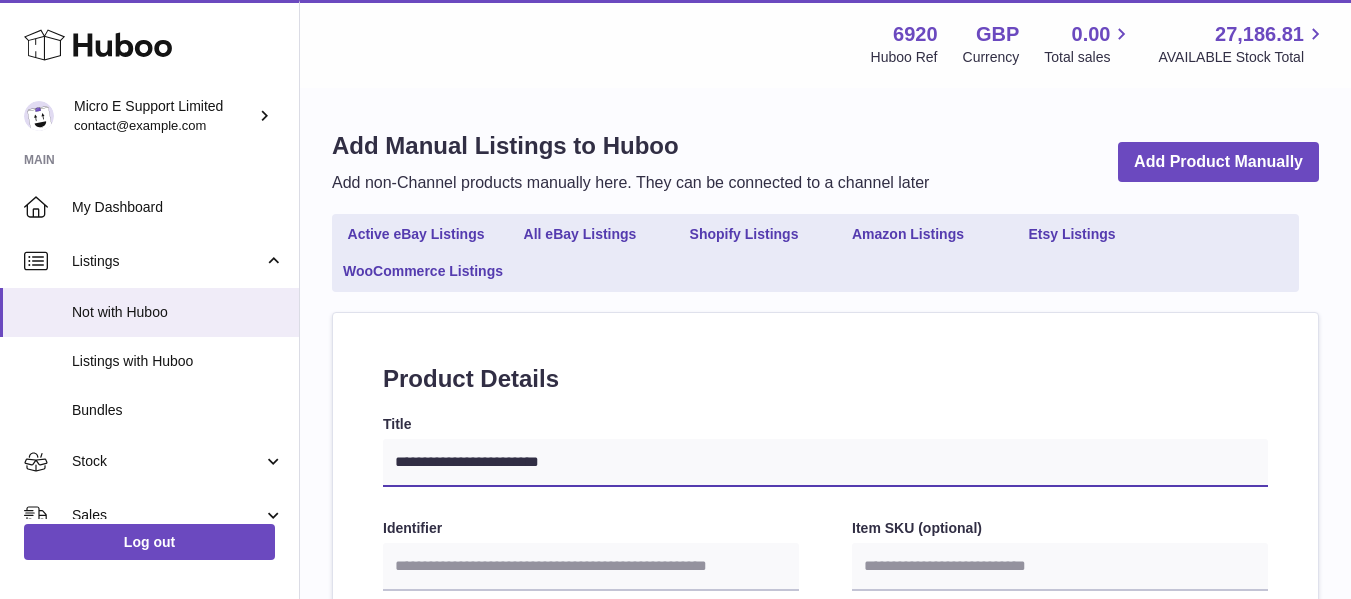 select 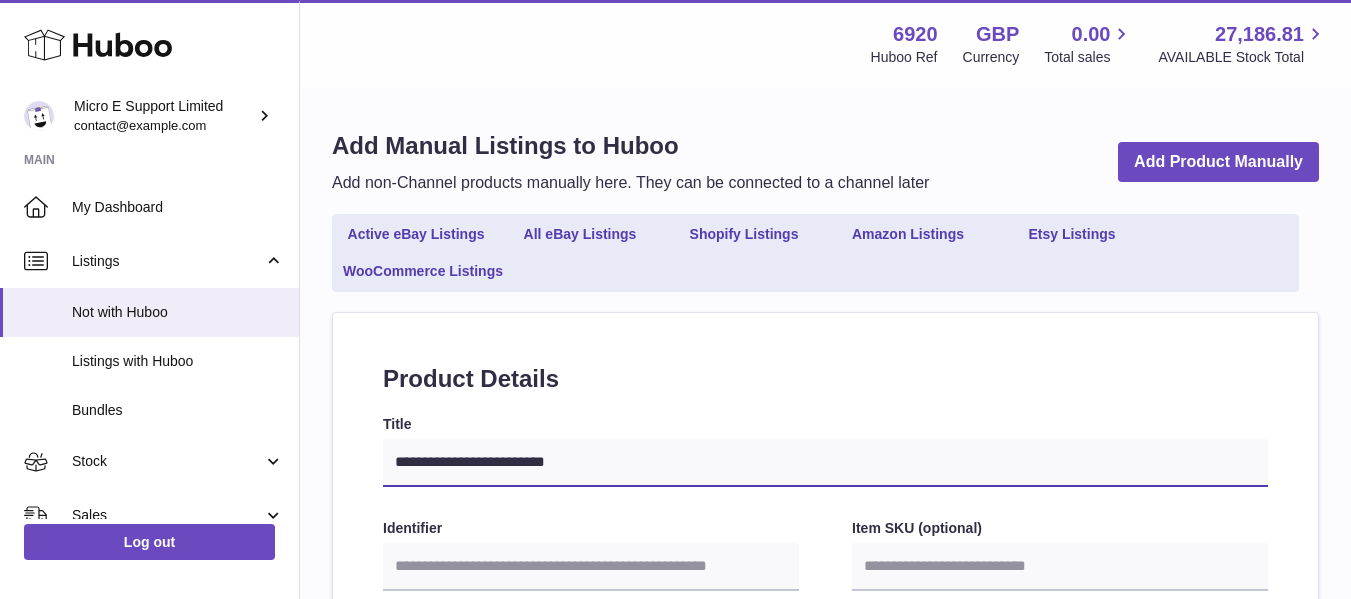 type on "**********" 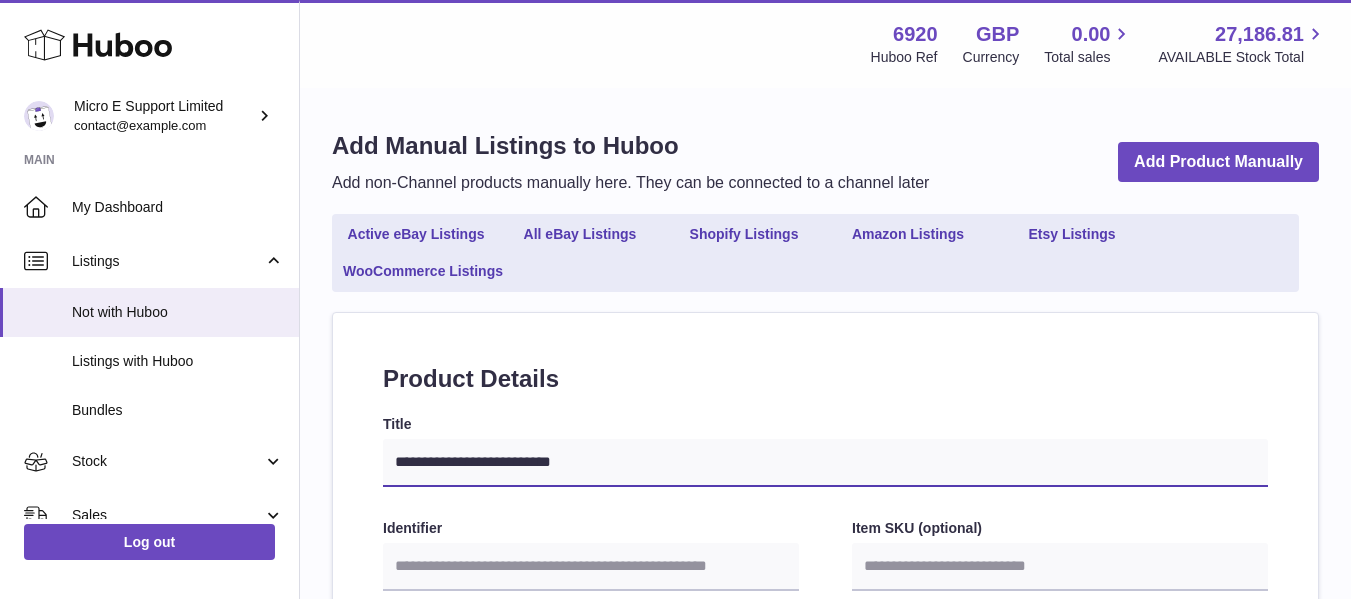 type on "**********" 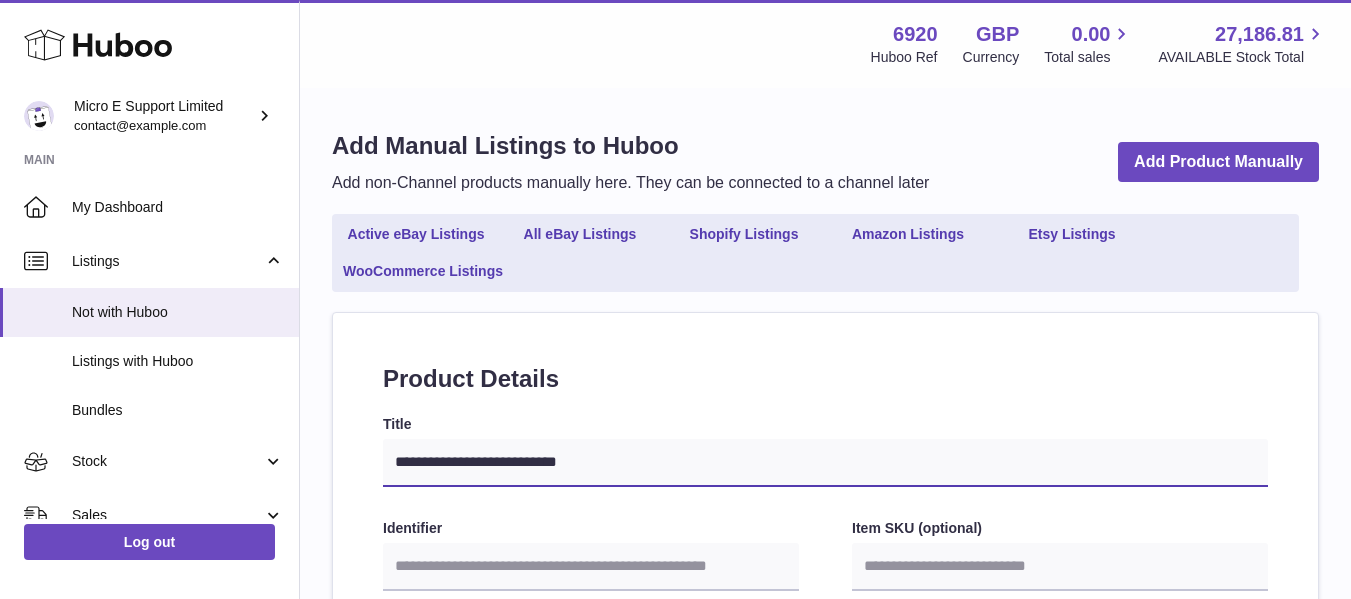 type on "**********" 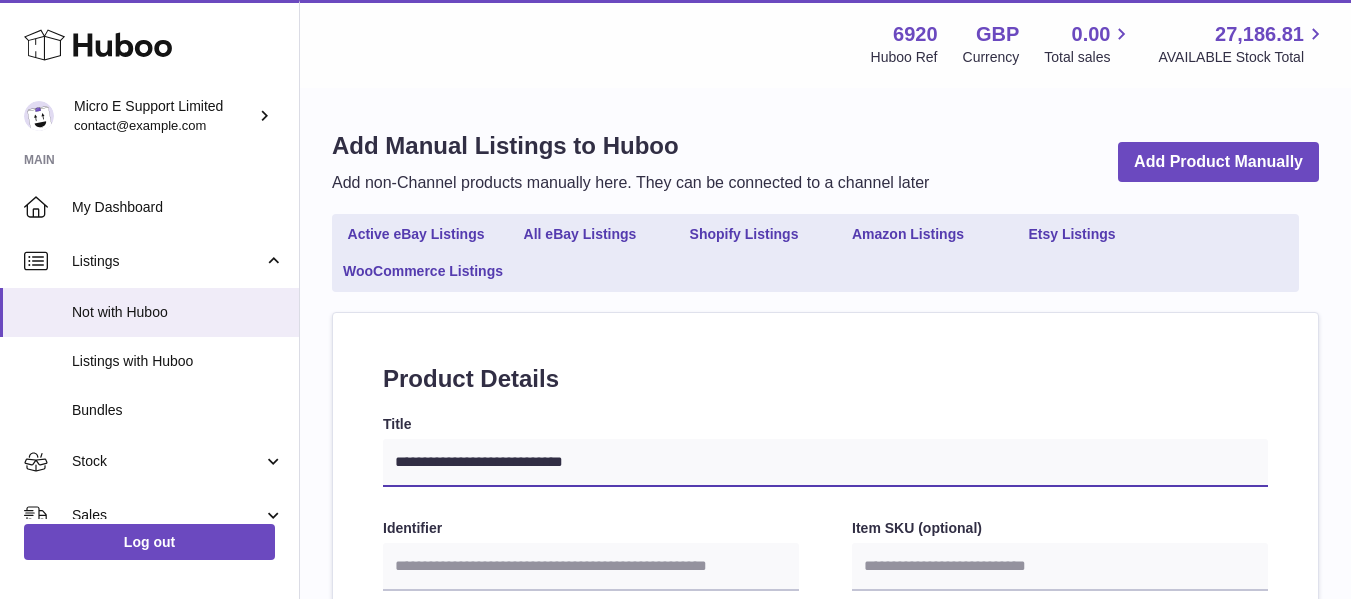 type on "**********" 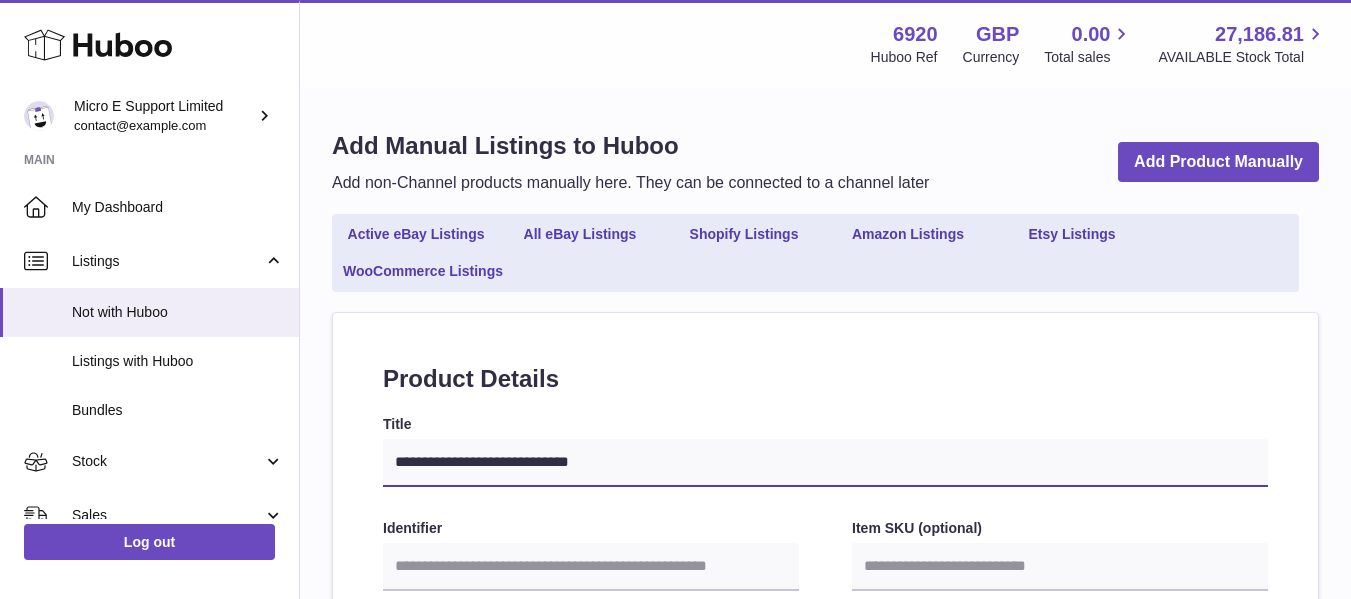 type on "**********" 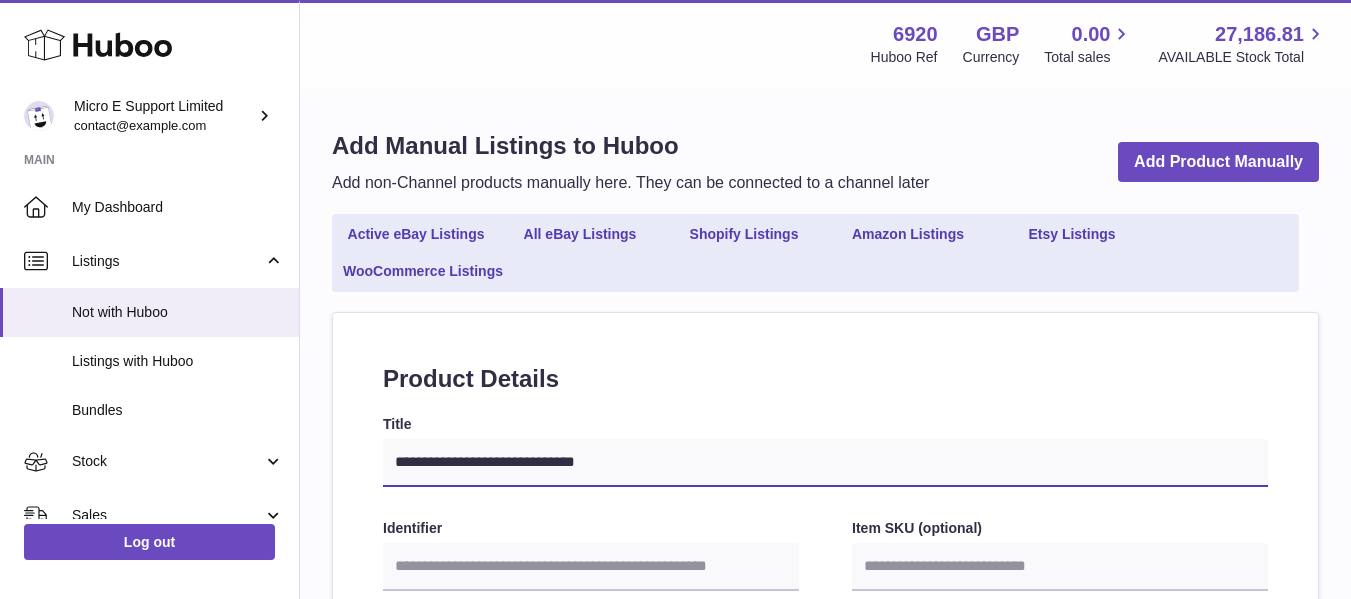 type on "**********" 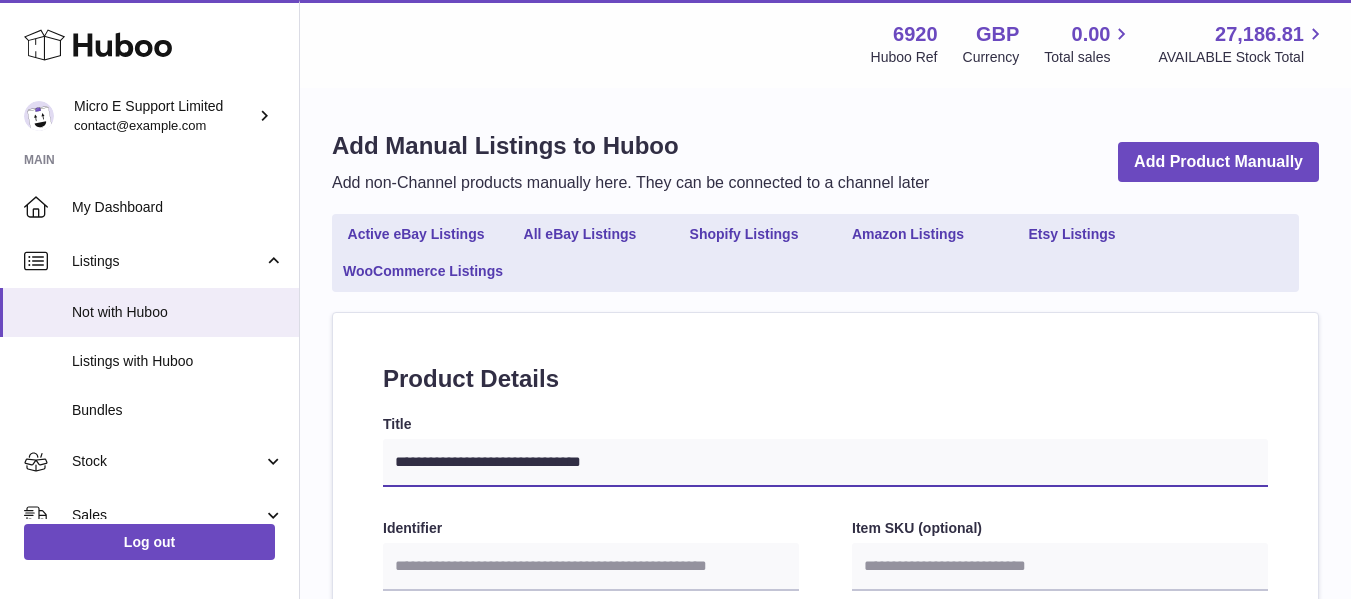 type on "**********" 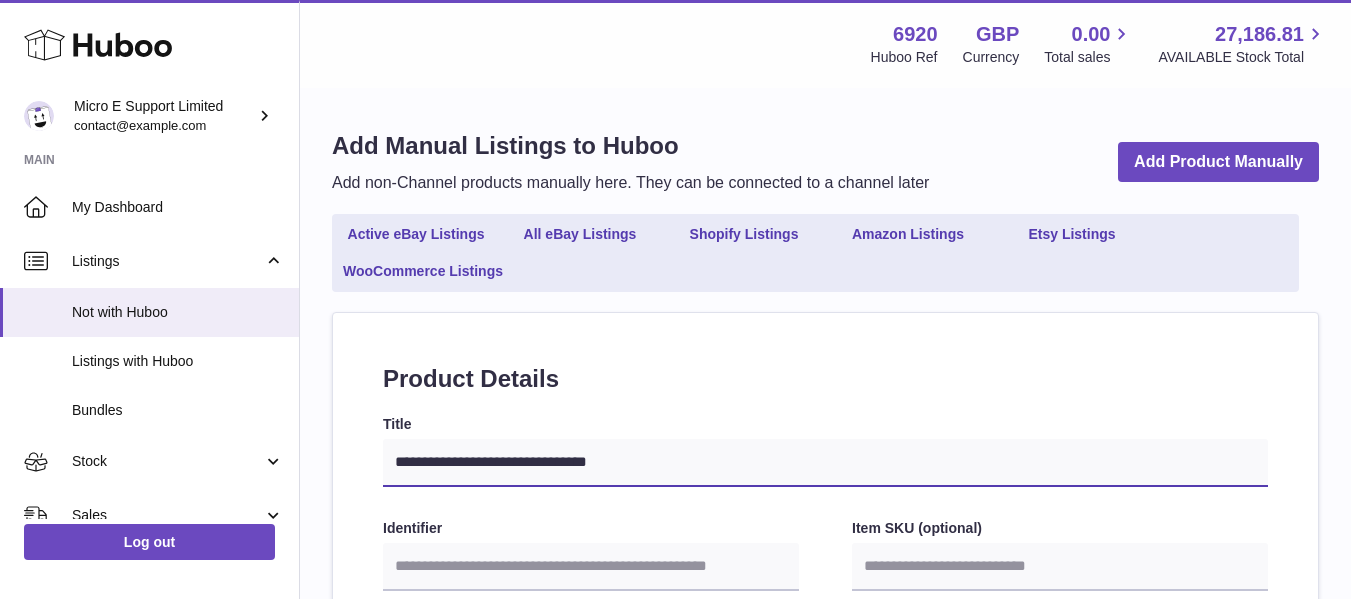 type on "**********" 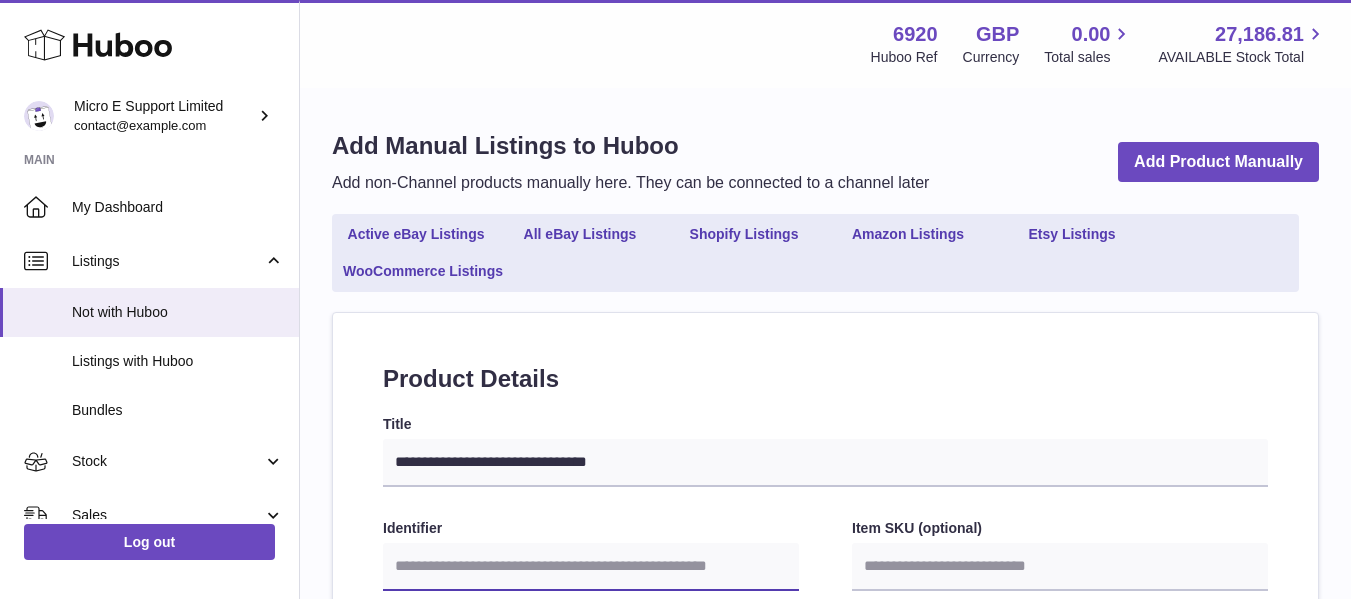 paste on "********" 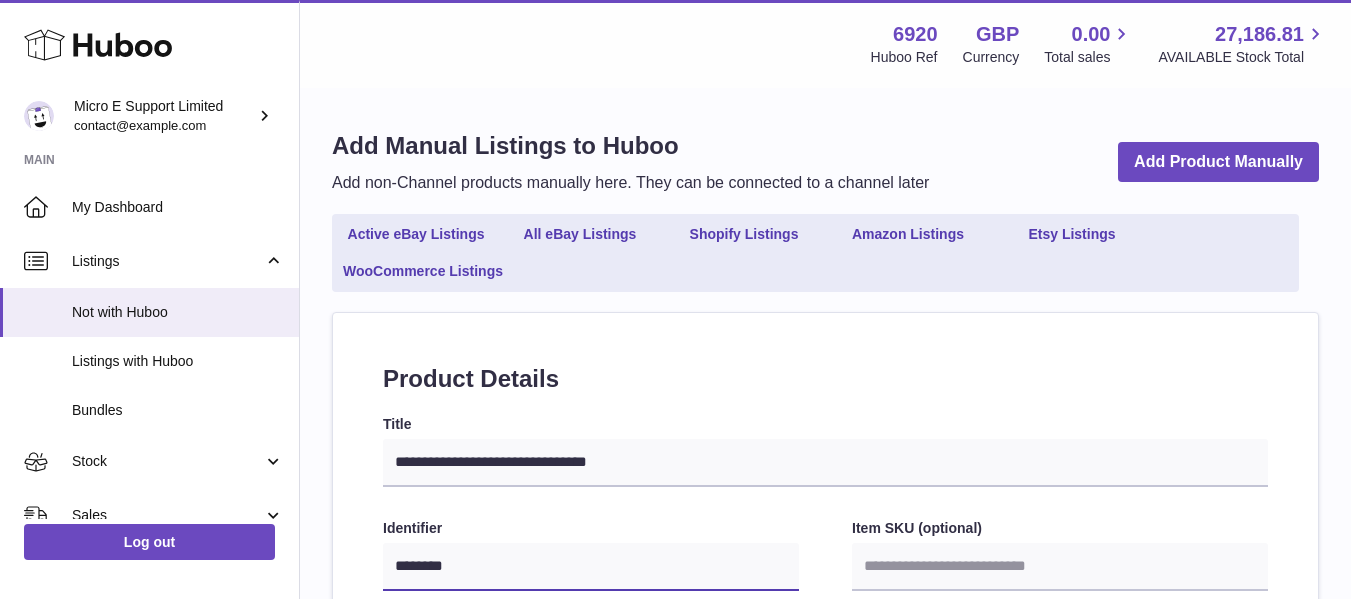 type on "********" 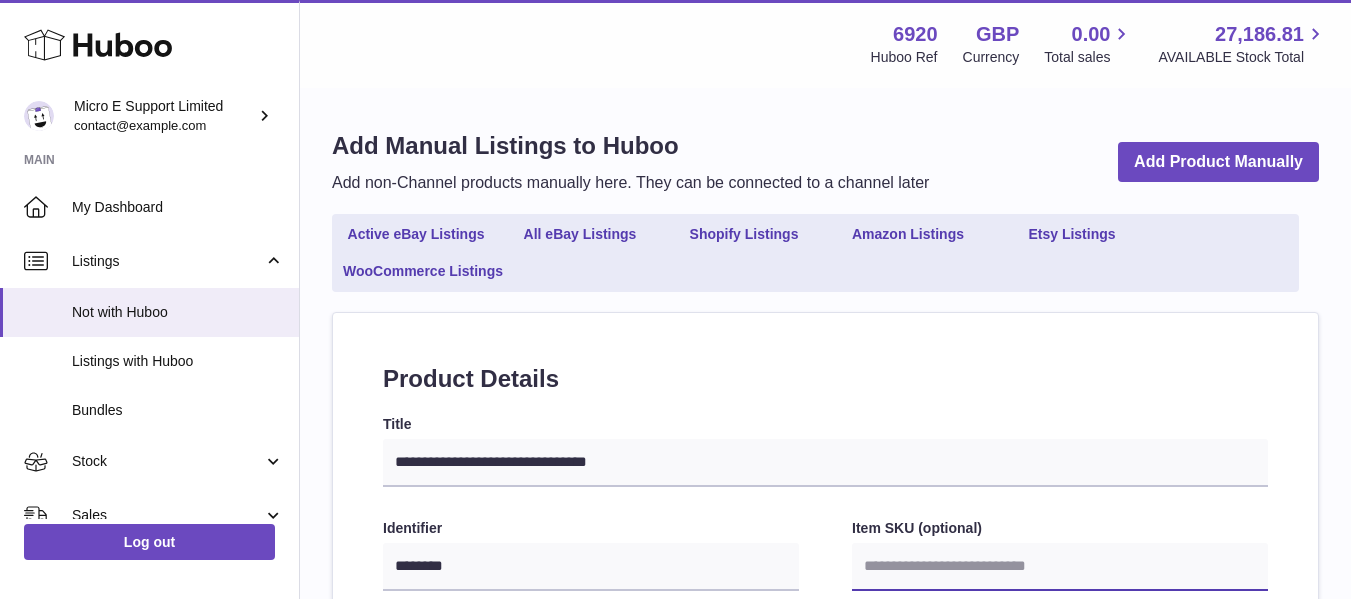 paste on "********" 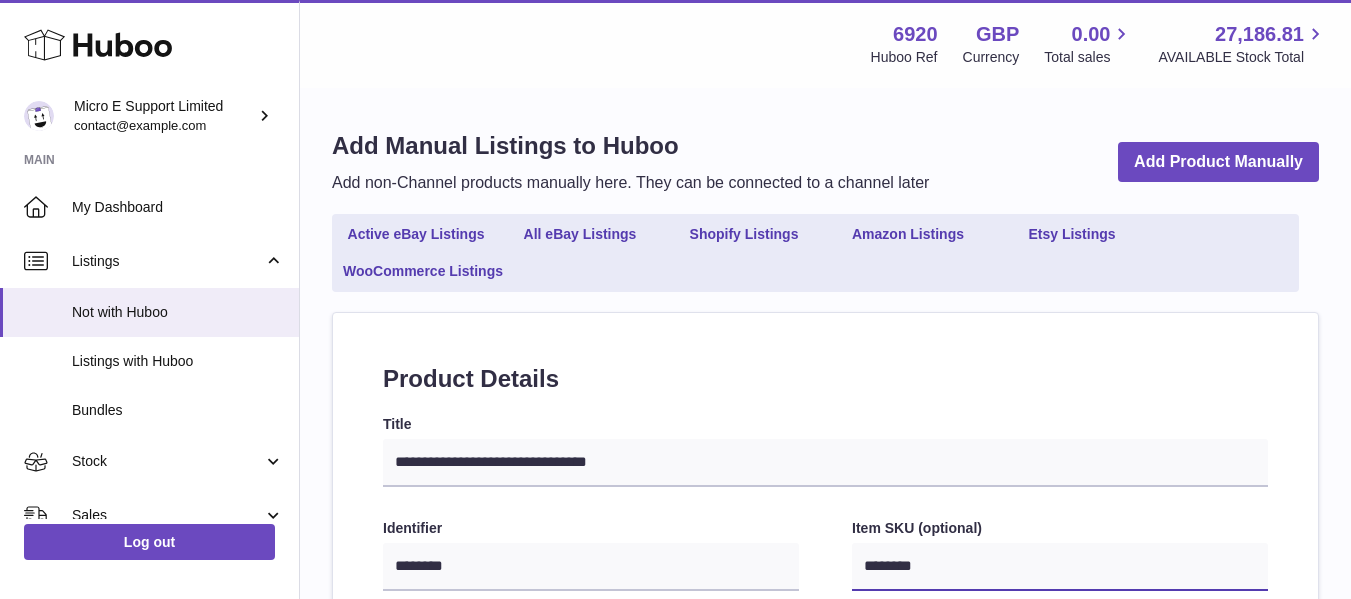 drag, startPoint x: 881, startPoint y: 568, endPoint x: 736, endPoint y: 564, distance: 145.05516 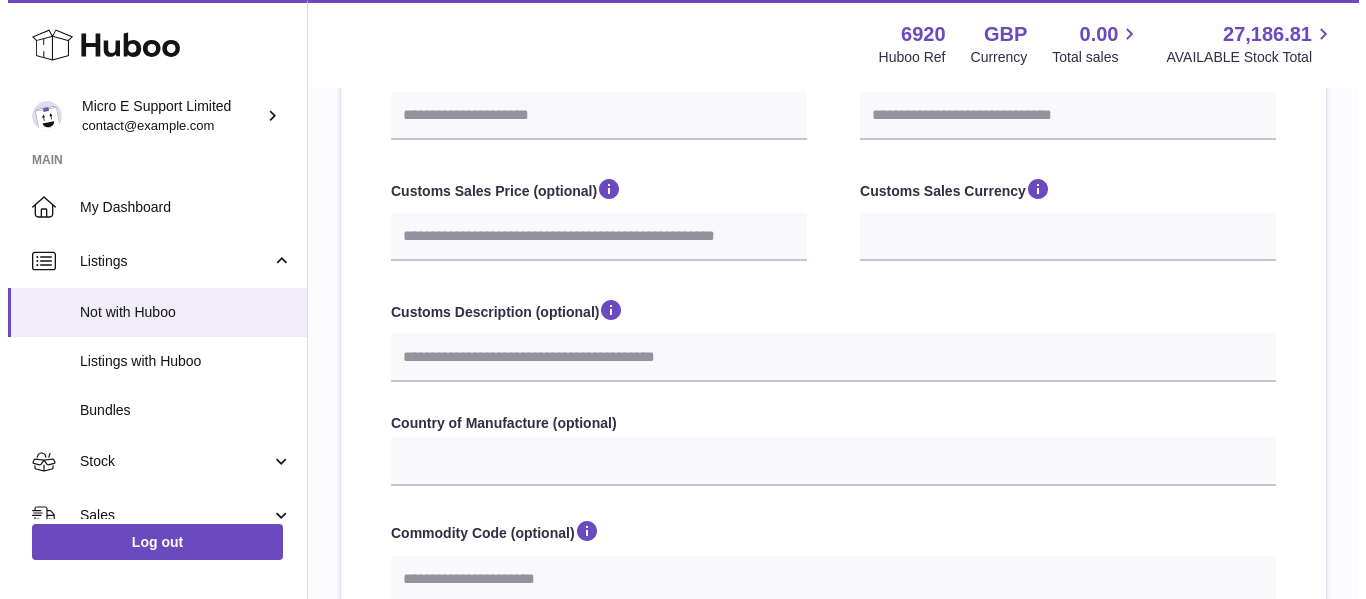 scroll, scrollTop: 800, scrollLeft: 0, axis: vertical 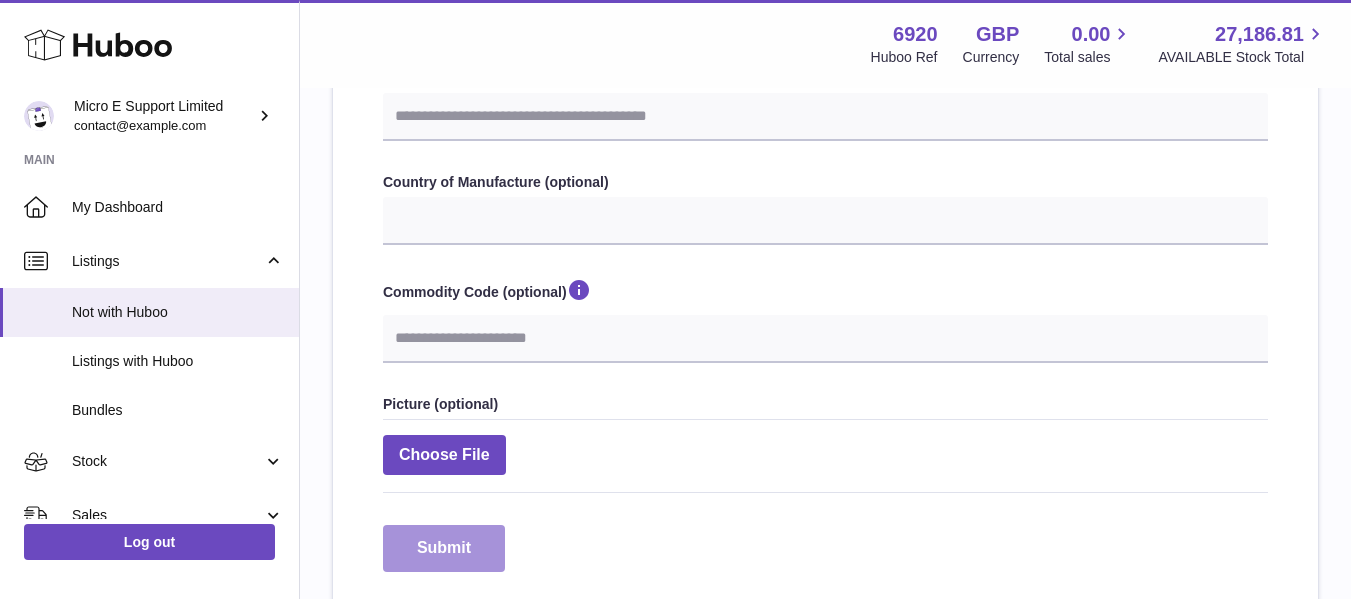 type on "******" 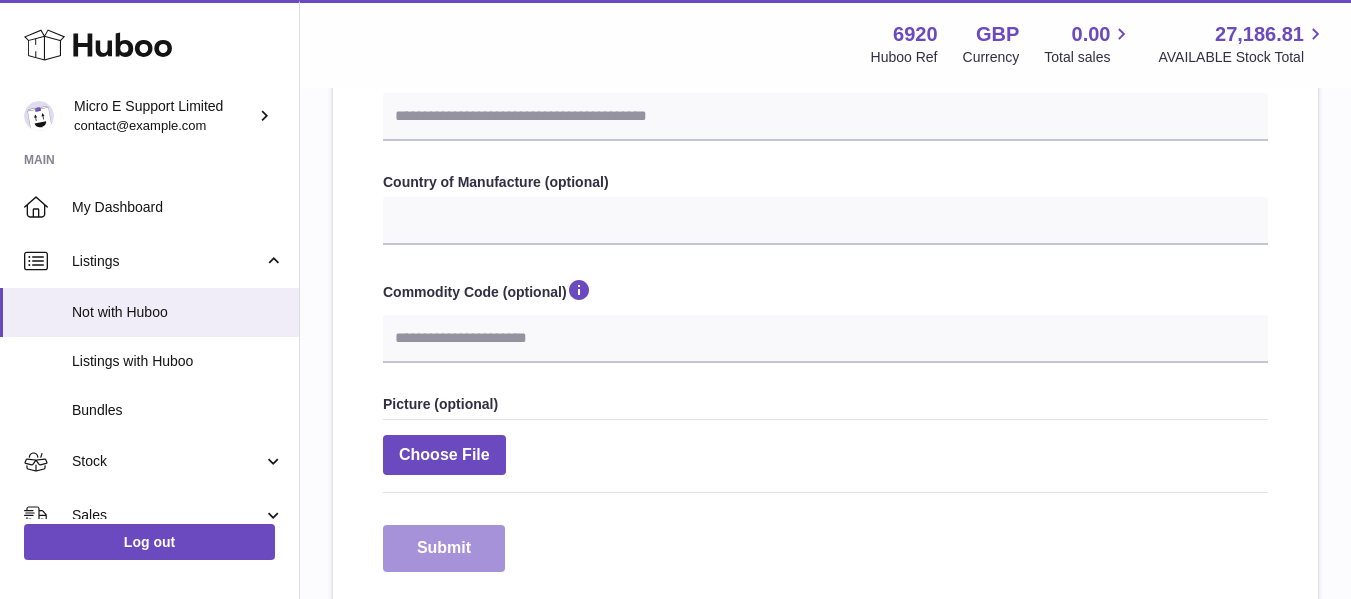 click on "Submit" at bounding box center (444, 548) 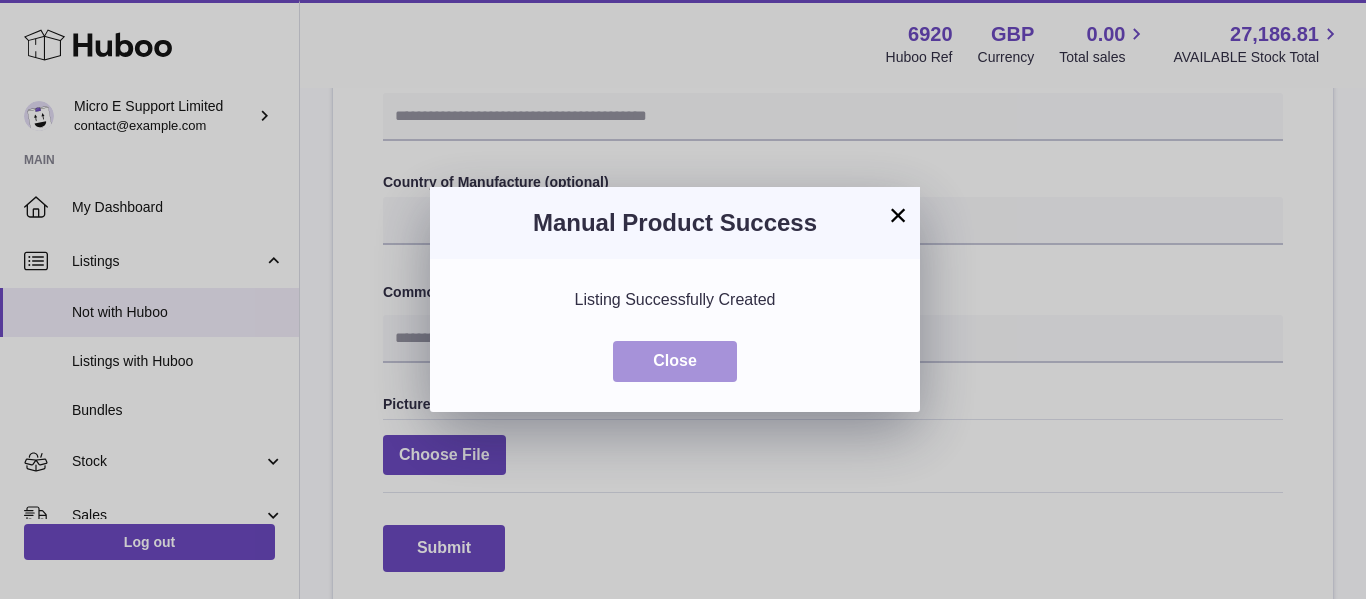 click on "Close" at bounding box center [675, 361] 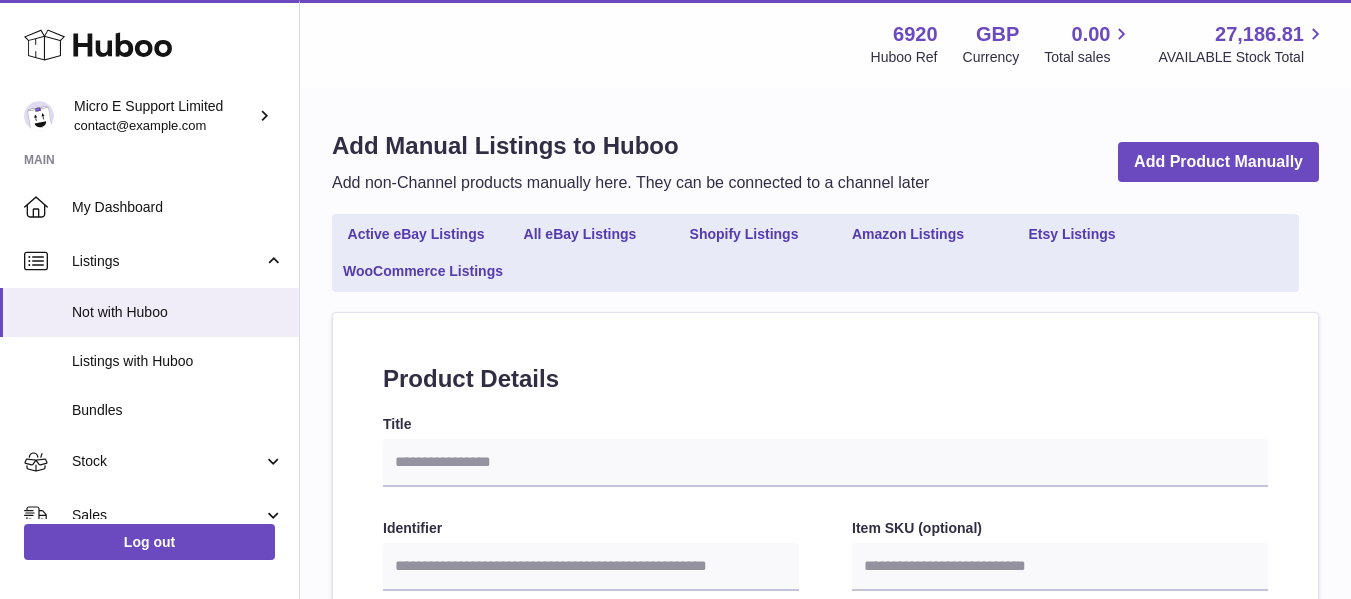 select 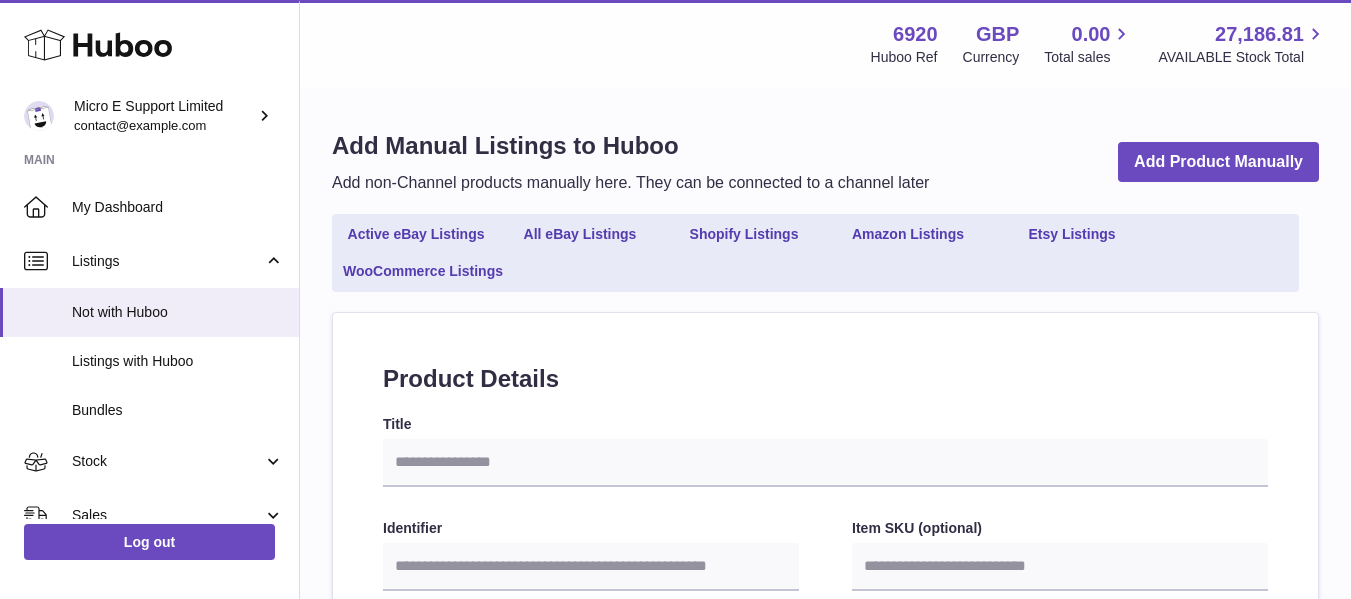scroll, scrollTop: 0, scrollLeft: 0, axis: both 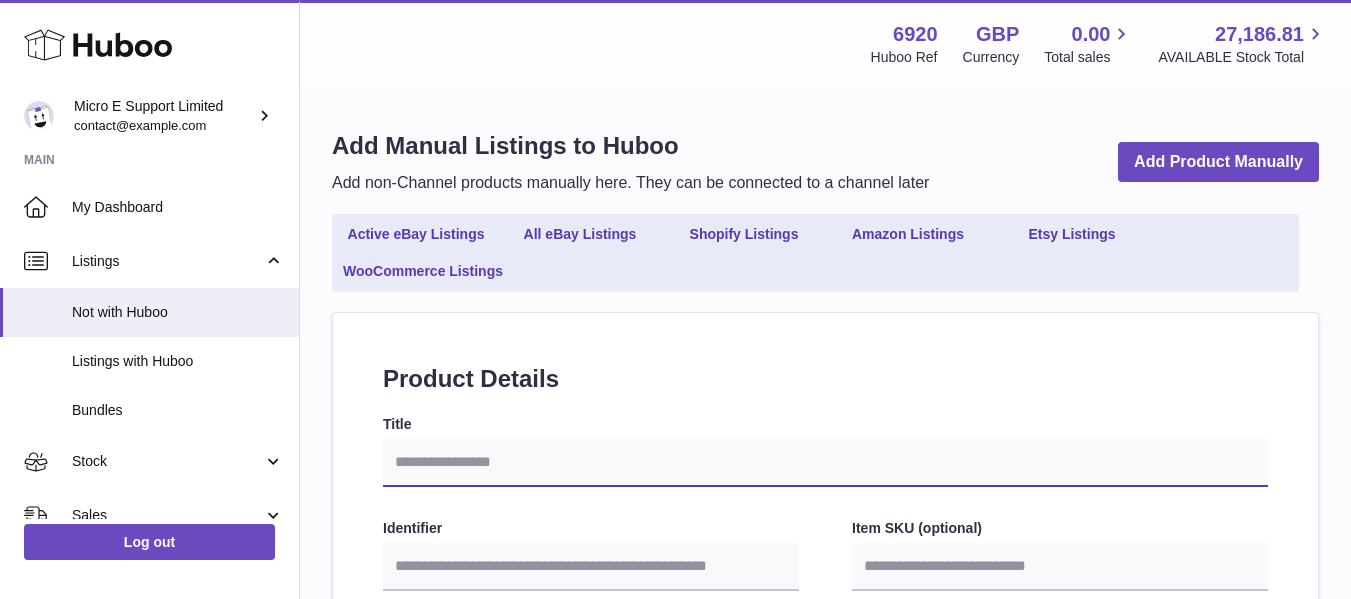 click on "Title" at bounding box center [825, 463] 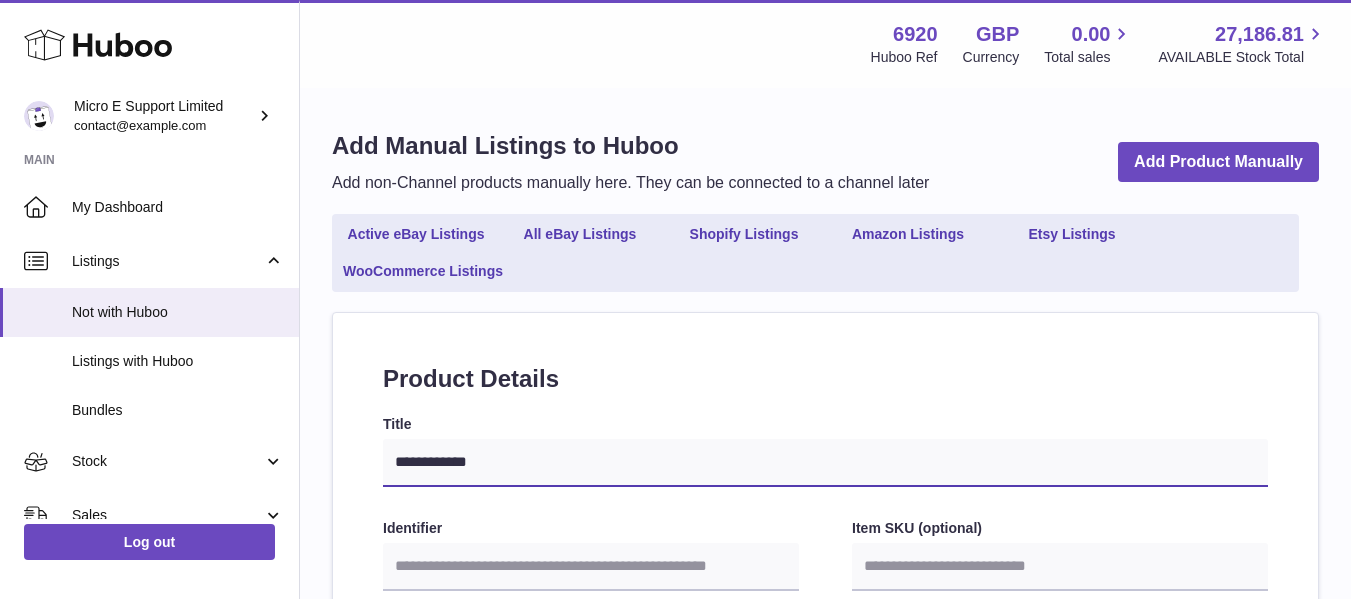 click on "**********" at bounding box center (825, 463) 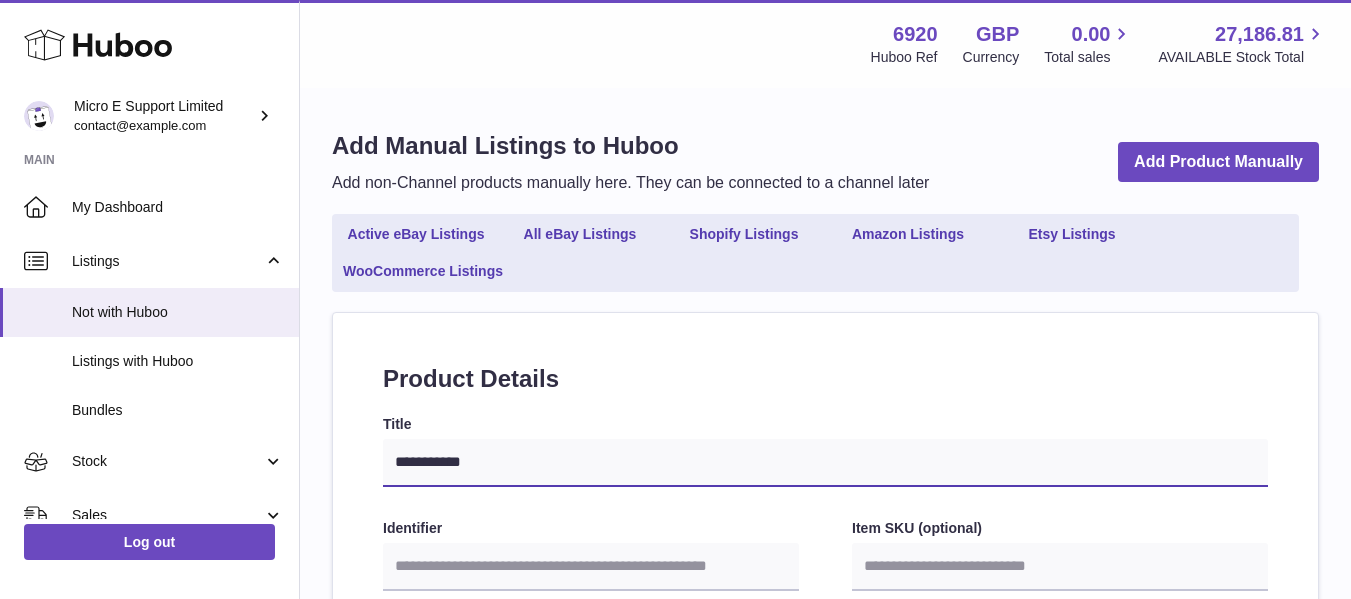 type on "**********" 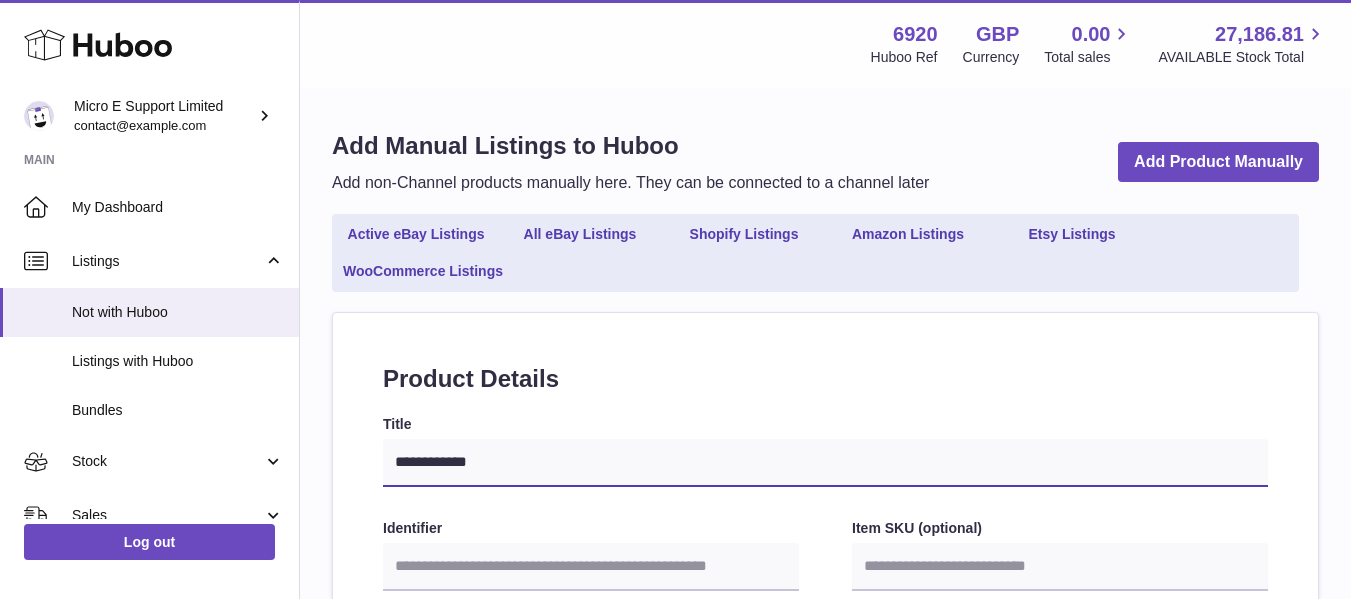 type on "**********" 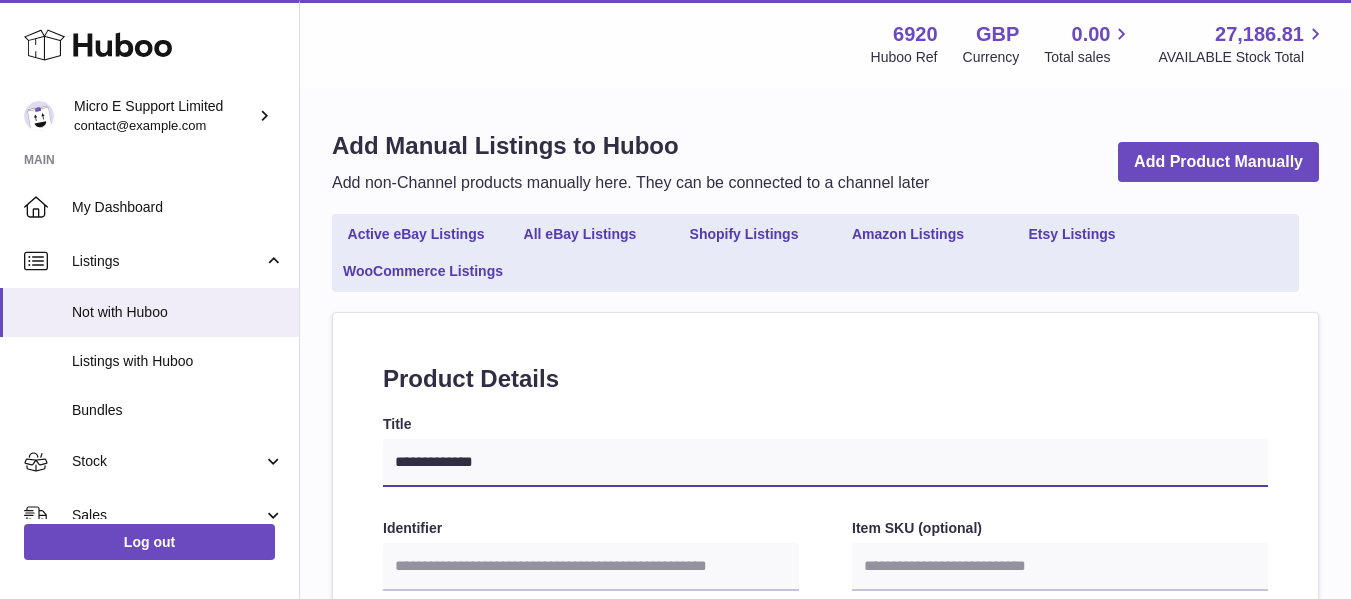 type on "**********" 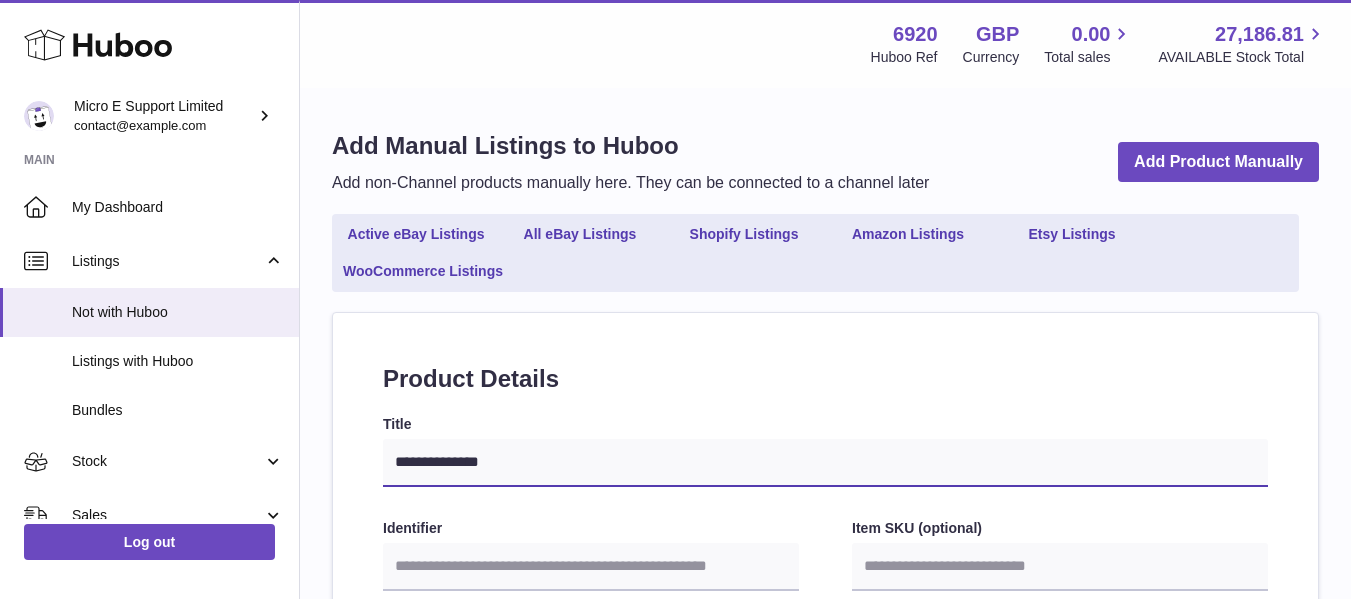 type on "**********" 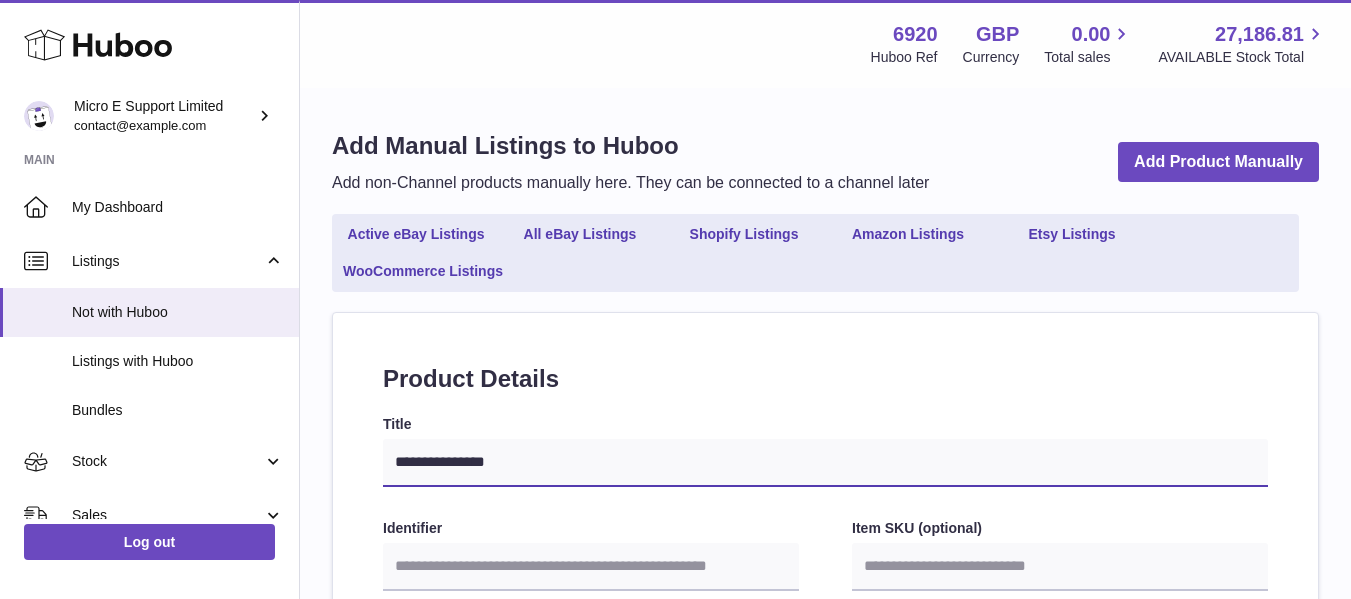 type on "**********" 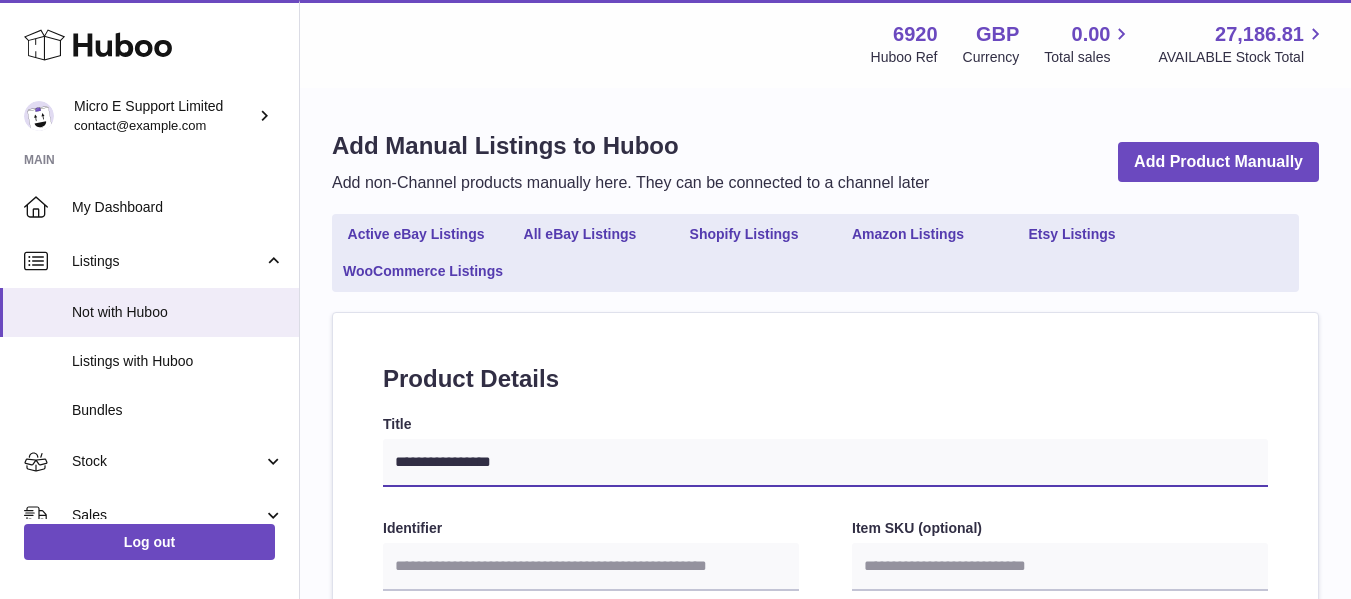 type on "**********" 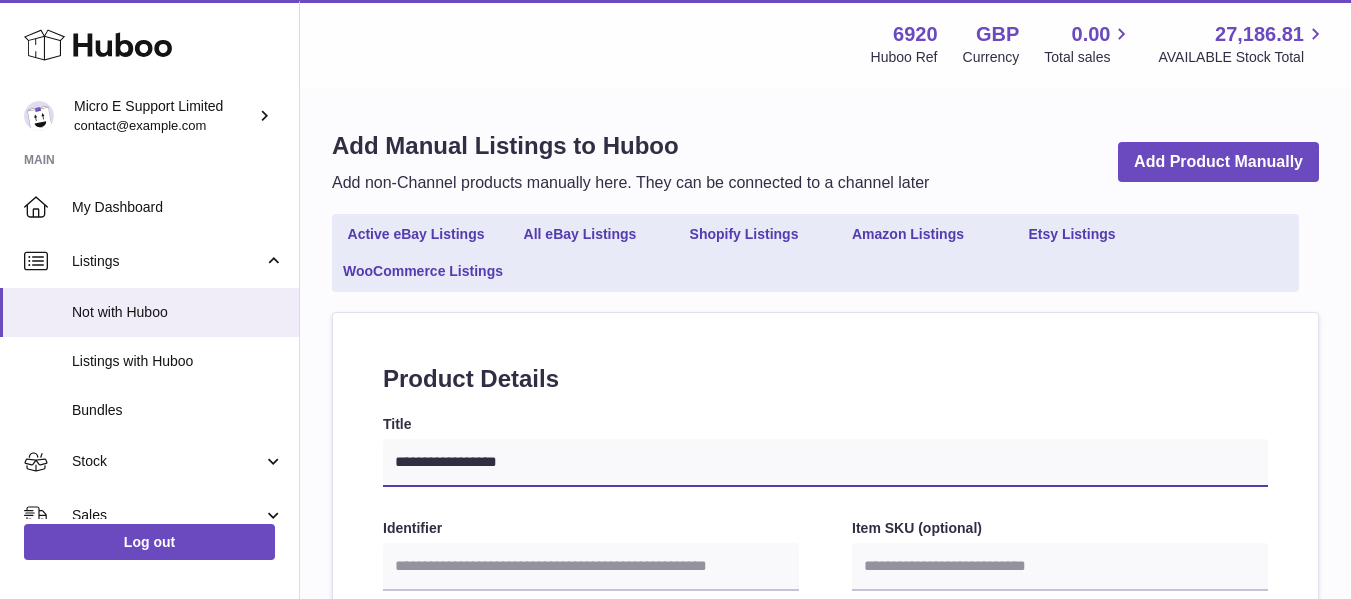 type on "**********" 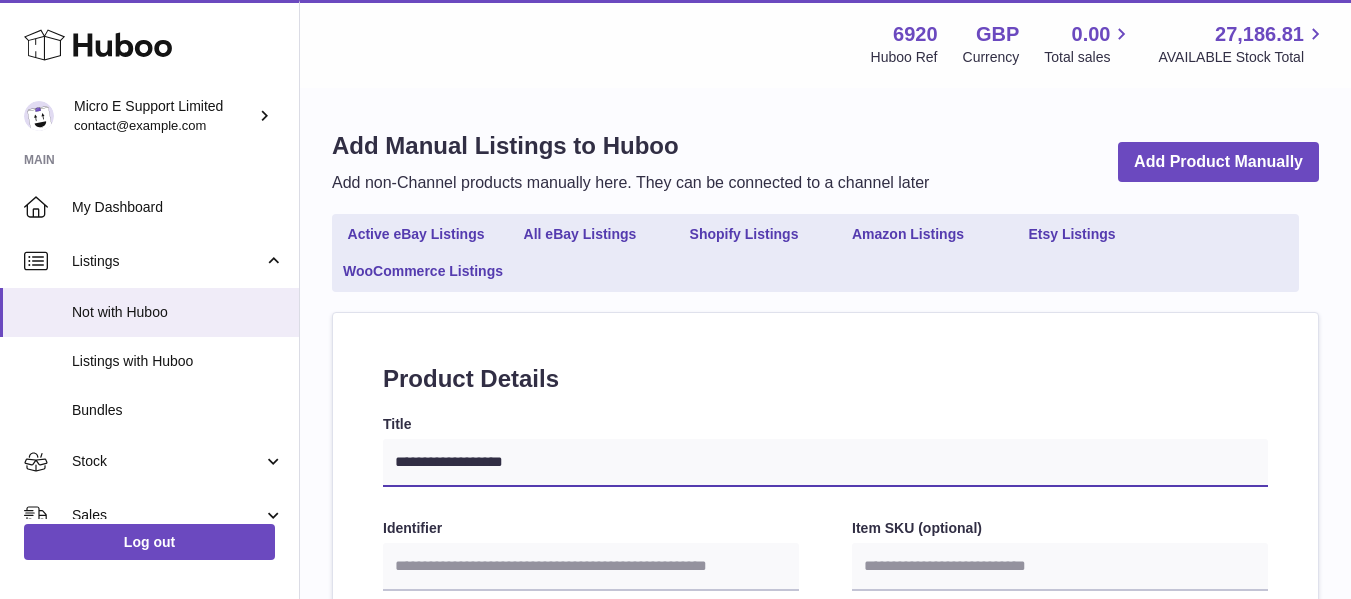 type on "**********" 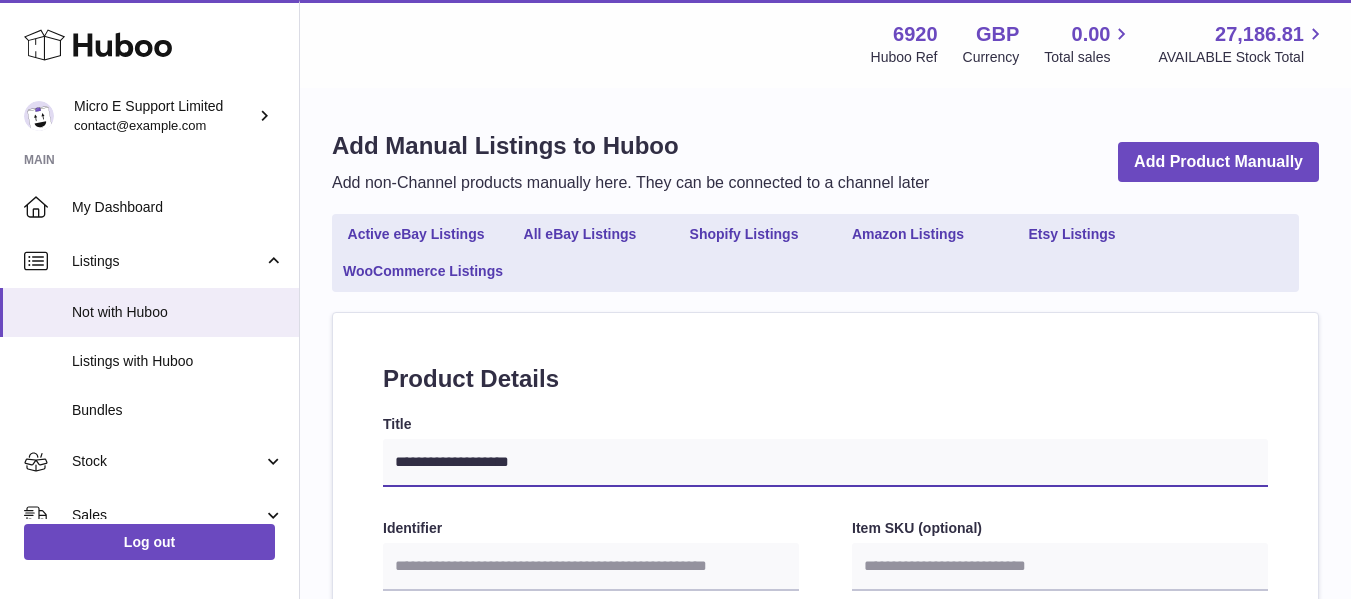type on "**********" 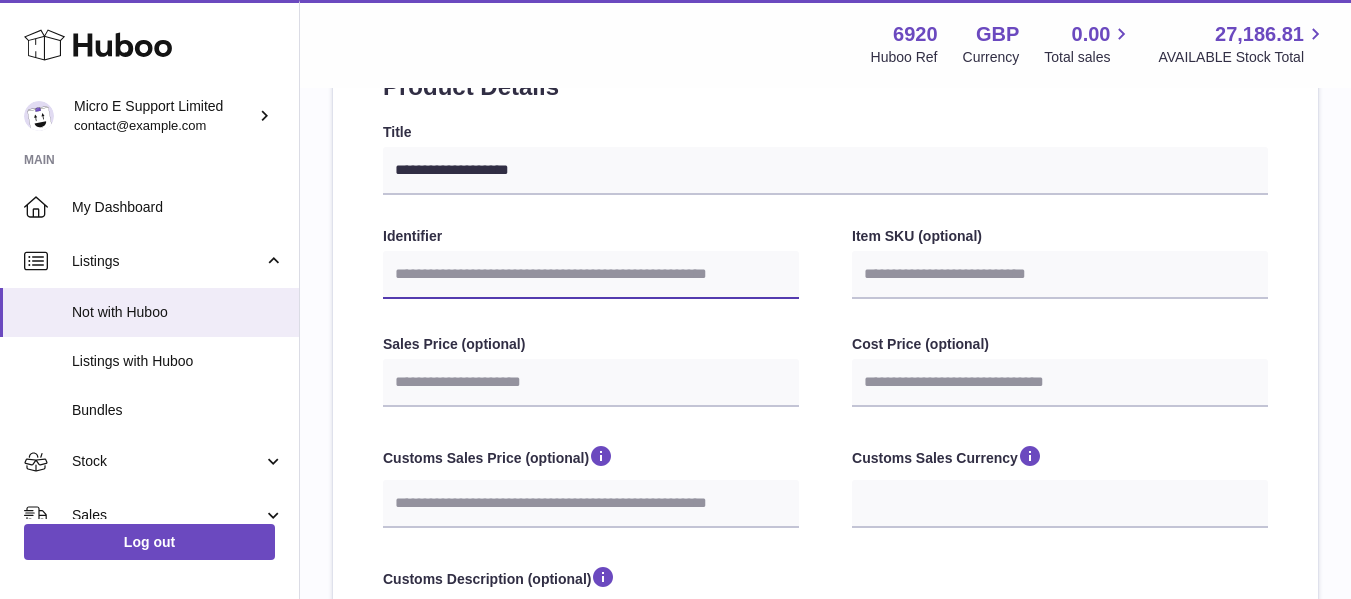 scroll, scrollTop: 300, scrollLeft: 0, axis: vertical 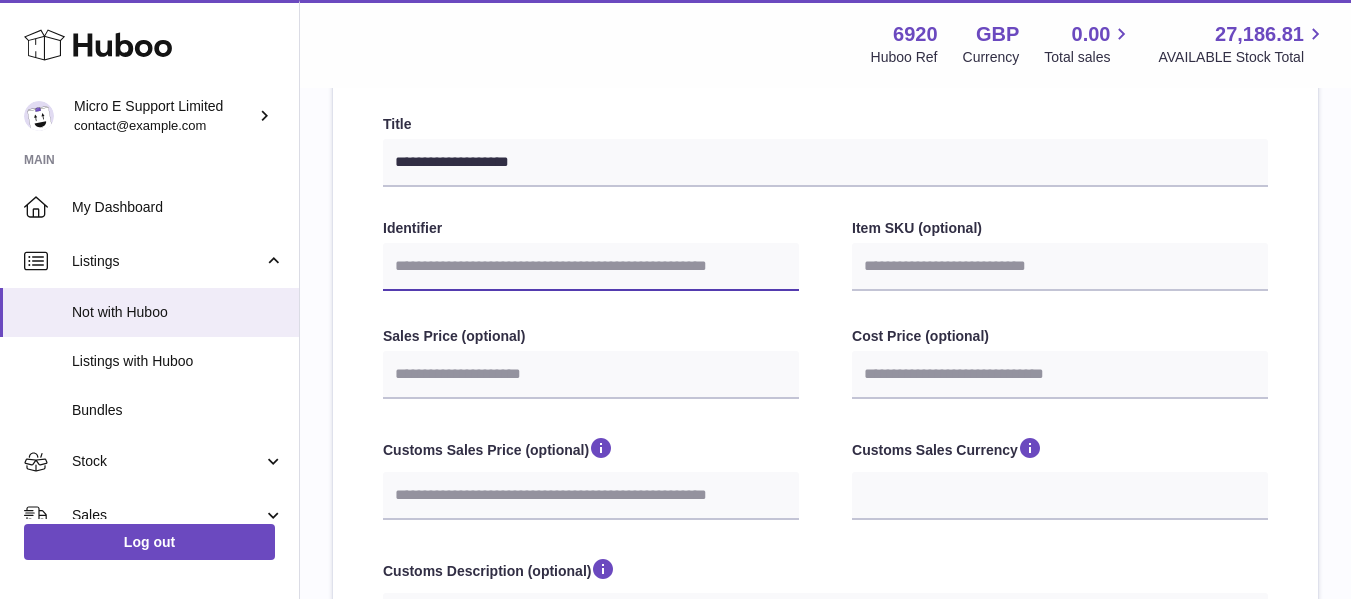 click on "Identifier" at bounding box center [591, 267] 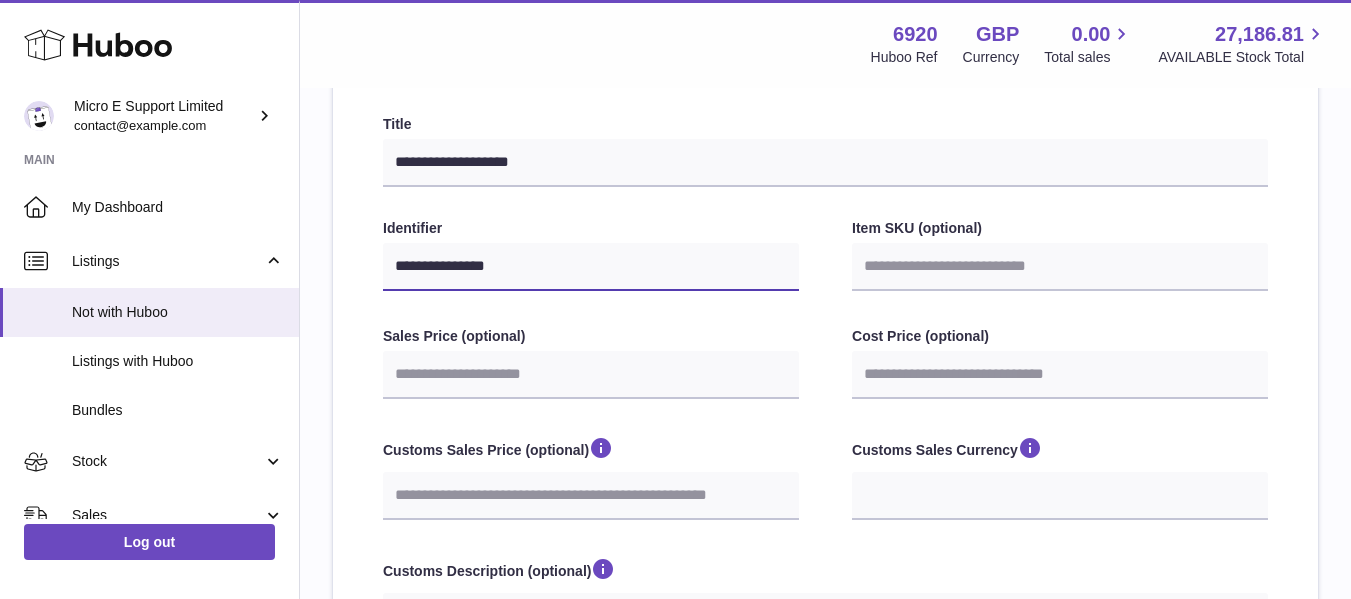 type on "**********" 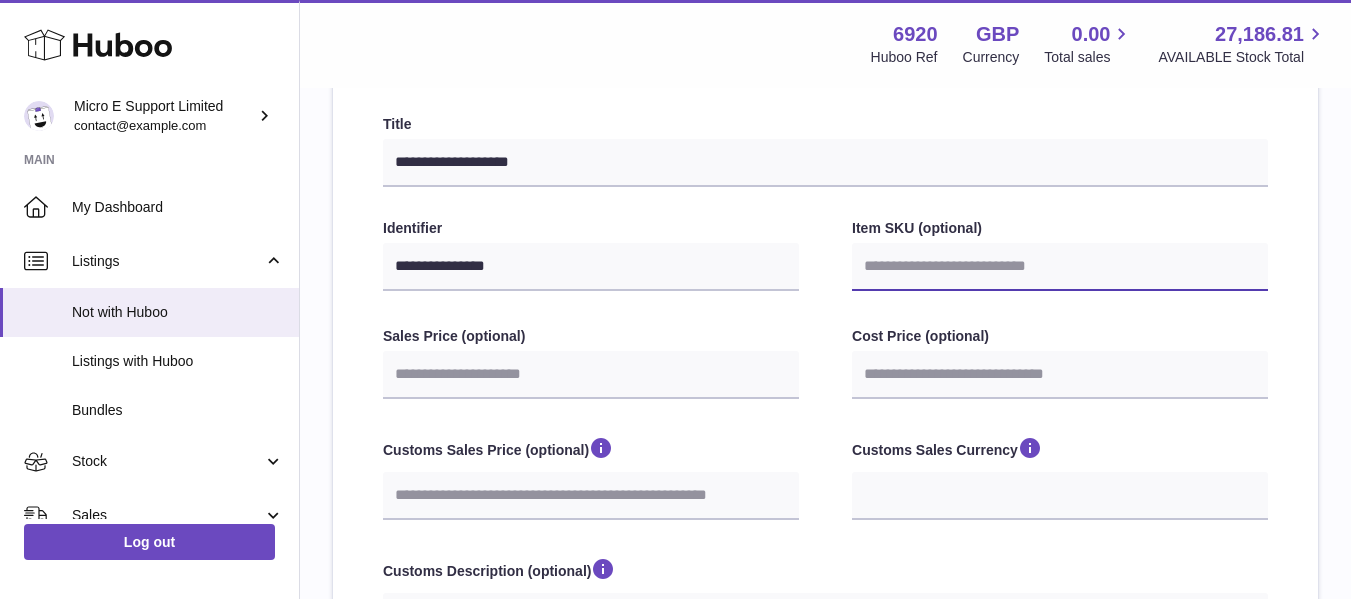 click on "Item SKU (optional)" at bounding box center (1060, 267) 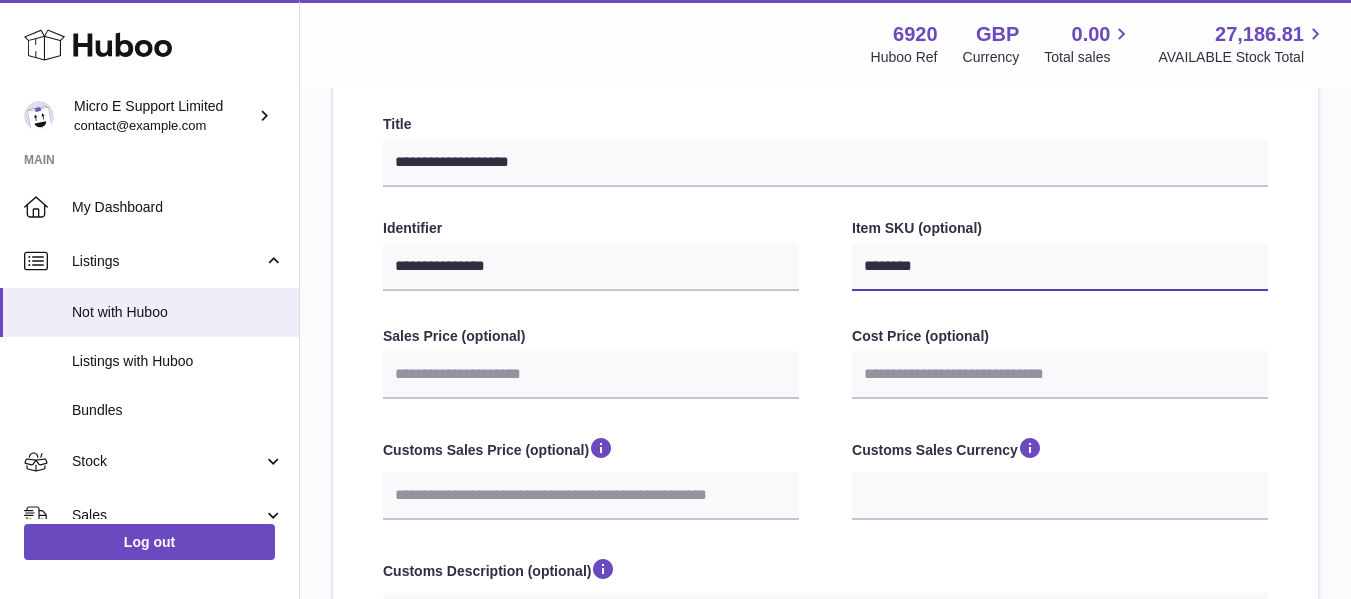drag, startPoint x: 879, startPoint y: 272, endPoint x: 851, endPoint y: 271, distance: 28.01785 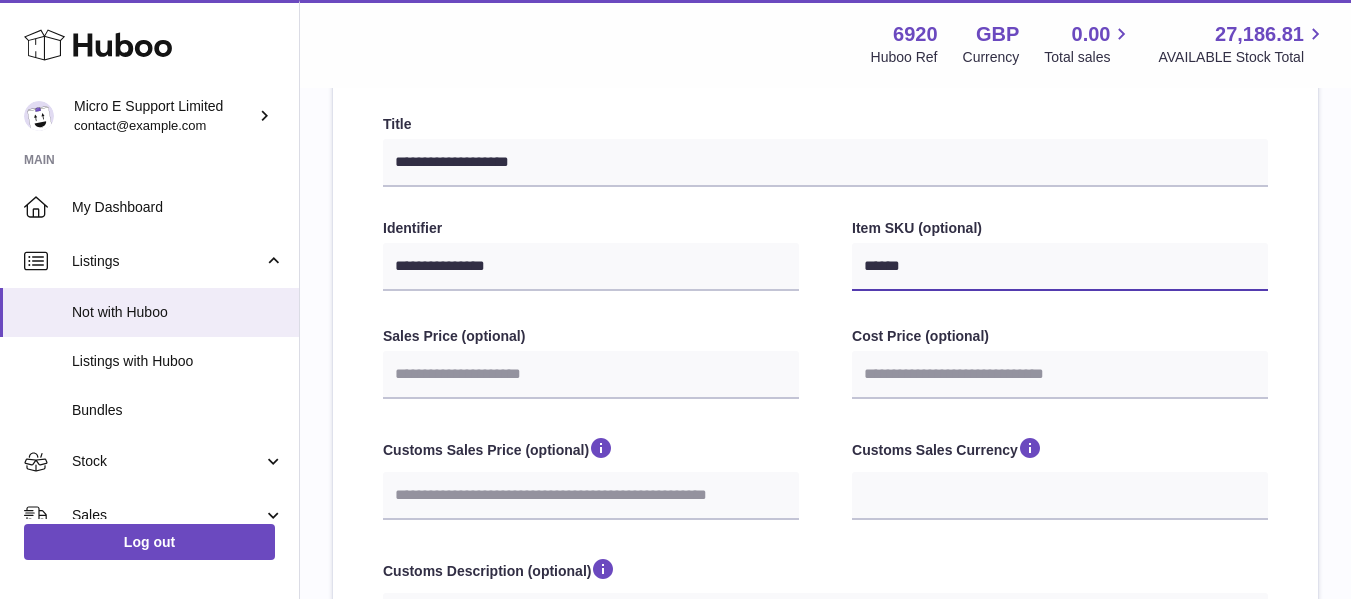 type on "******" 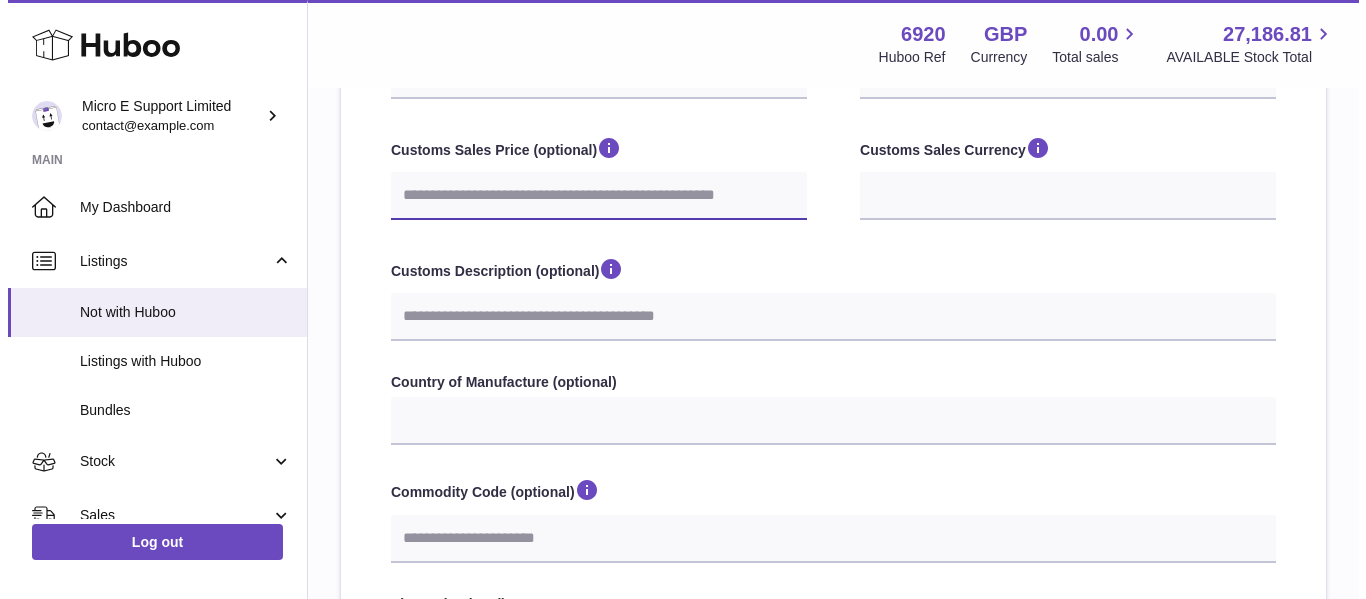 scroll, scrollTop: 982, scrollLeft: 0, axis: vertical 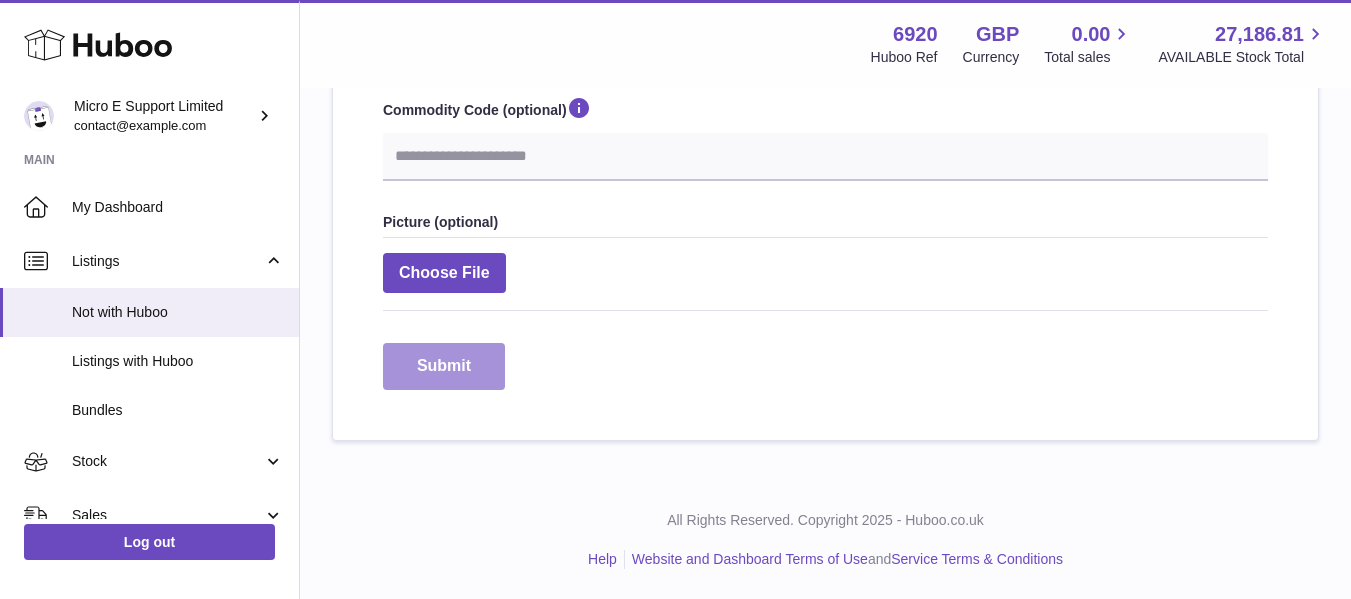 click on "Submit" at bounding box center [444, 366] 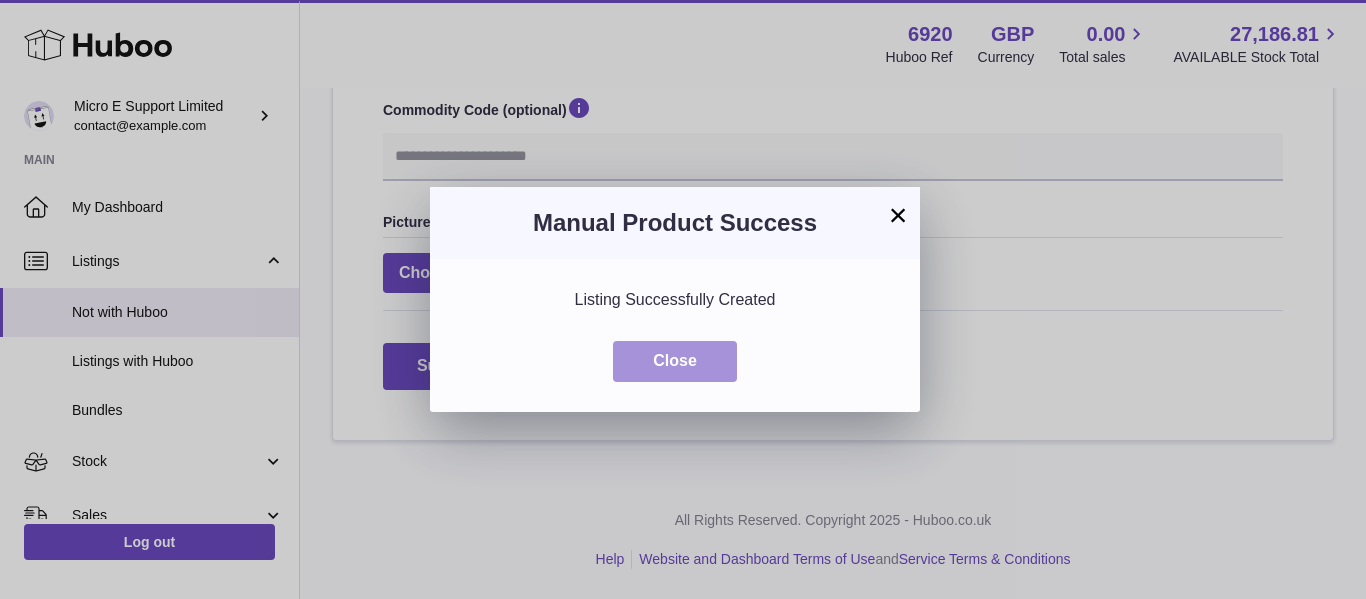 click on "Close" at bounding box center (675, 361) 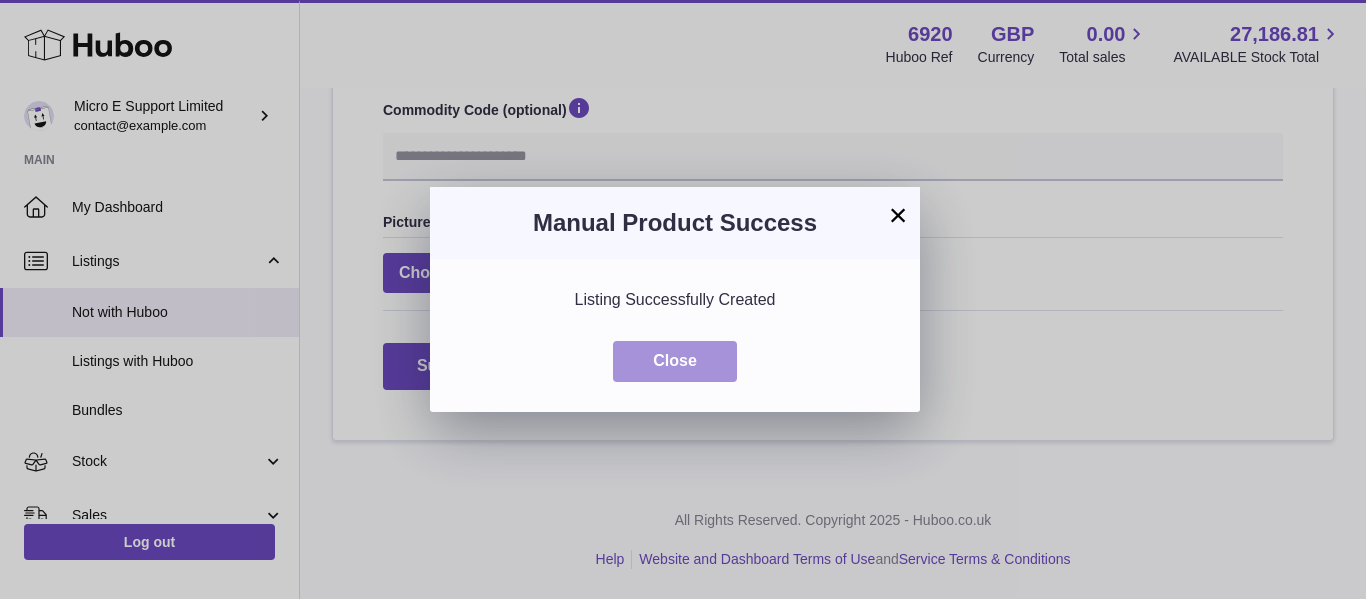 type 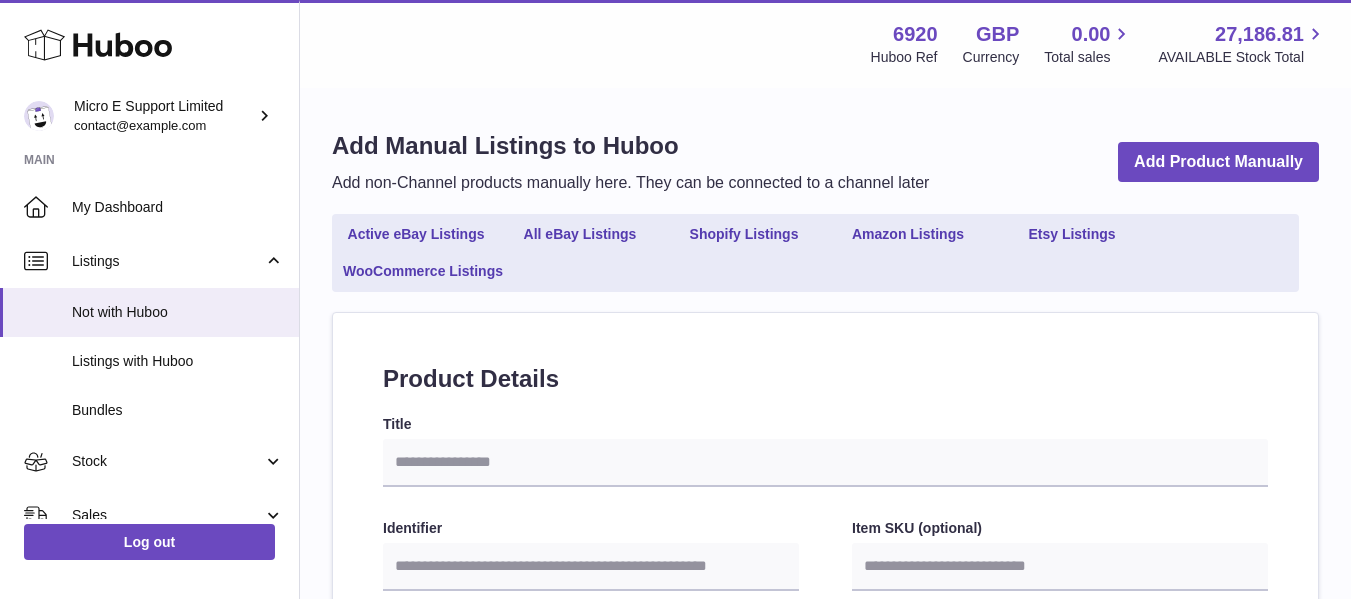 select 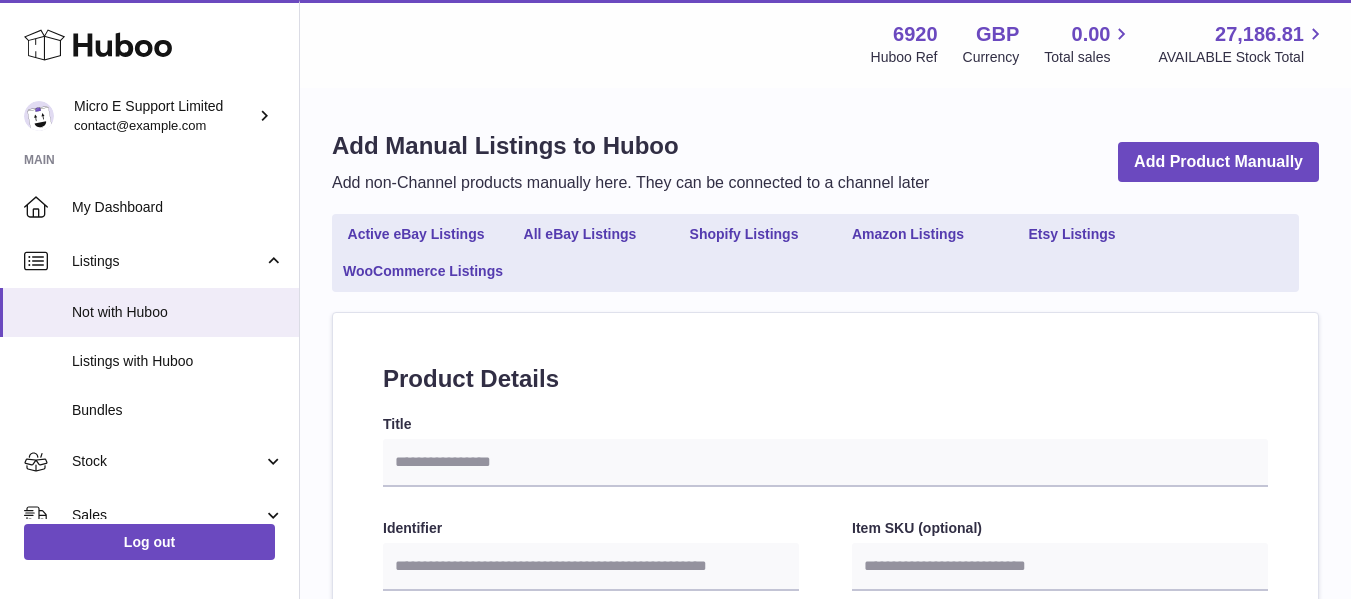 scroll, scrollTop: 0, scrollLeft: 0, axis: both 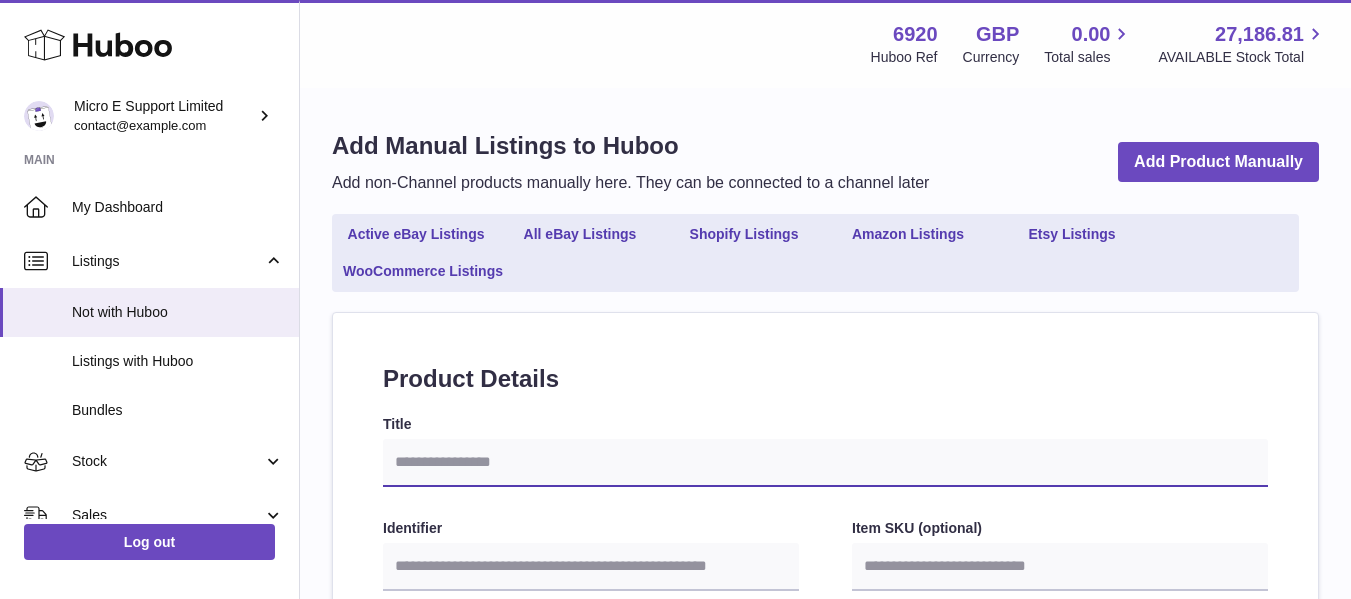 click on "Title" at bounding box center (825, 463) 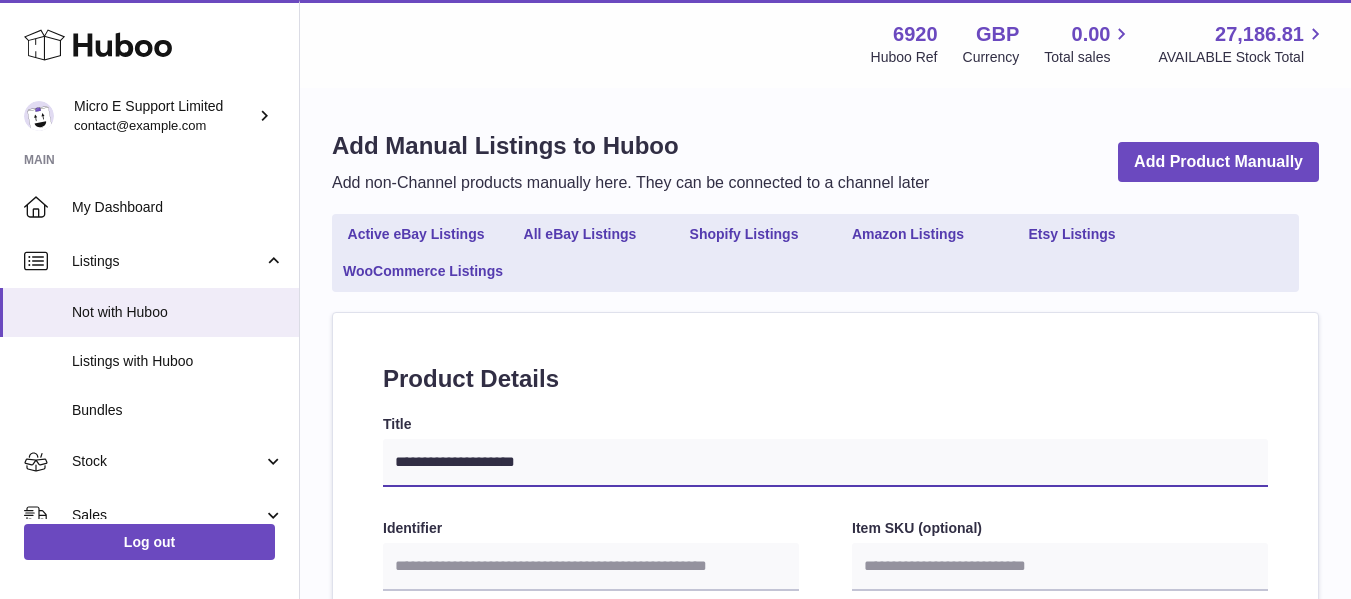 drag, startPoint x: 453, startPoint y: 461, endPoint x: 463, endPoint y: 459, distance: 10.198039 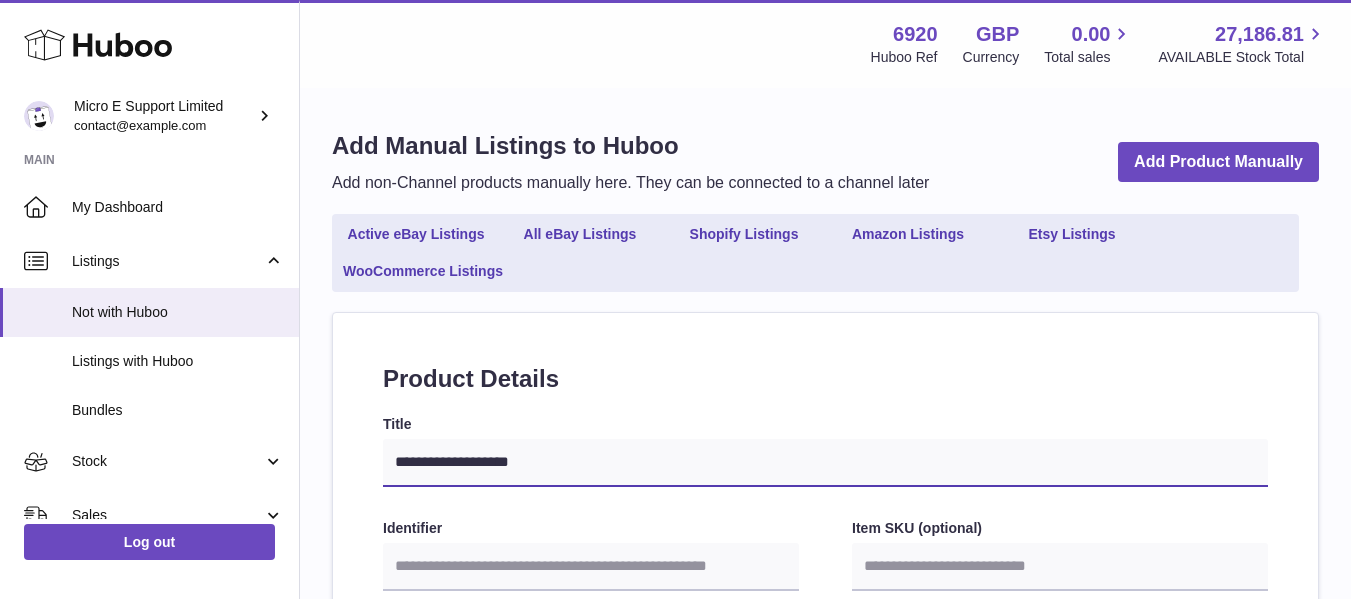 type on "**********" 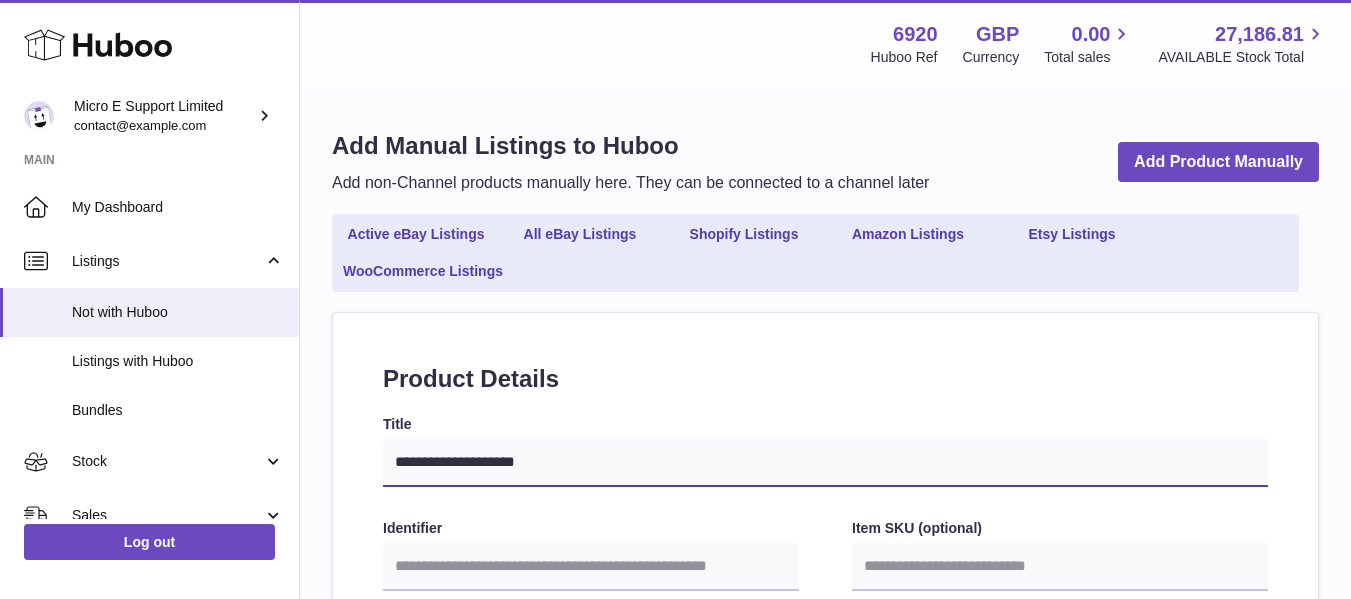 type on "**********" 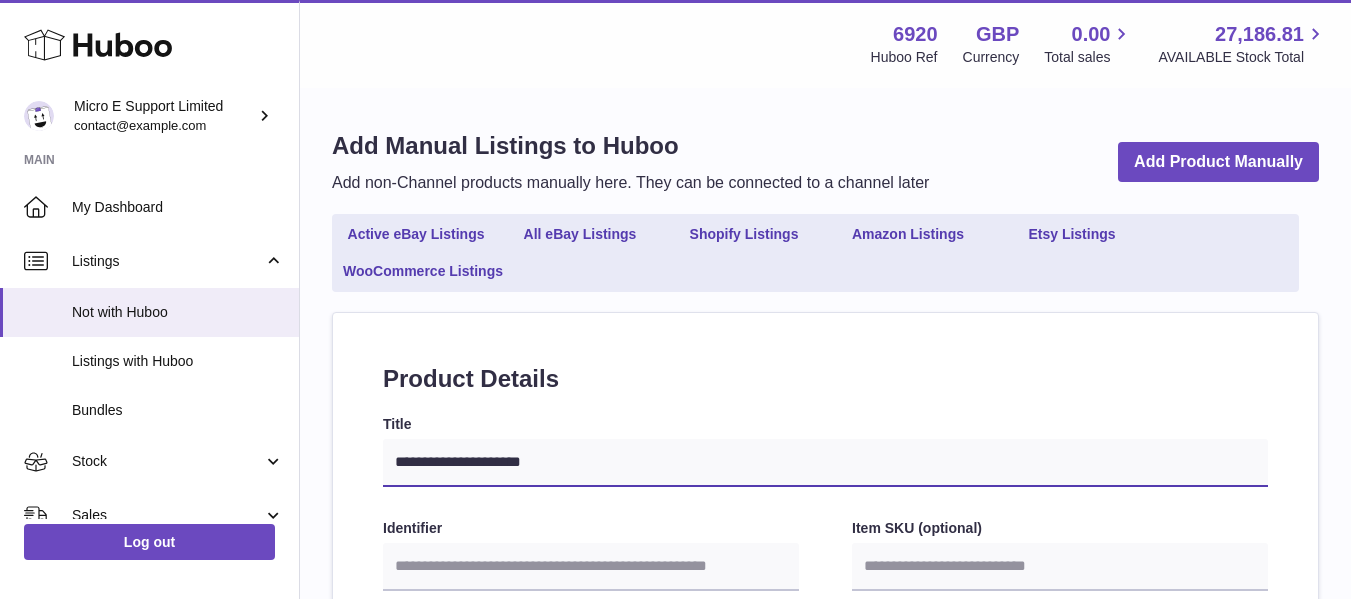 type on "**********" 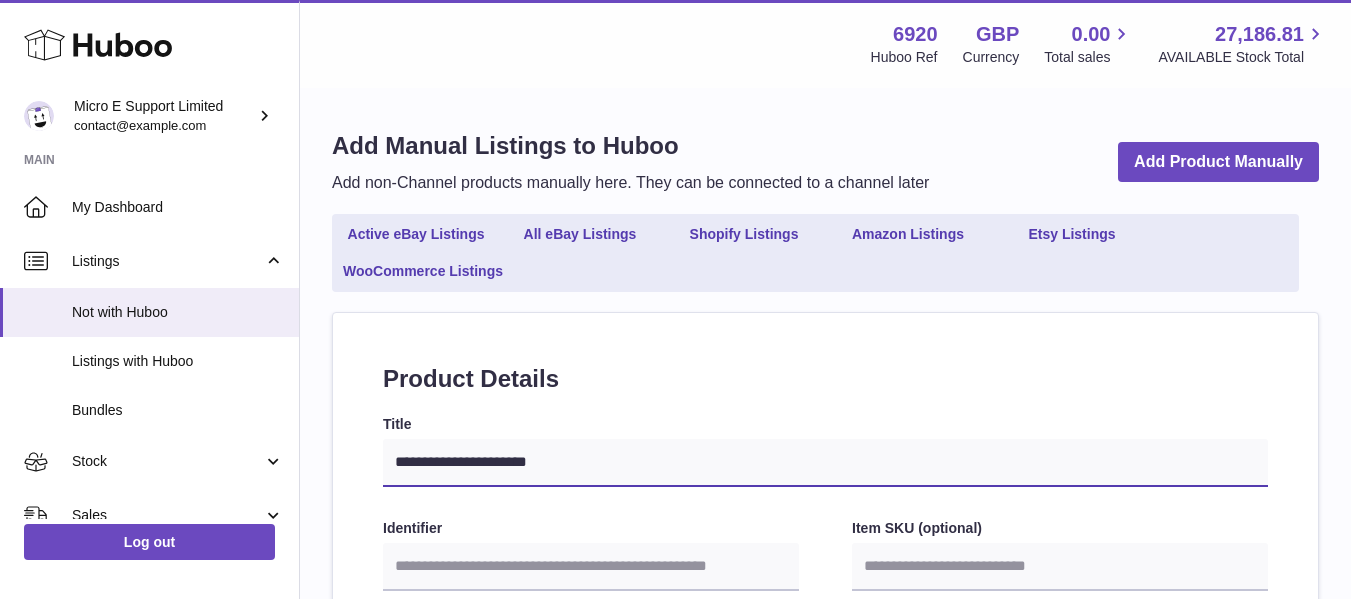 type on "**********" 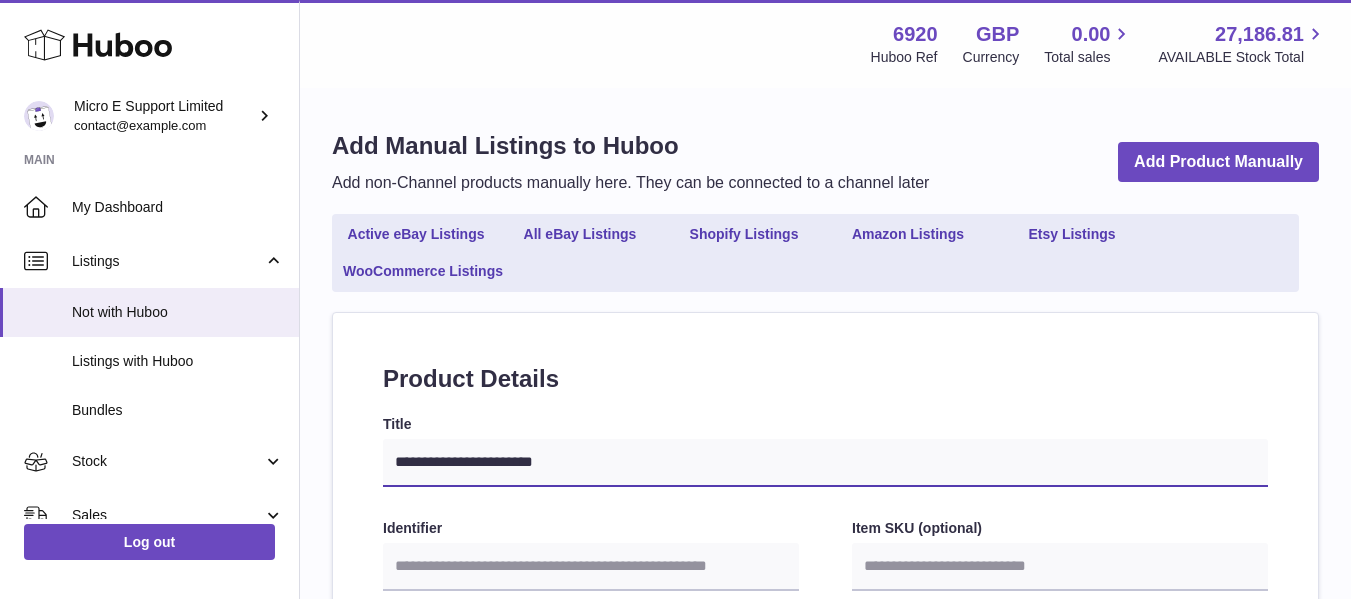 select 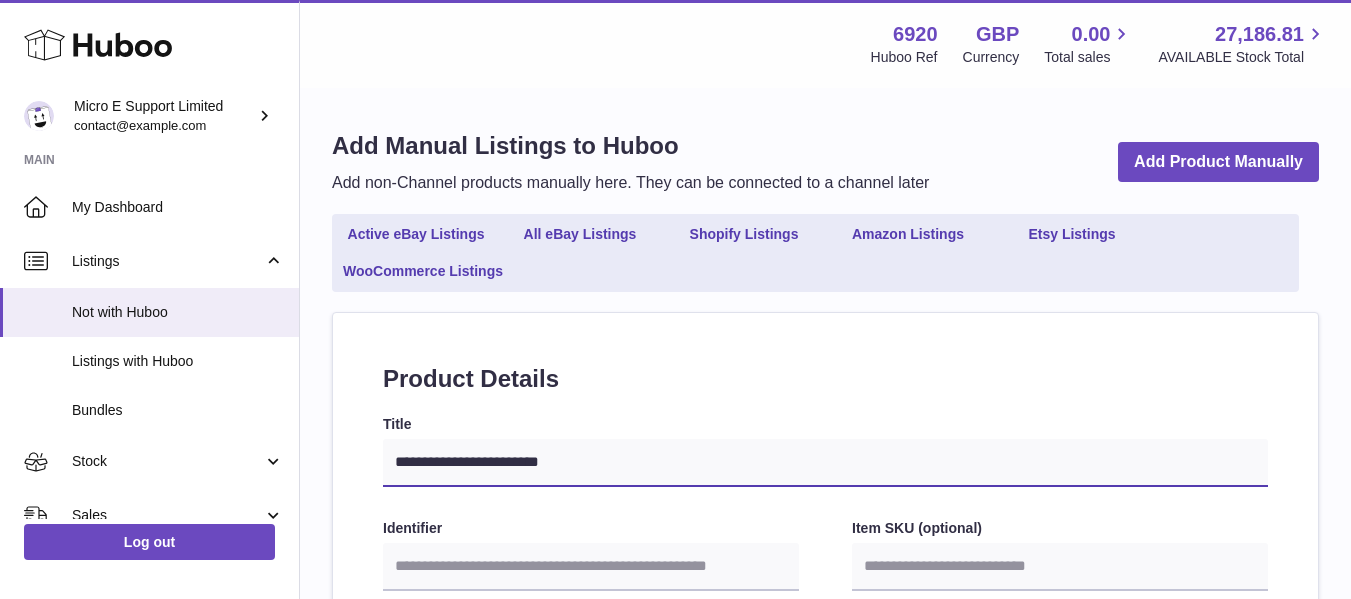 type on "**********" 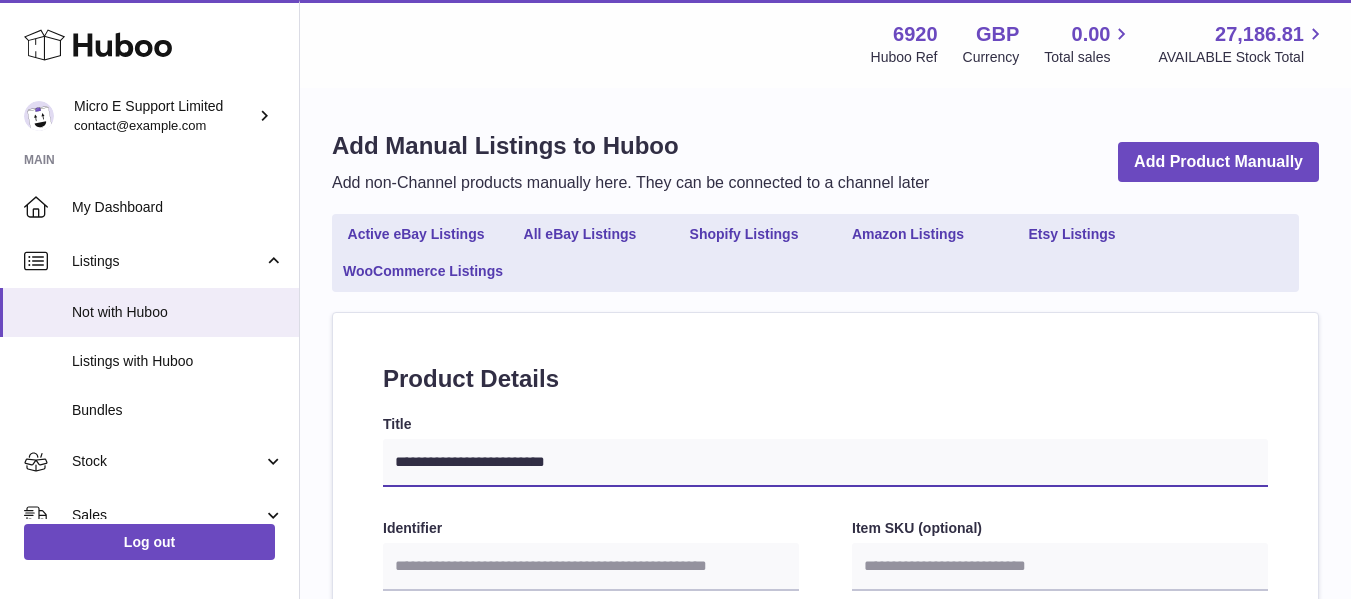 type on "**********" 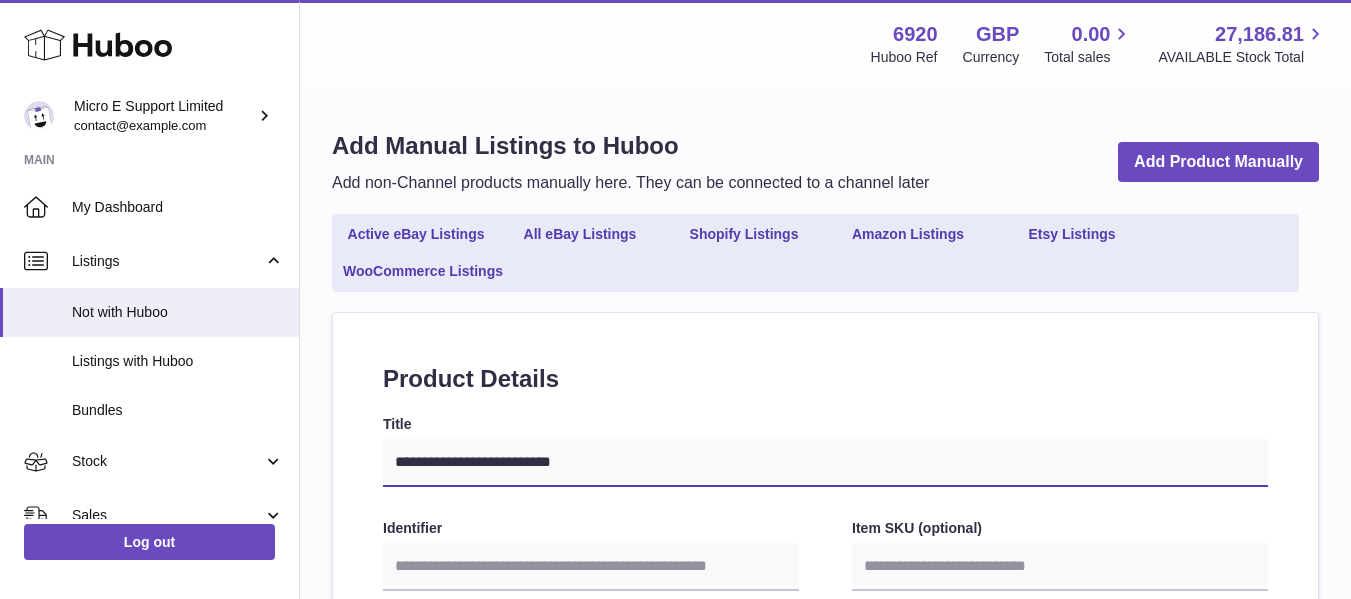type on "**********" 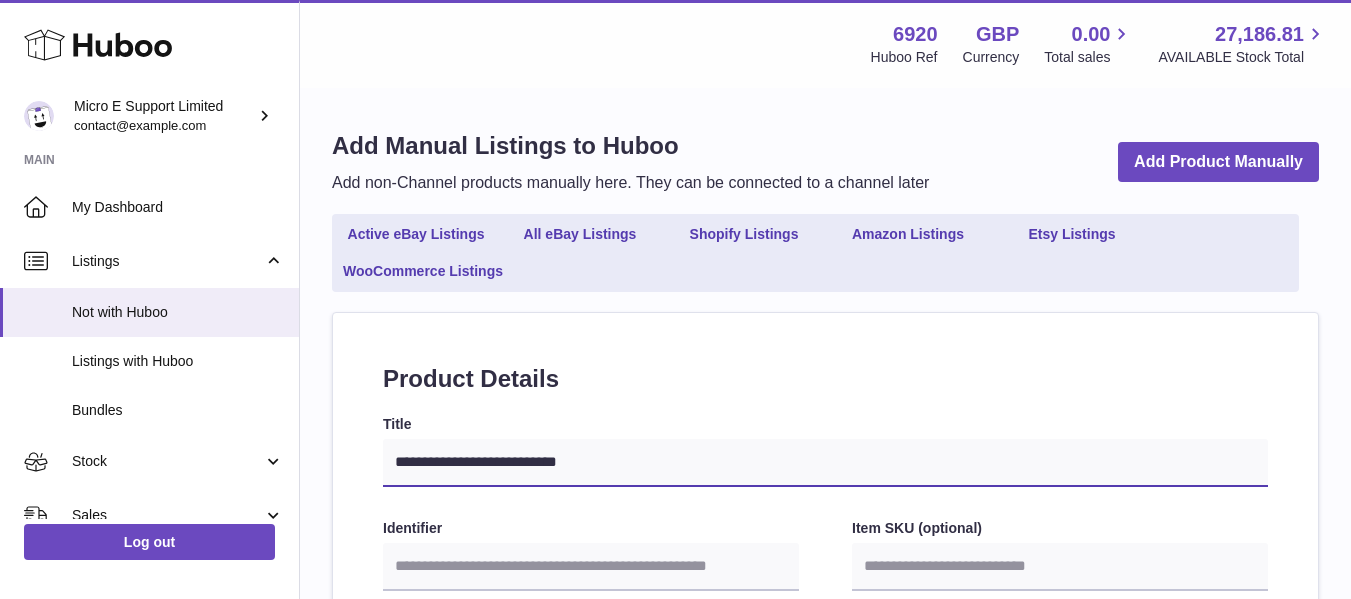 type on "**********" 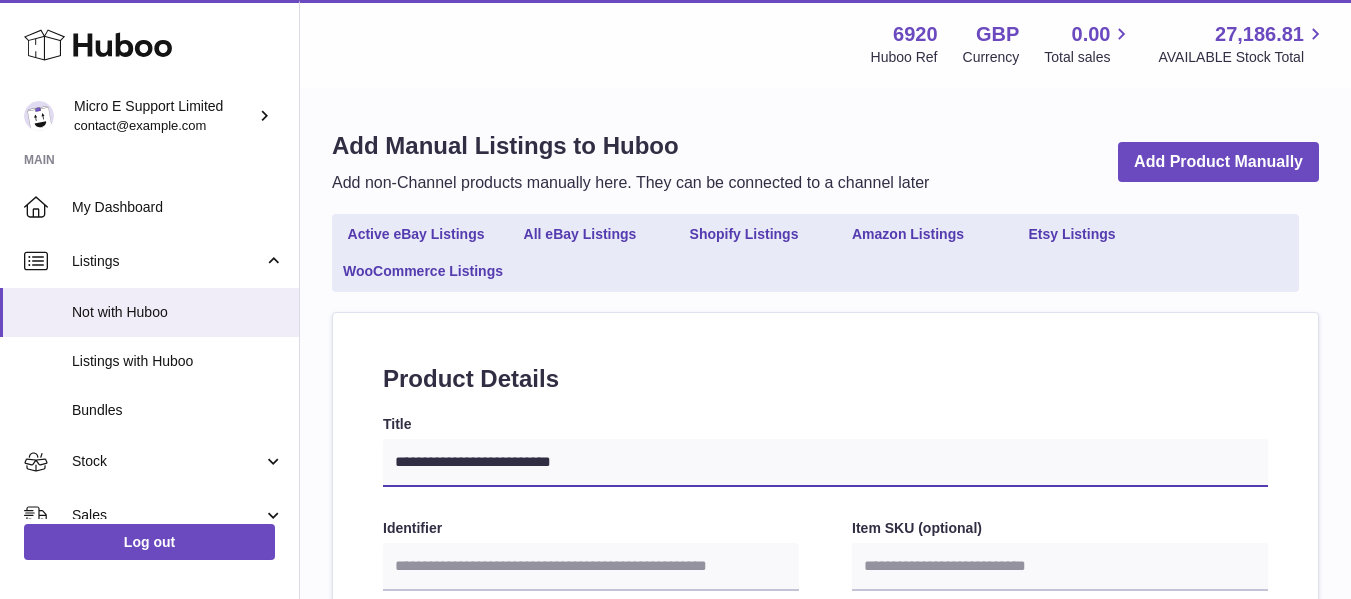 select 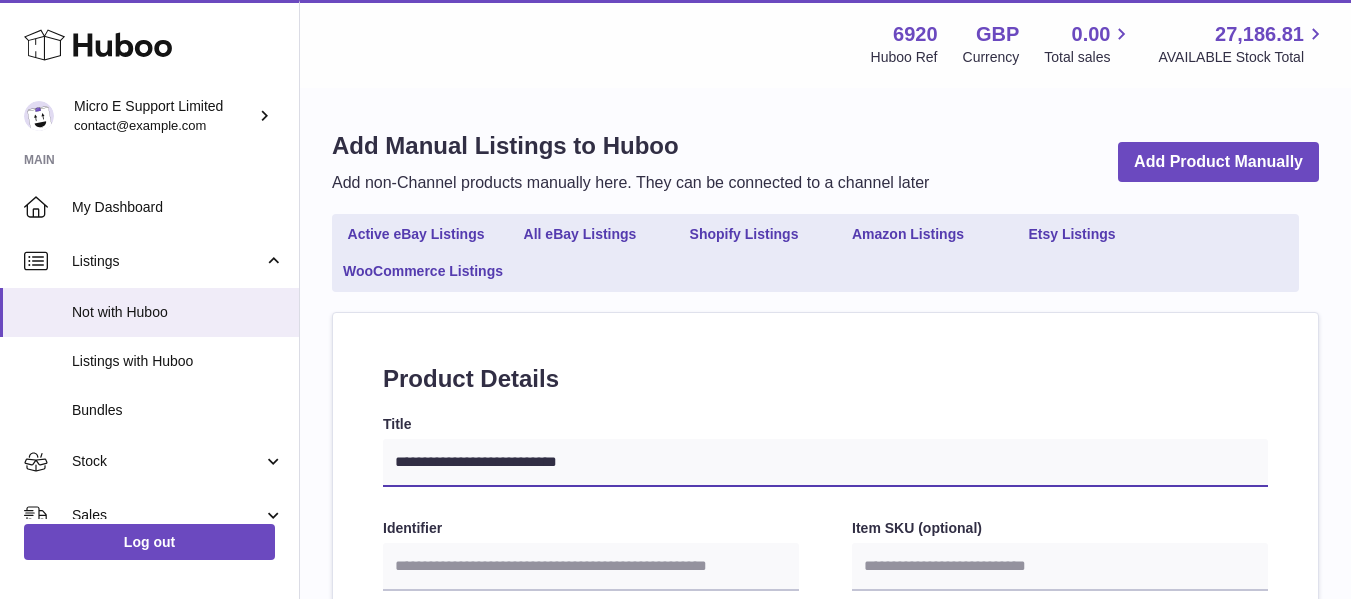 type on "**********" 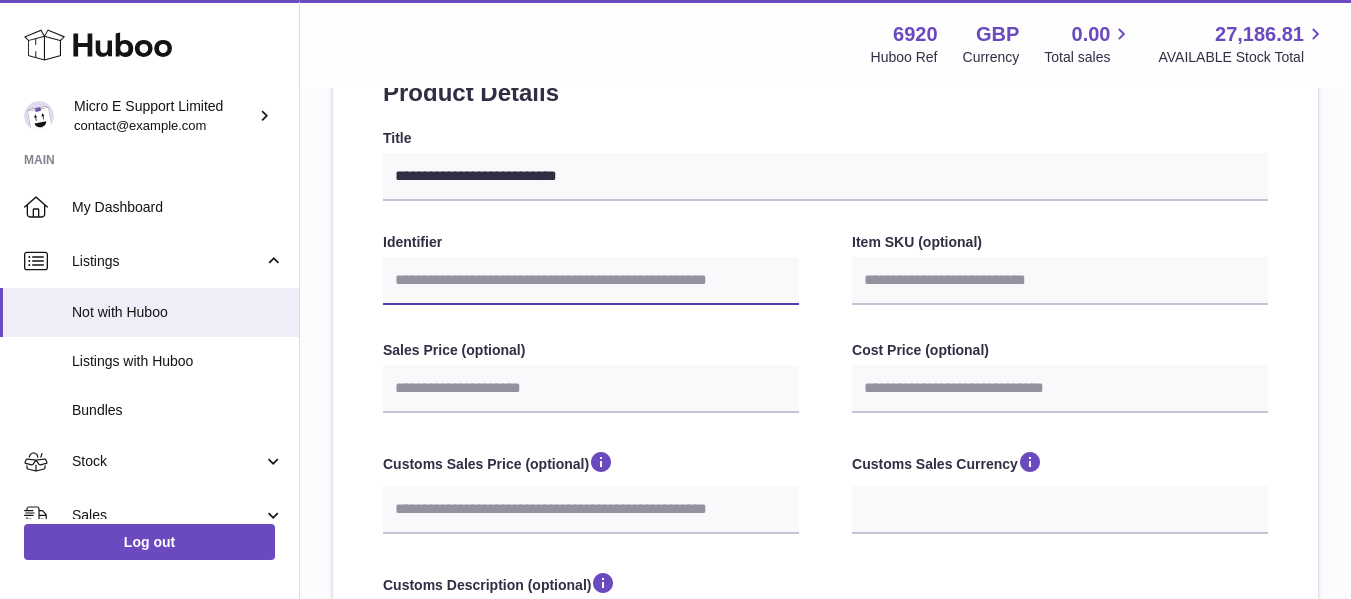 scroll, scrollTop: 300, scrollLeft: 0, axis: vertical 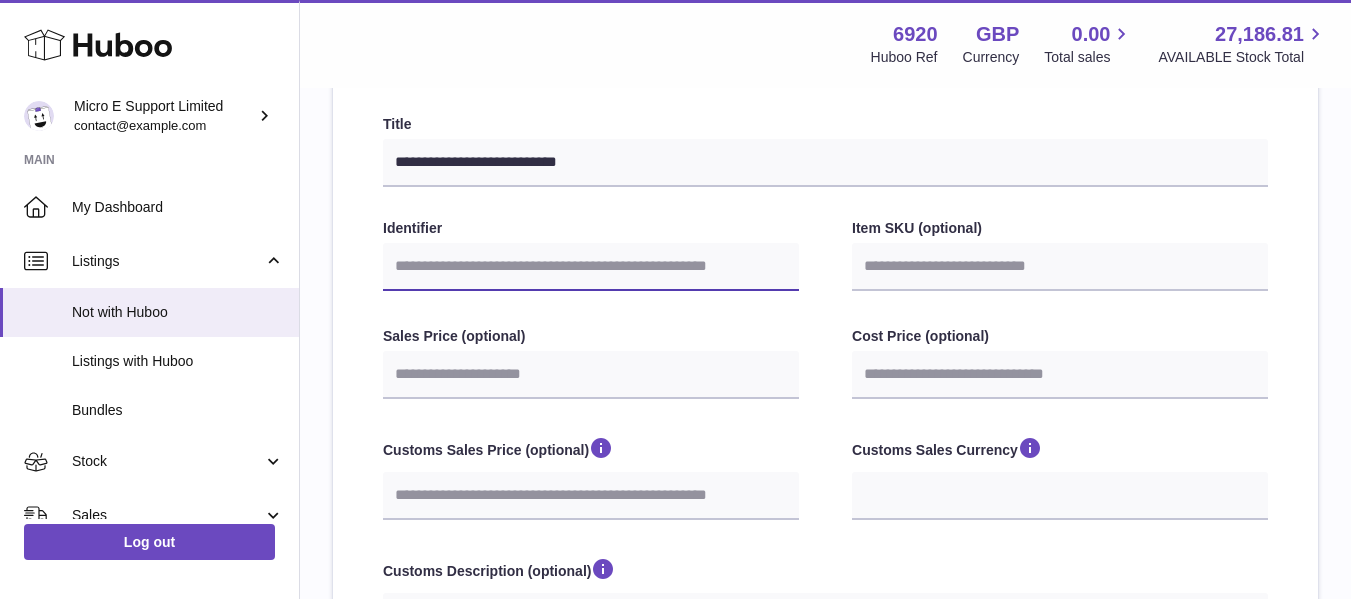 click on "Identifier" at bounding box center (591, 267) 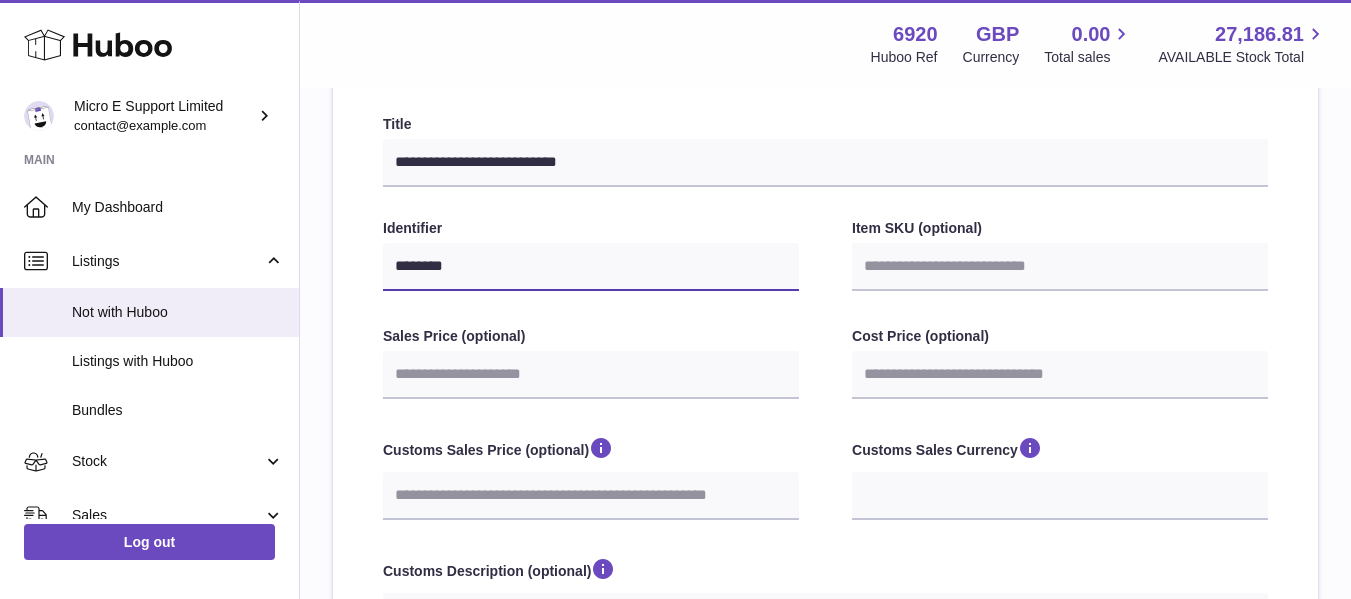 select 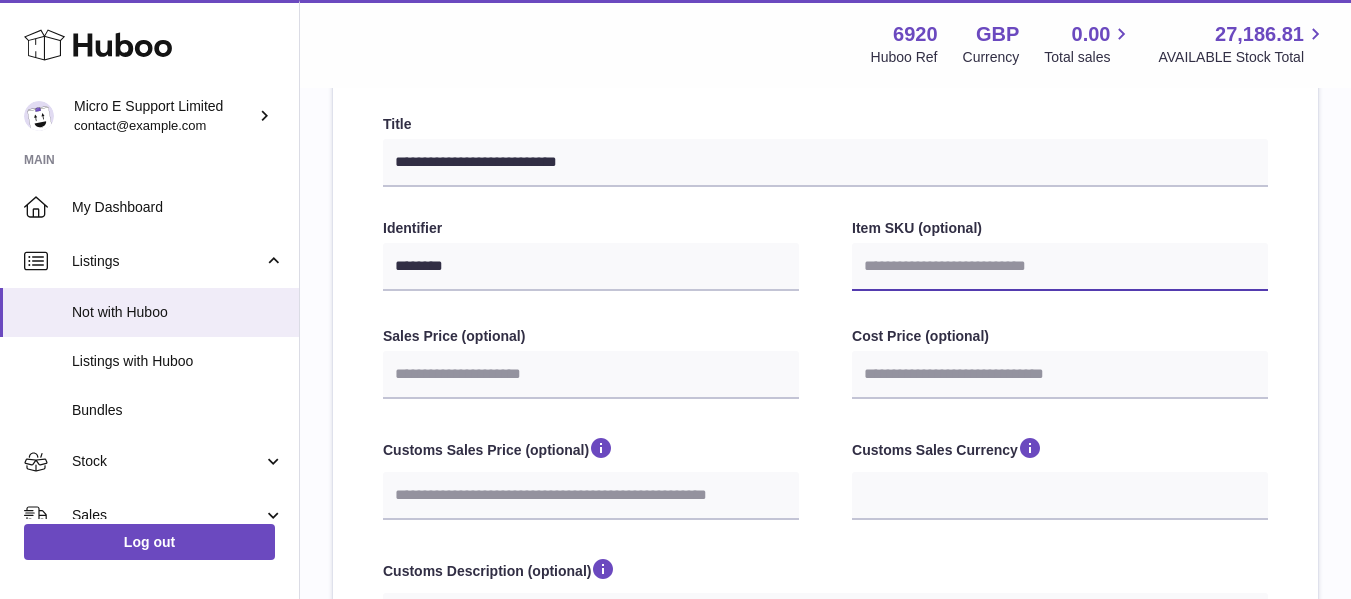click on "Item SKU (optional)" at bounding box center [1060, 267] 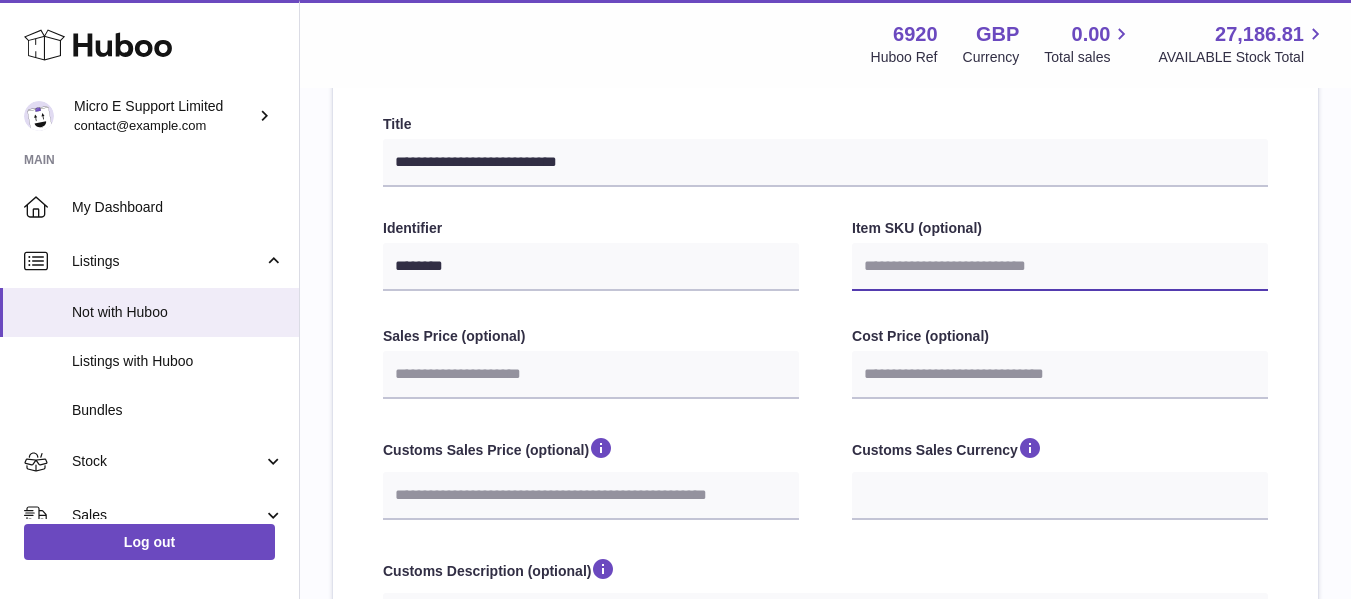 paste on "********" 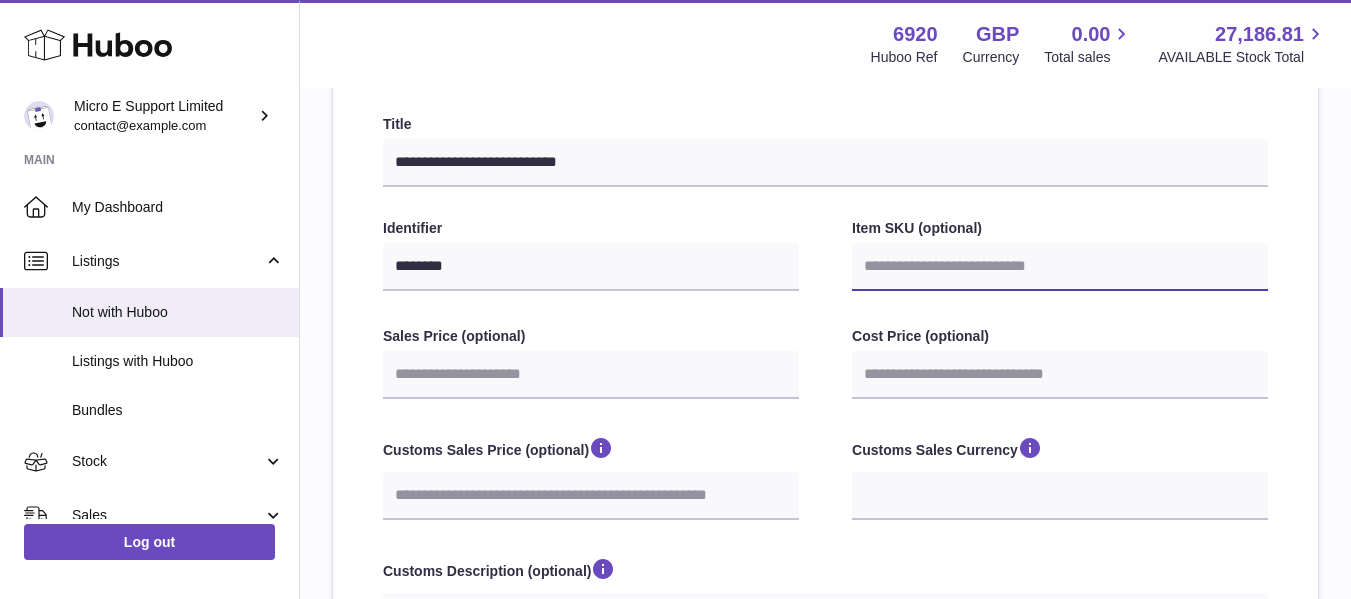 type on "********" 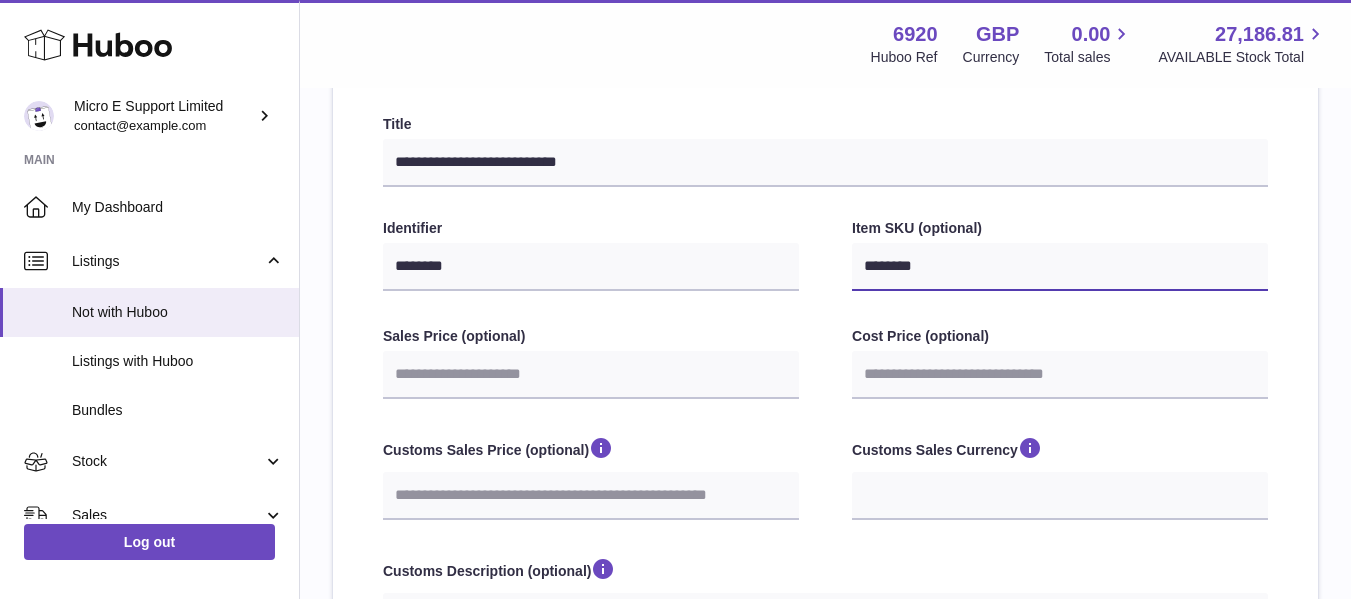 click on "********" at bounding box center [1060, 267] 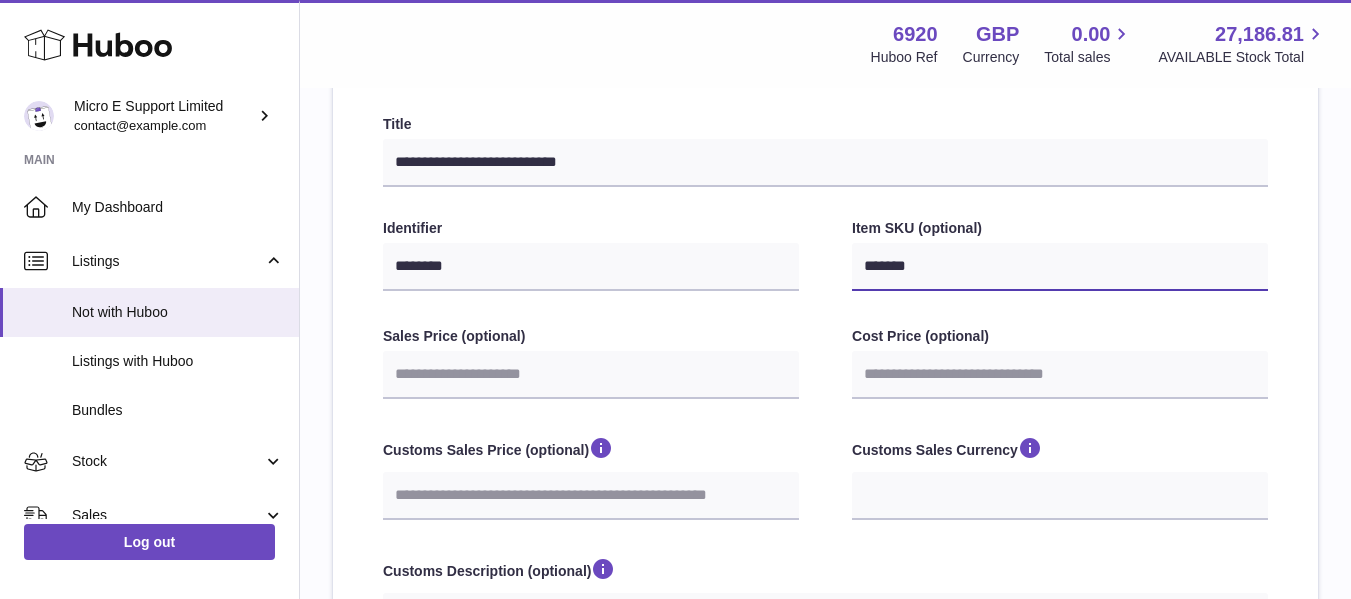 type on "******" 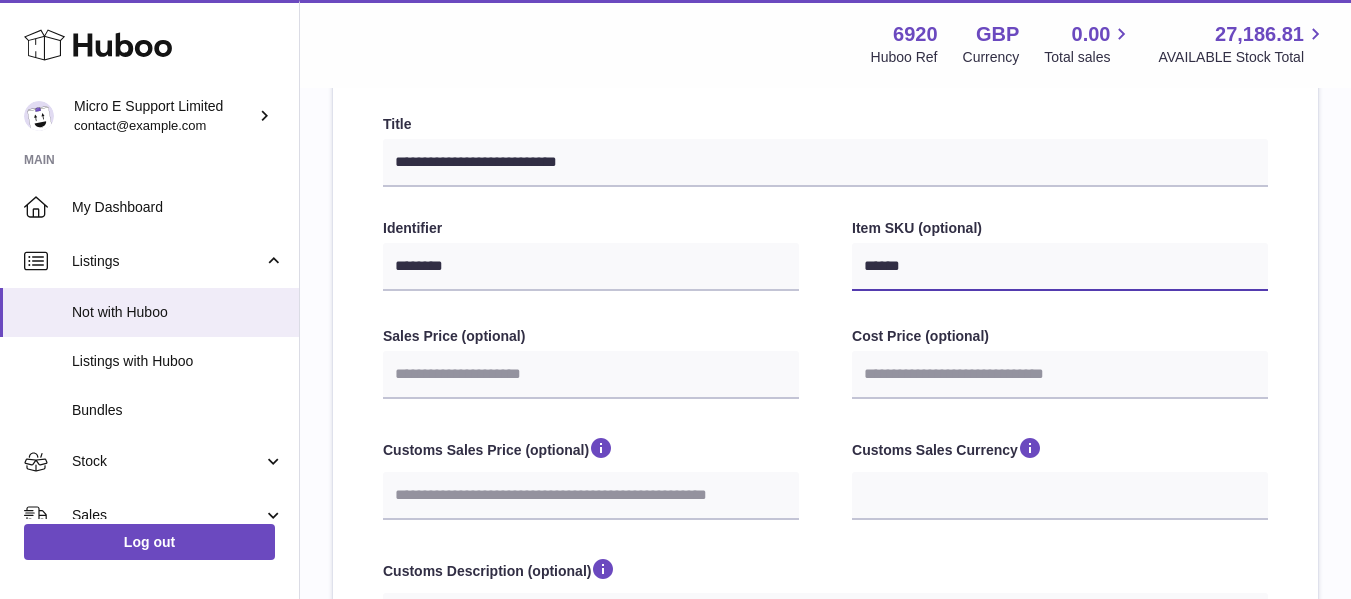 type on "******" 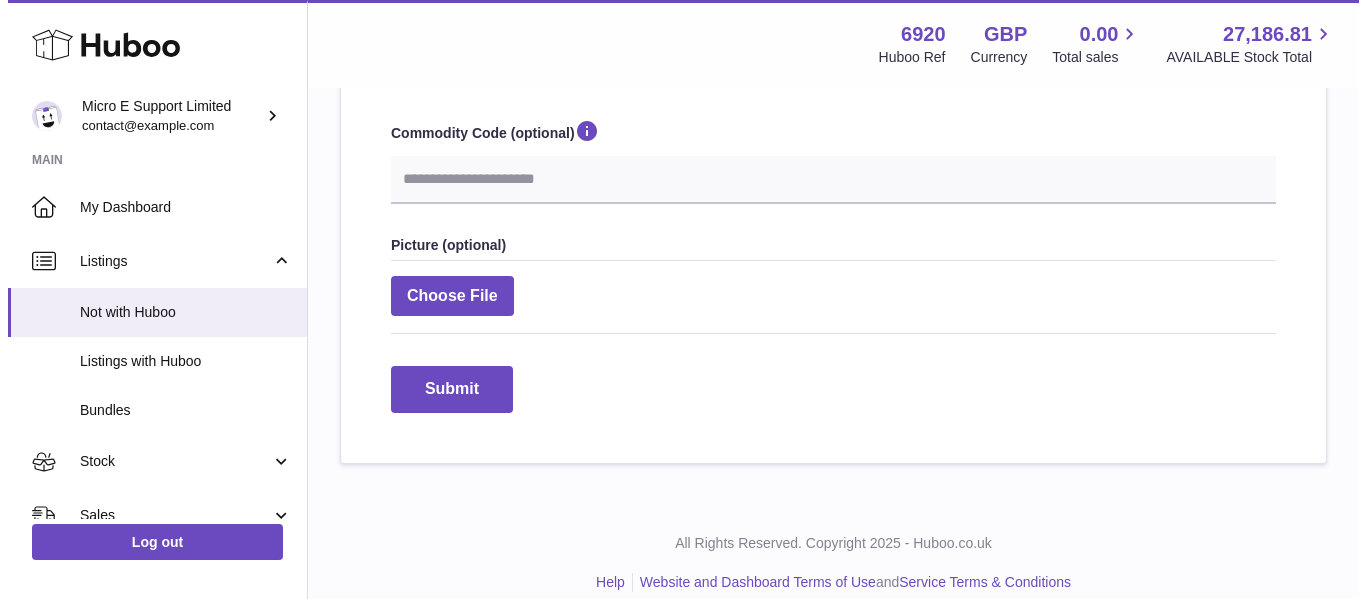 scroll, scrollTop: 982, scrollLeft: 0, axis: vertical 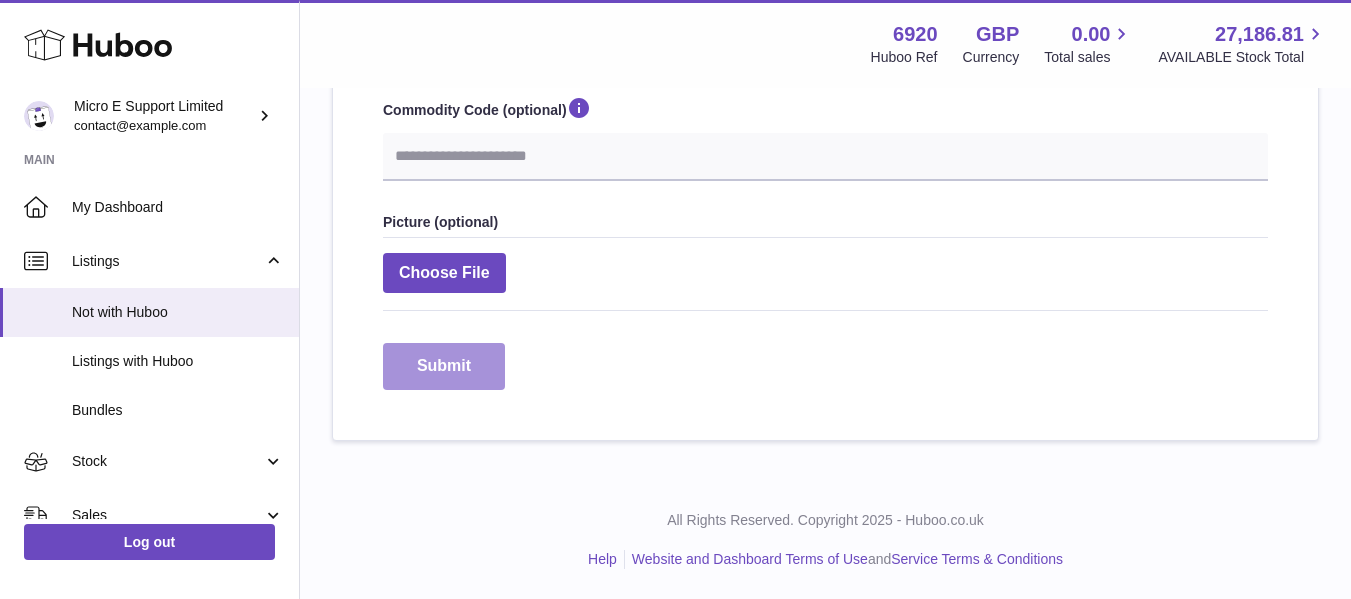 click on "Submit" at bounding box center [444, 366] 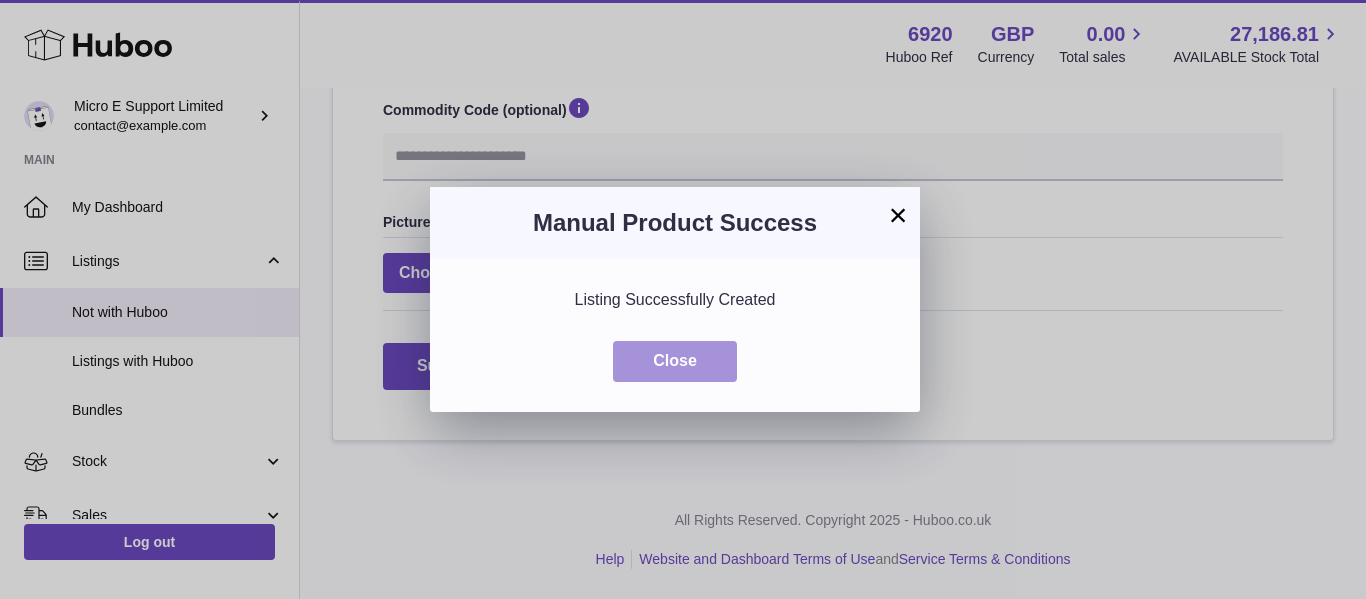 click on "Close" at bounding box center (675, 361) 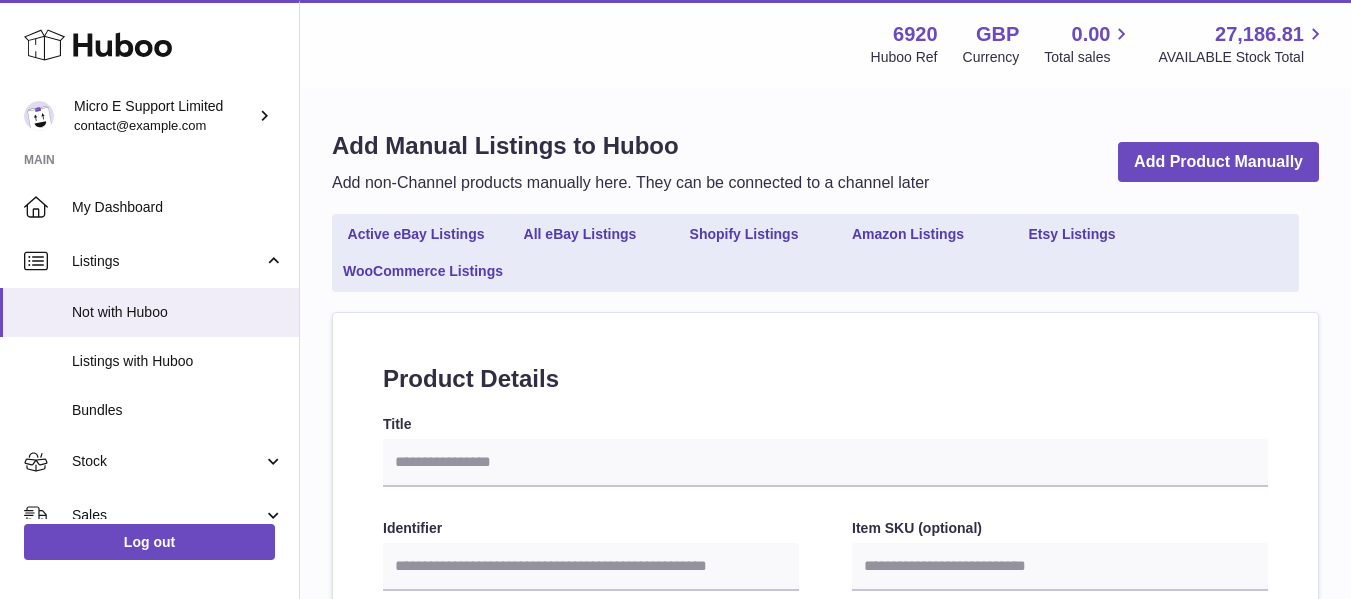 select 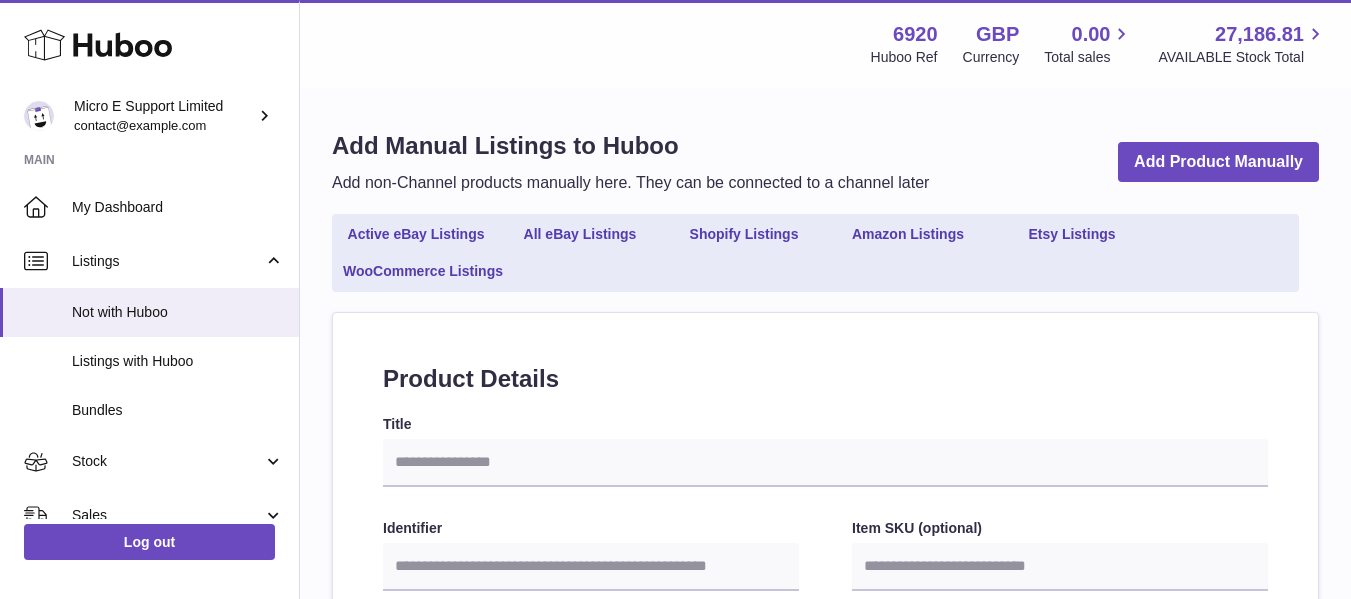 scroll, scrollTop: 0, scrollLeft: 0, axis: both 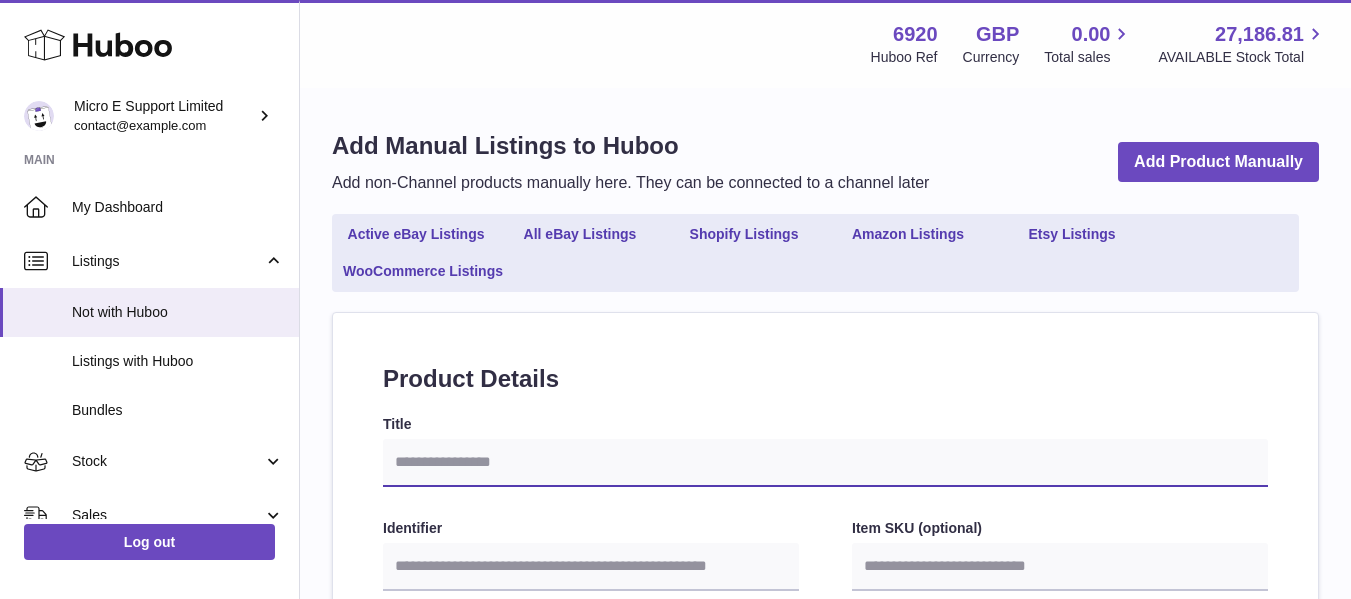 click on "Title" at bounding box center (825, 463) 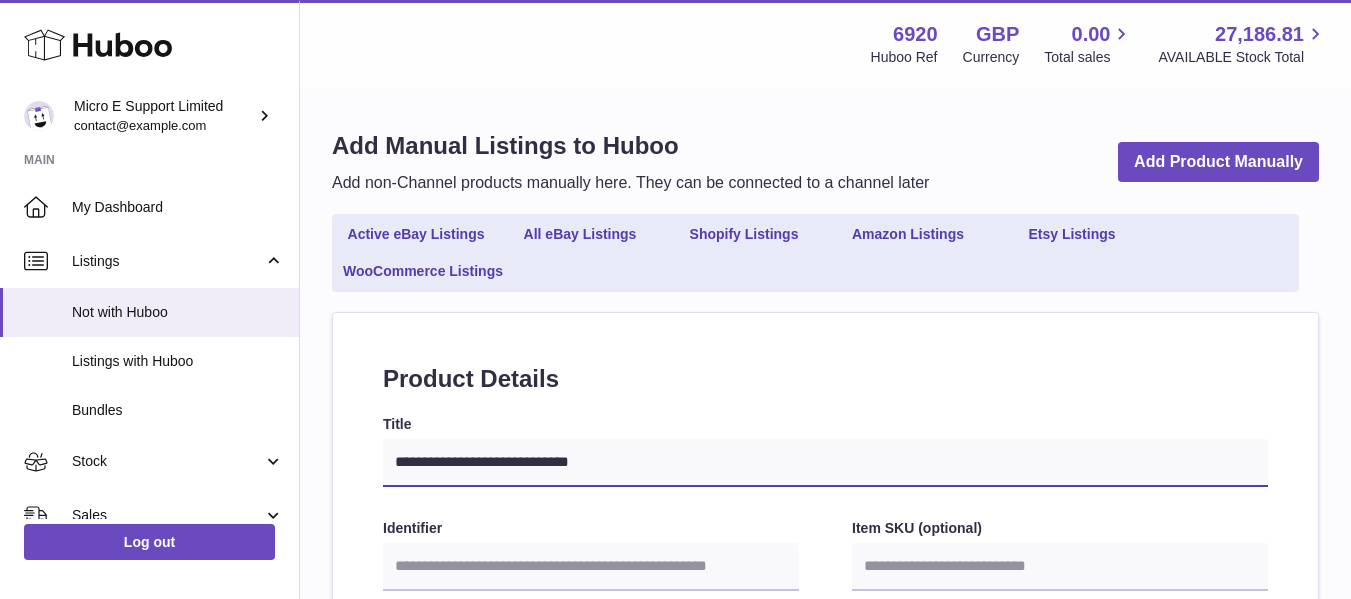 click on "**********" at bounding box center [825, 463] 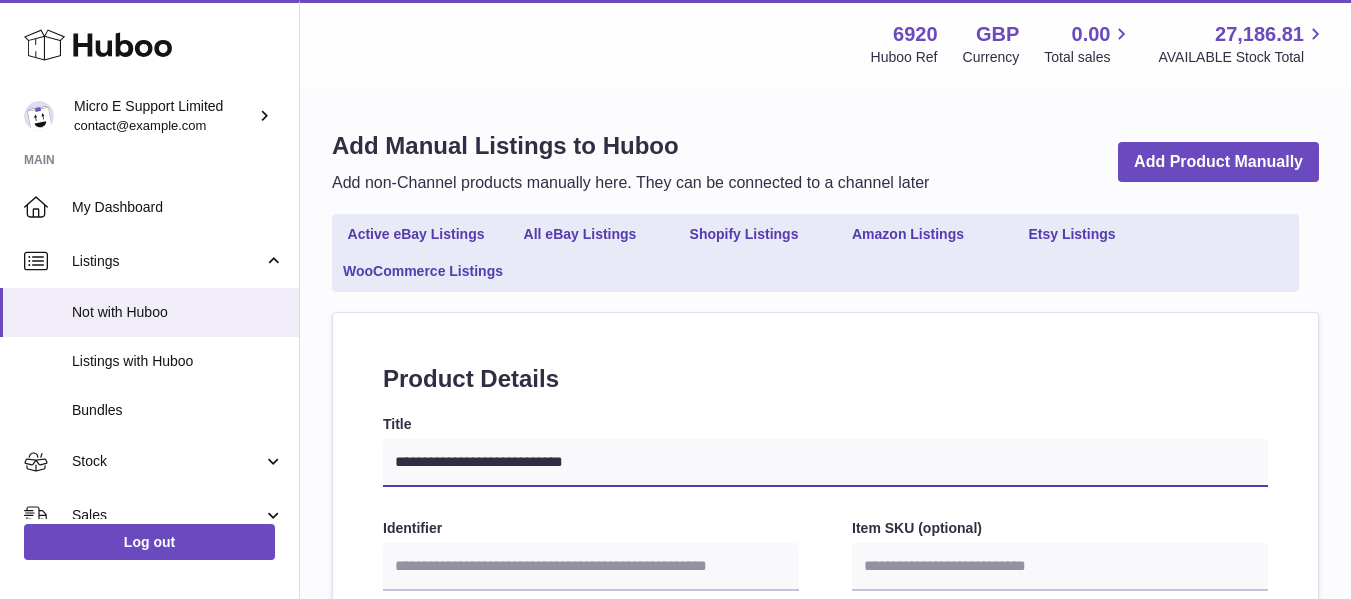type on "**********" 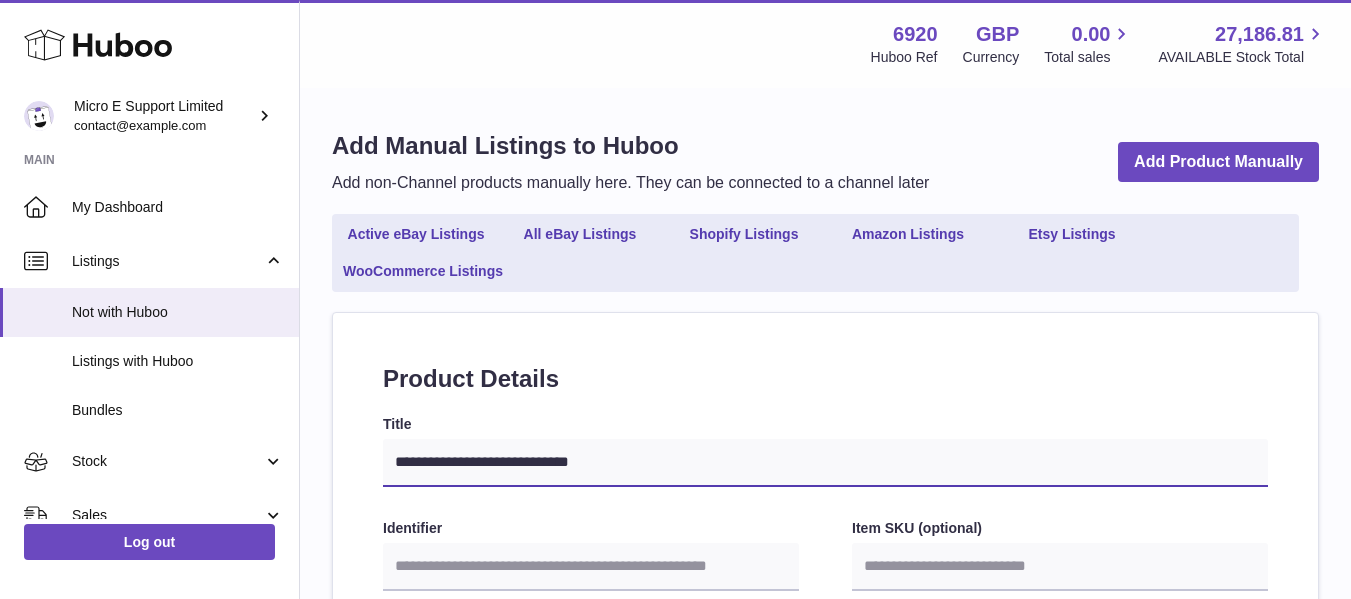 type on "**********" 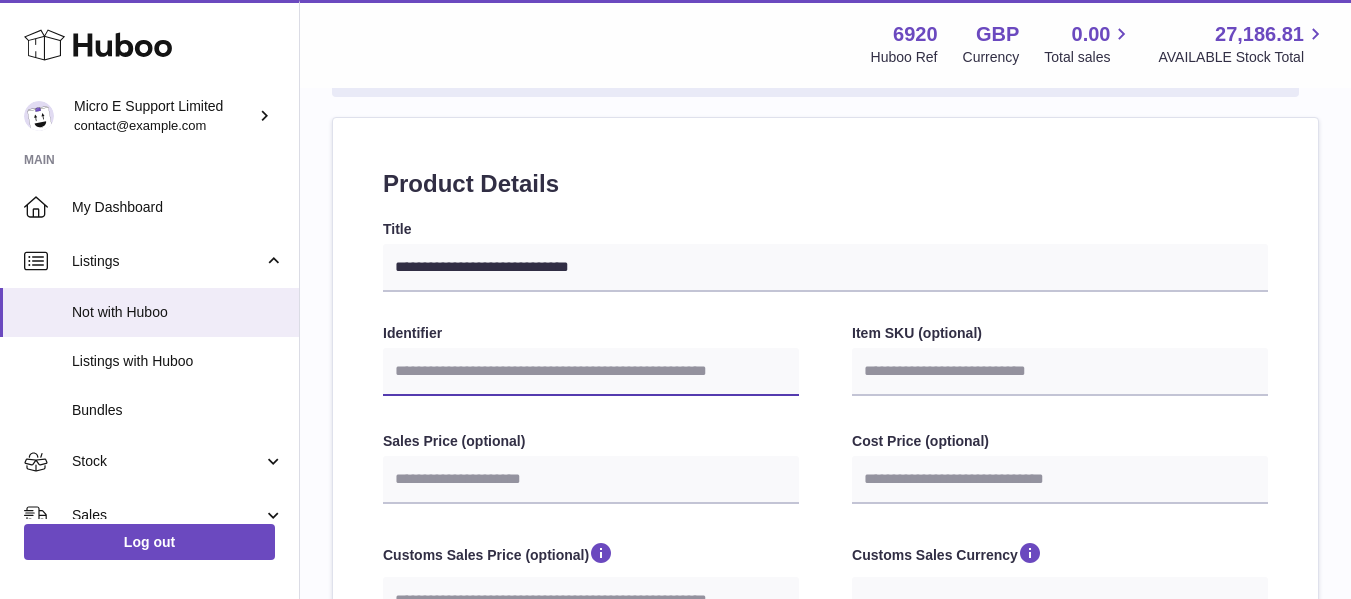 scroll, scrollTop: 200, scrollLeft: 0, axis: vertical 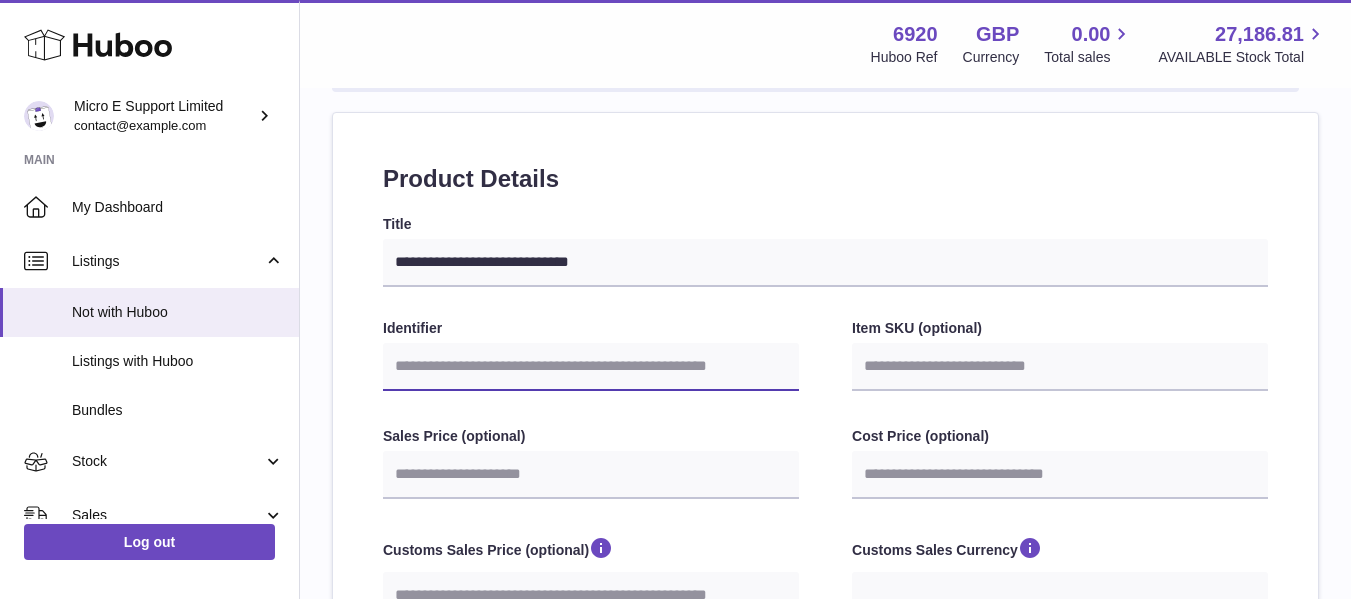 paste on "********" 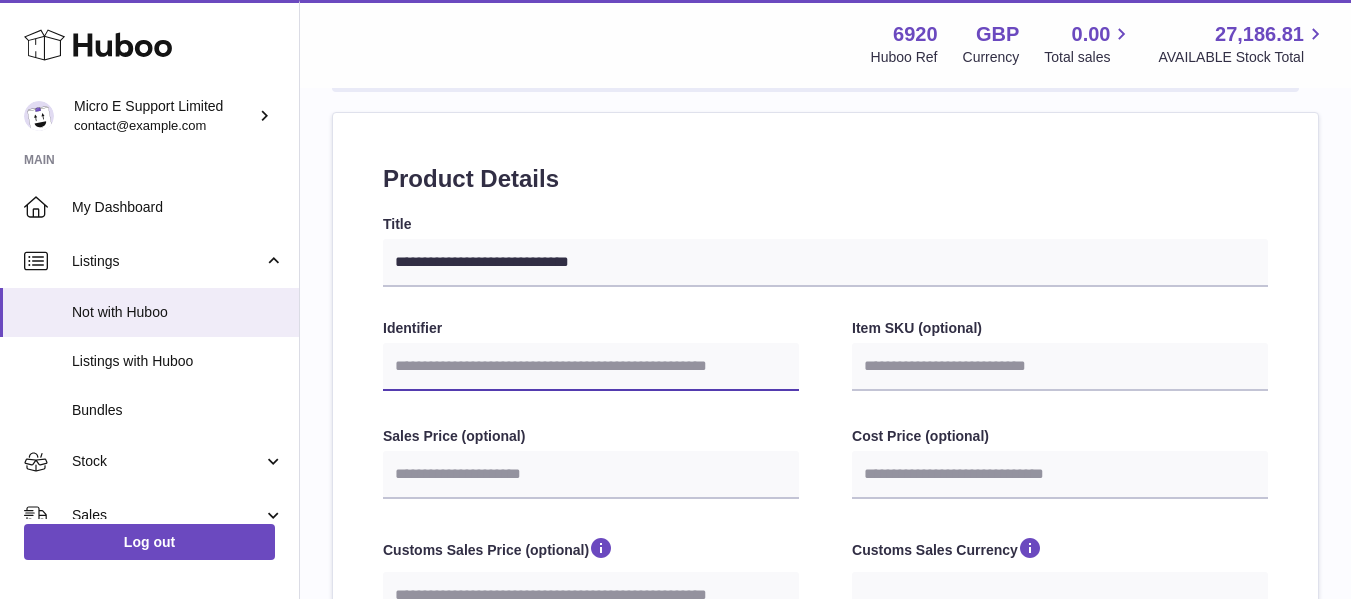 type on "********" 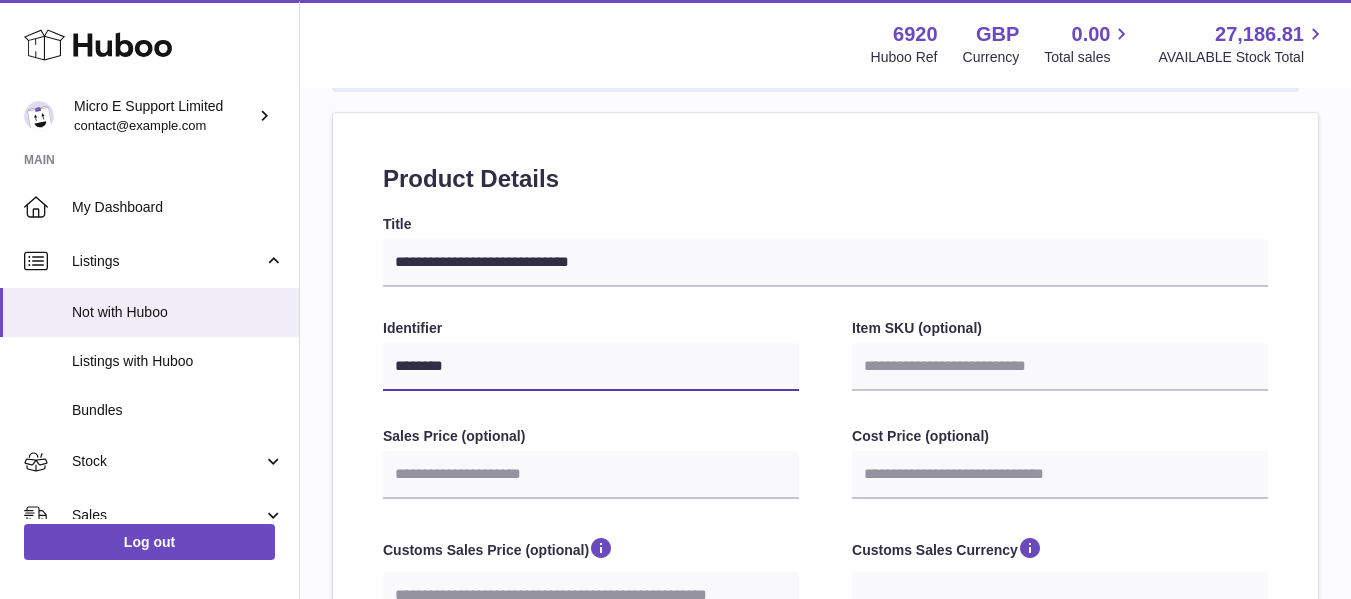 type on "********" 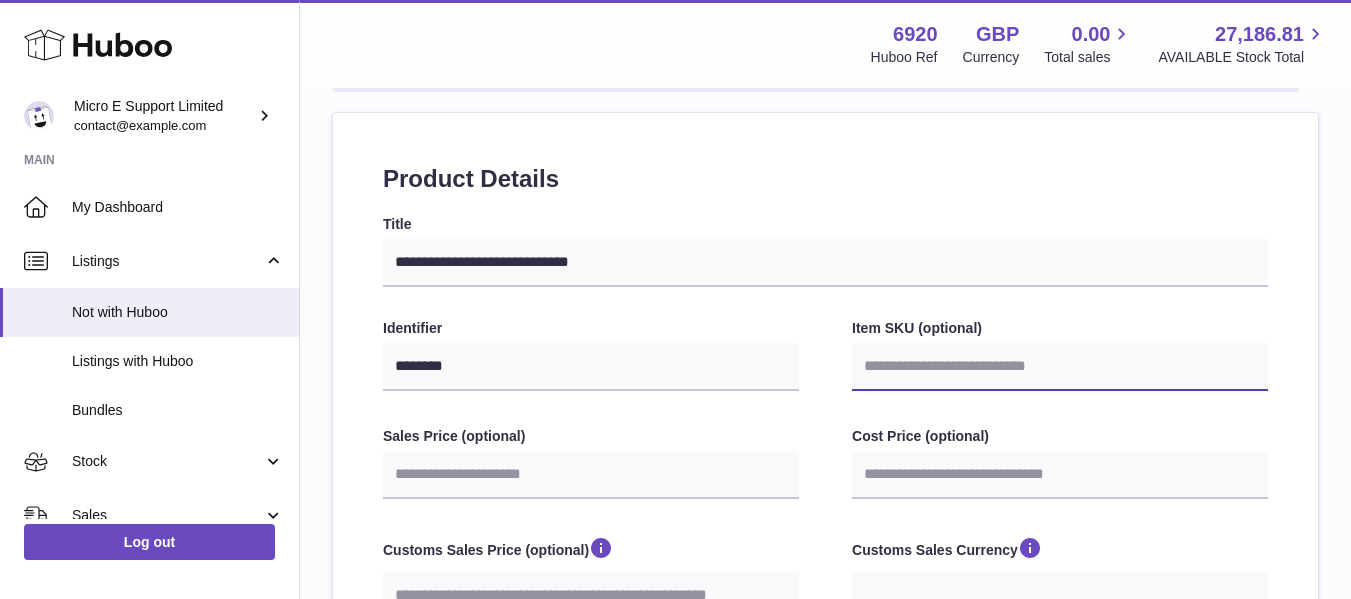 click on "Item SKU (optional)" at bounding box center (1060, 367) 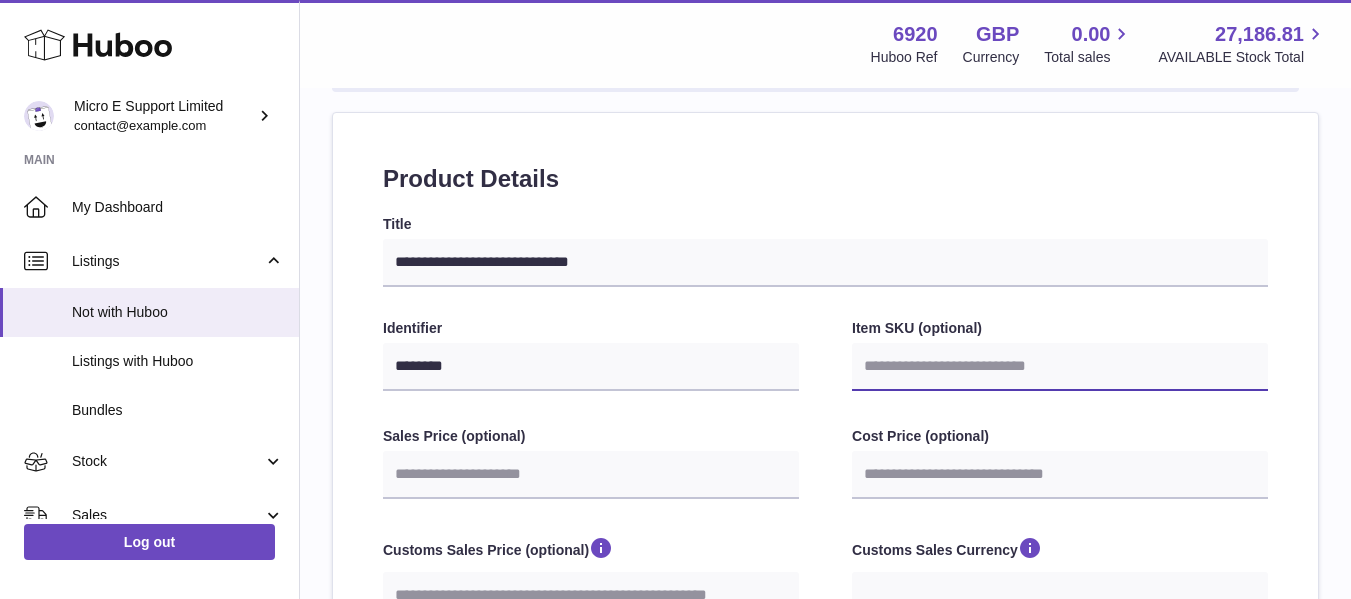 paste on "********" 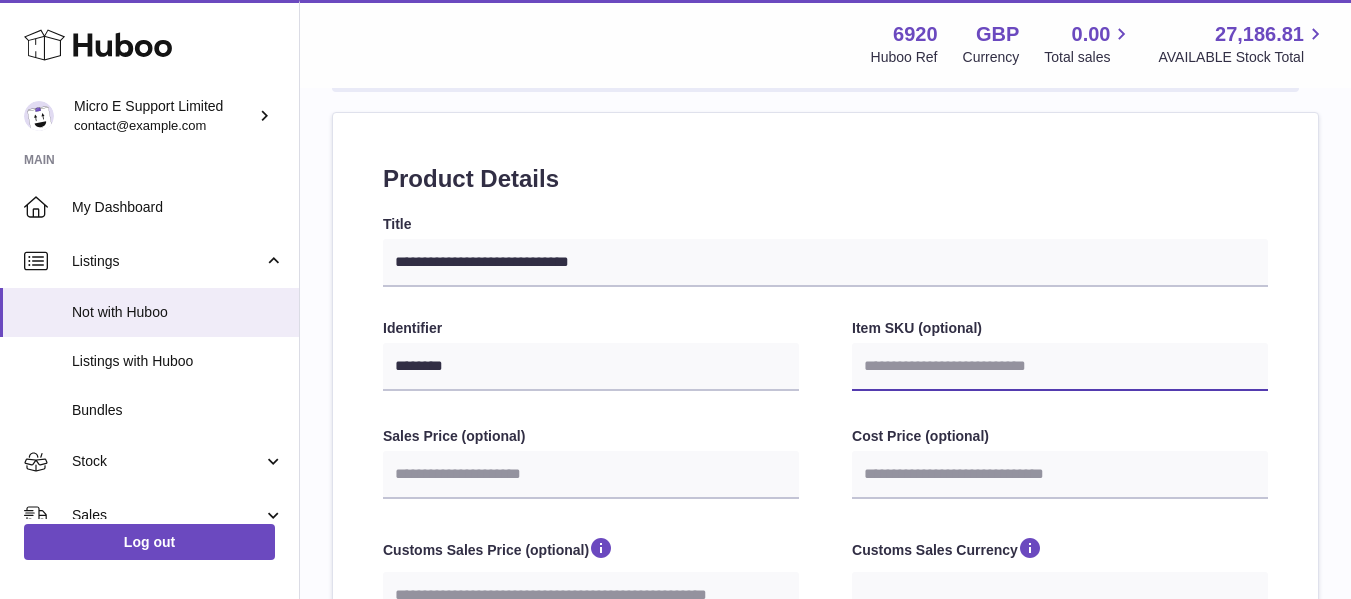 type on "********" 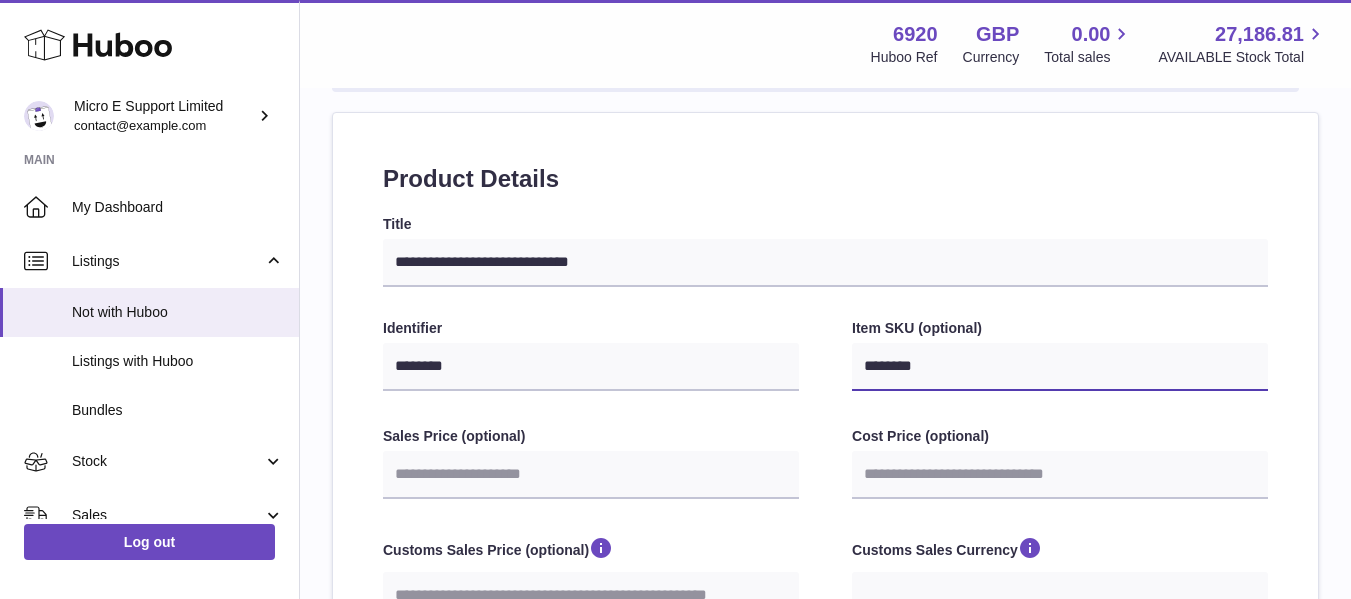 drag, startPoint x: 883, startPoint y: 368, endPoint x: 839, endPoint y: 366, distance: 44.04543 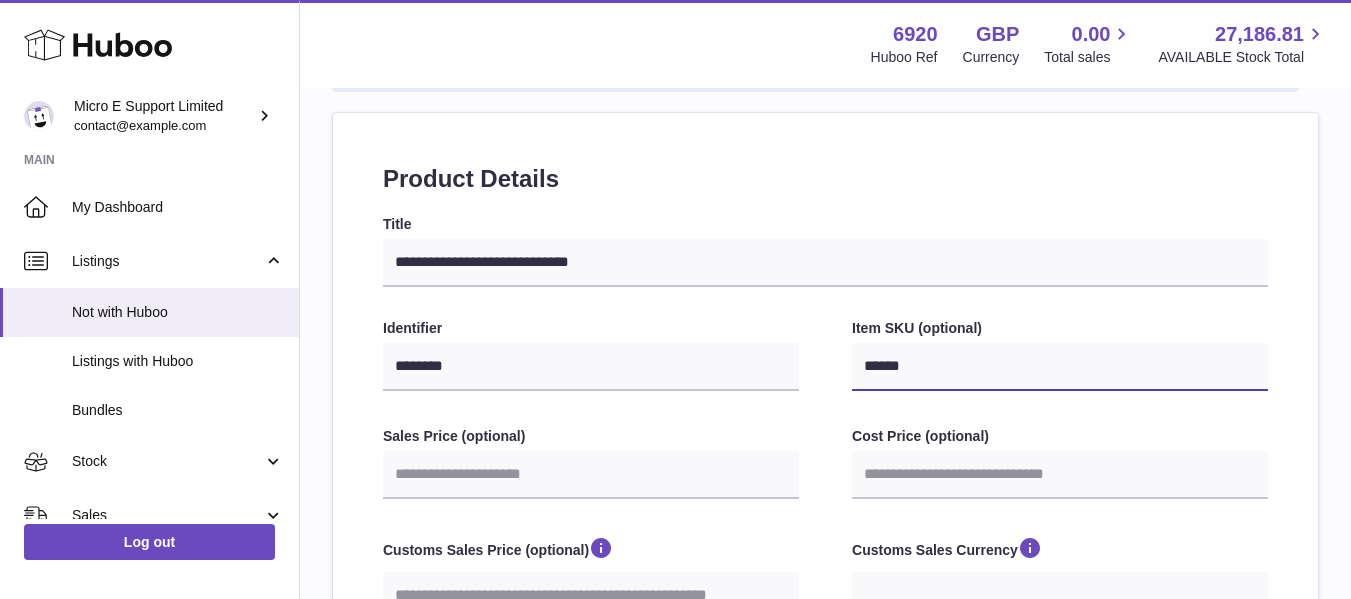 type on "******" 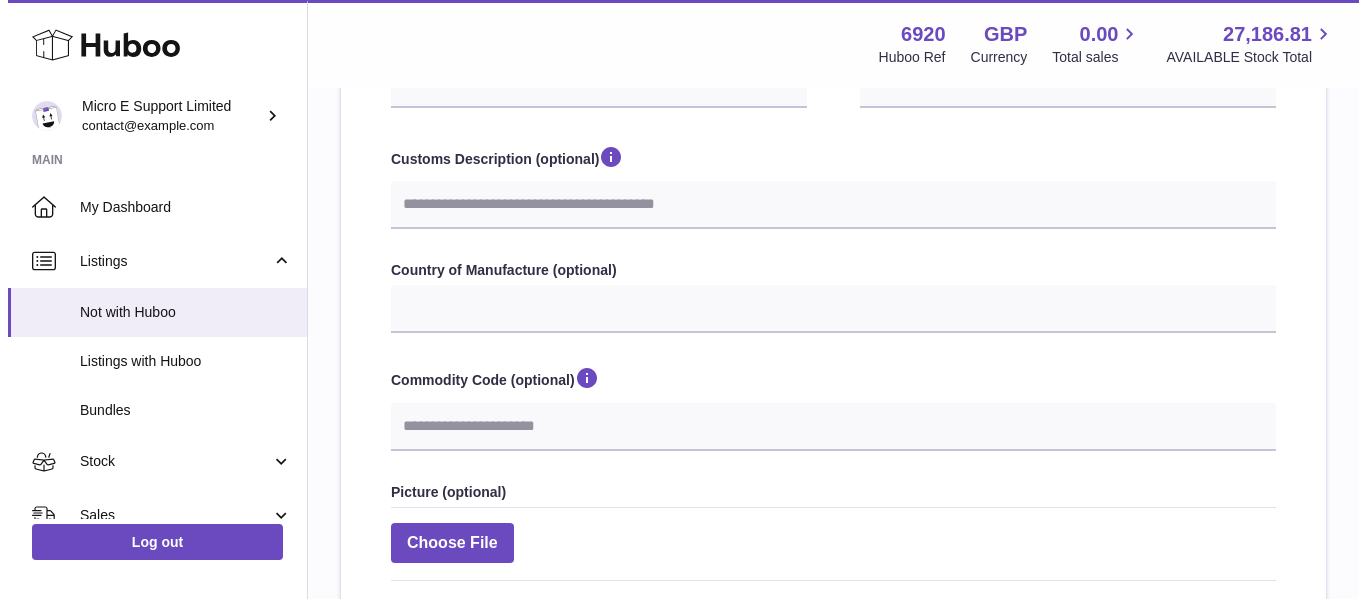 scroll, scrollTop: 900, scrollLeft: 0, axis: vertical 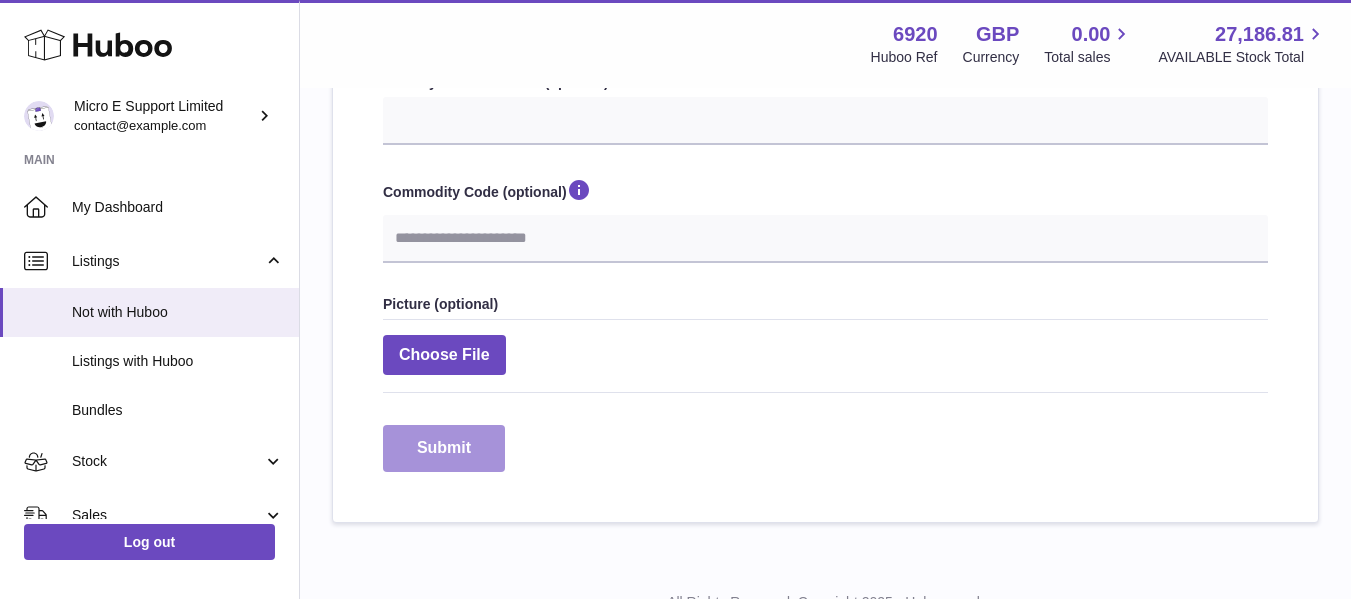 click on "Submit" at bounding box center (444, 448) 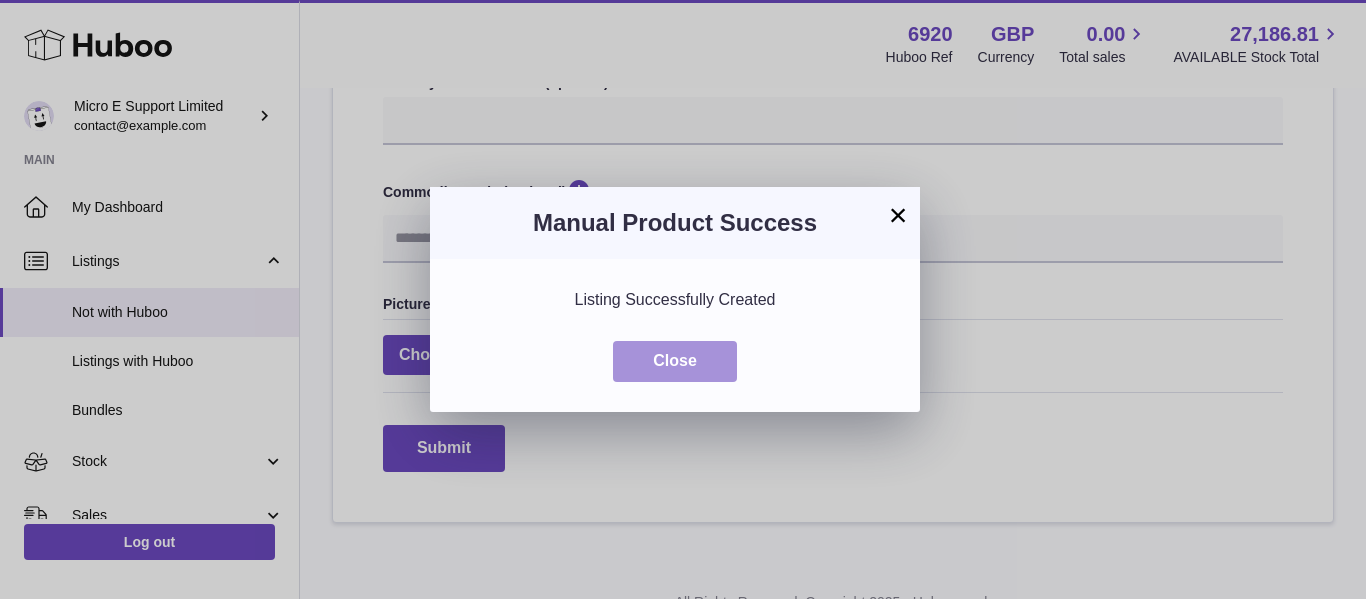 drag, startPoint x: 705, startPoint y: 359, endPoint x: 831, endPoint y: 377, distance: 127.27922 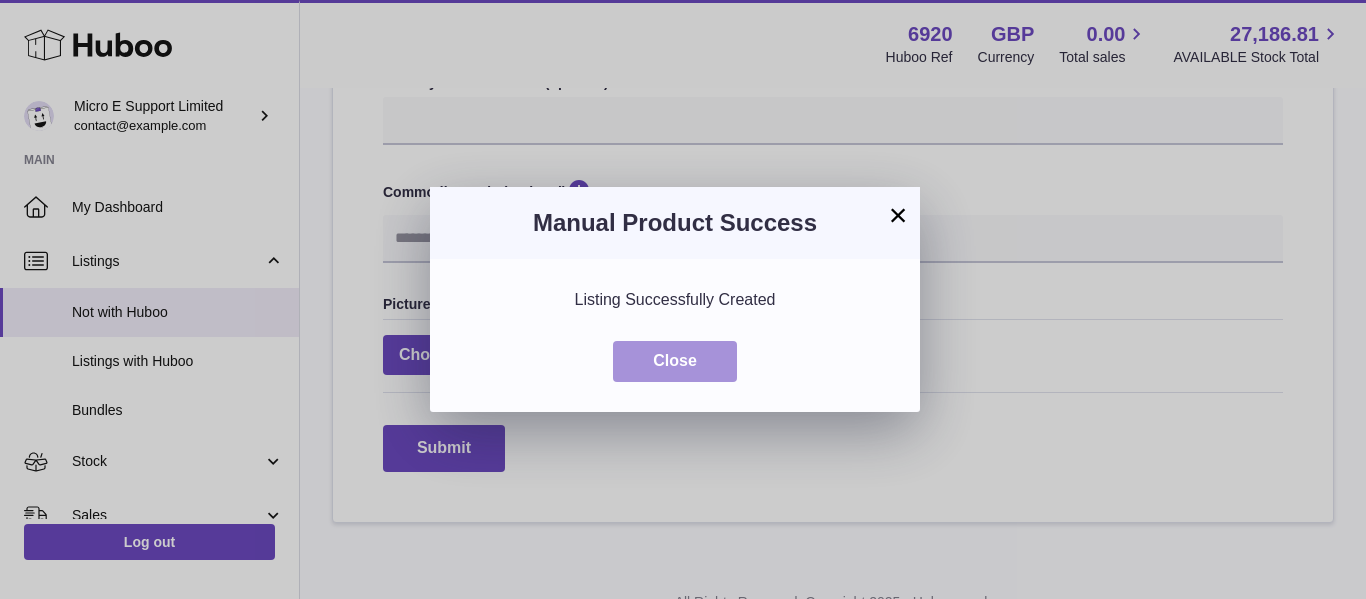 click on "Close" at bounding box center (675, 361) 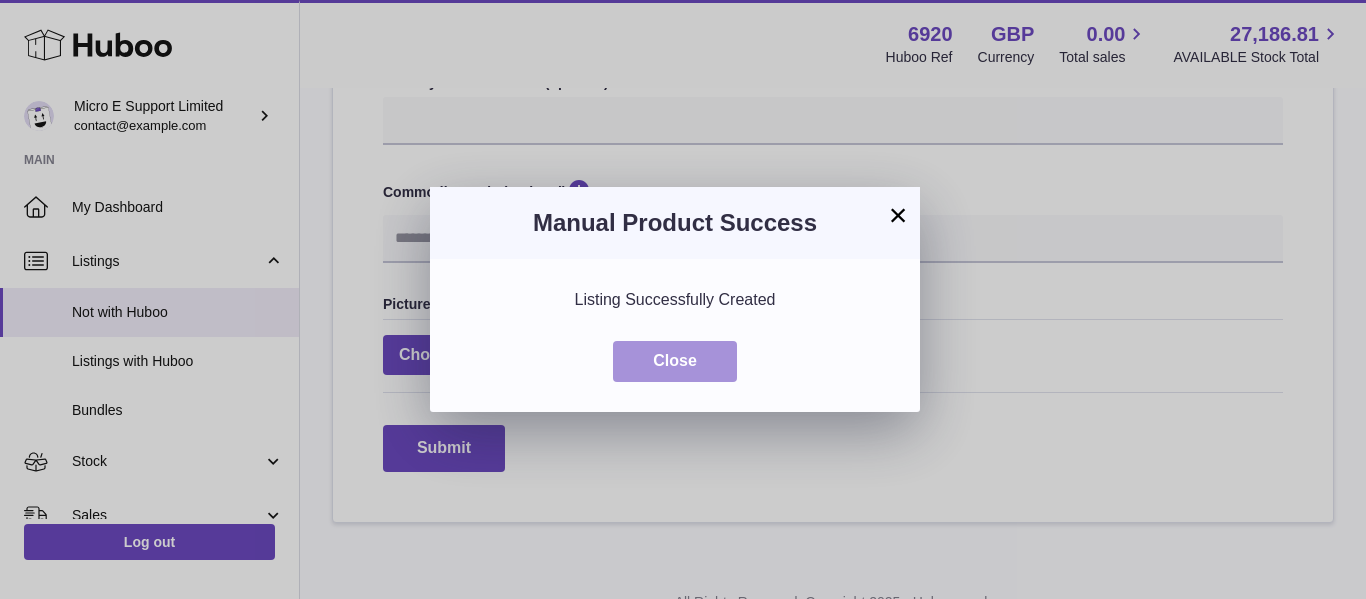 type 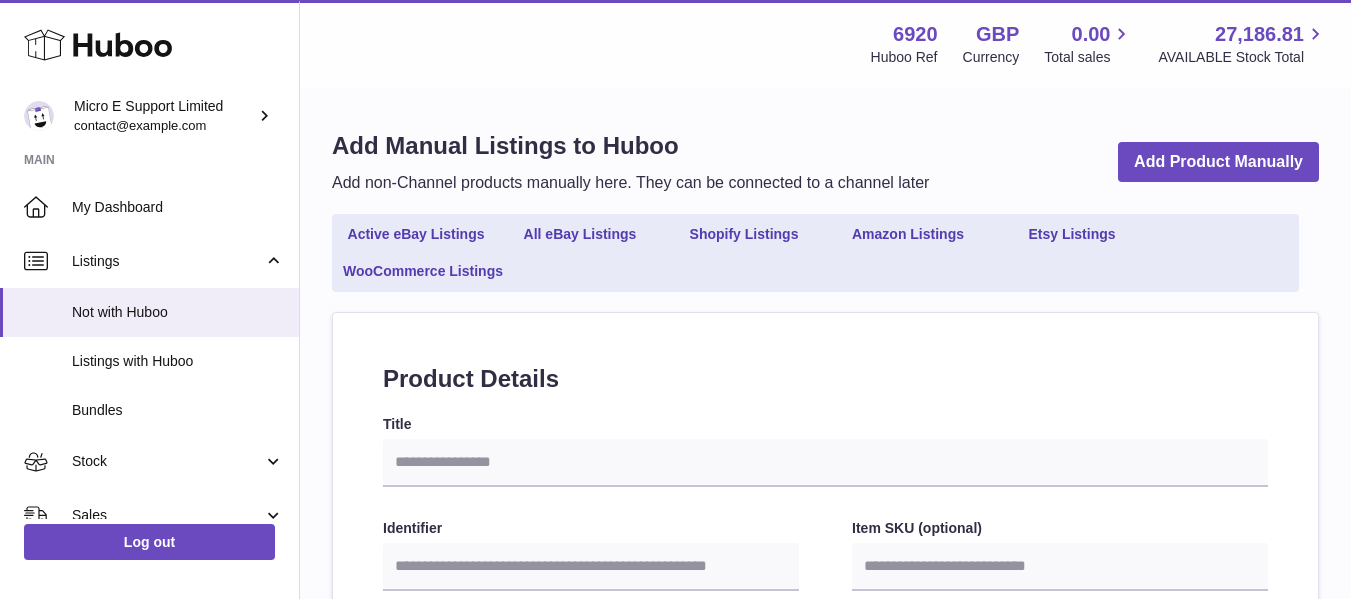 select 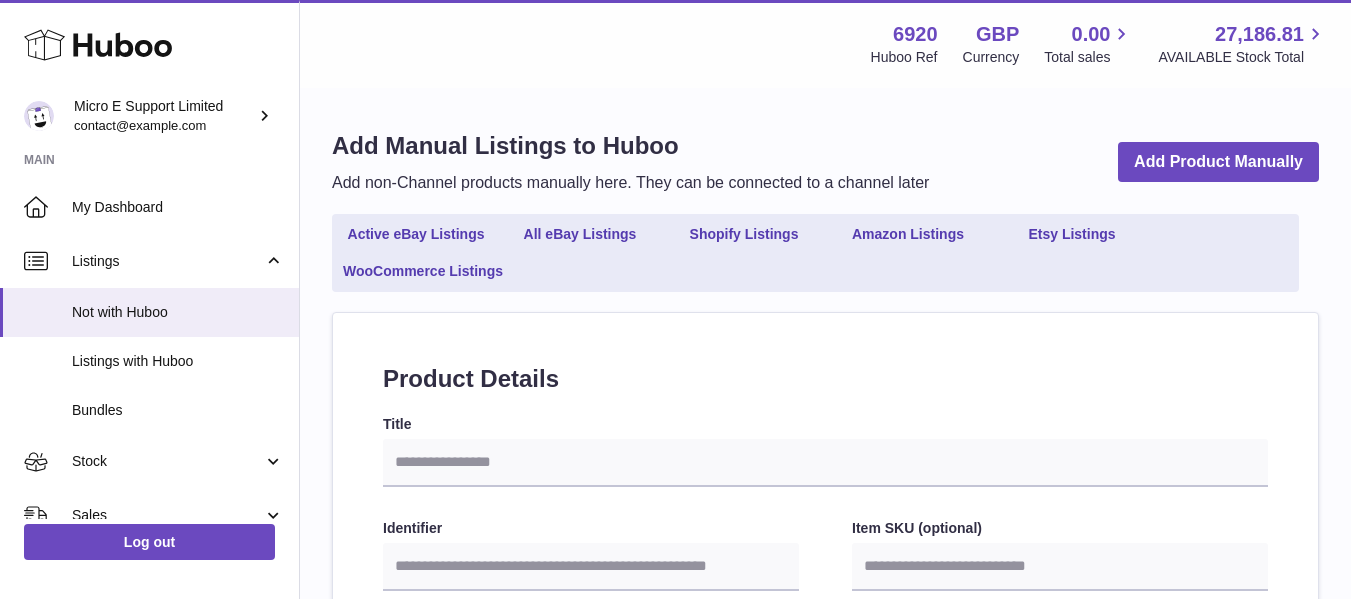 scroll, scrollTop: 0, scrollLeft: 0, axis: both 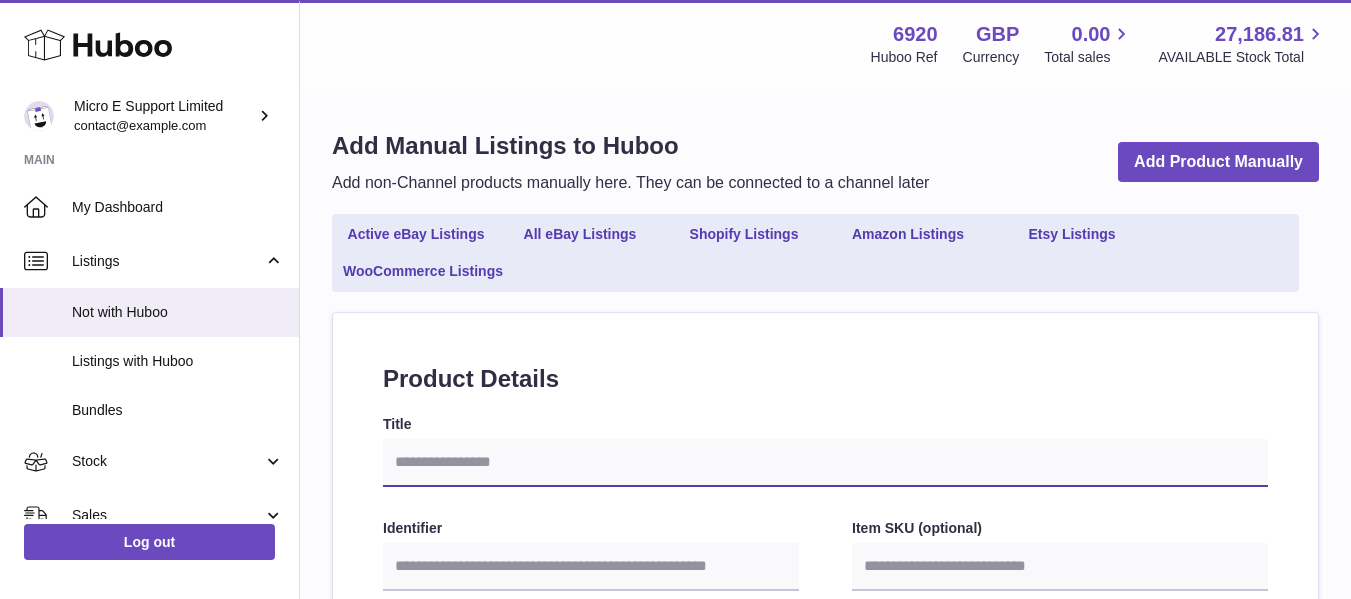 click on "Title" at bounding box center (825, 463) 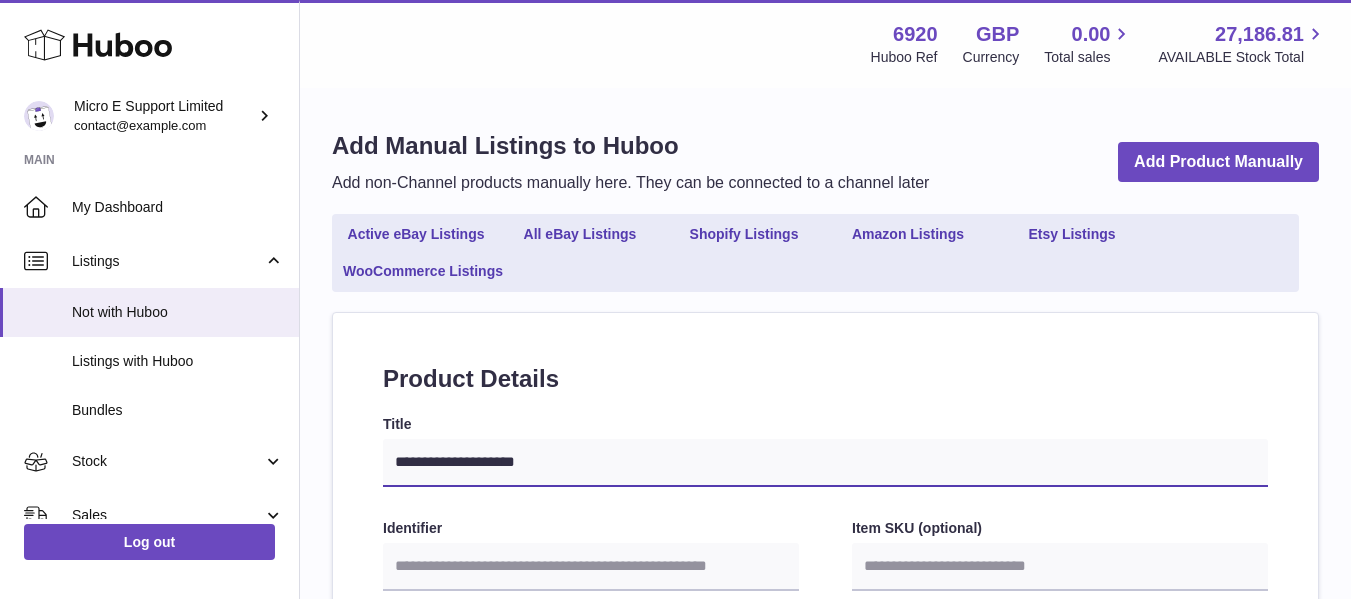 click on "**********" at bounding box center (825, 463) 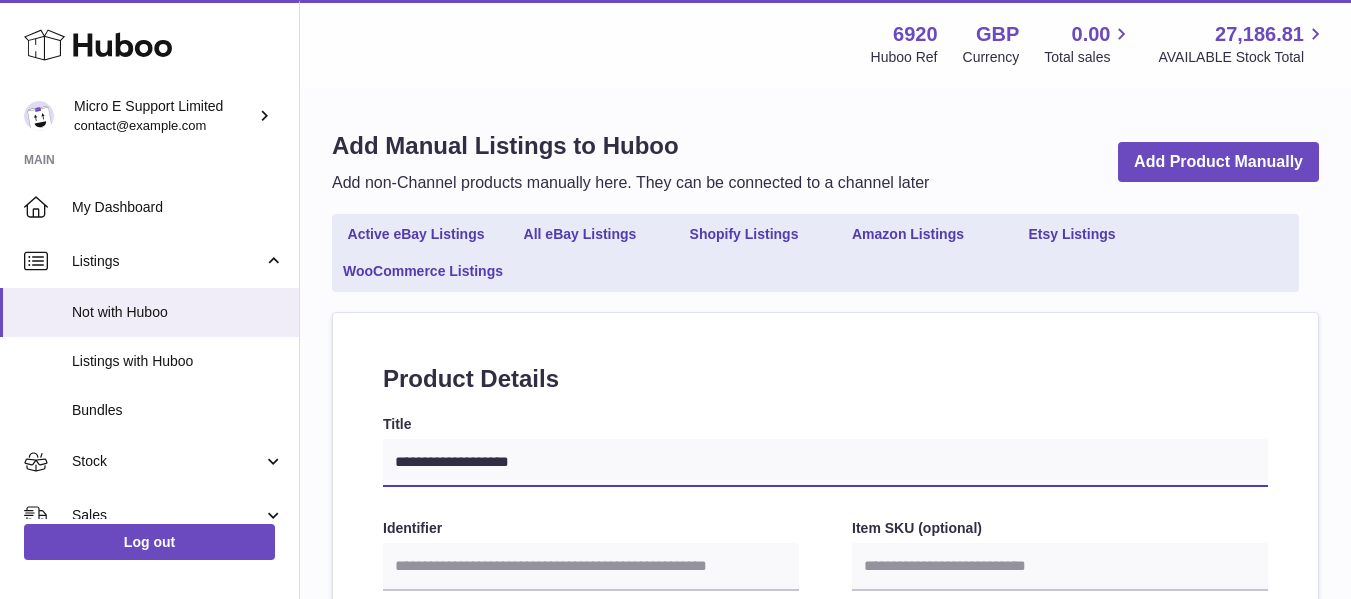 type on "**********" 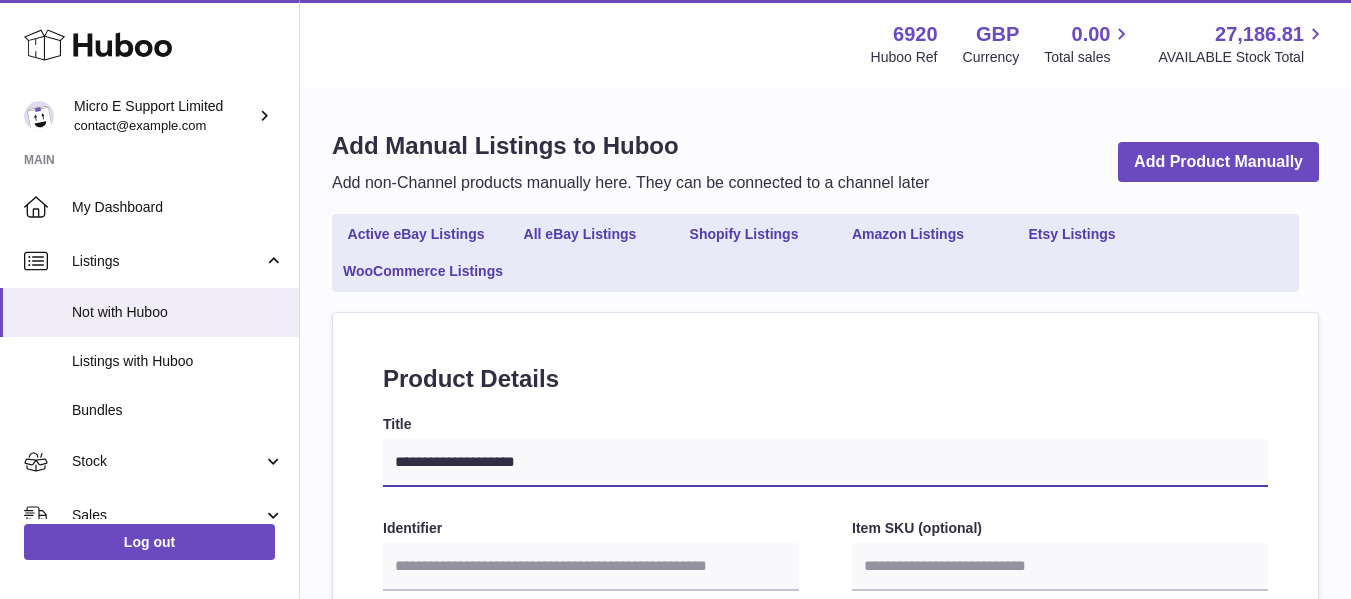 click on "**********" at bounding box center (825, 463) 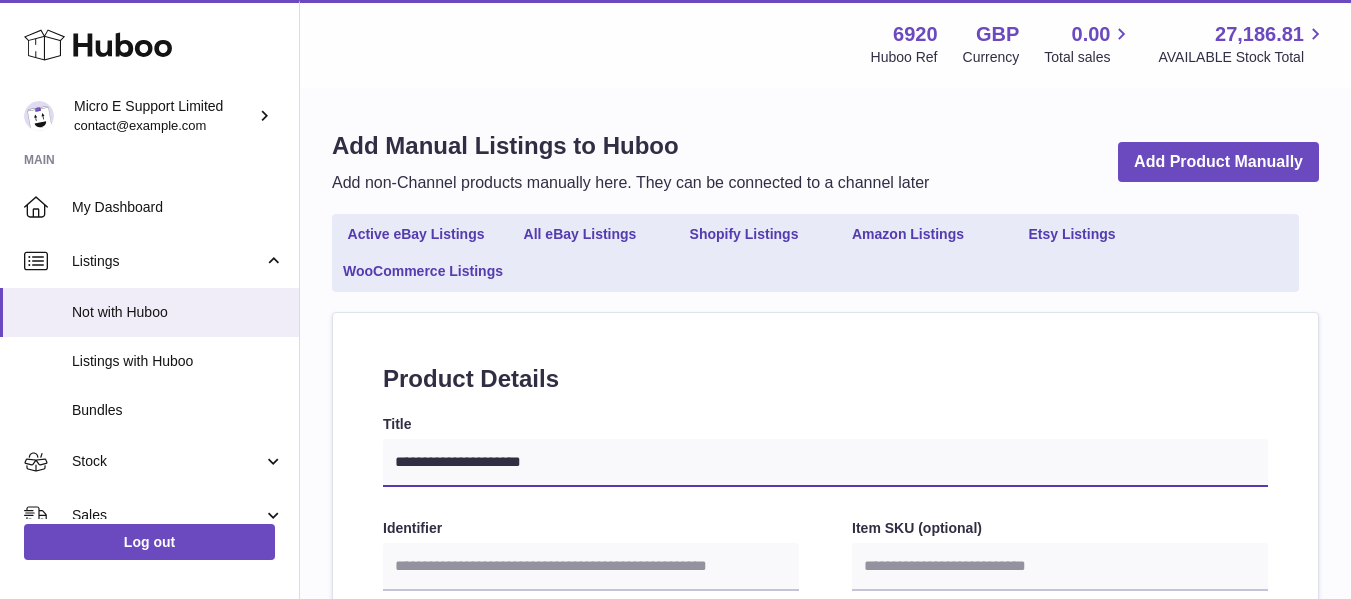 type on "**********" 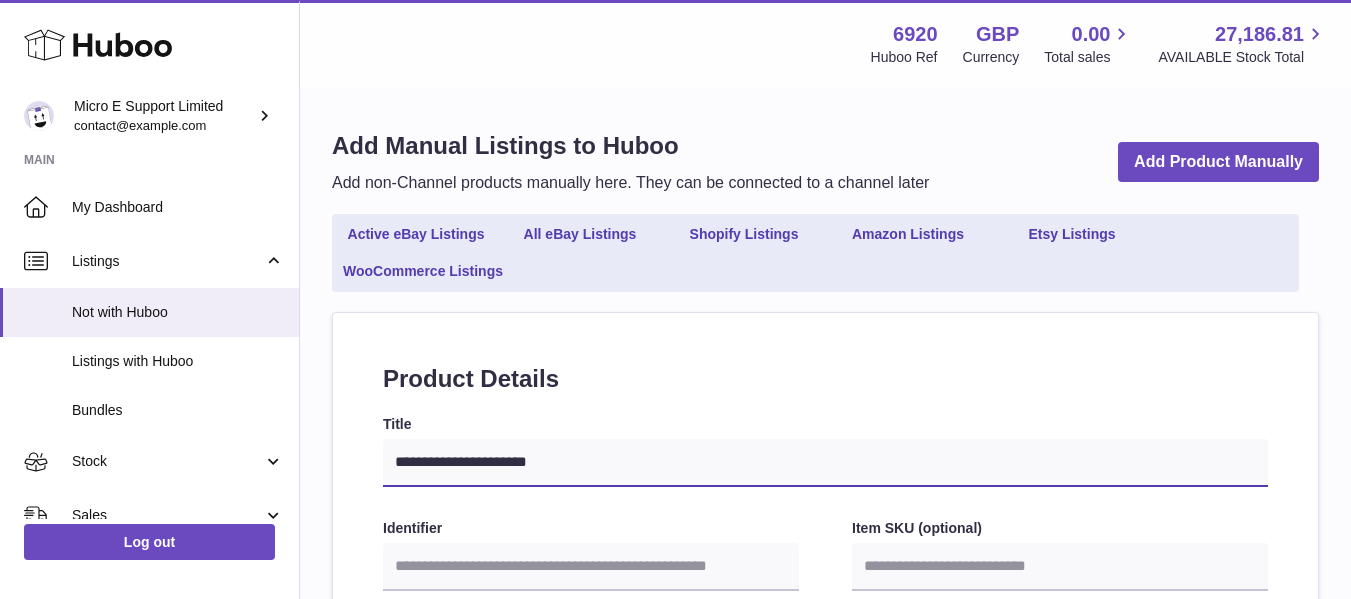select 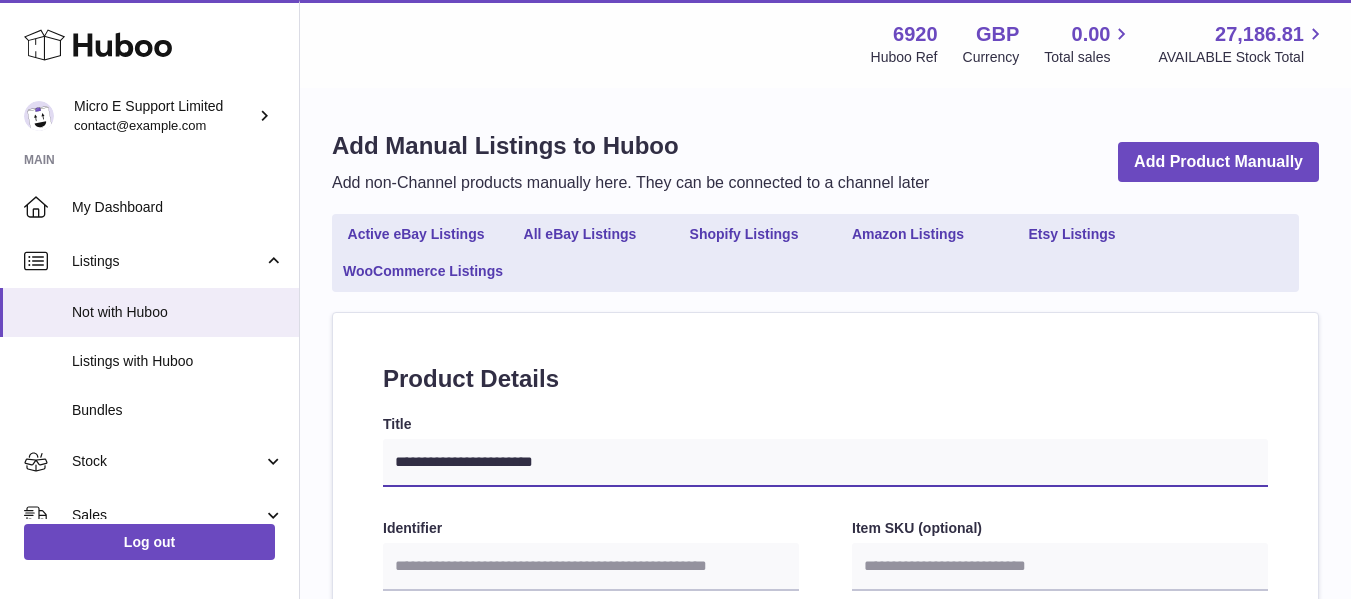 type on "**********" 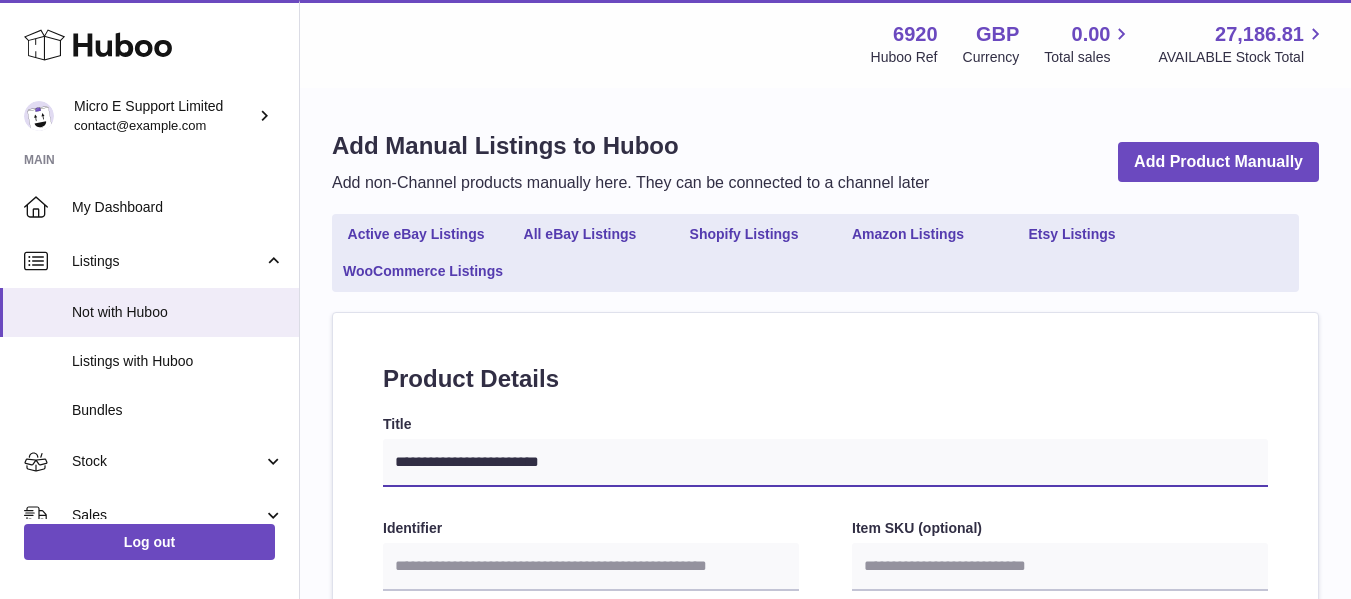 type on "**********" 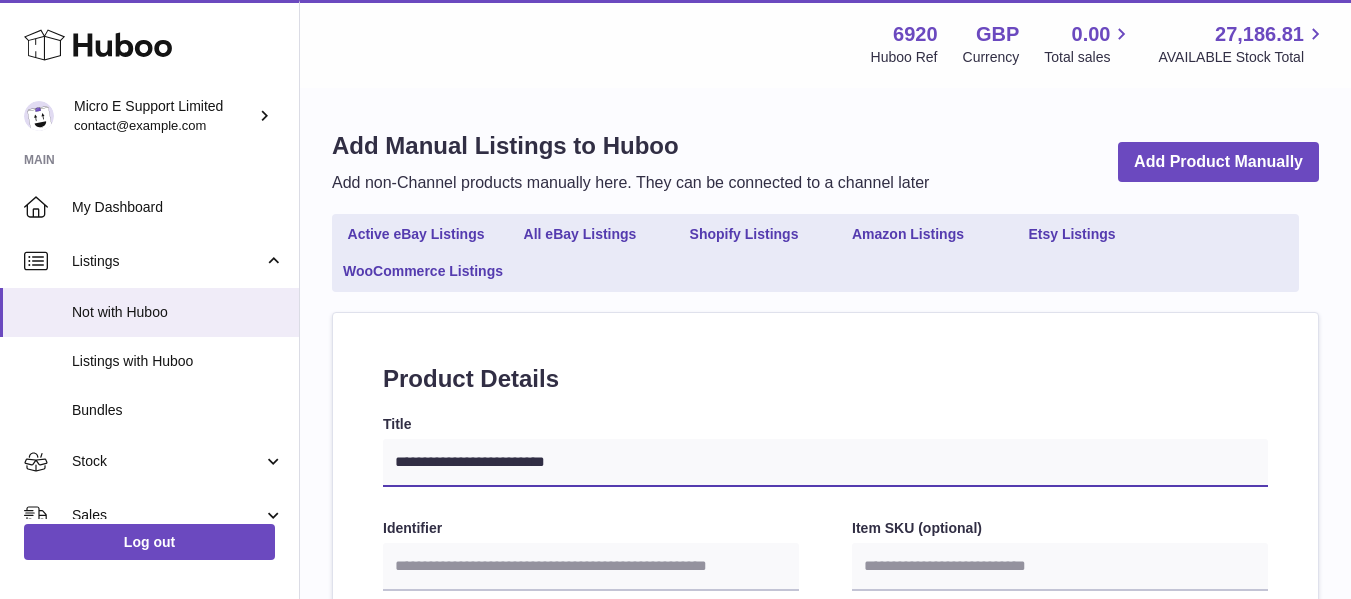 type on "**********" 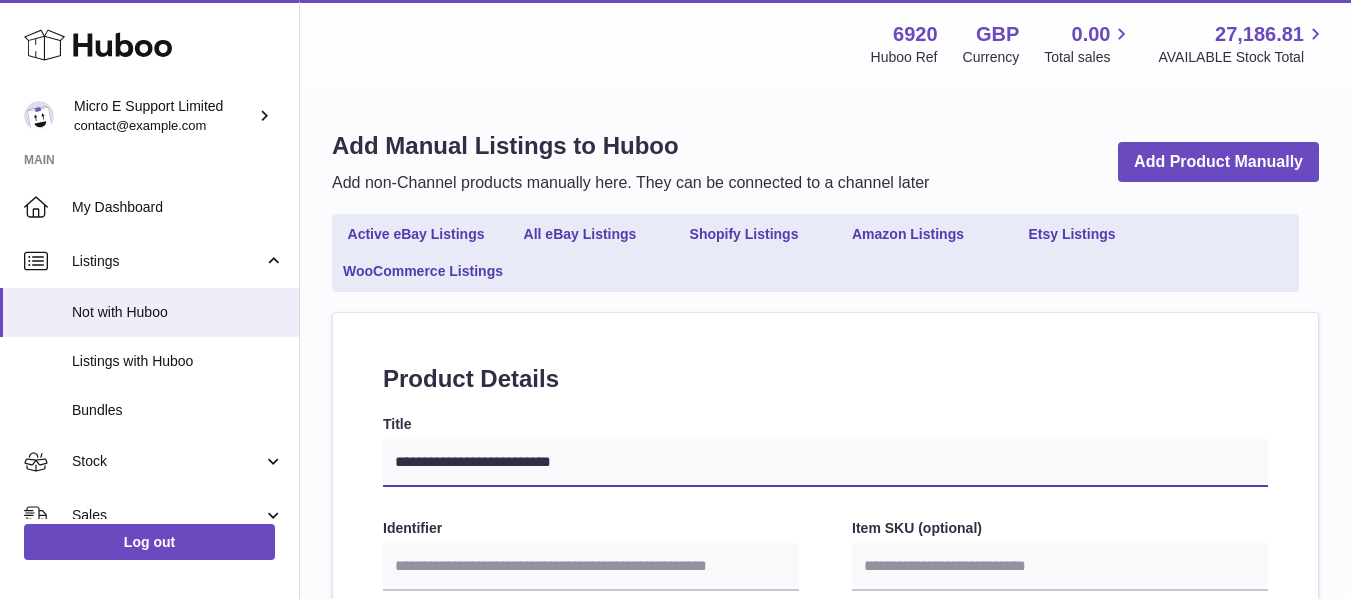 type on "**********" 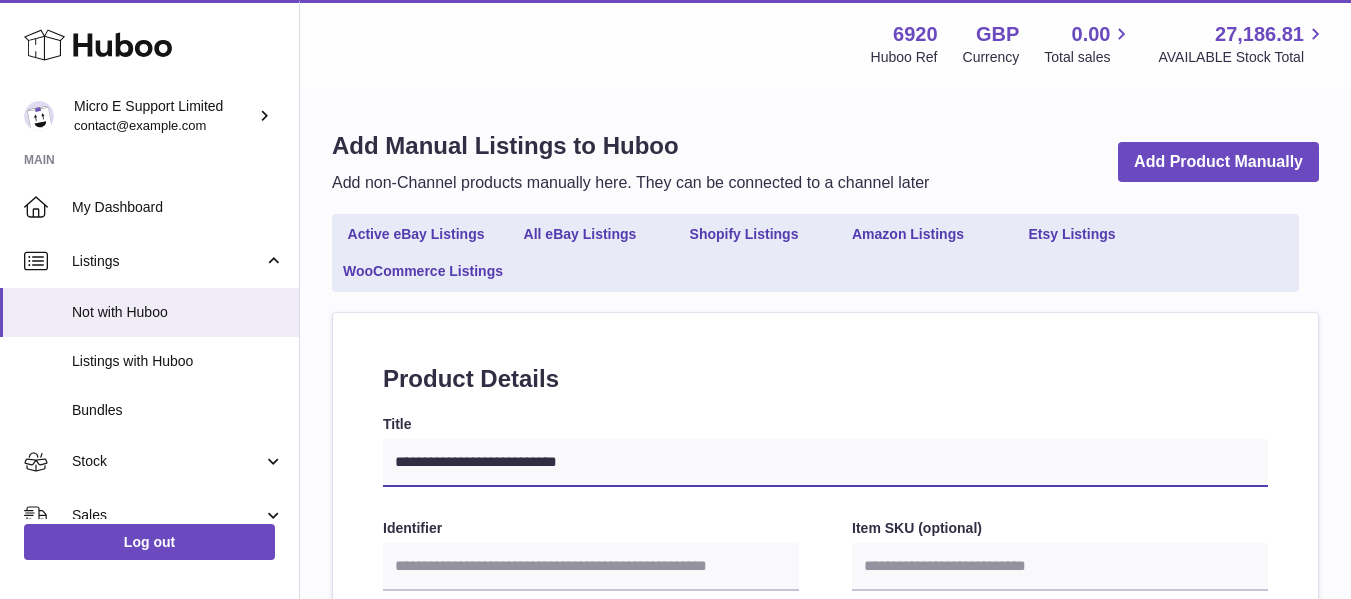 click on "**********" at bounding box center [825, 463] 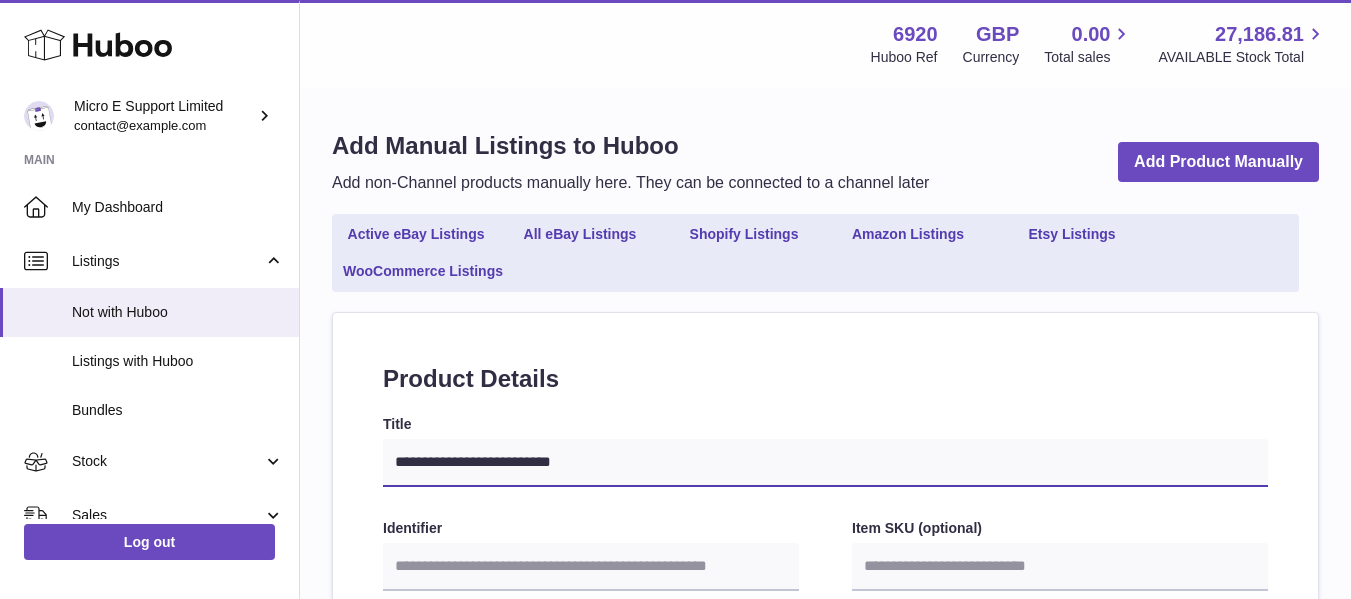 type on "**********" 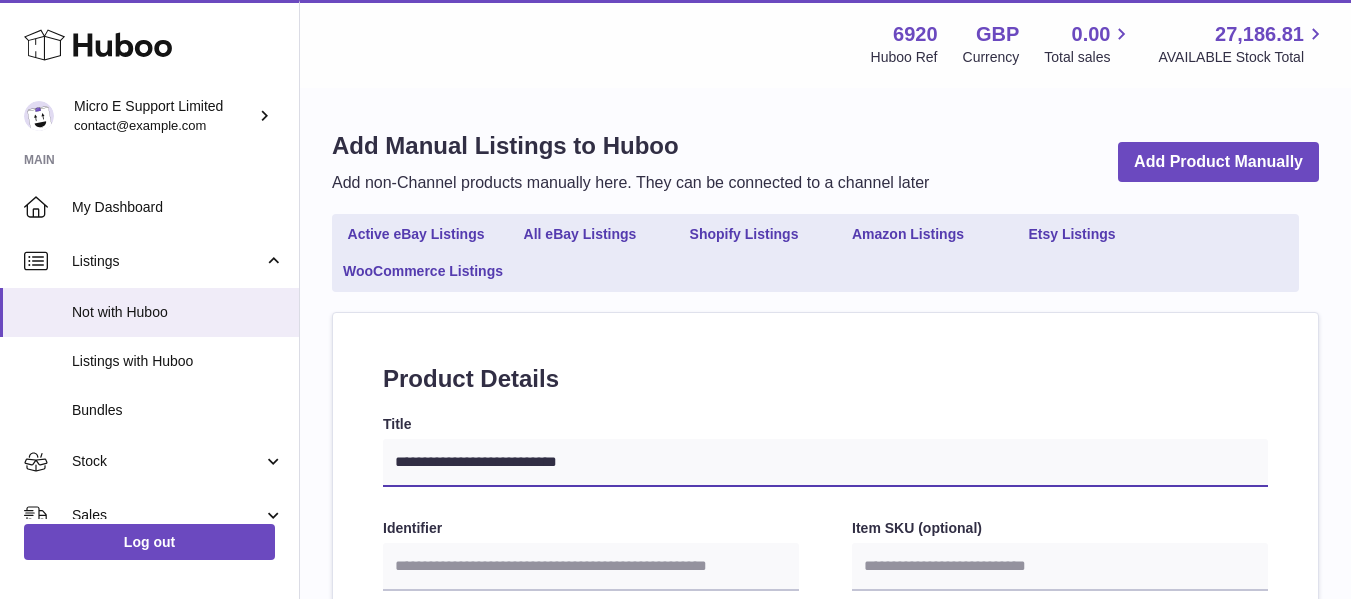 type on "**********" 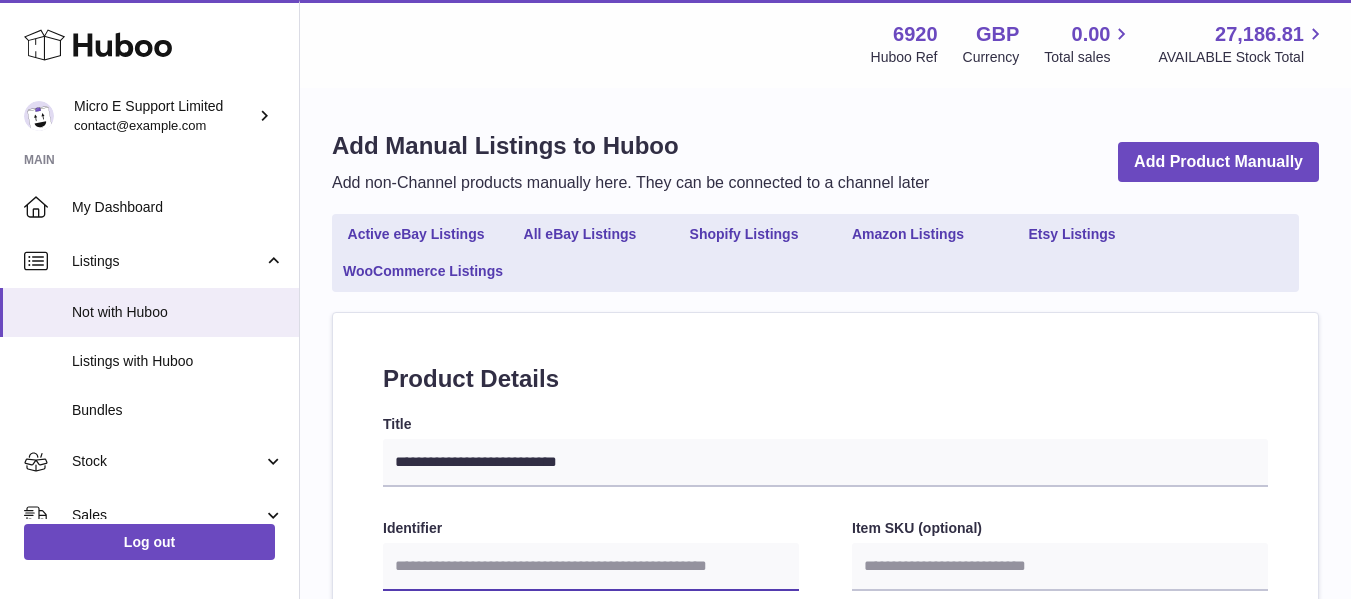paste on "********" 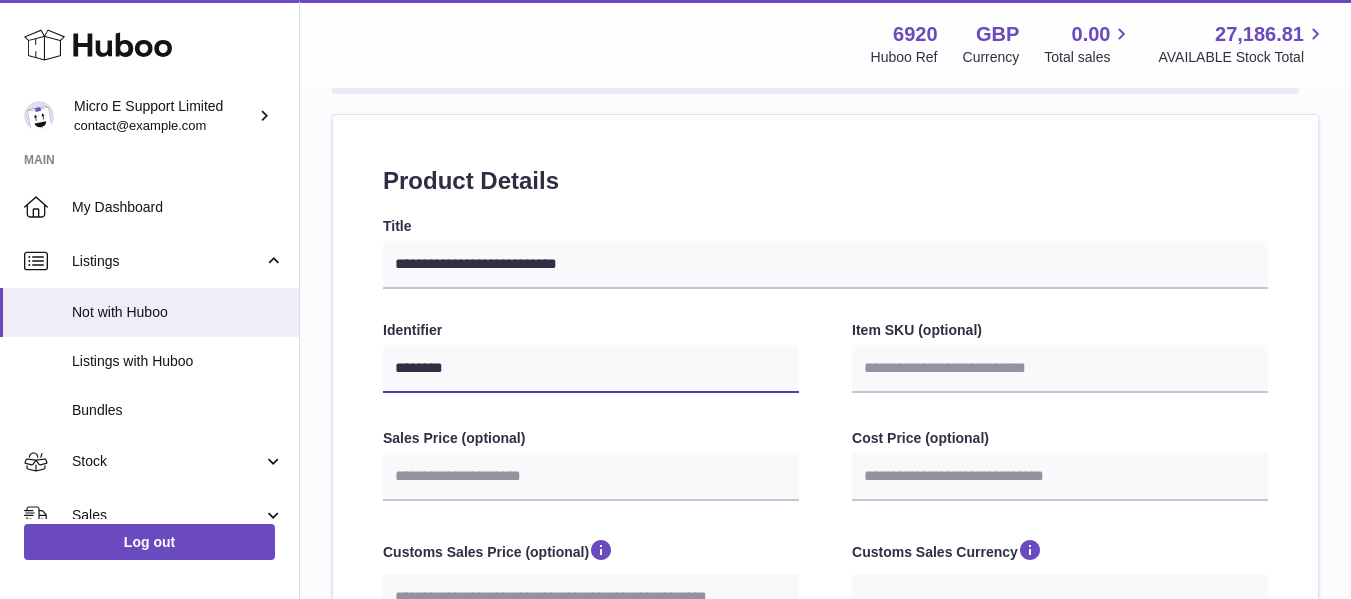 scroll, scrollTop: 200, scrollLeft: 0, axis: vertical 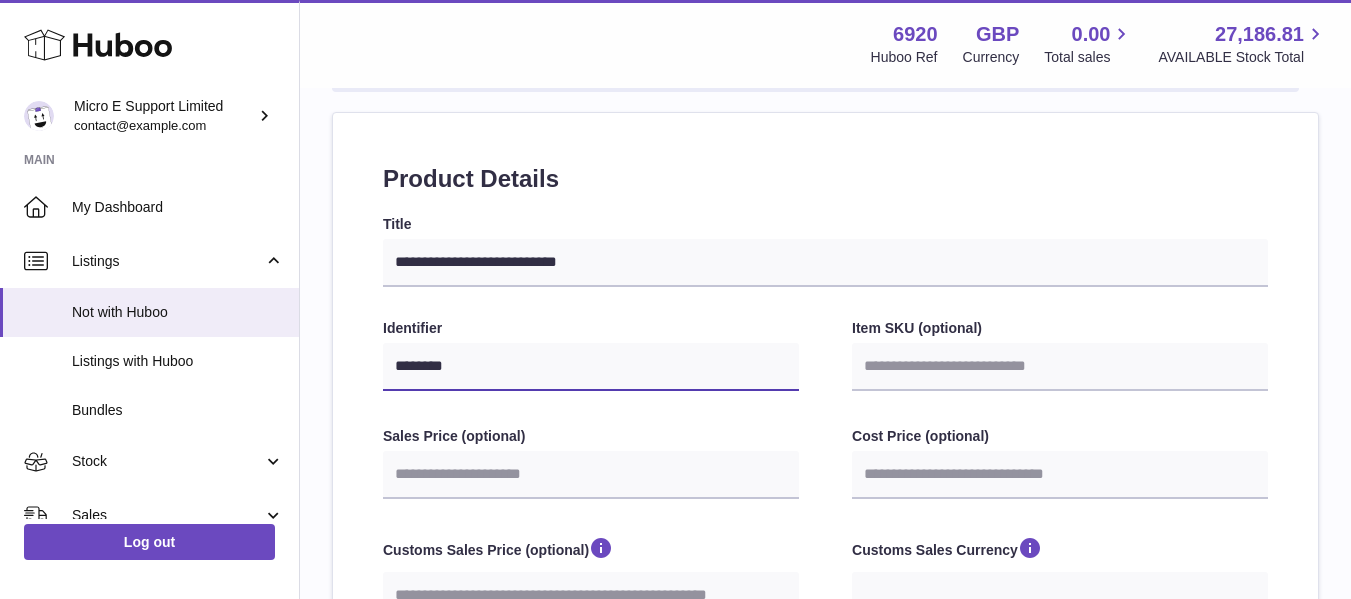 type on "********" 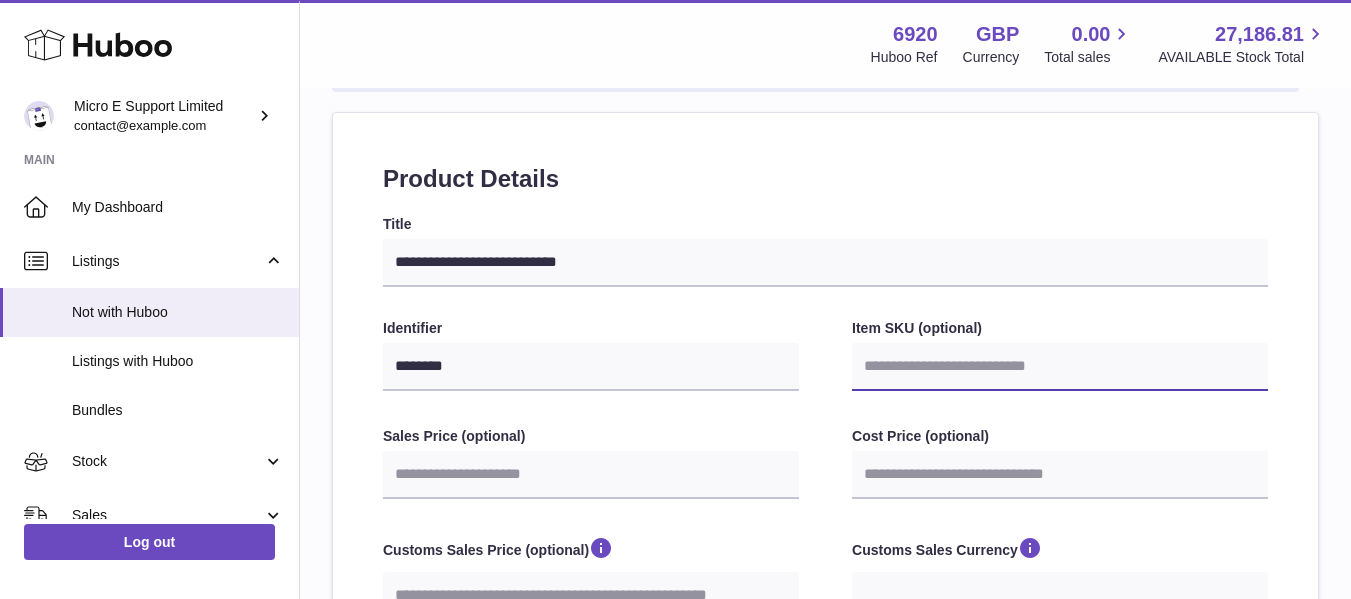 click on "Item SKU (optional)" at bounding box center (1060, 367) 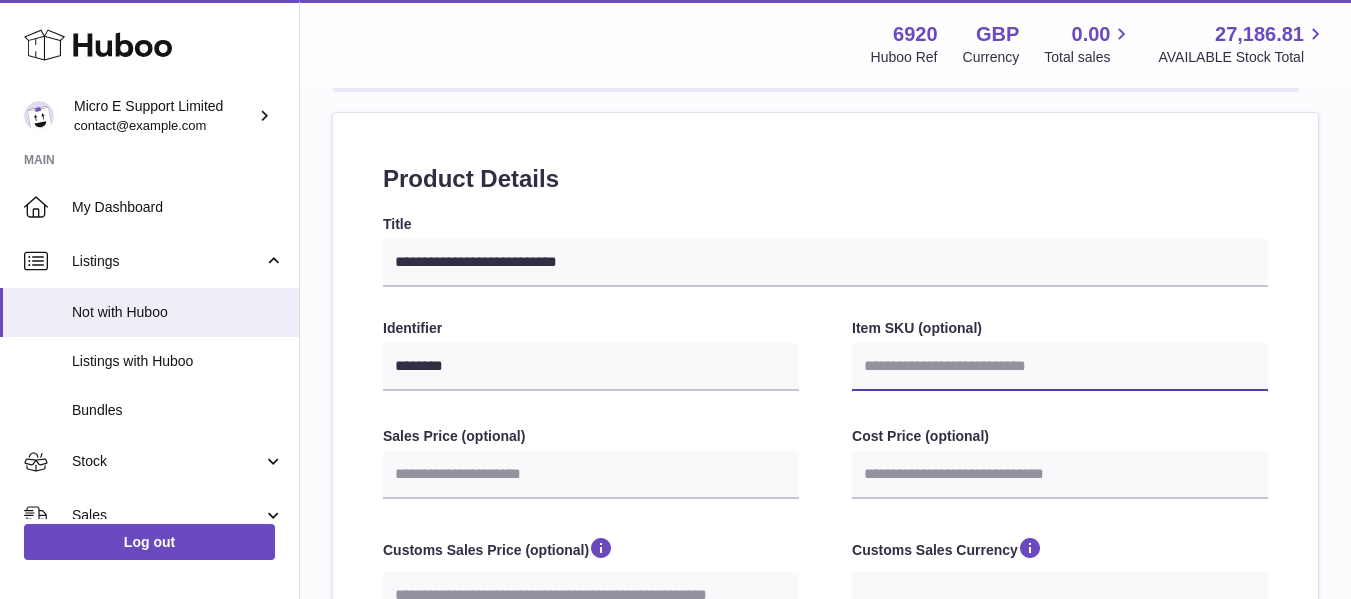 paste on "******" 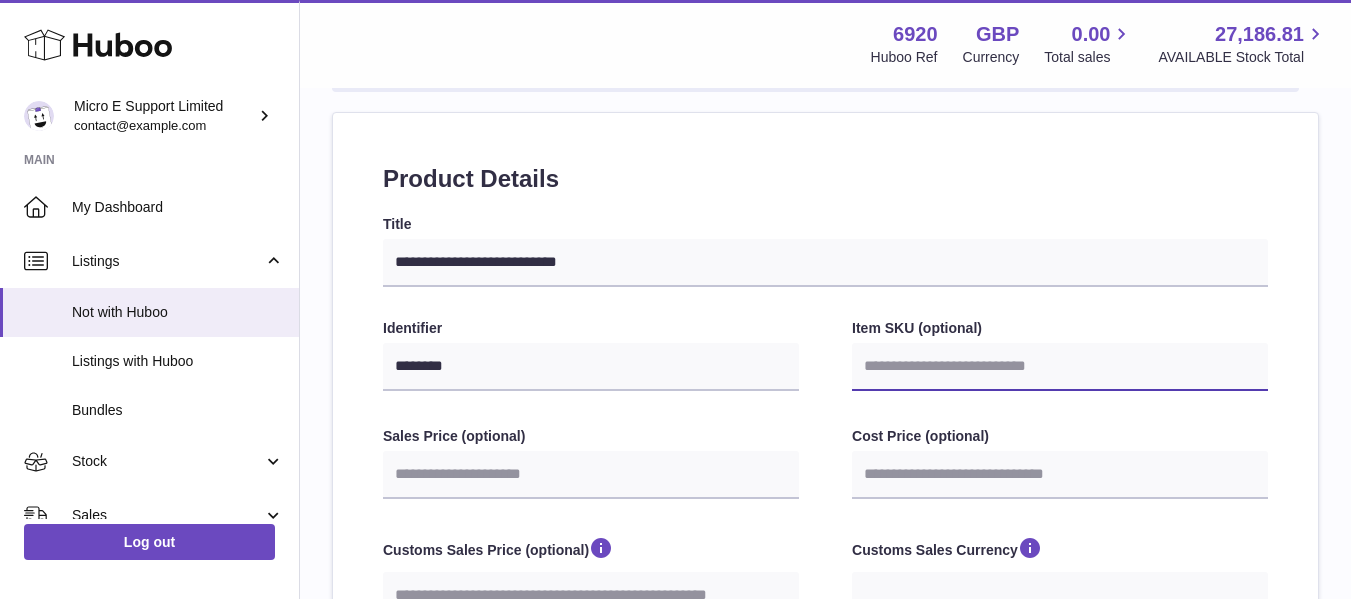 type on "******" 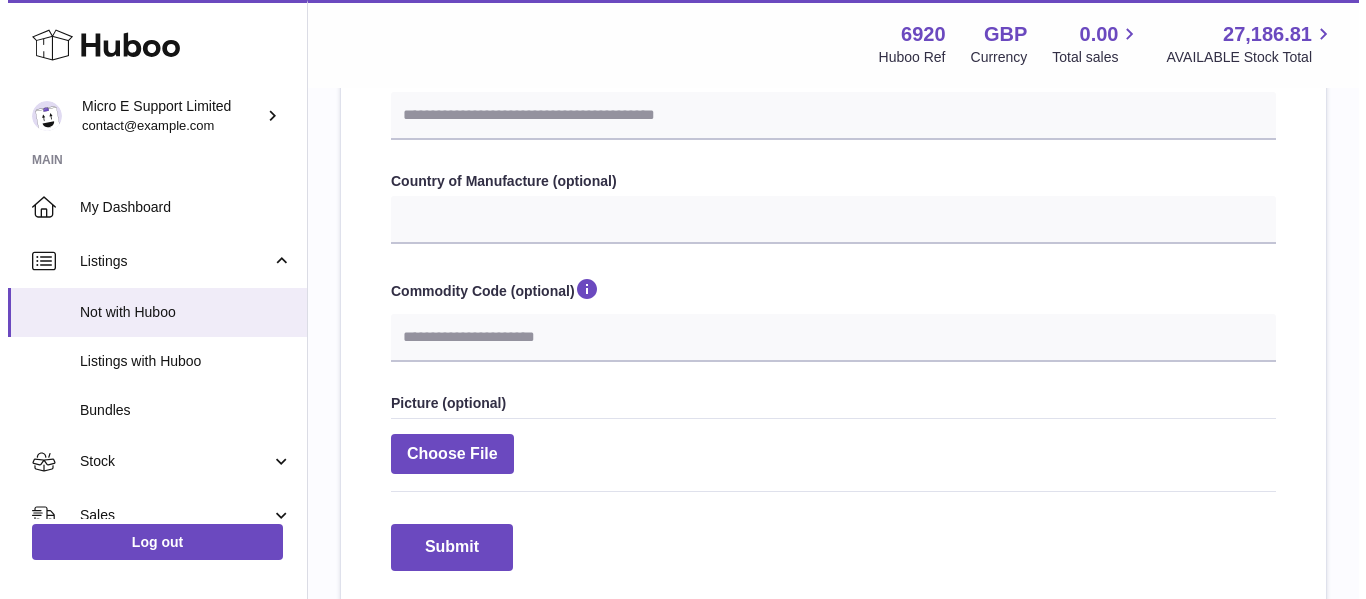 scroll, scrollTop: 800, scrollLeft: 0, axis: vertical 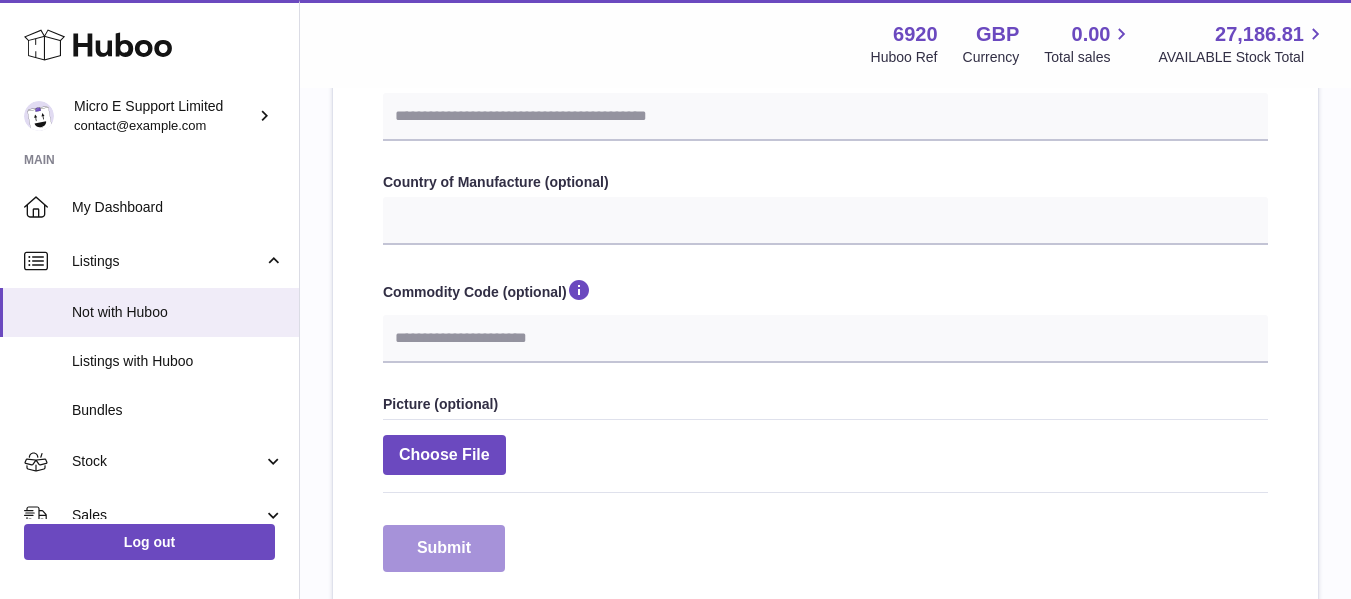 type on "******" 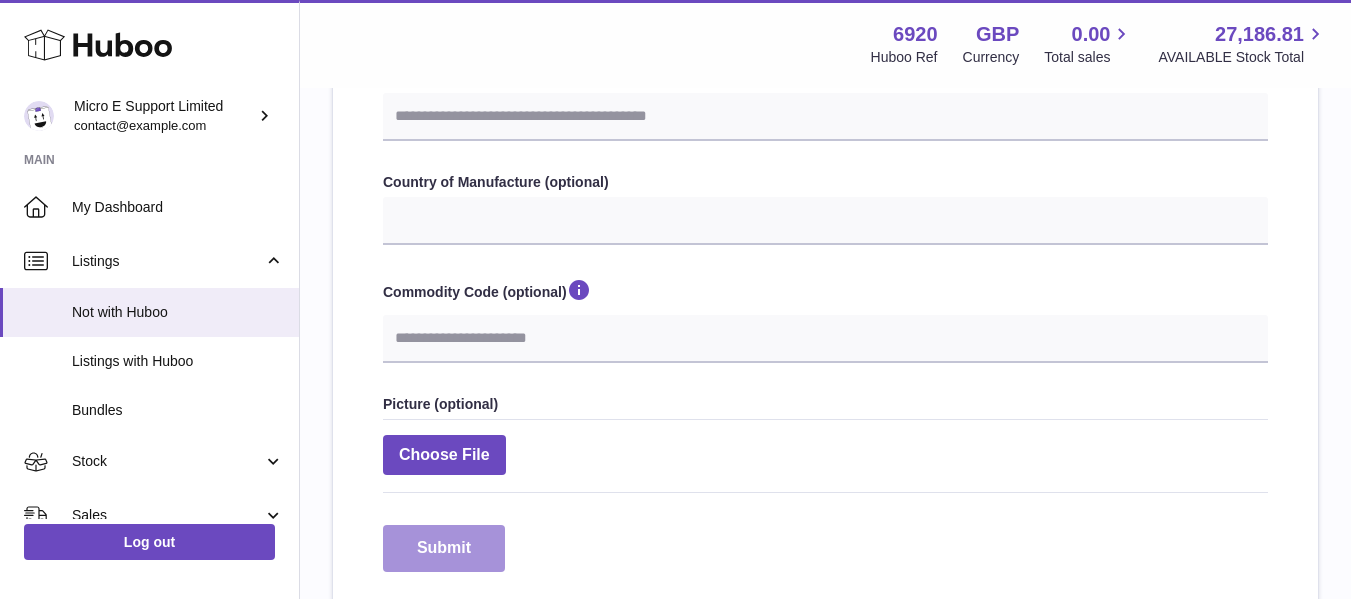 click on "Submit" at bounding box center [444, 548] 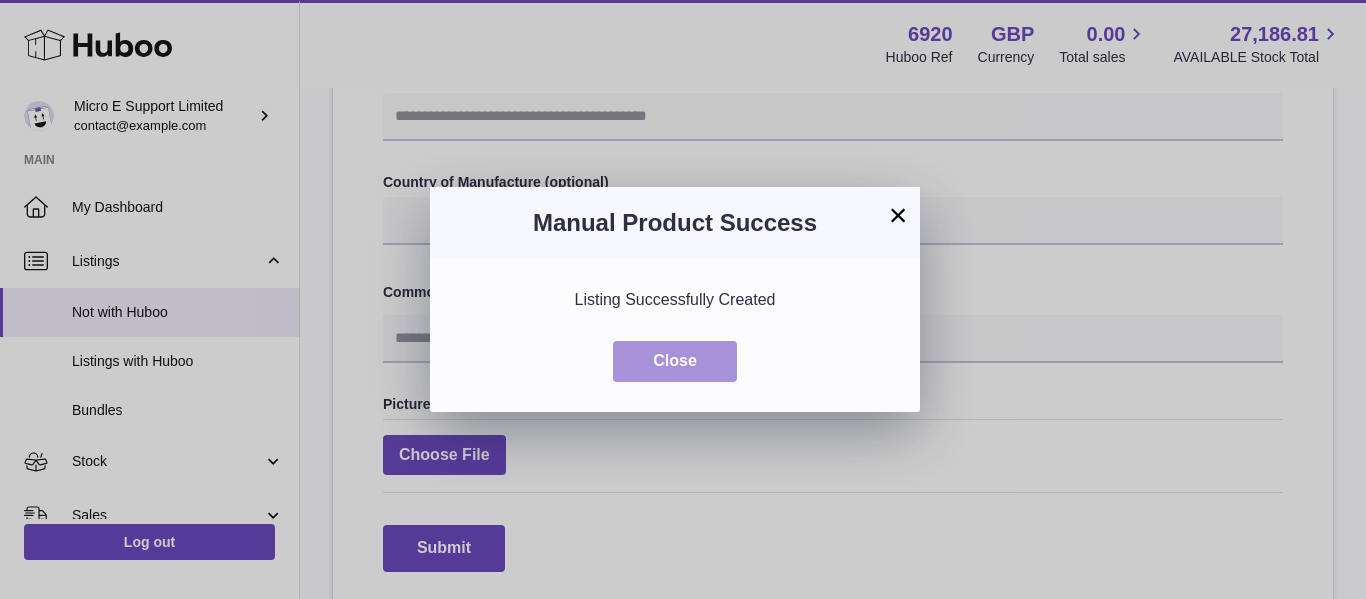 click on "Close" at bounding box center [675, 361] 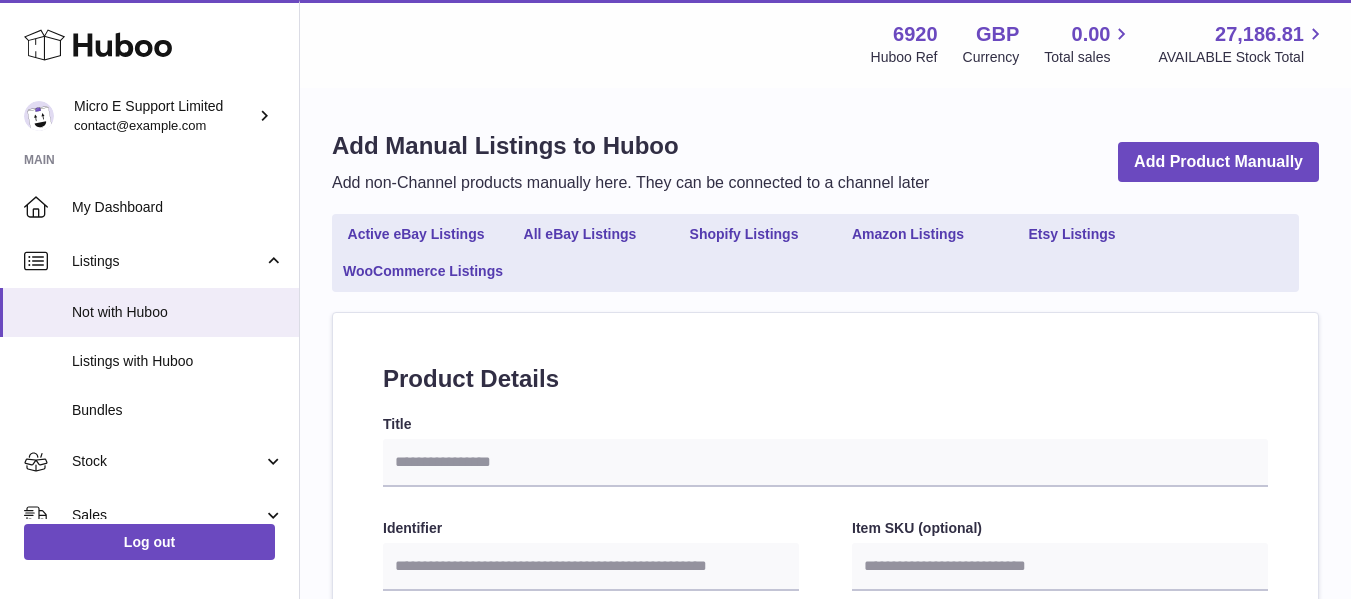 select 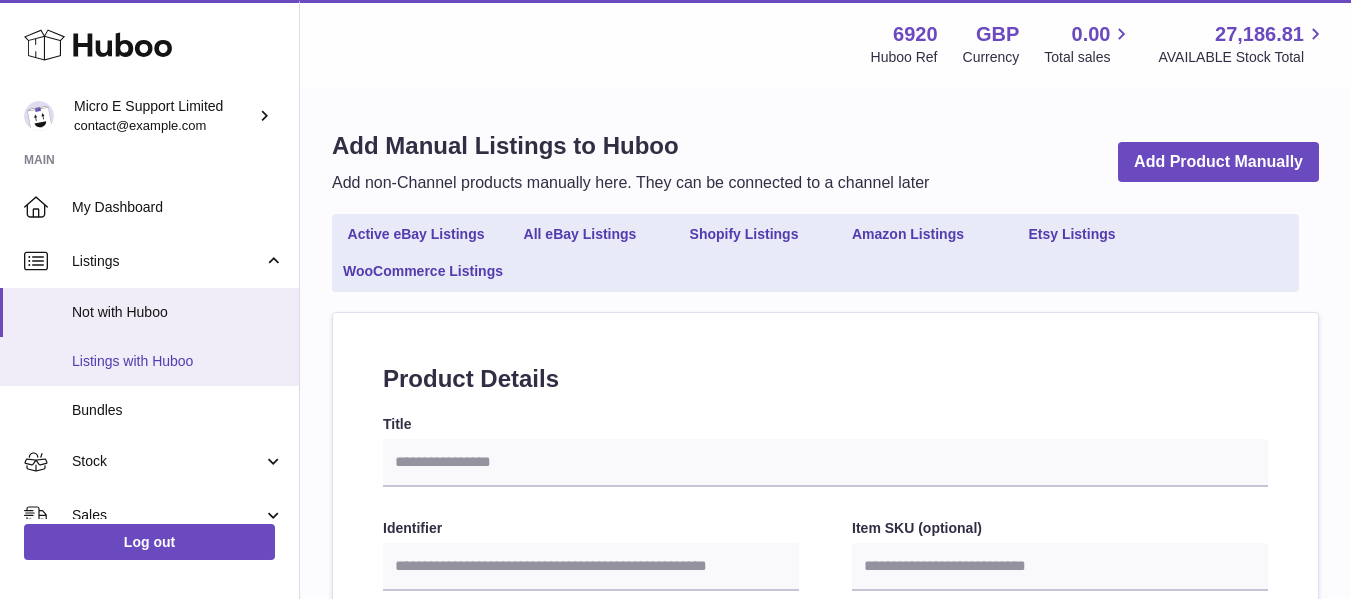 click on "Listings with Huboo" at bounding box center (178, 361) 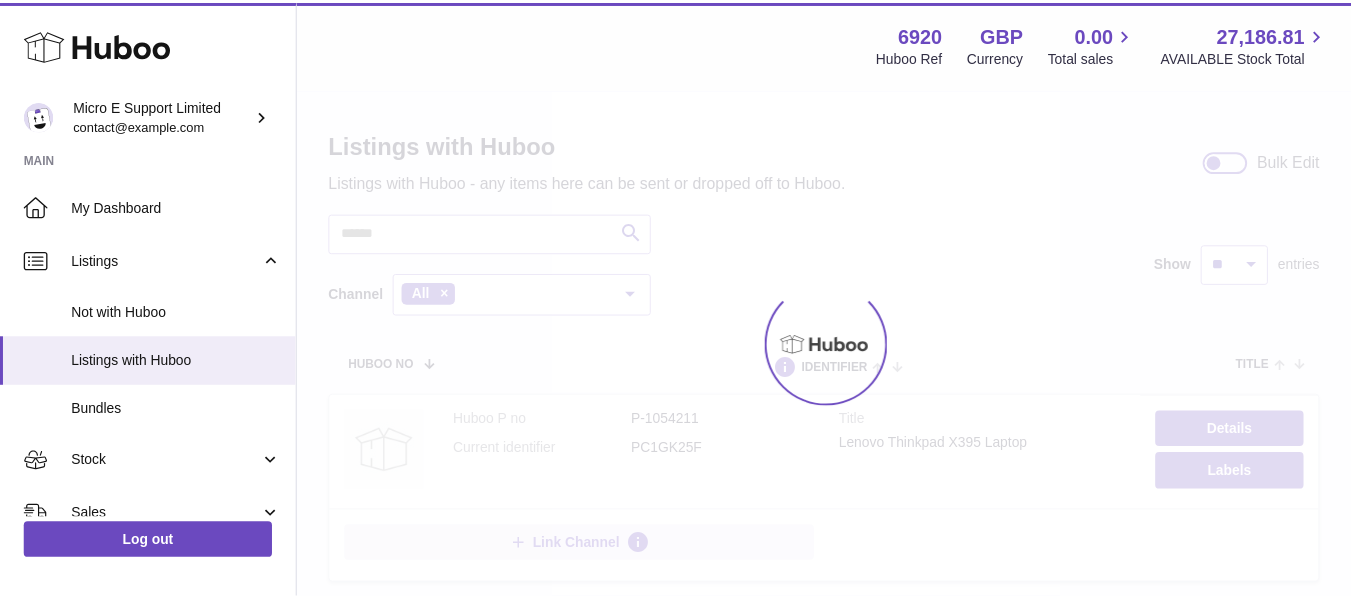 scroll, scrollTop: 0, scrollLeft: 0, axis: both 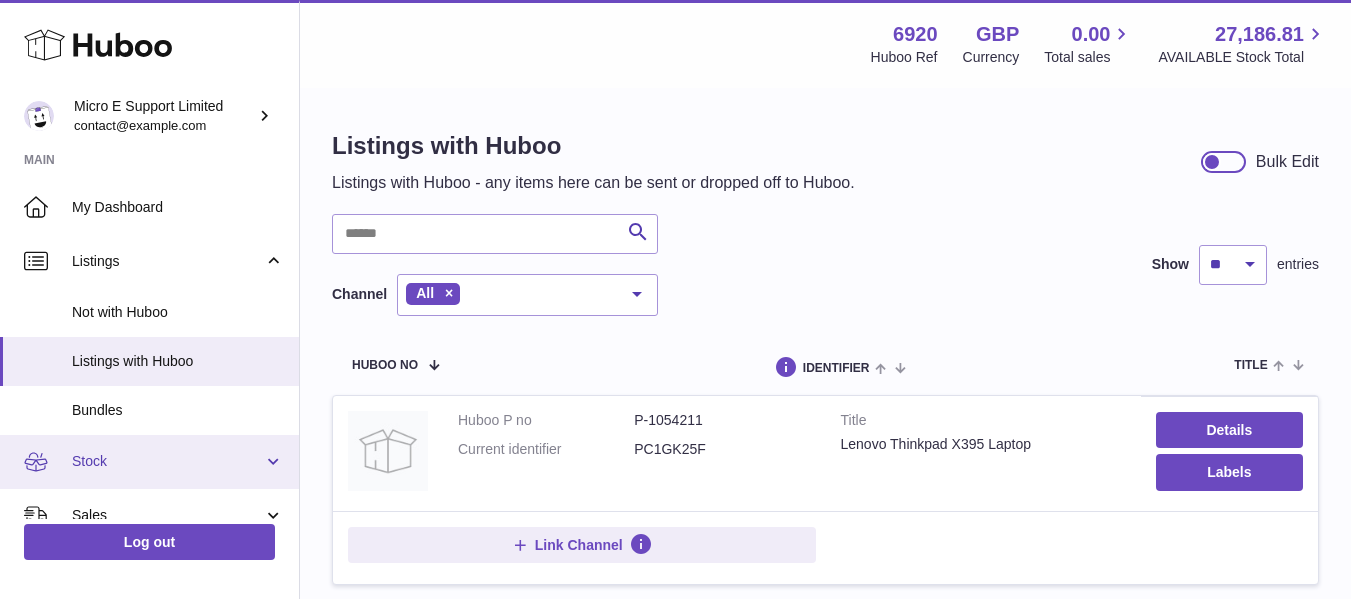 click on "Stock" at bounding box center [167, 461] 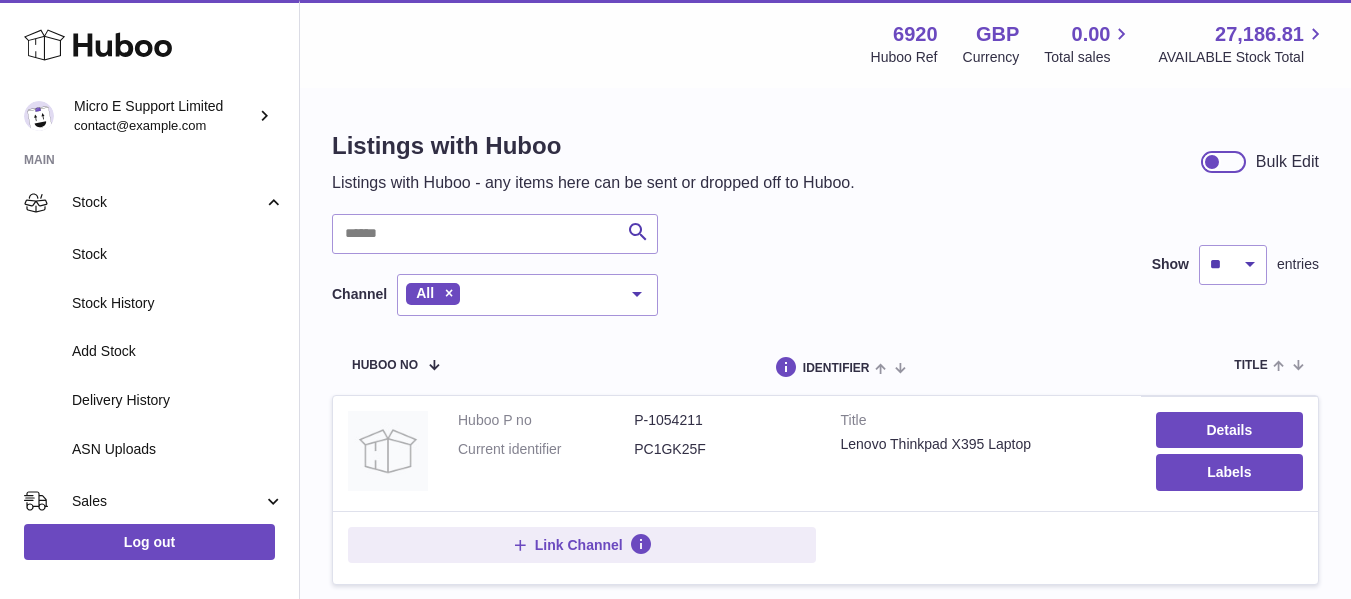 scroll, scrollTop: 200, scrollLeft: 0, axis: vertical 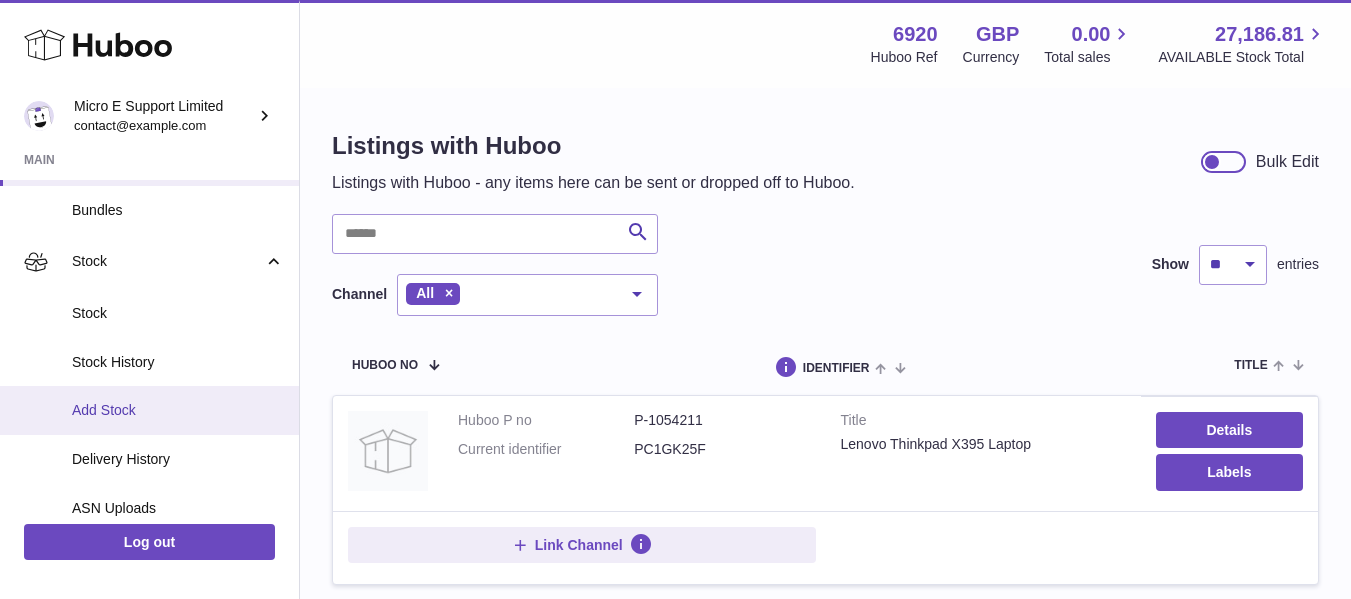 click on "Add Stock" at bounding box center [178, 410] 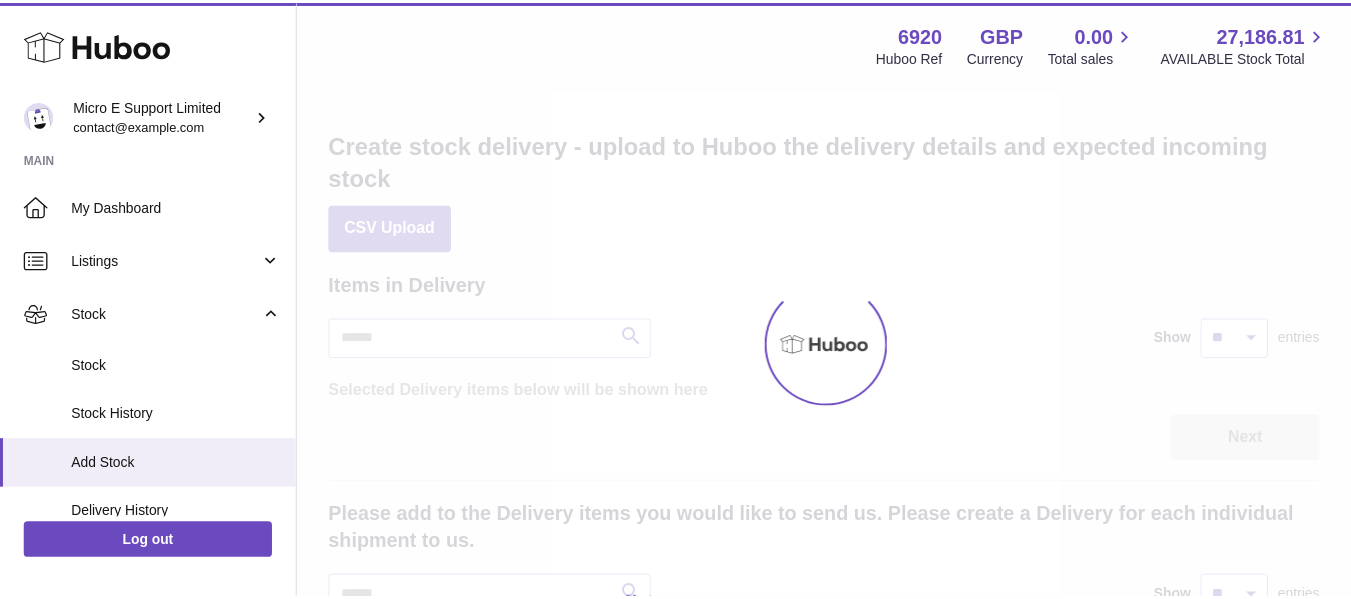 scroll, scrollTop: 0, scrollLeft: 0, axis: both 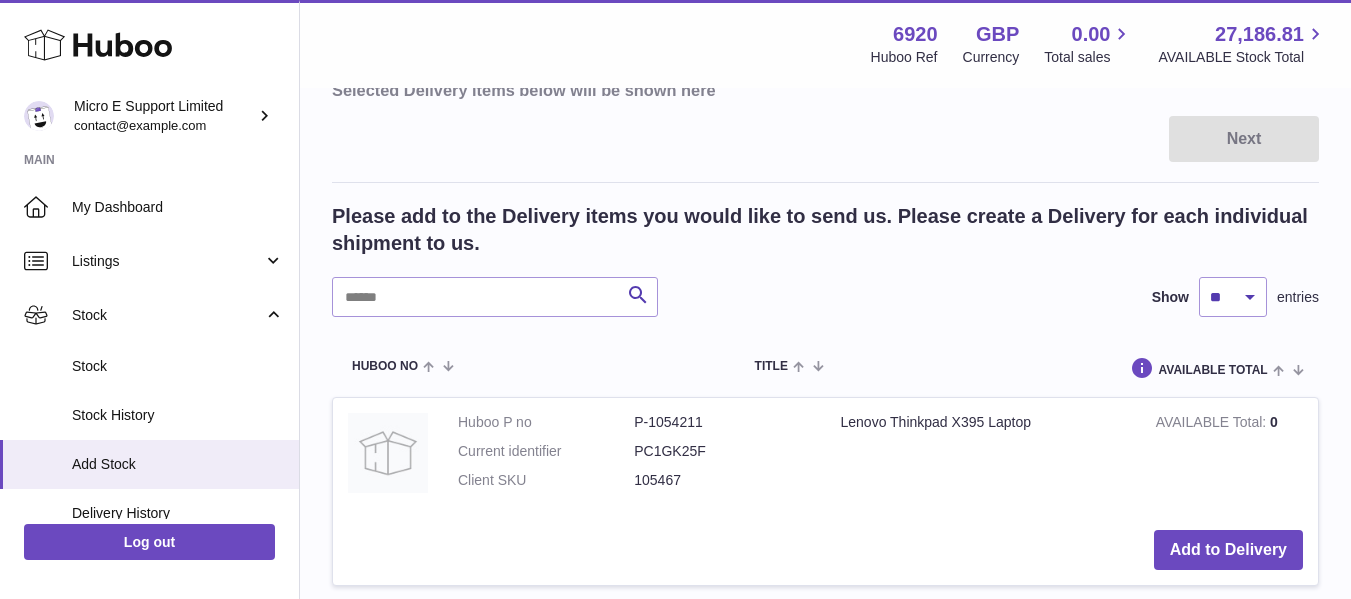 click on "Search
Show
** ** ** ***
entries" at bounding box center [825, 297] 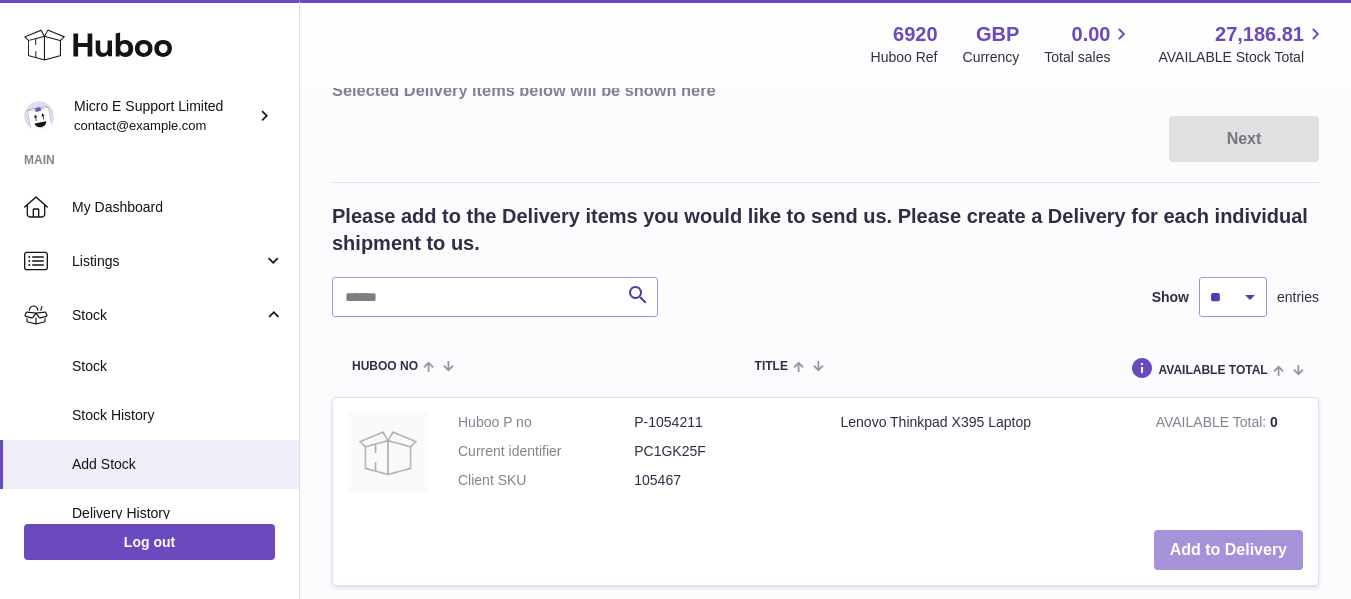 click on "Add to Delivery" at bounding box center [1228, 550] 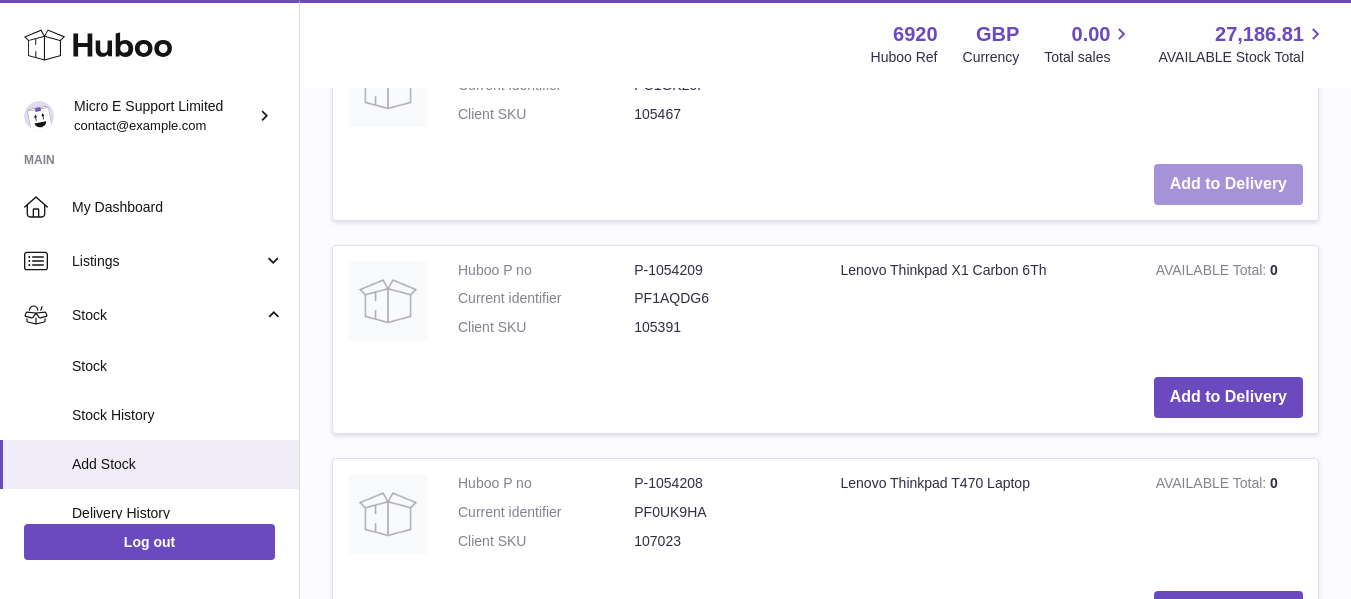 scroll, scrollTop: 1100, scrollLeft: 0, axis: vertical 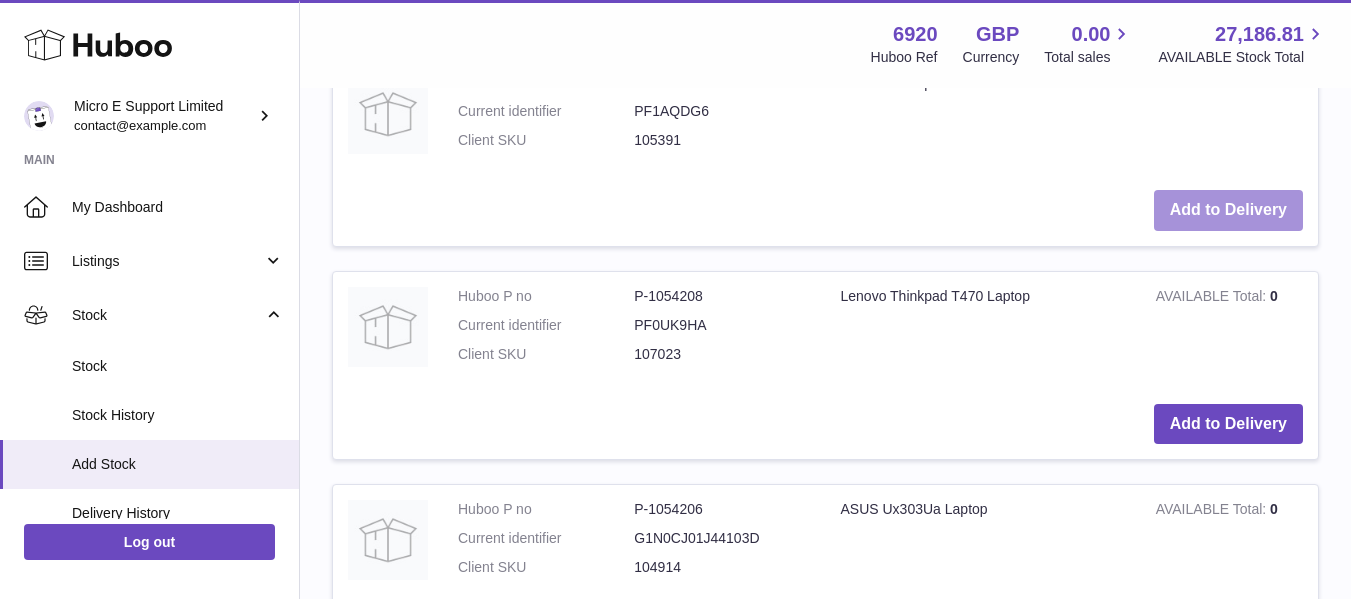 click on "Add to Delivery" at bounding box center [1228, 210] 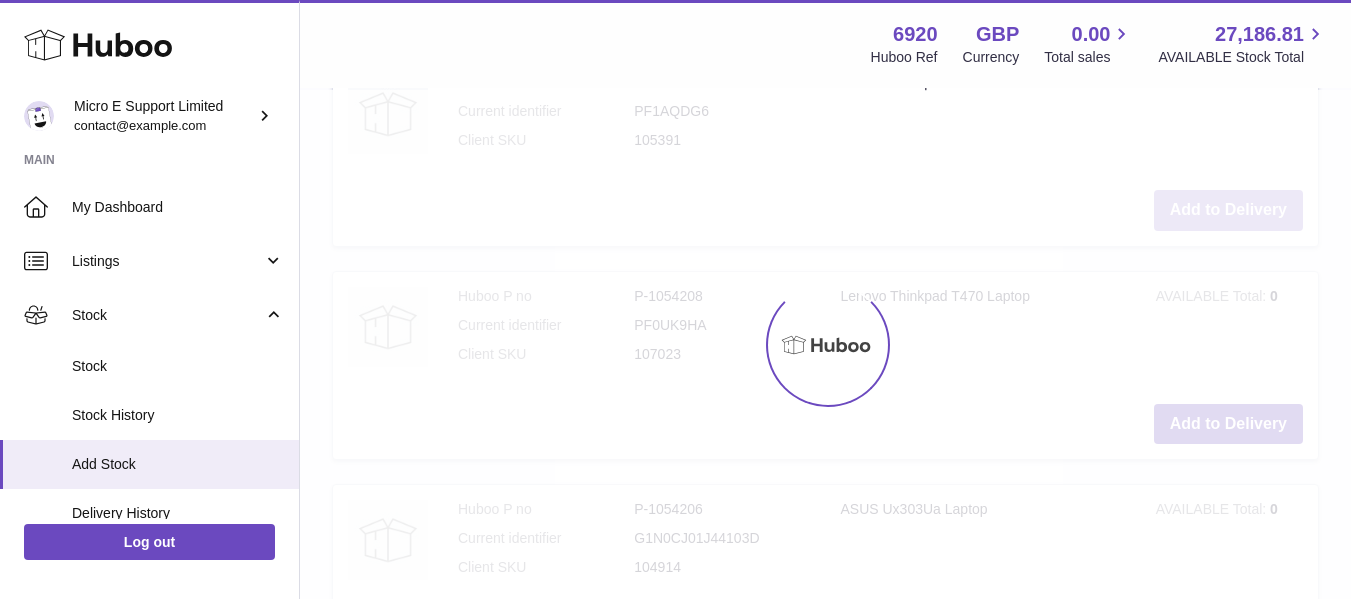scroll, scrollTop: 1313, scrollLeft: 0, axis: vertical 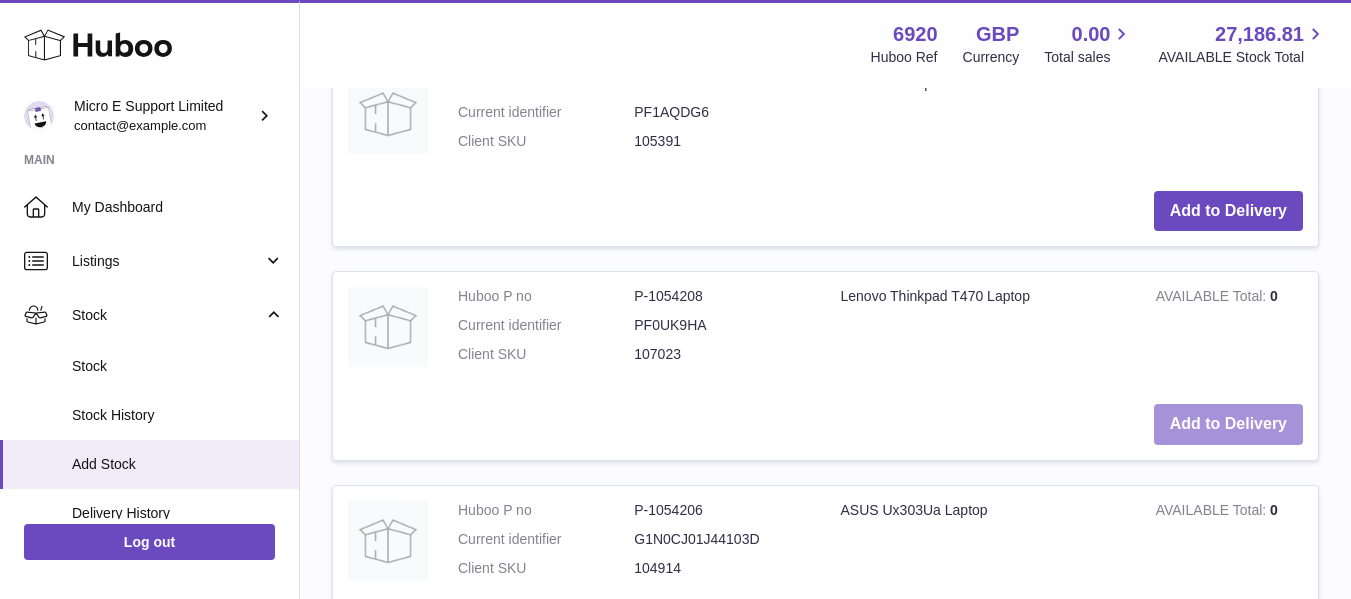 click on "Add to Delivery" at bounding box center (1228, 424) 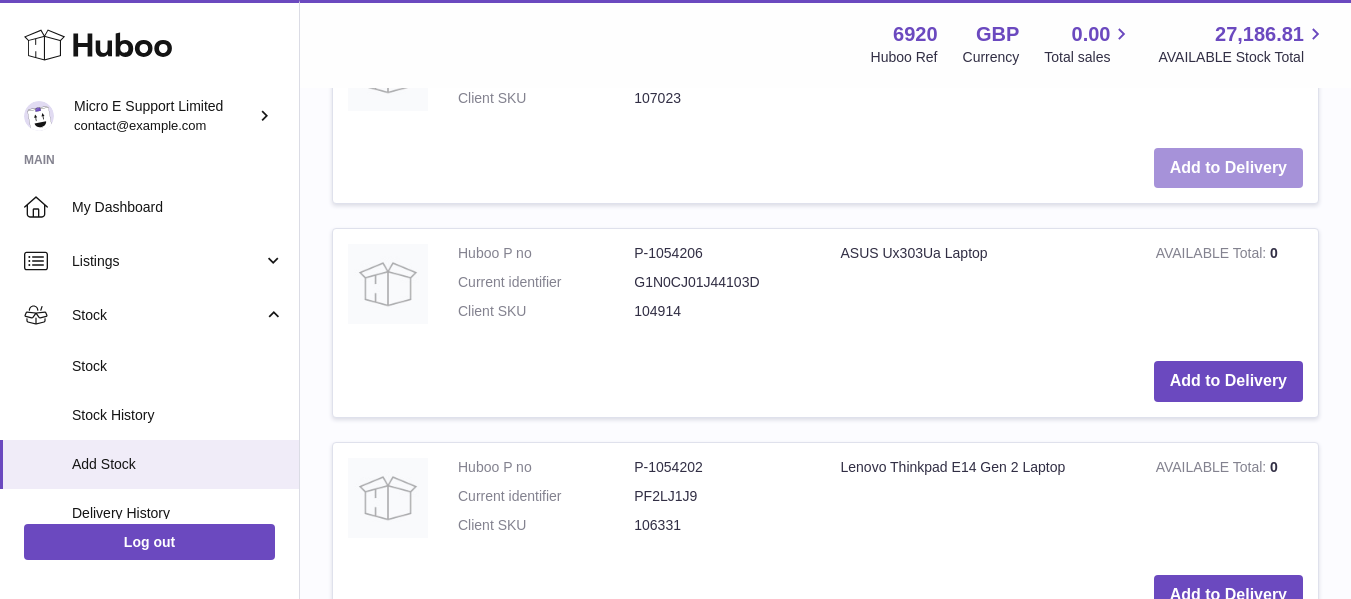 scroll, scrollTop: 1827, scrollLeft: 0, axis: vertical 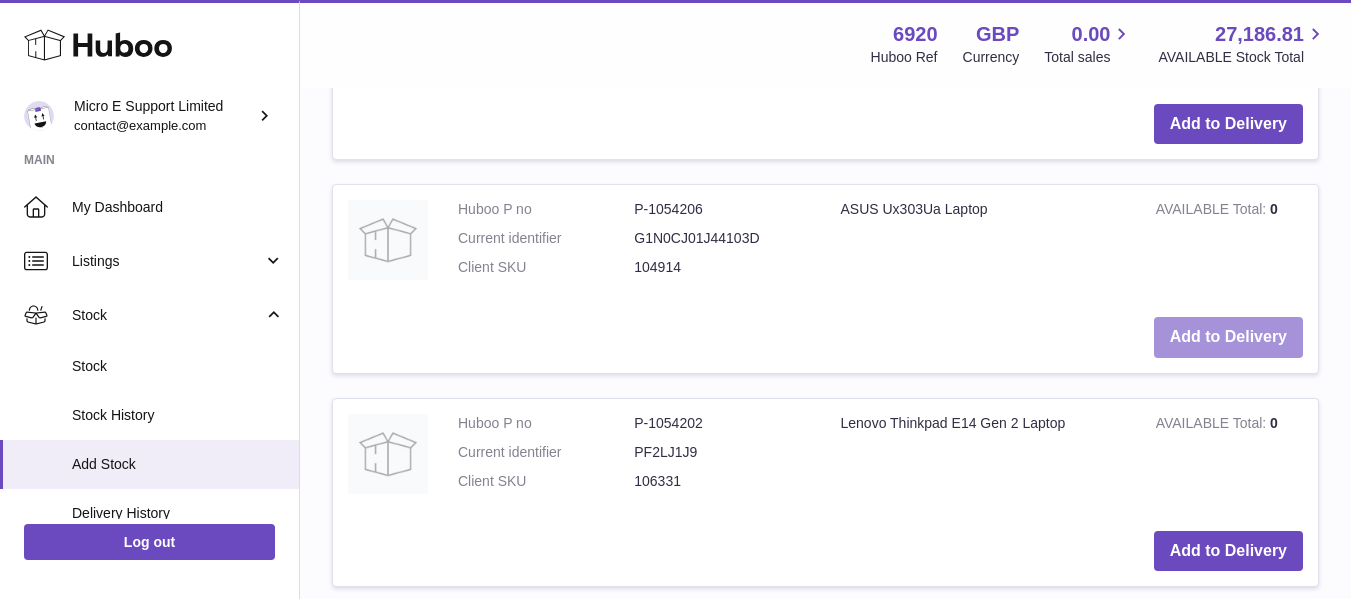 click on "Add to Delivery" at bounding box center [1228, 337] 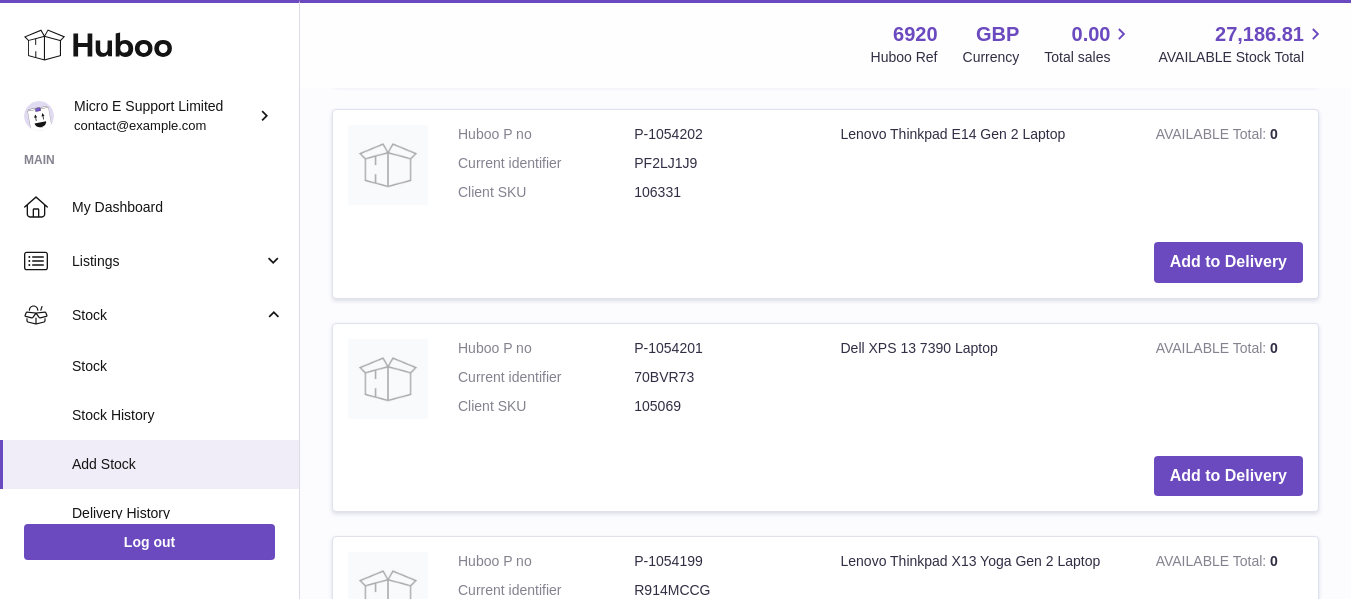scroll, scrollTop: 2340, scrollLeft: 0, axis: vertical 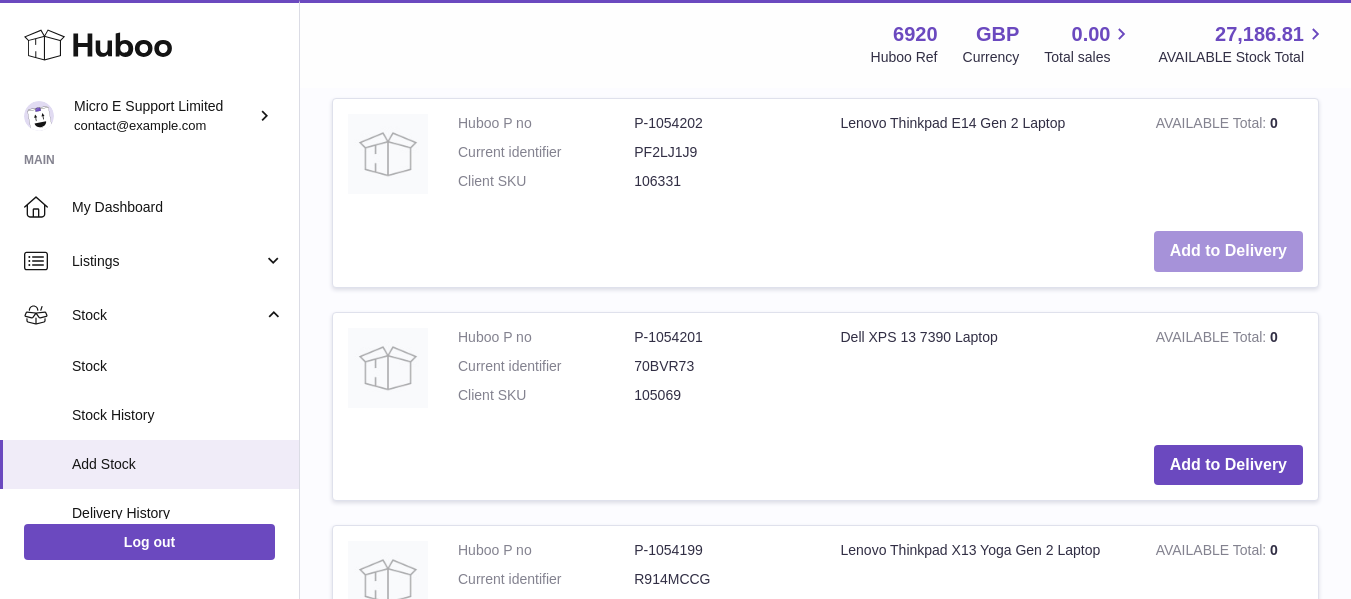 click on "Add to Delivery" at bounding box center (1228, 251) 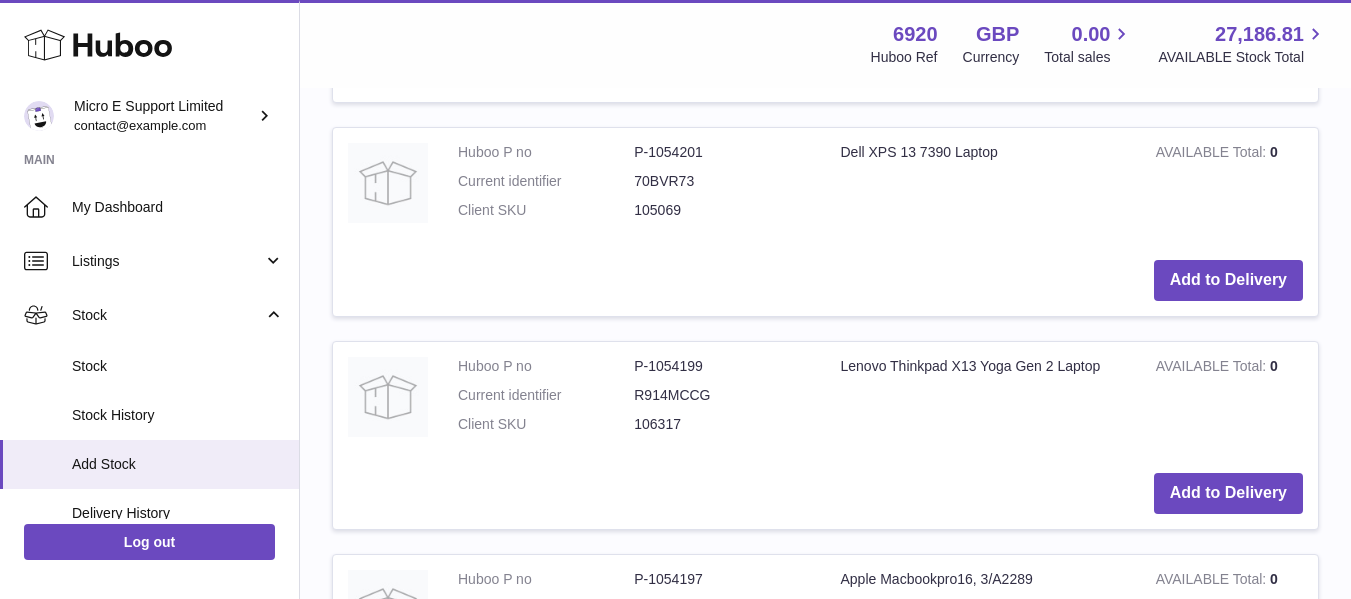 scroll, scrollTop: 2753, scrollLeft: 0, axis: vertical 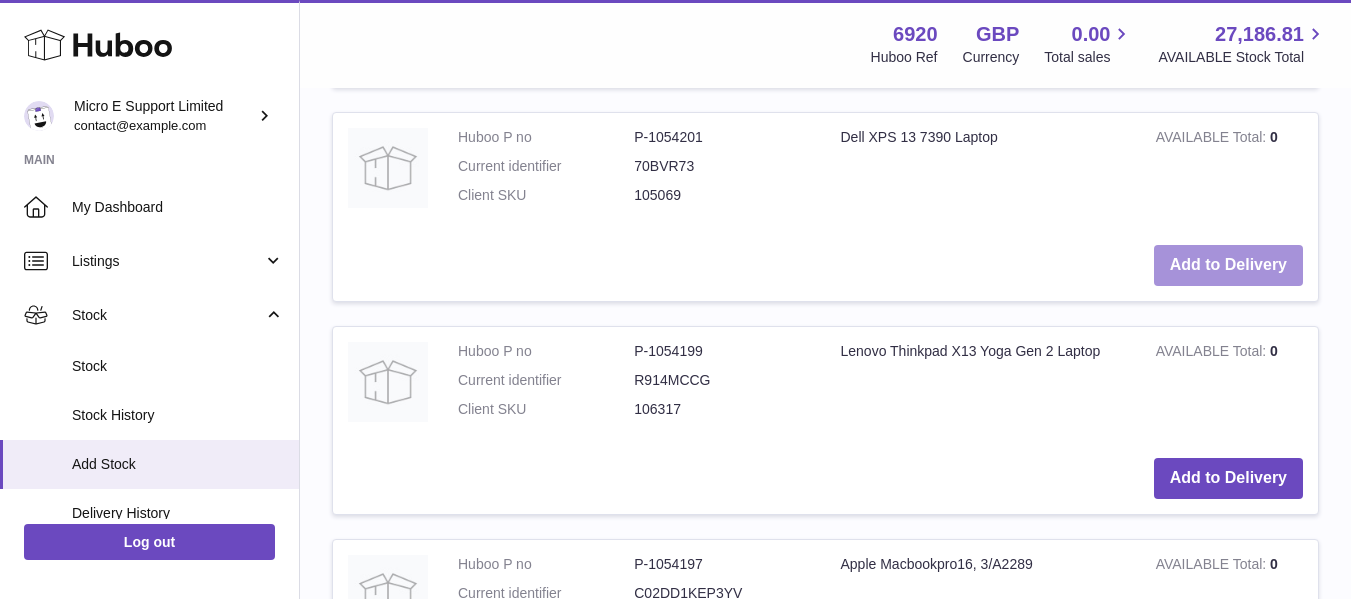 click on "Add to Delivery" at bounding box center [1228, 265] 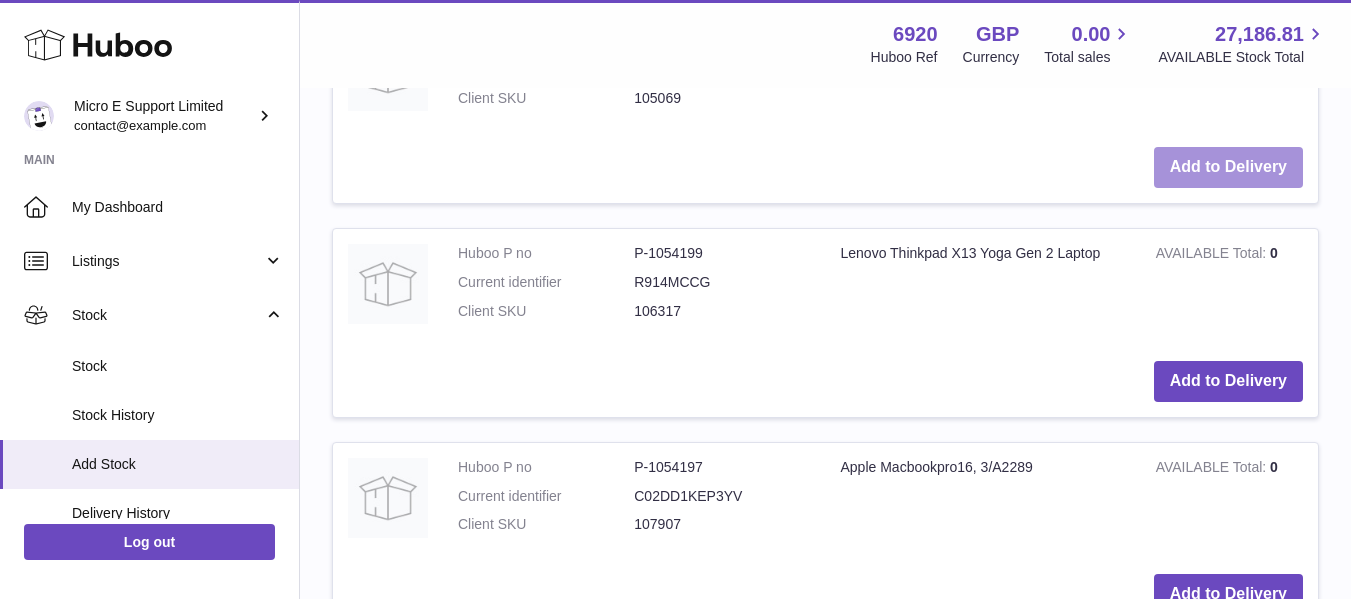 scroll, scrollTop: 3066, scrollLeft: 0, axis: vertical 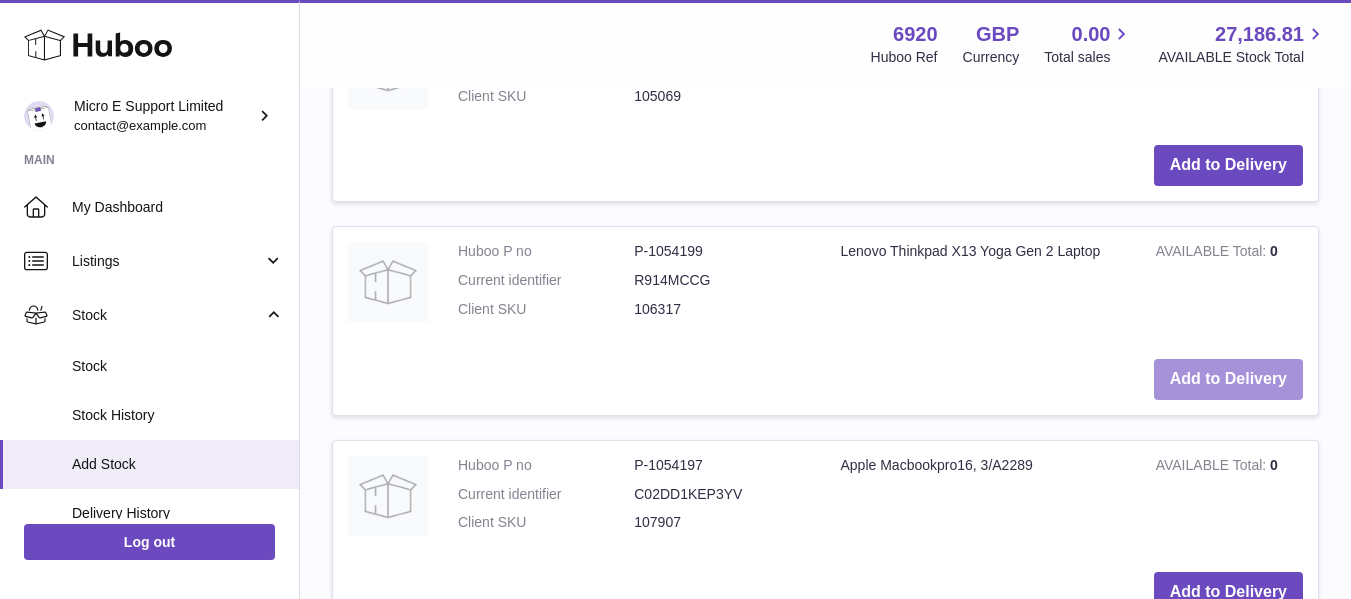 click on "Add to Delivery" at bounding box center (1228, 379) 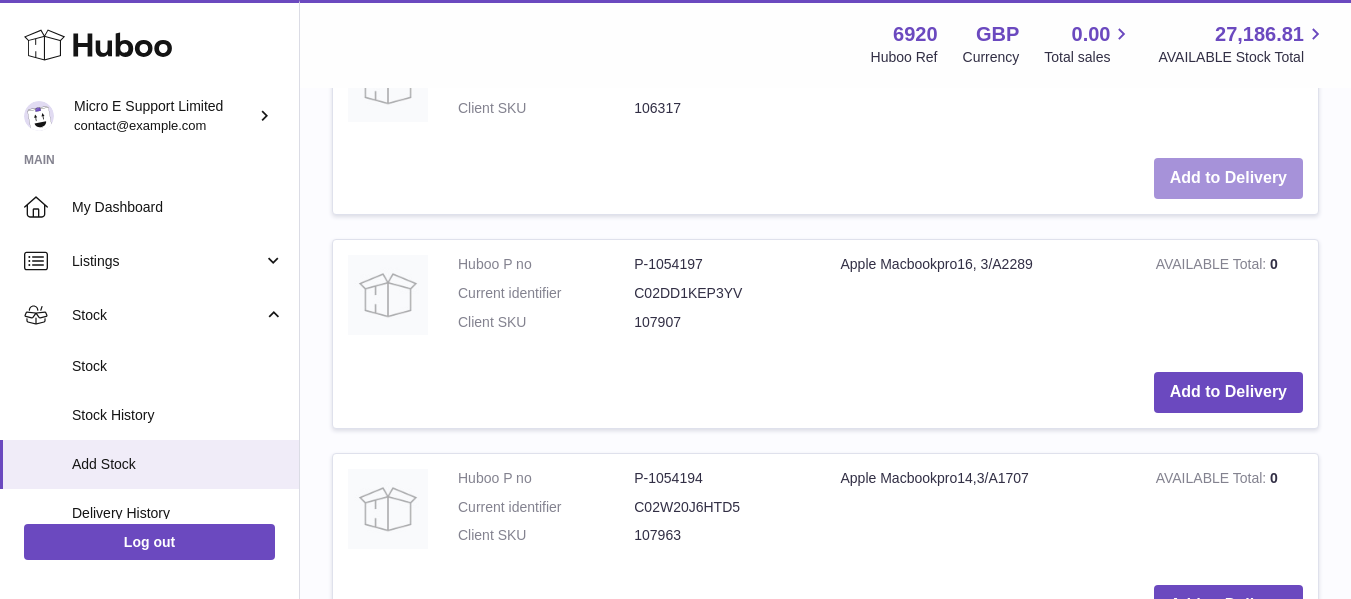 scroll, scrollTop: 3579, scrollLeft: 0, axis: vertical 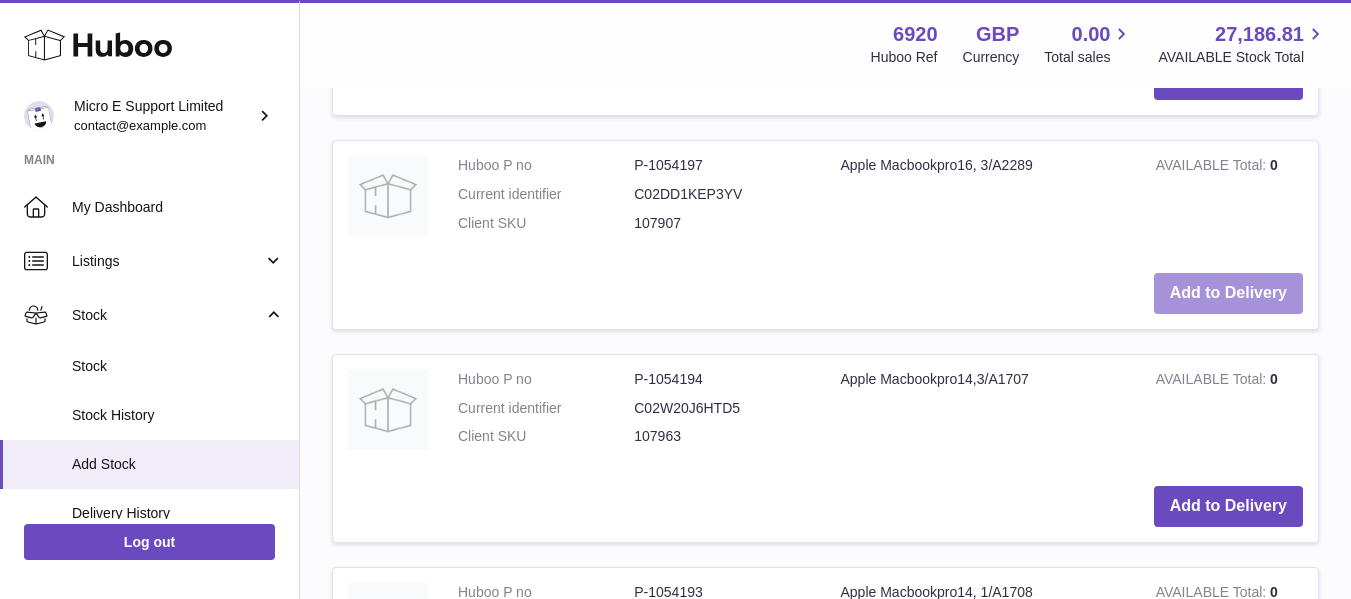 click on "Add to Delivery" at bounding box center [1228, 293] 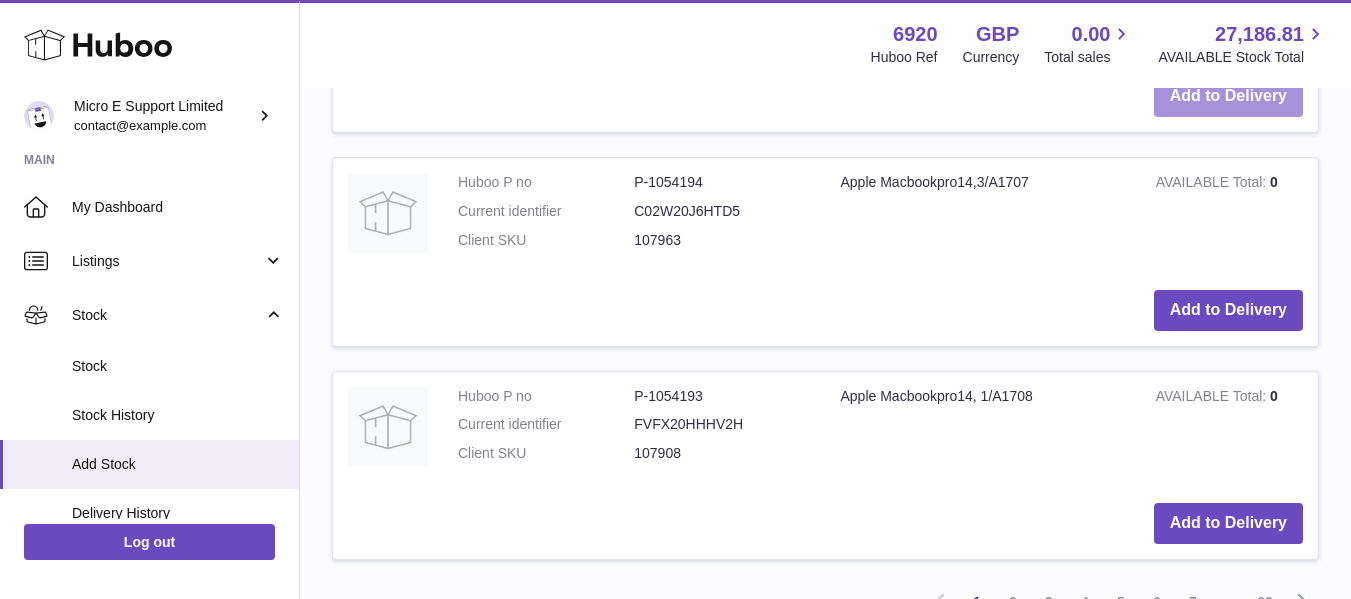 scroll, scrollTop: 3992, scrollLeft: 0, axis: vertical 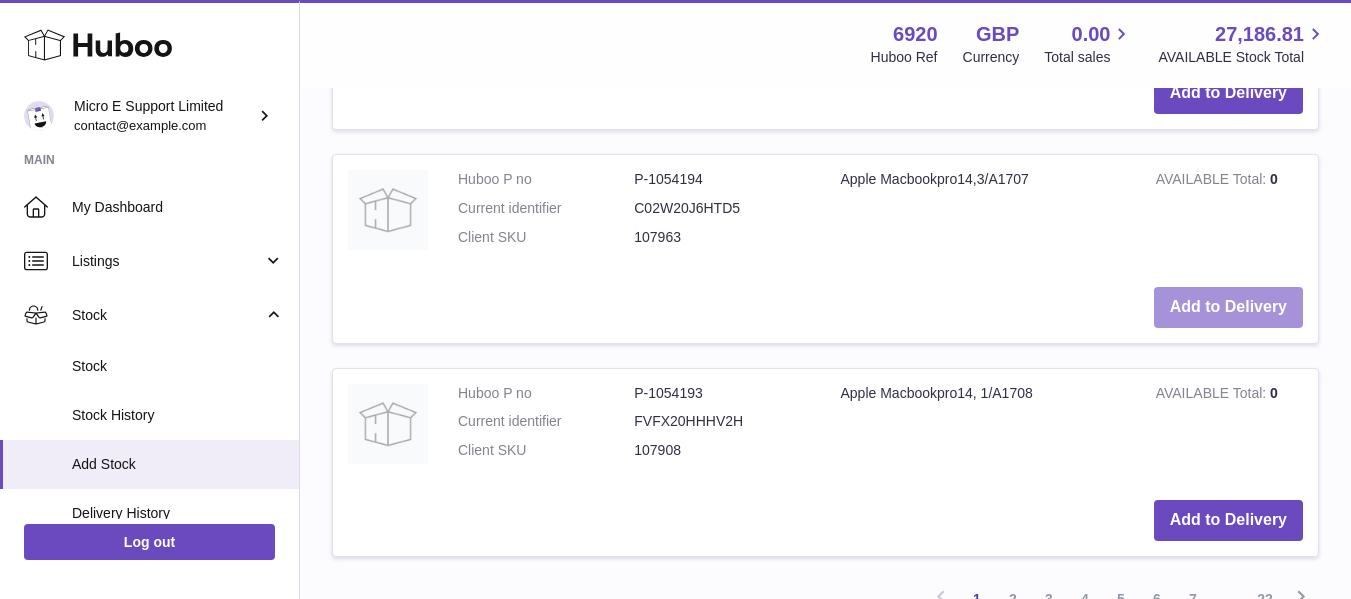 click on "Add to Delivery" at bounding box center (1228, 307) 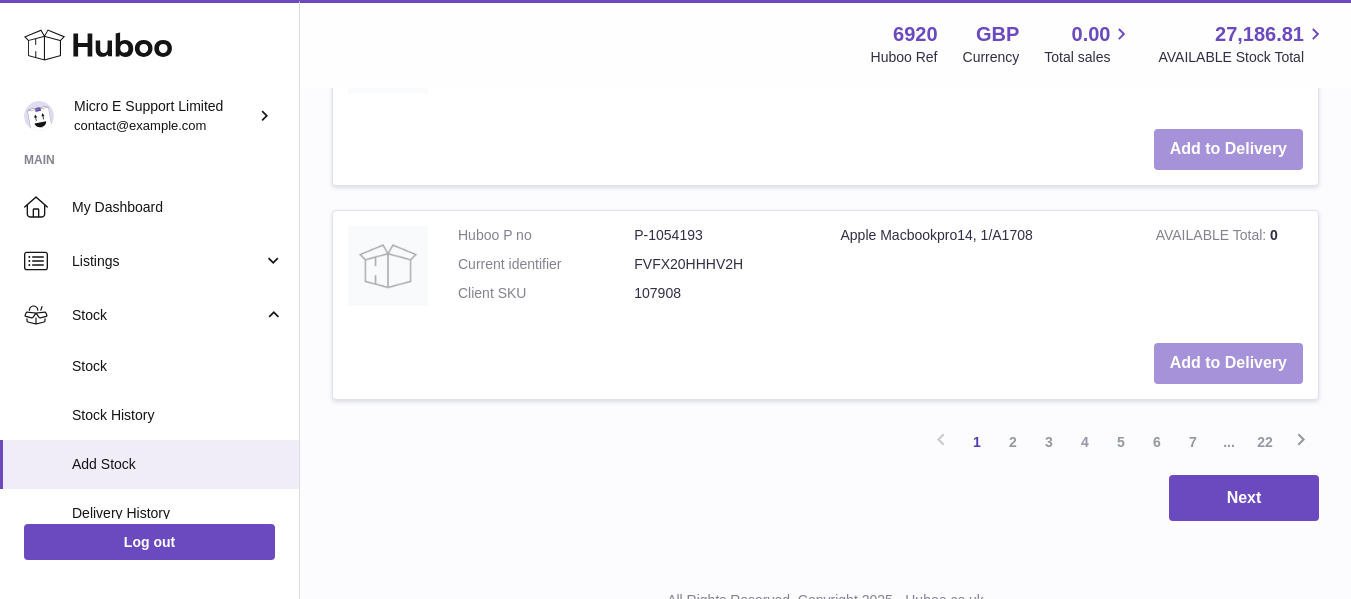 scroll, scrollTop: 4405, scrollLeft: 0, axis: vertical 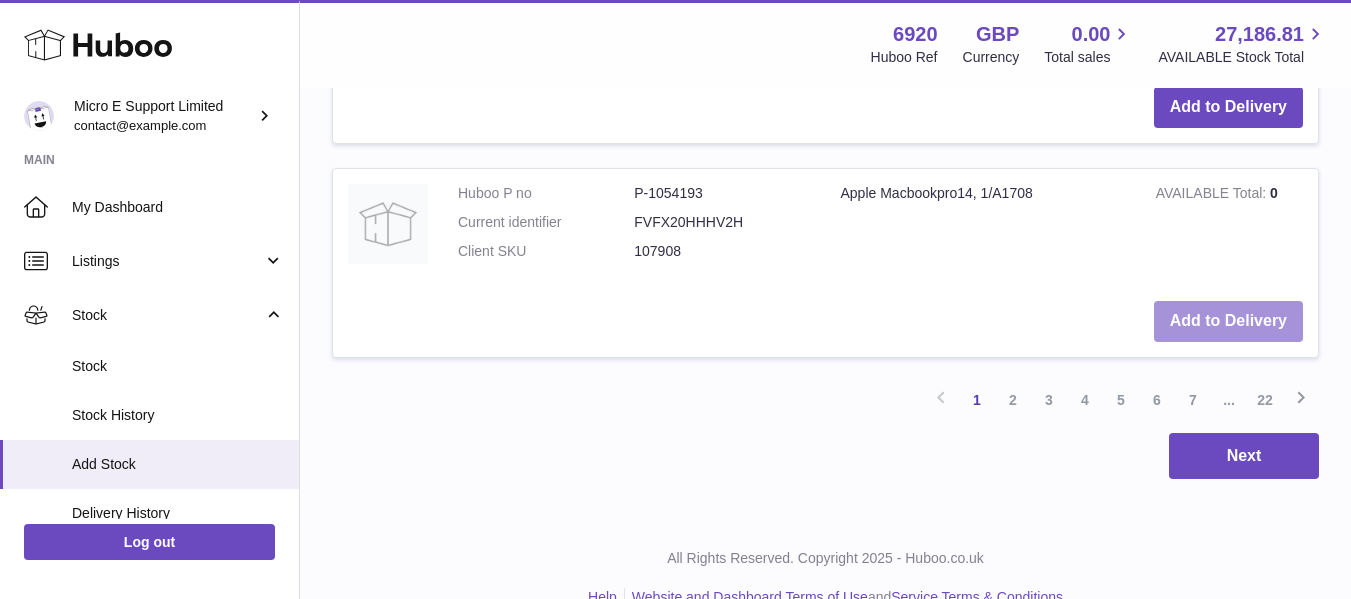 click on "Add to Delivery" at bounding box center (1228, 321) 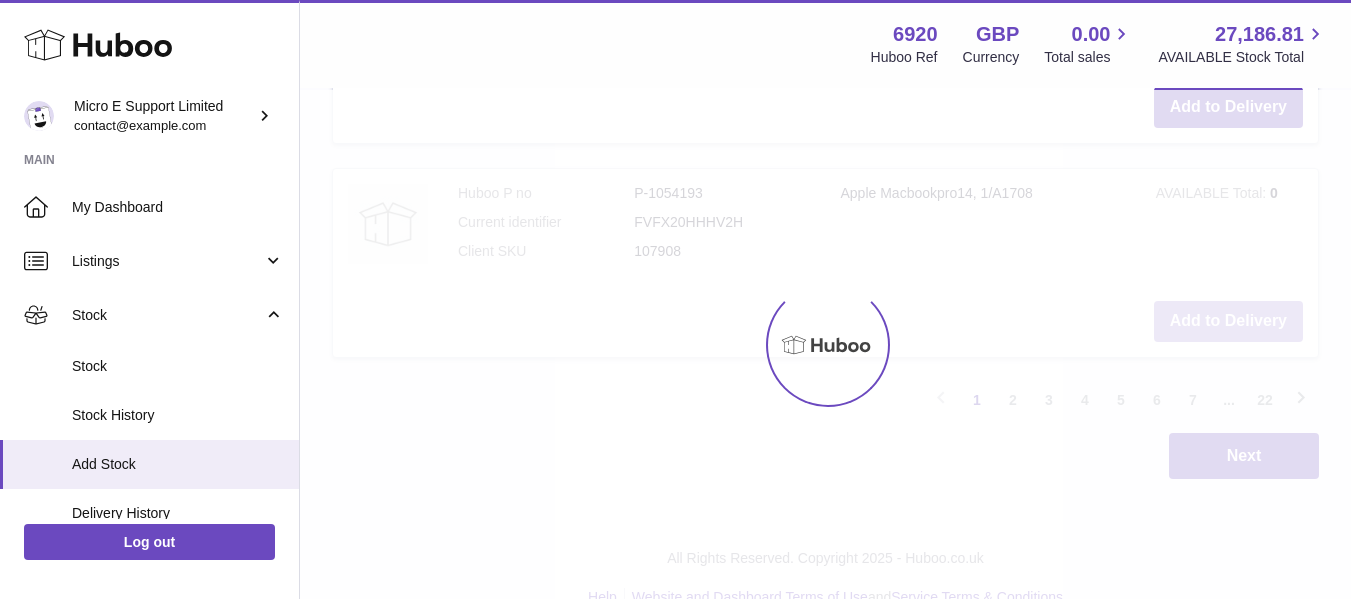 scroll, scrollTop: 4618, scrollLeft: 0, axis: vertical 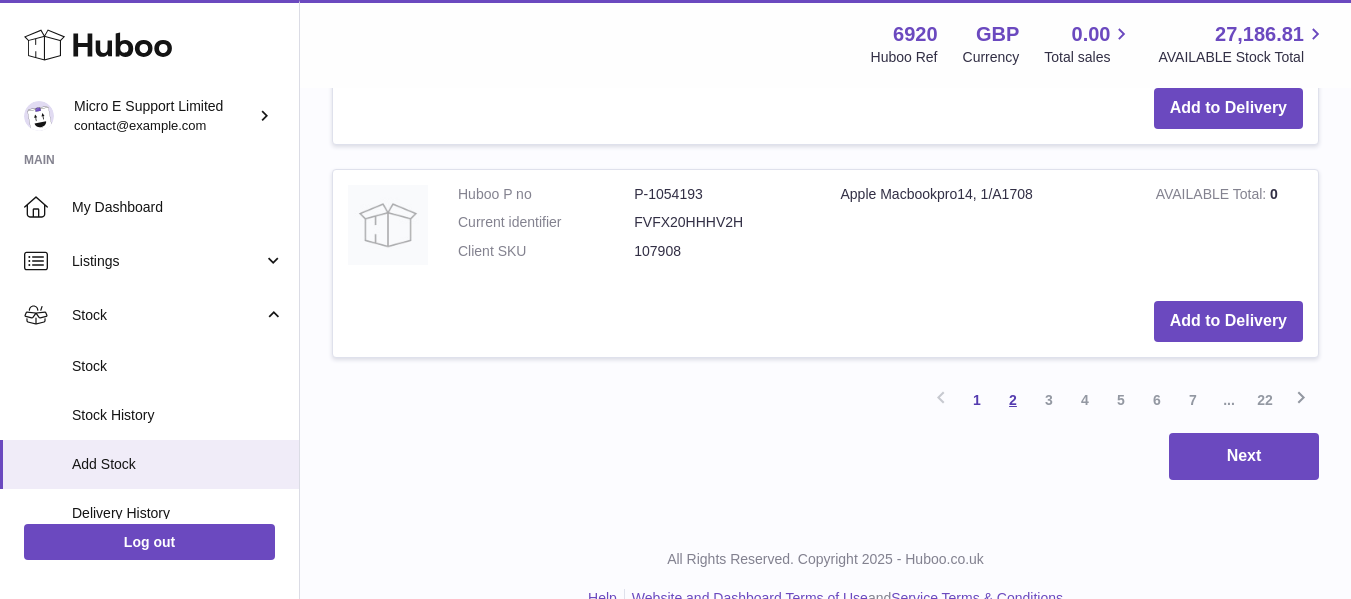 click on "2" at bounding box center (1013, 400) 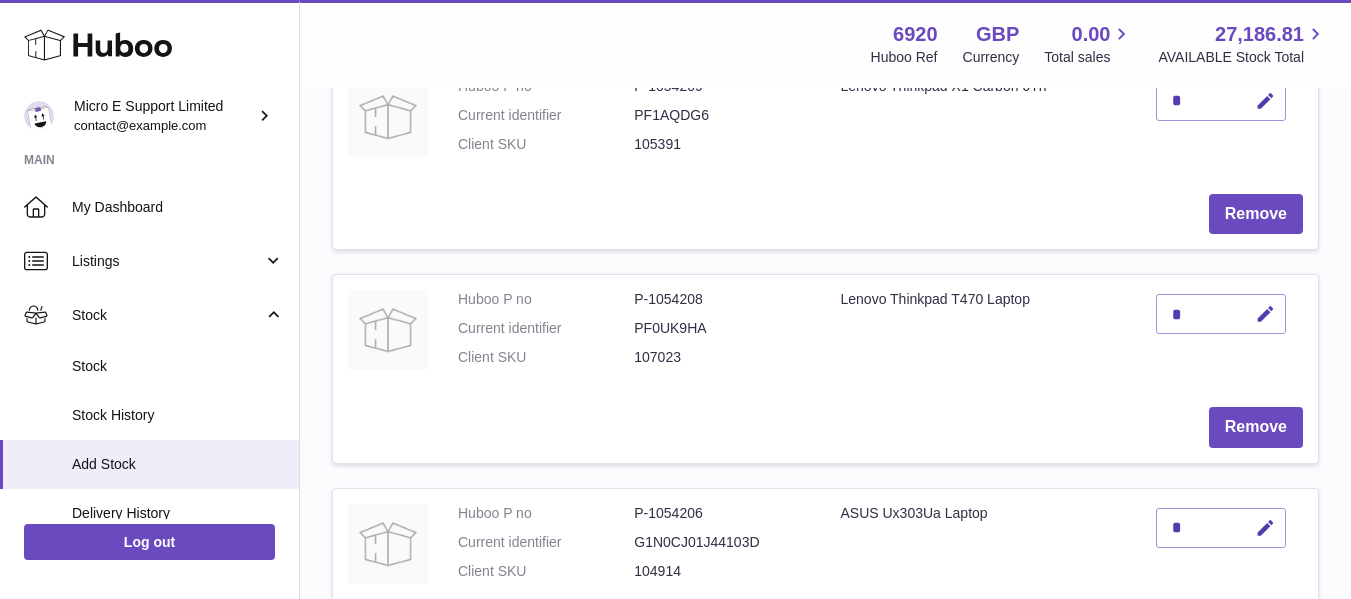 scroll, scrollTop: 790, scrollLeft: 0, axis: vertical 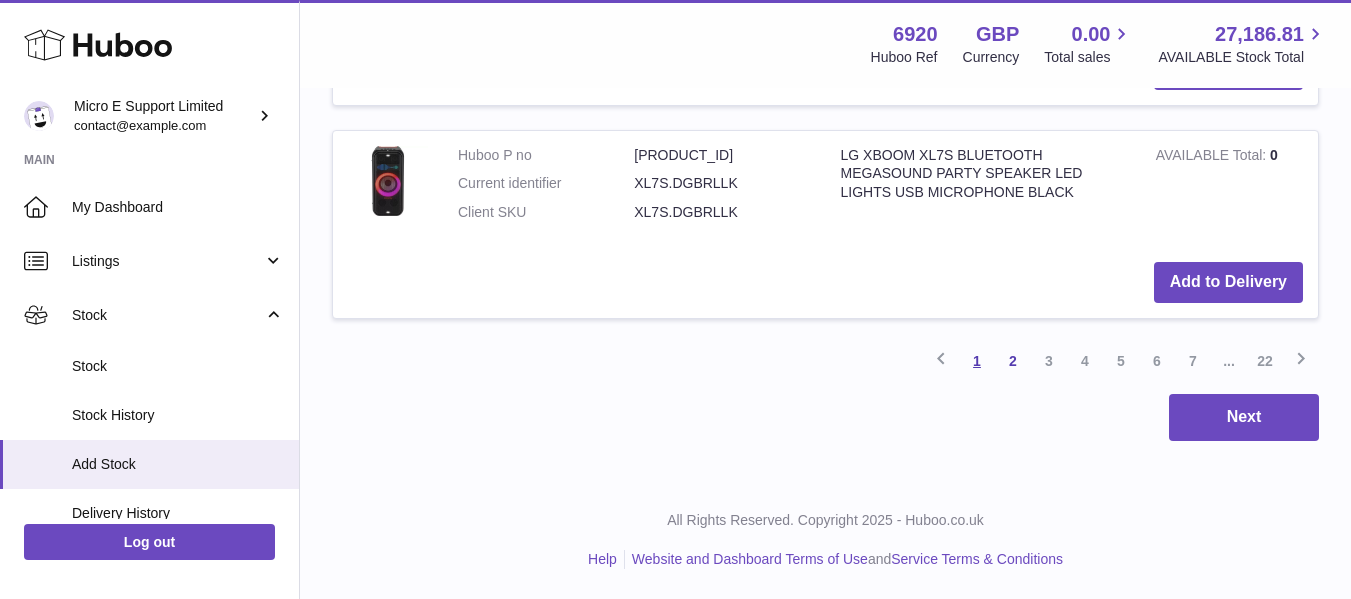 click on "1" at bounding box center [977, 361] 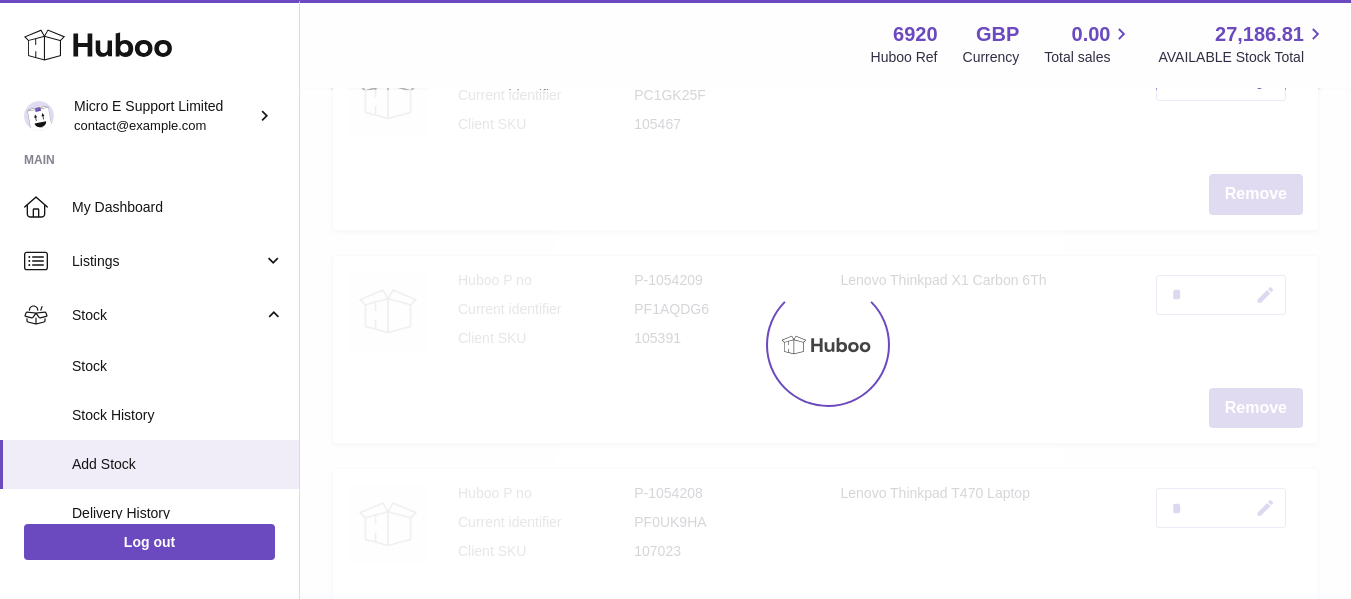scroll, scrollTop: 90, scrollLeft: 0, axis: vertical 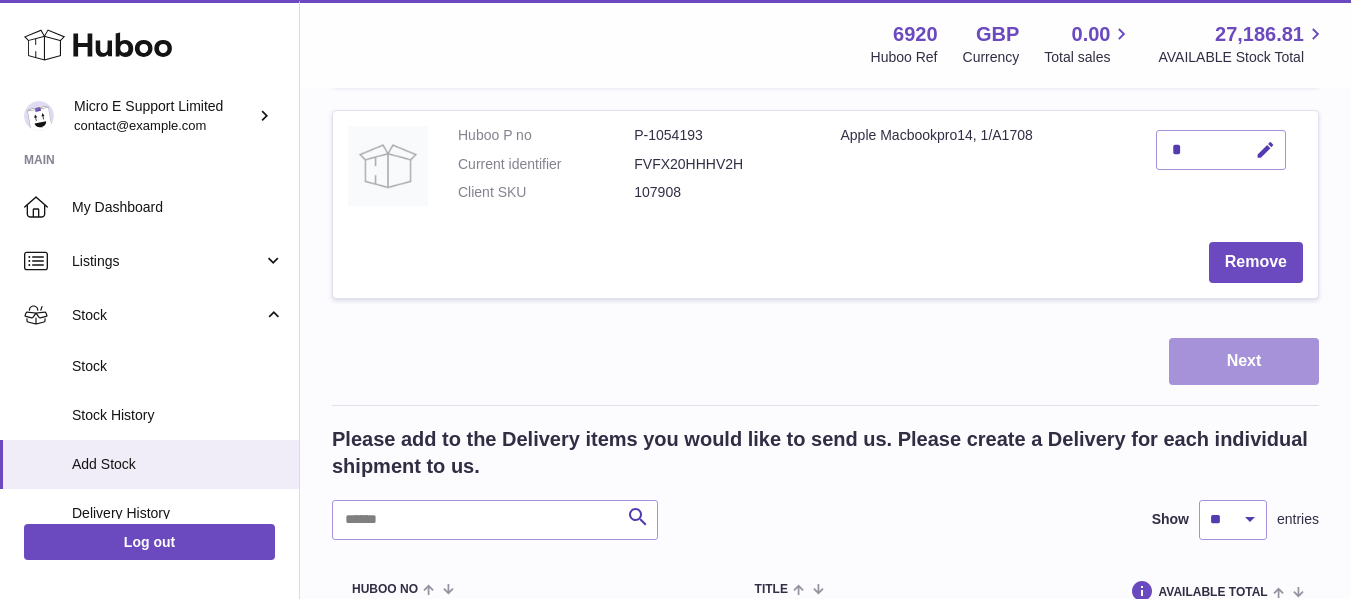click on "Next" at bounding box center [1244, 361] 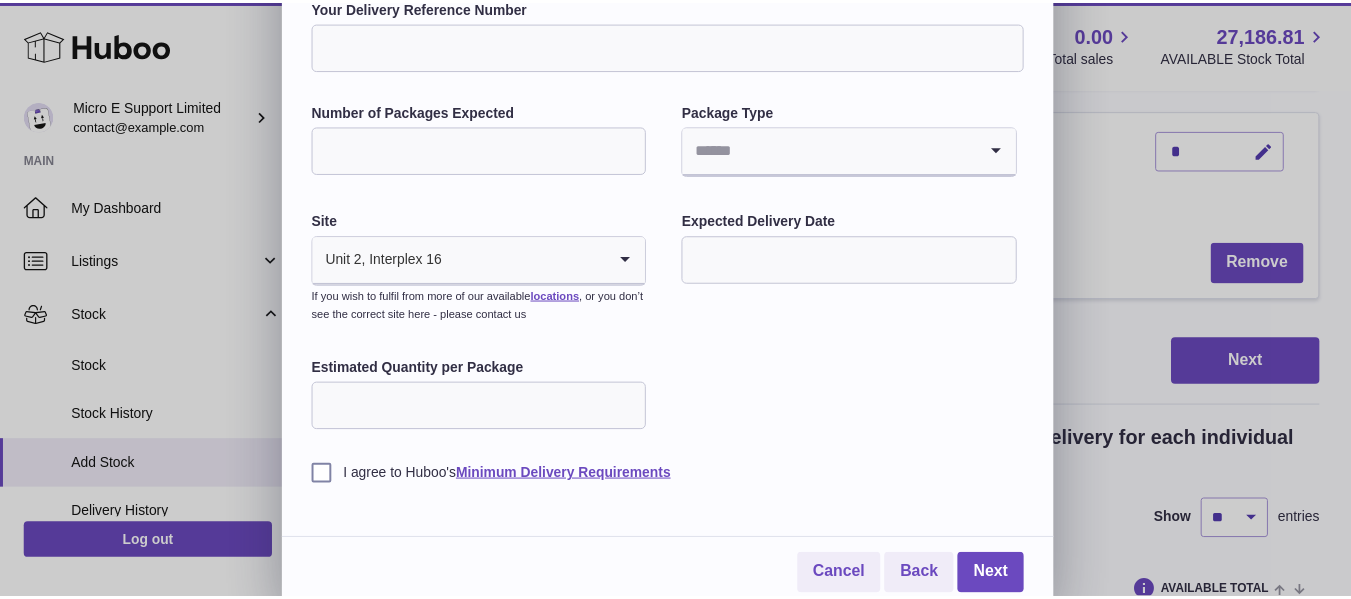 scroll, scrollTop: 115, scrollLeft: 0, axis: vertical 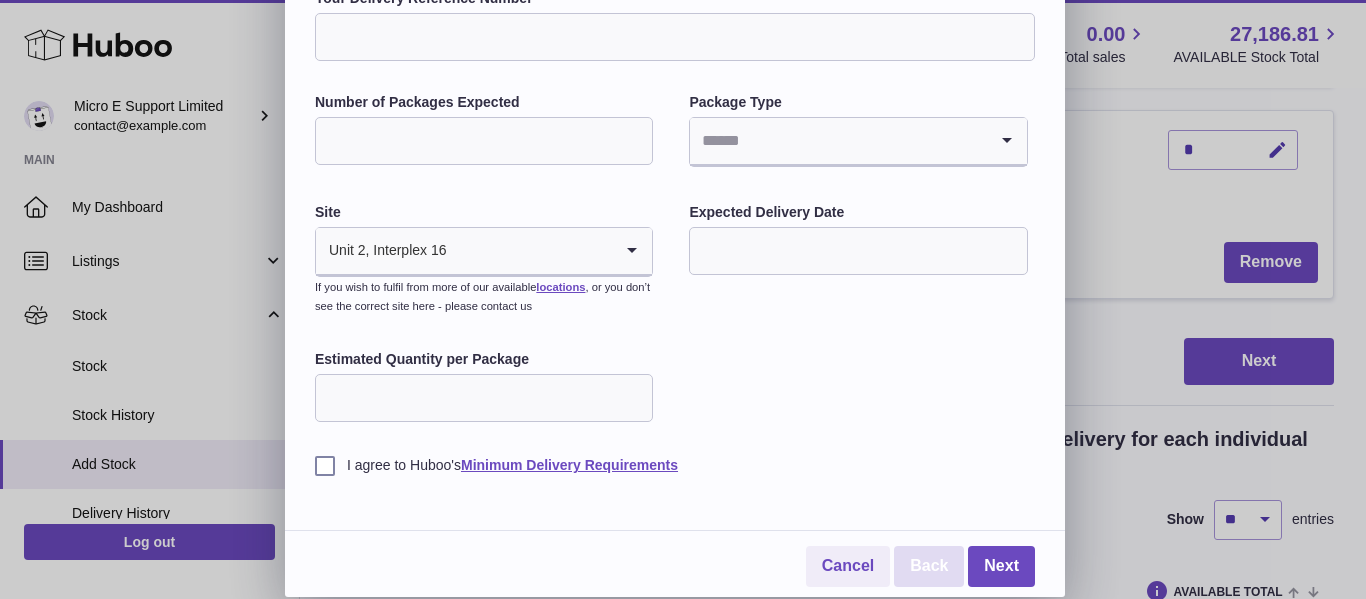 click on "Back" at bounding box center [929, 566] 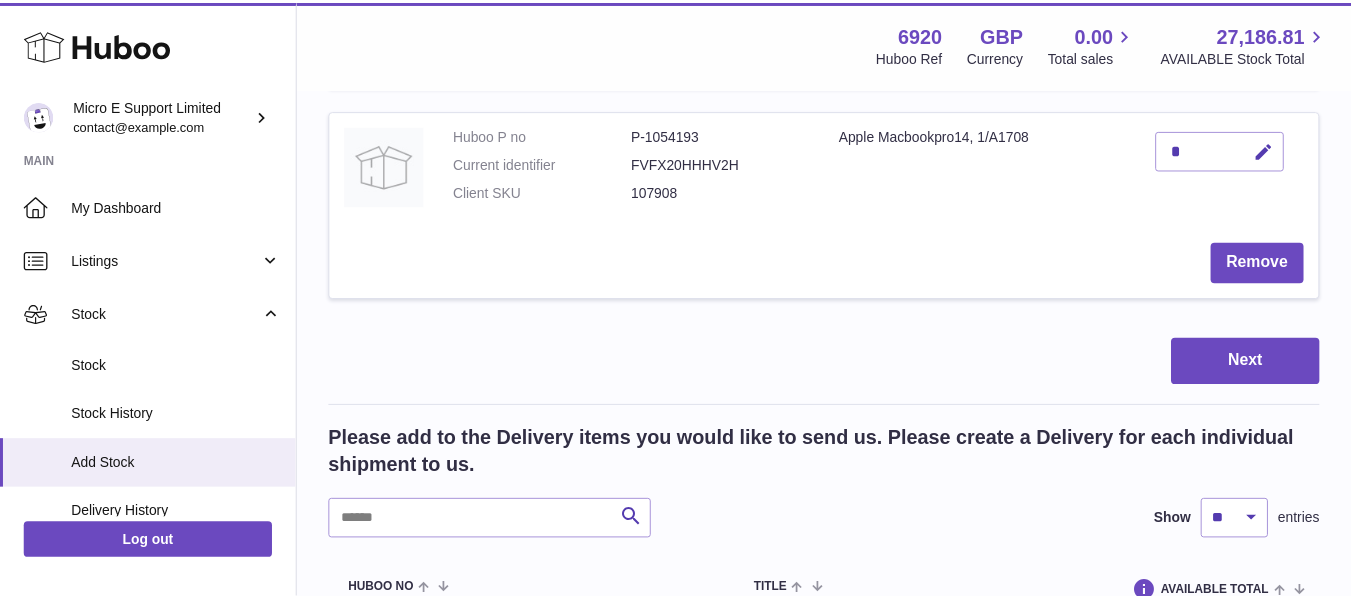scroll, scrollTop: 0, scrollLeft: 0, axis: both 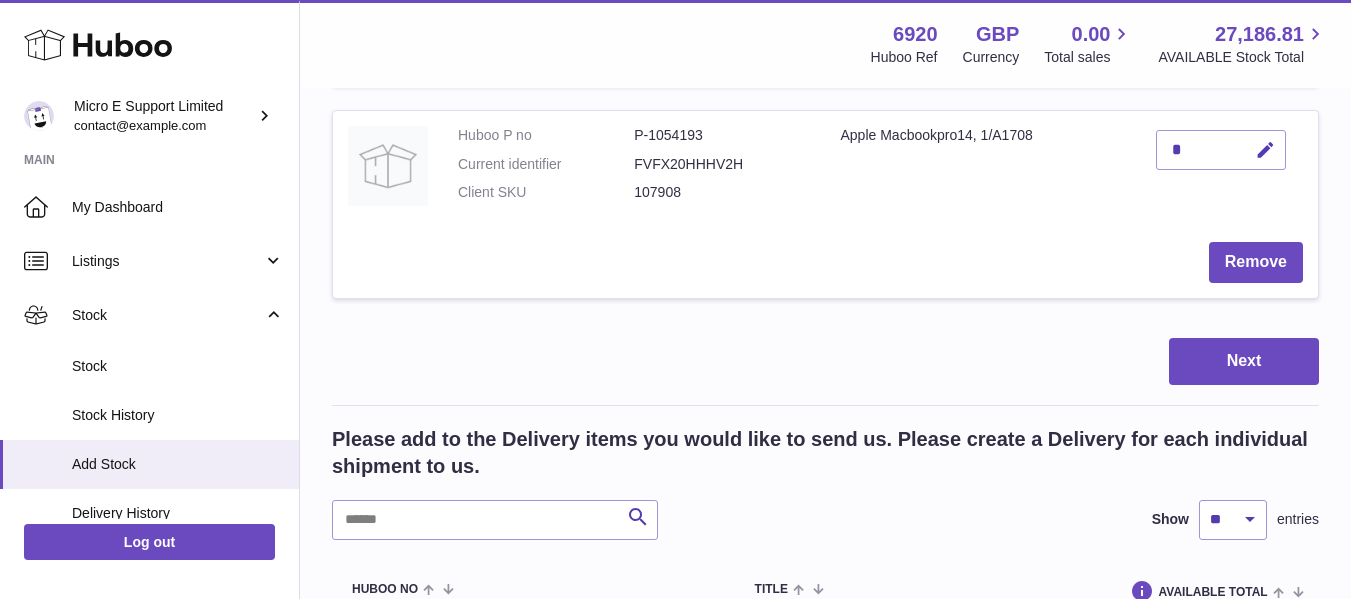 click on "Next" at bounding box center (825, 361) 